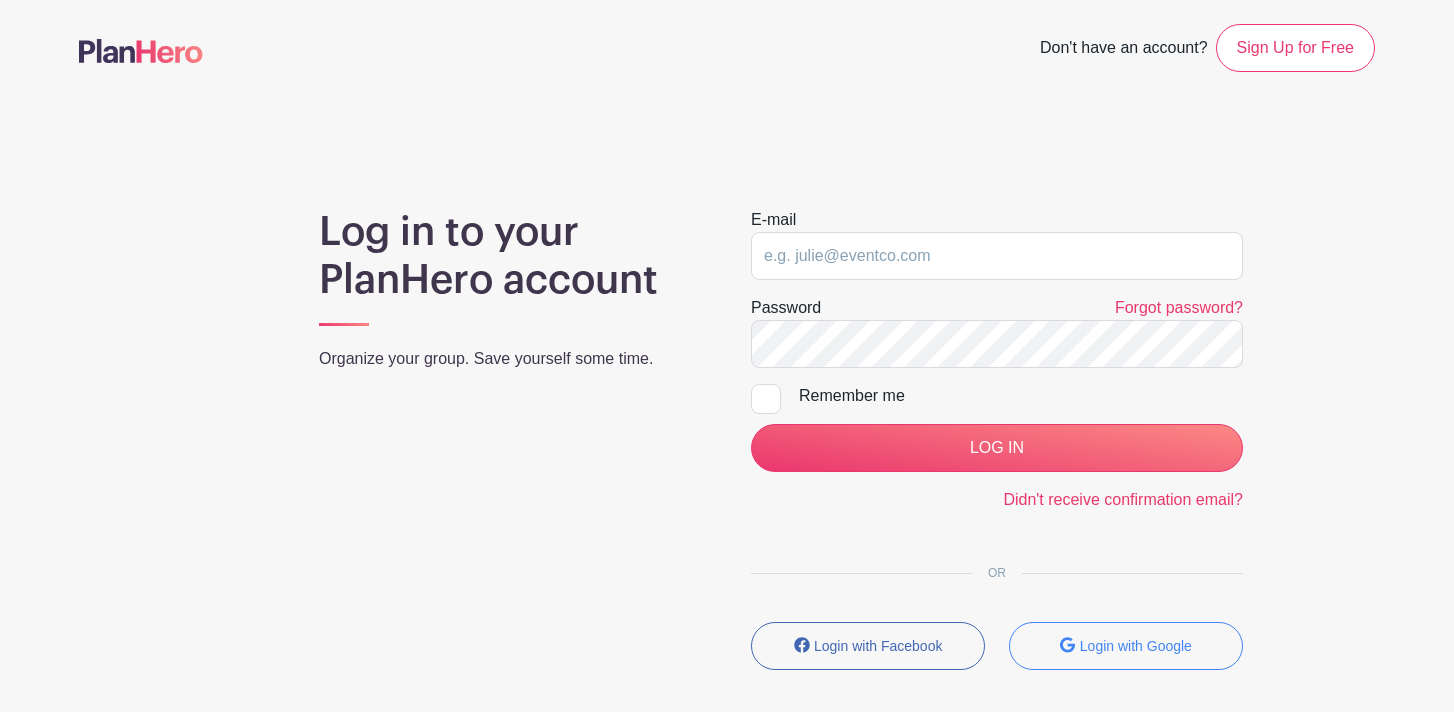 scroll, scrollTop: 0, scrollLeft: 0, axis: both 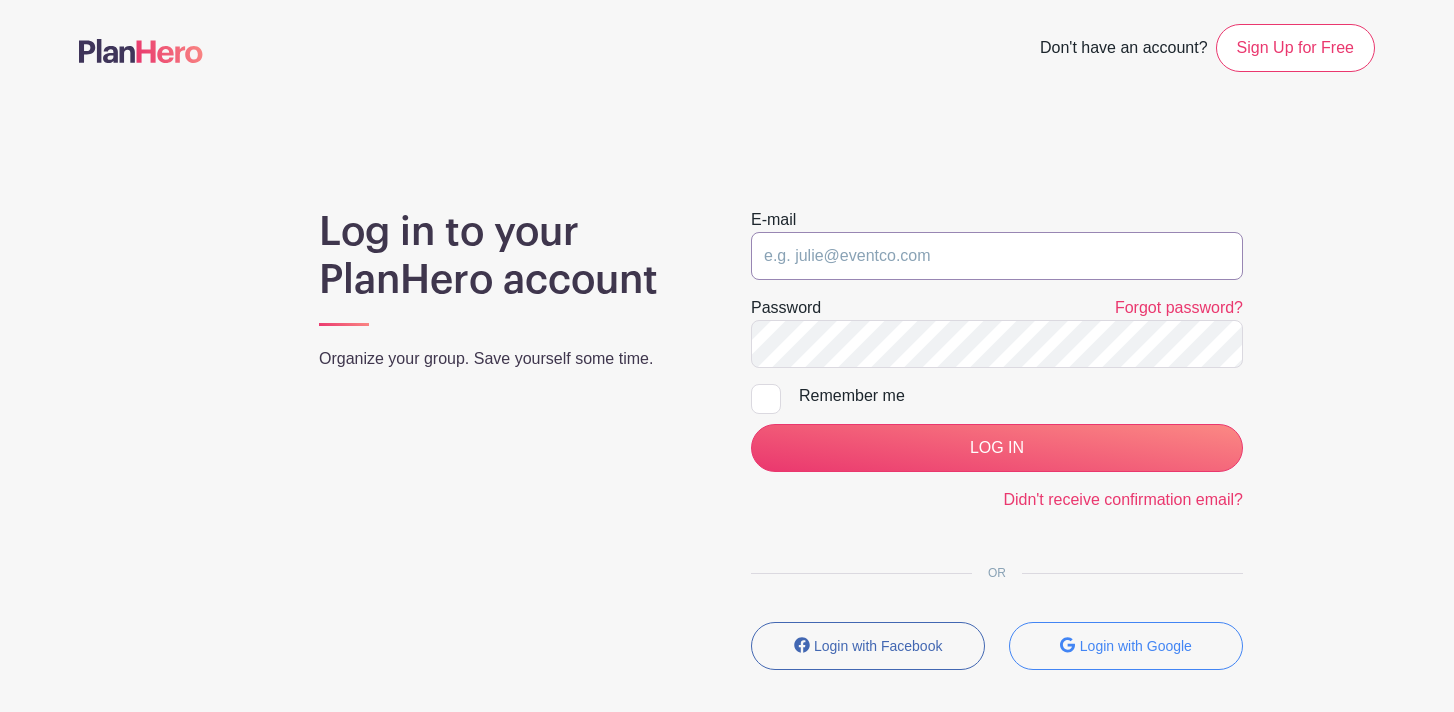 click at bounding box center [997, 256] 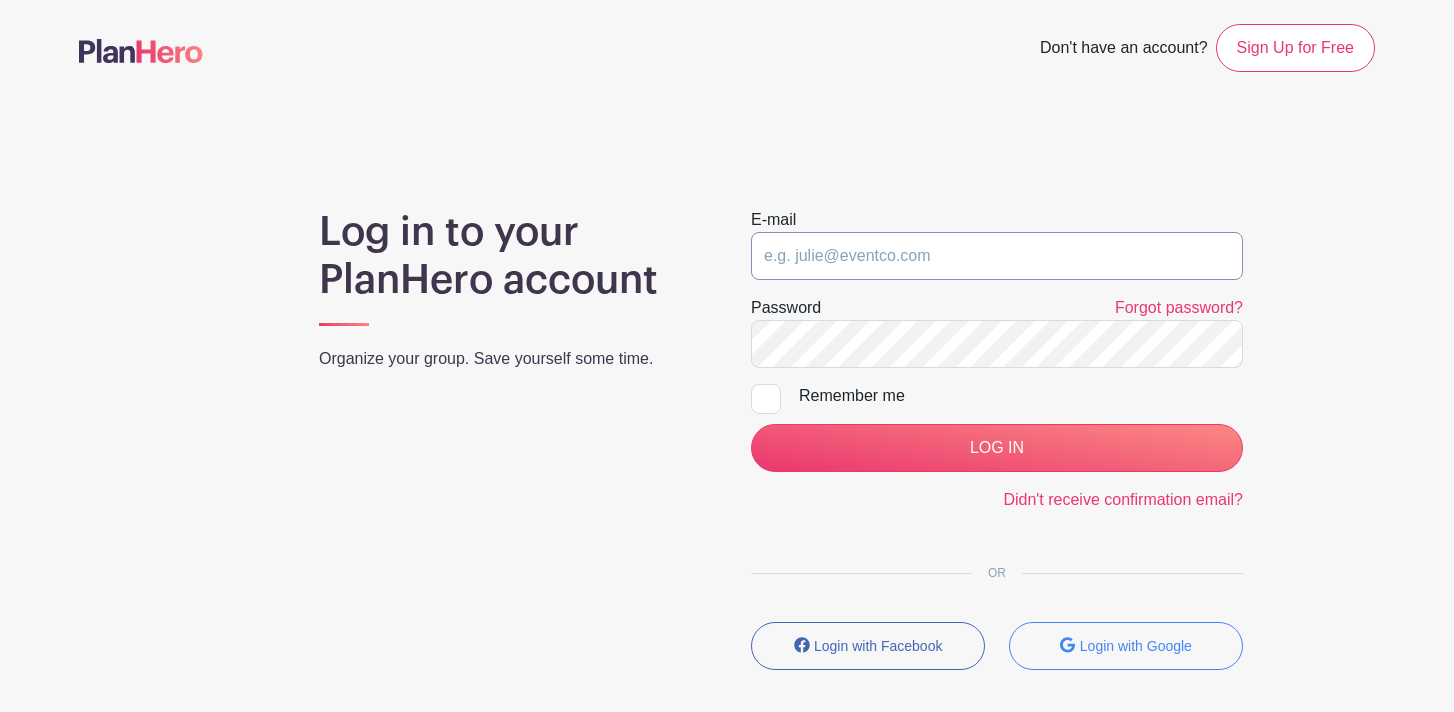 type on "[PERSON_NAME][EMAIL_ADDRESS][DOMAIN_NAME]" 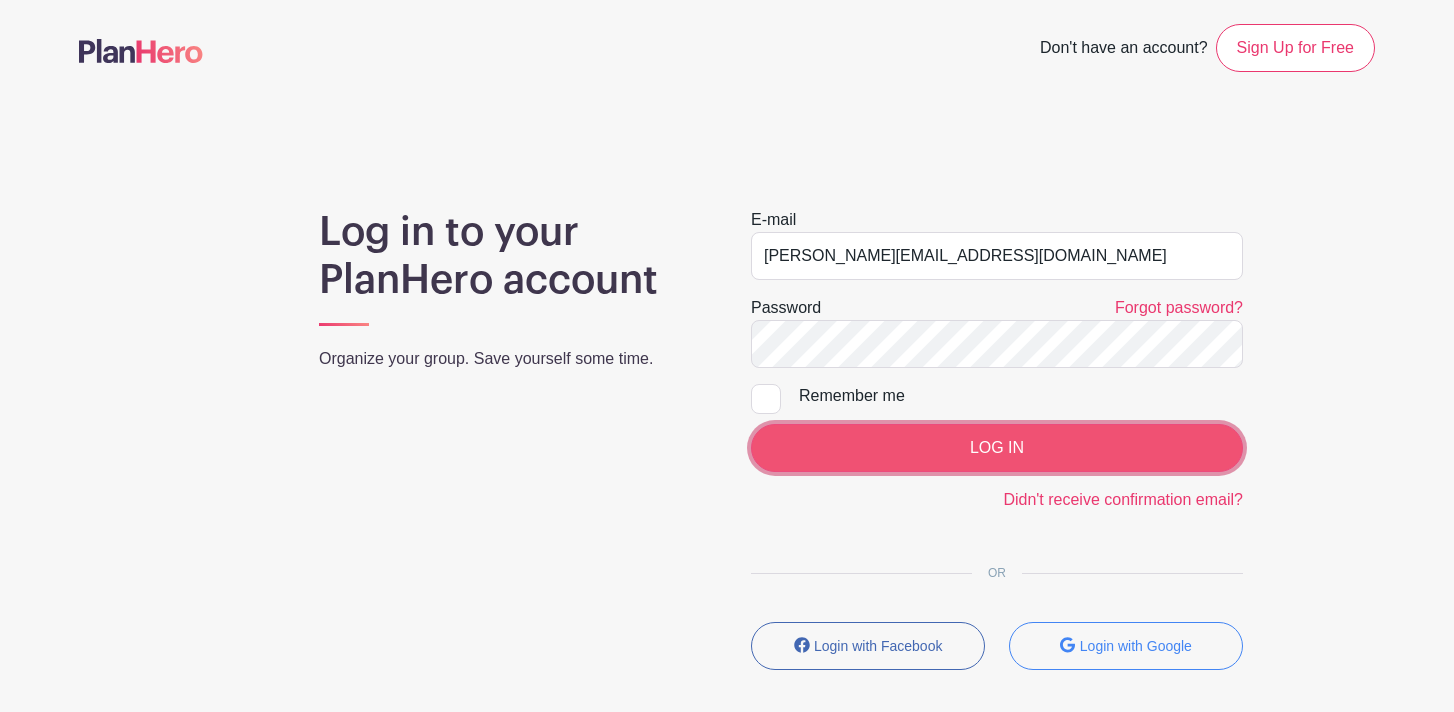 click on "LOG IN" at bounding box center [997, 448] 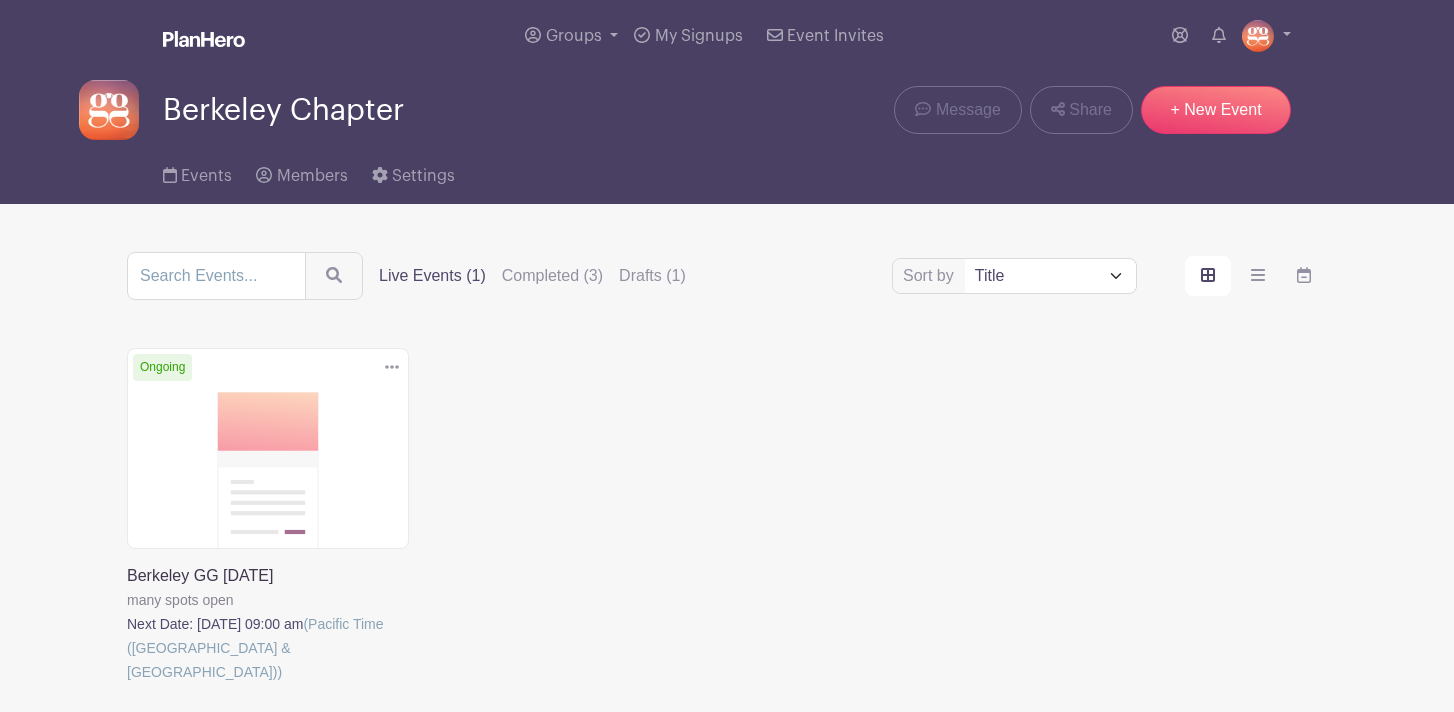 scroll, scrollTop: 0, scrollLeft: 0, axis: both 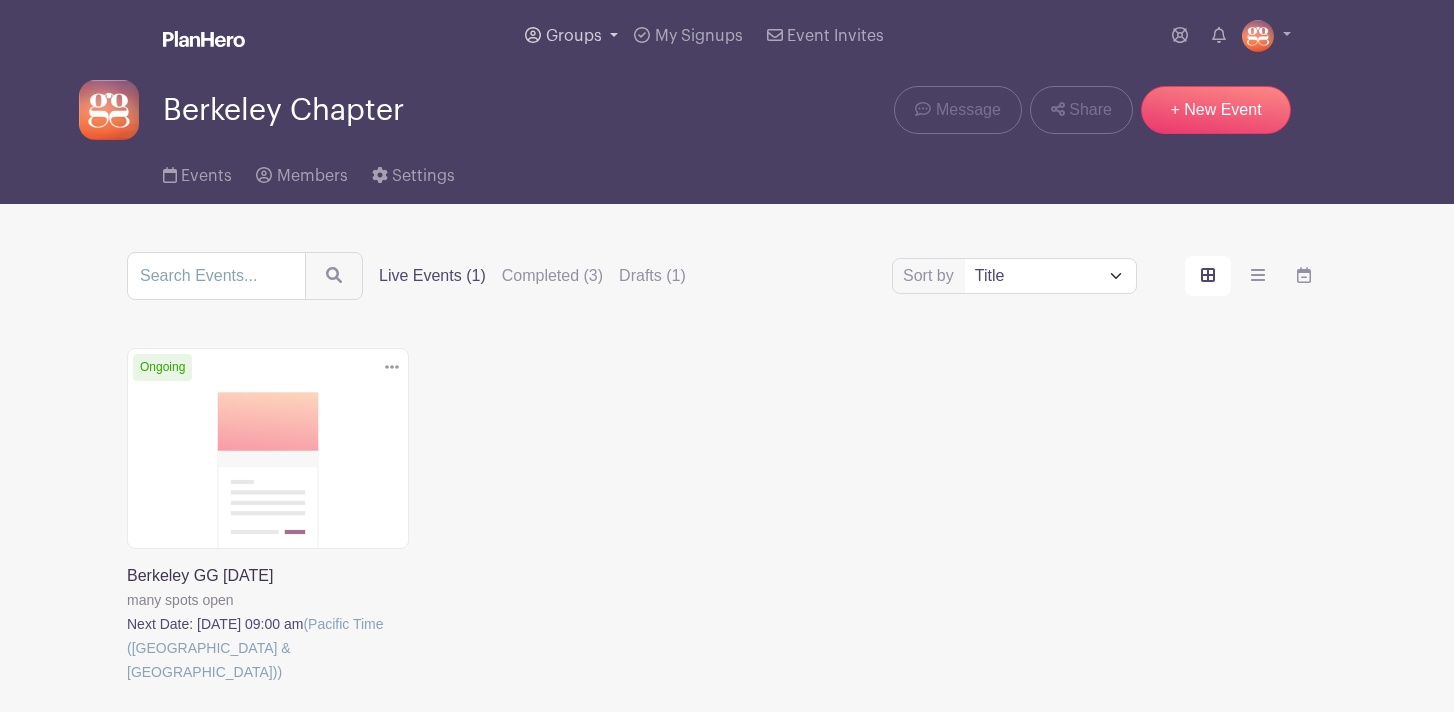 click on "Groups" at bounding box center [574, 36] 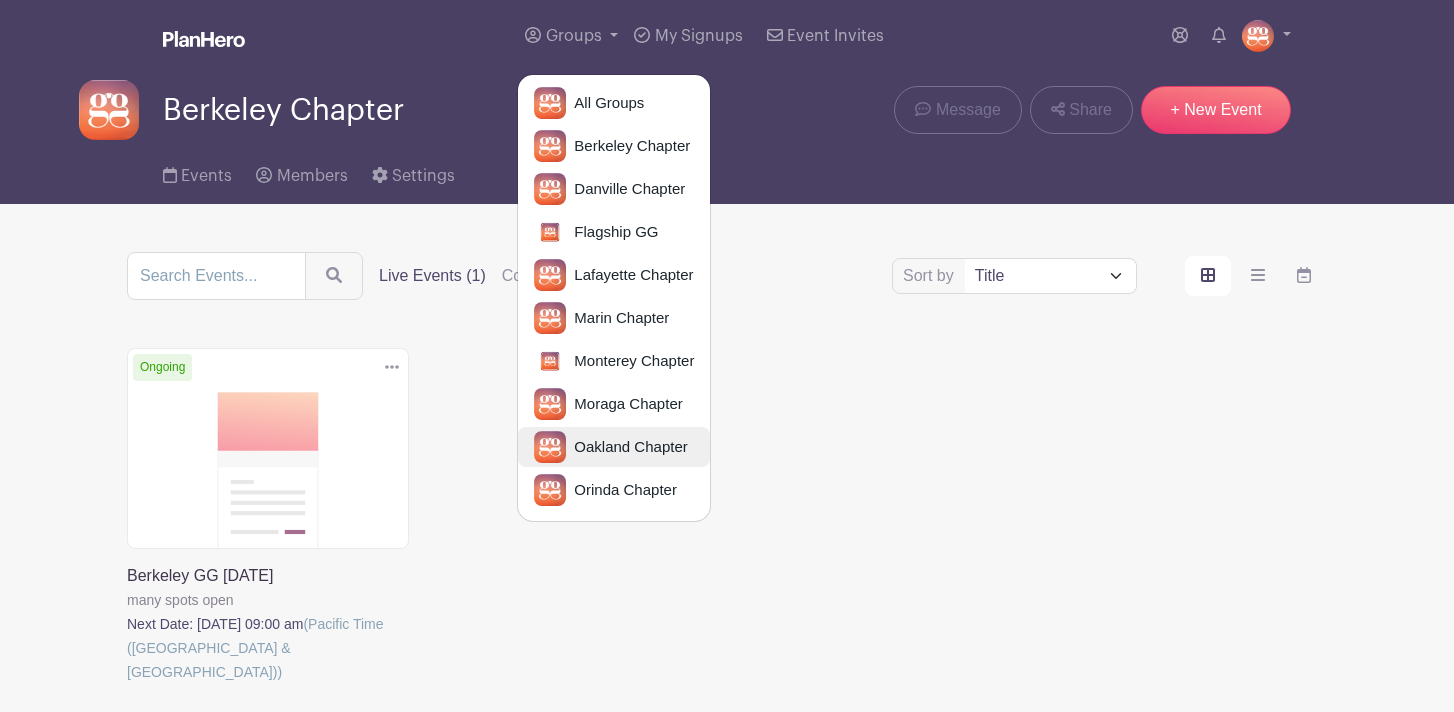click on "Oakland Chapter" at bounding box center [626, 447] 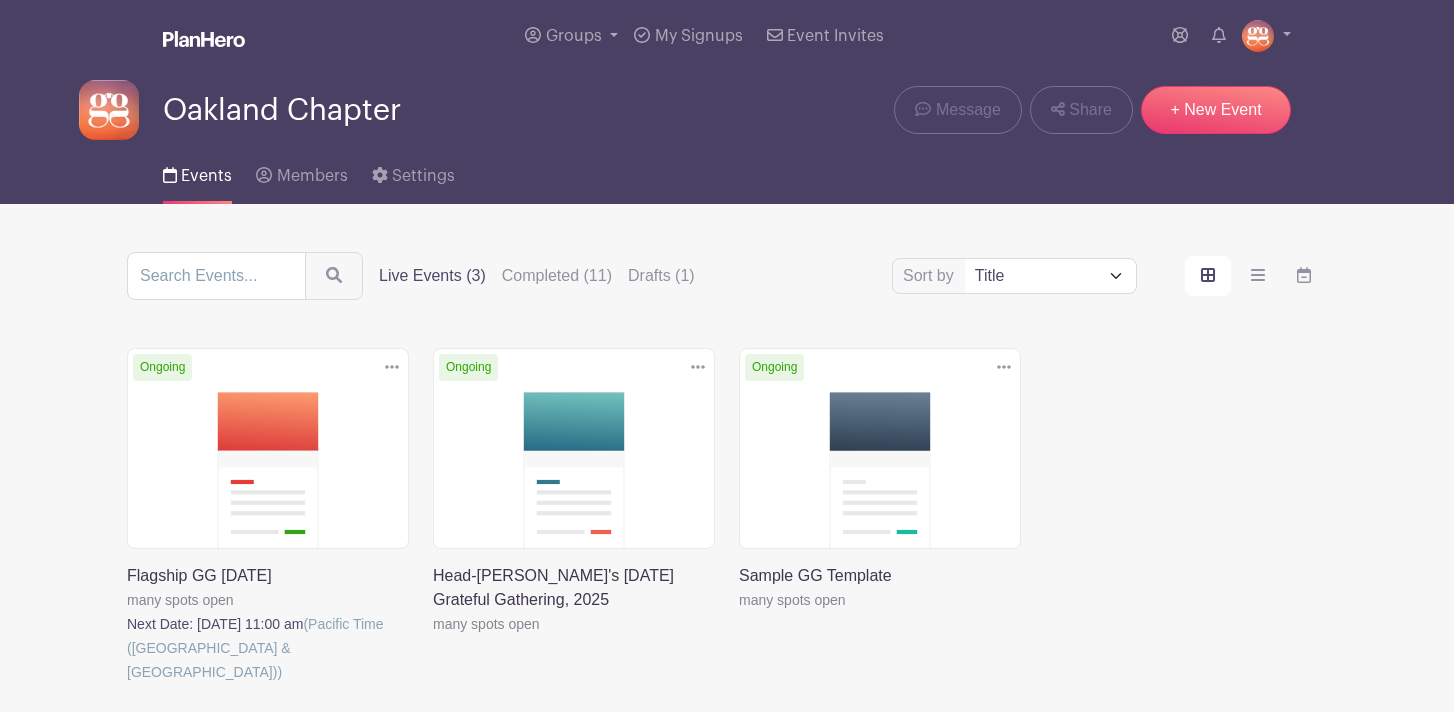click at bounding box center (127, 684) 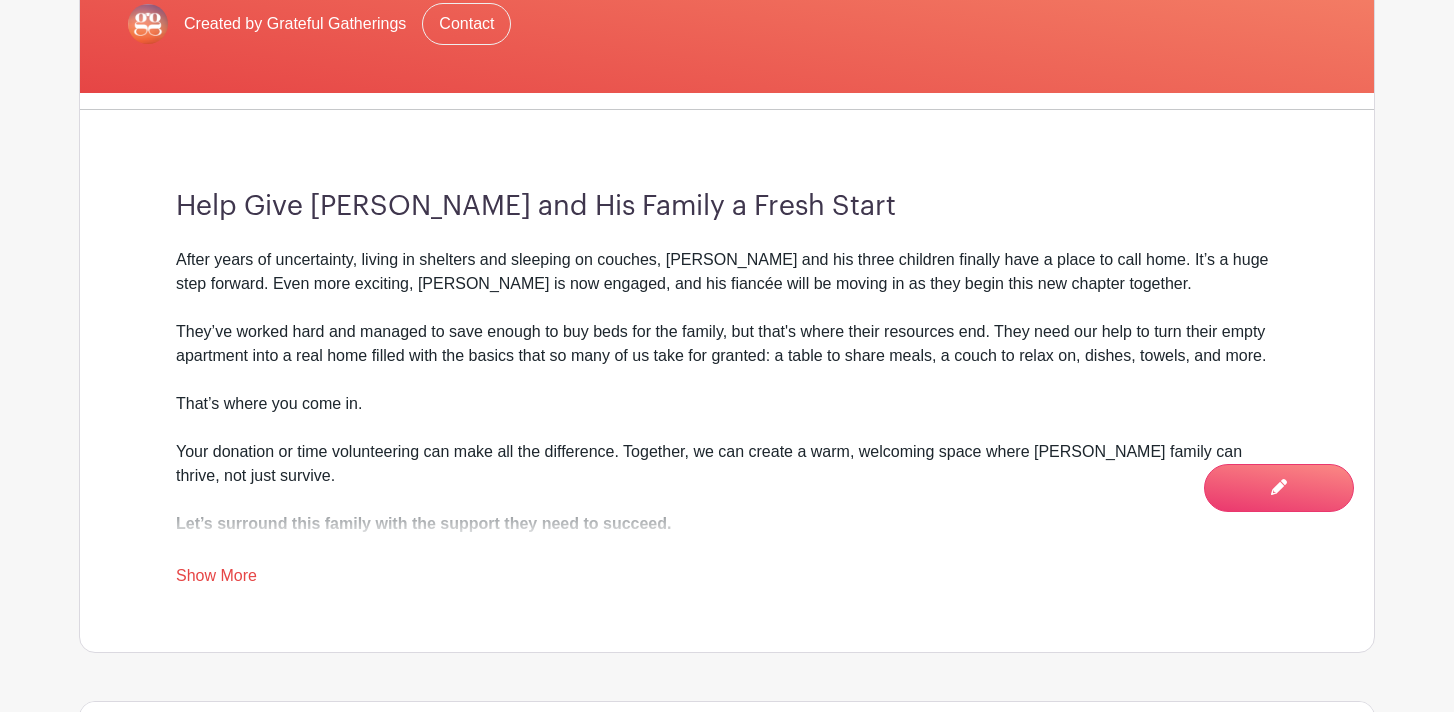 scroll, scrollTop: 524, scrollLeft: 0, axis: vertical 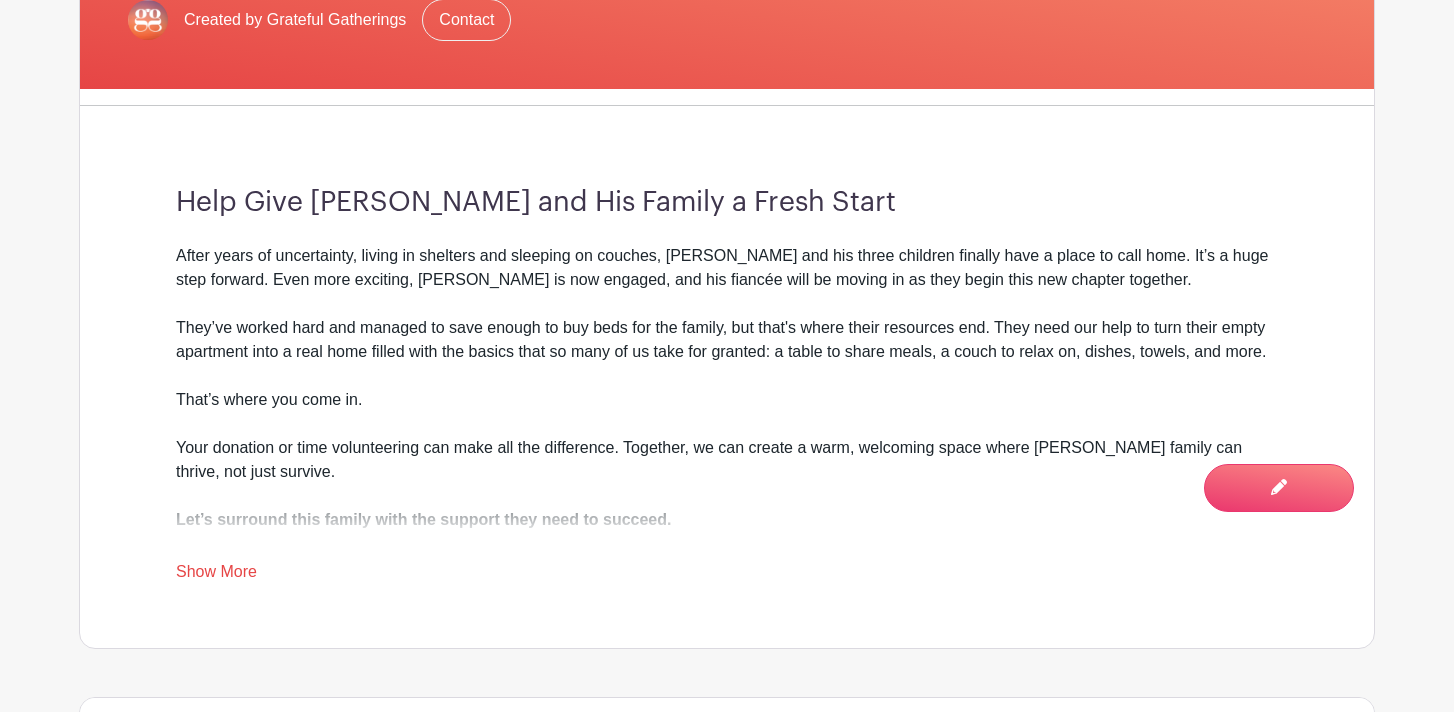 click on "Show More" at bounding box center [216, 575] 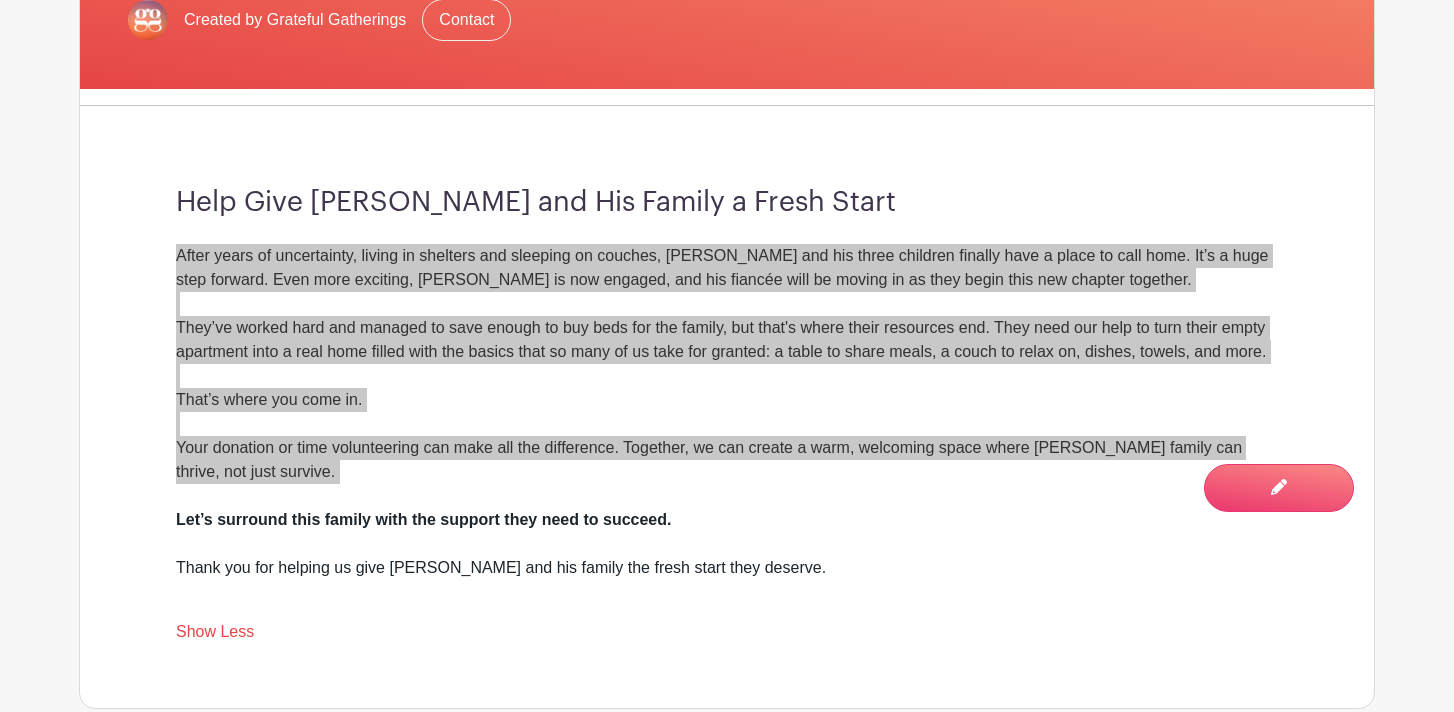 drag, startPoint x: 177, startPoint y: 254, endPoint x: 443, endPoint y: 493, distance: 357.59894 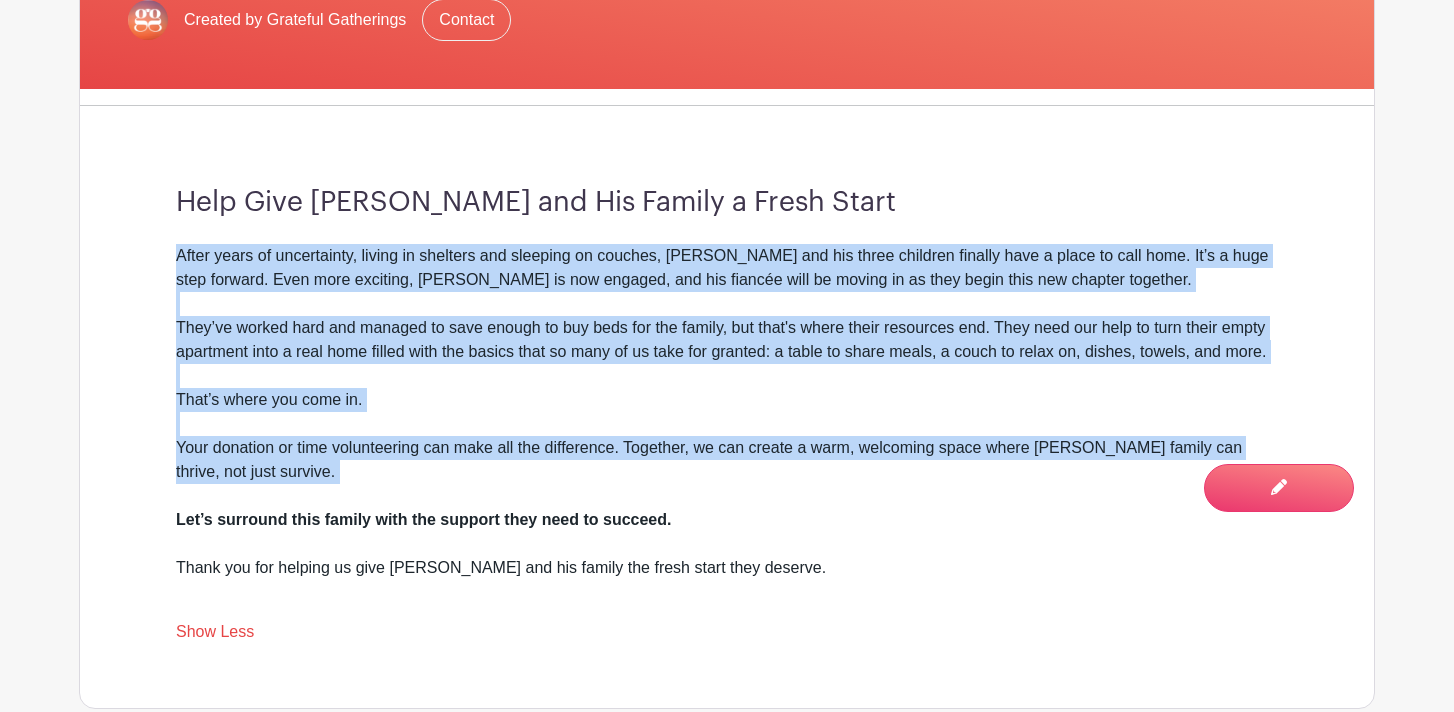 click on "After years of uncertainty, living in shelters and sleeping on couches, [PERSON_NAME] and his three children finally have a place to call home. It’s a huge step forward. Even more exciting, [PERSON_NAME] is now engaged, and his fiancée will be moving in as they begin this new chapter together." at bounding box center (727, 280) 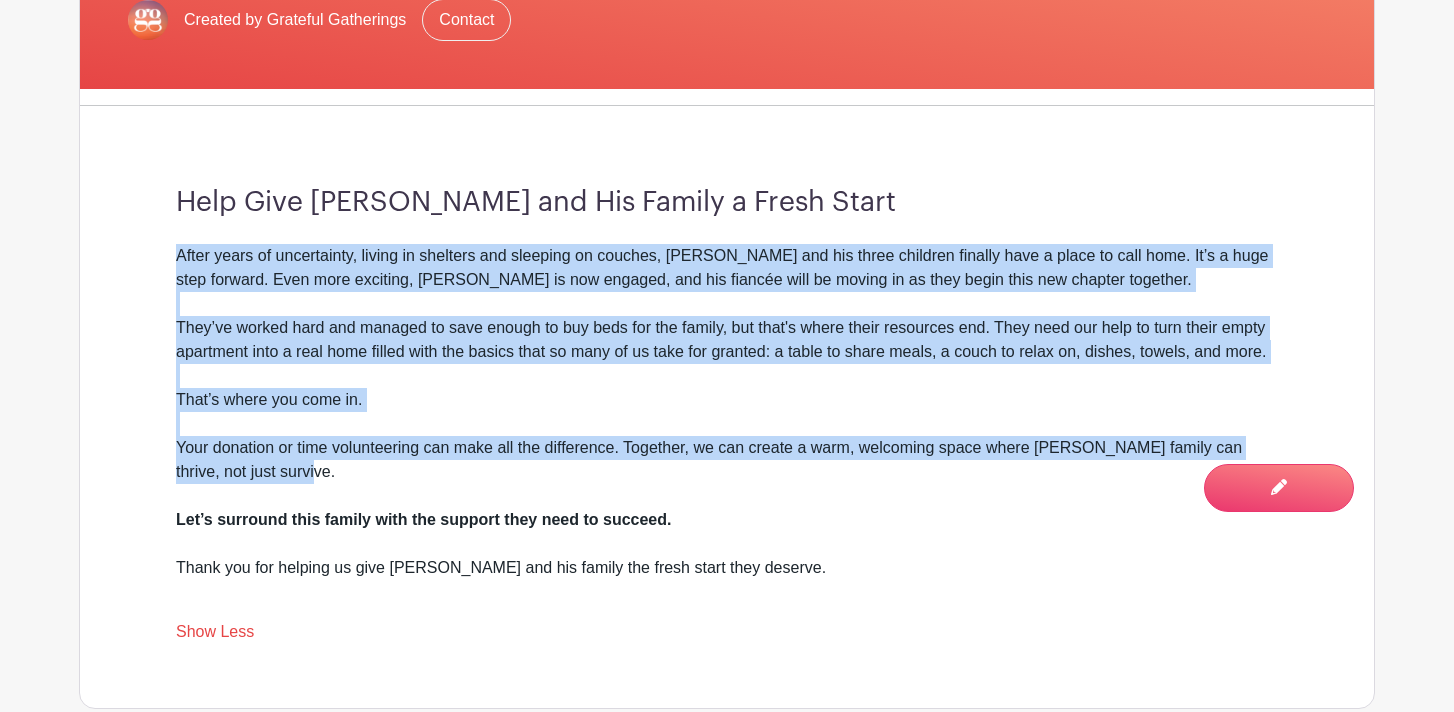 drag, startPoint x: 176, startPoint y: 256, endPoint x: 393, endPoint y: 469, distance: 304.06906 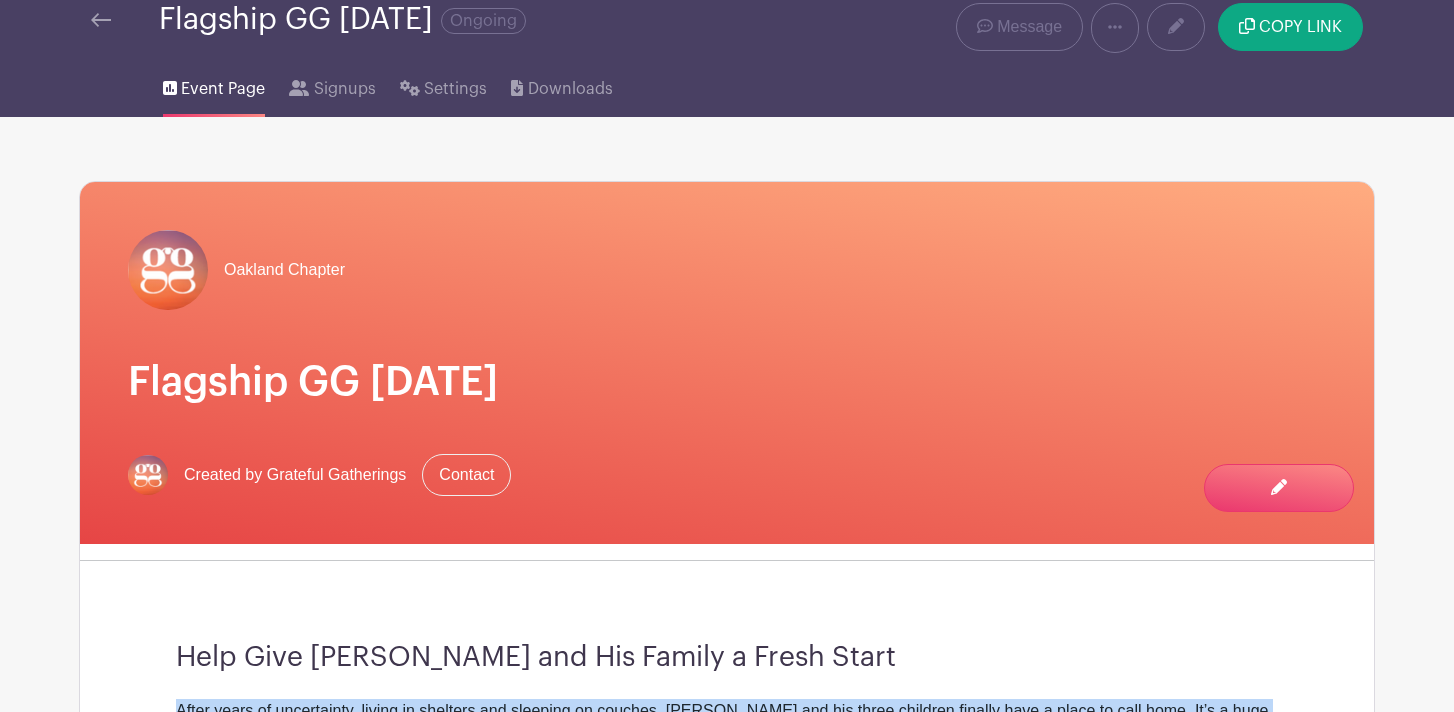 scroll, scrollTop: 0, scrollLeft: 0, axis: both 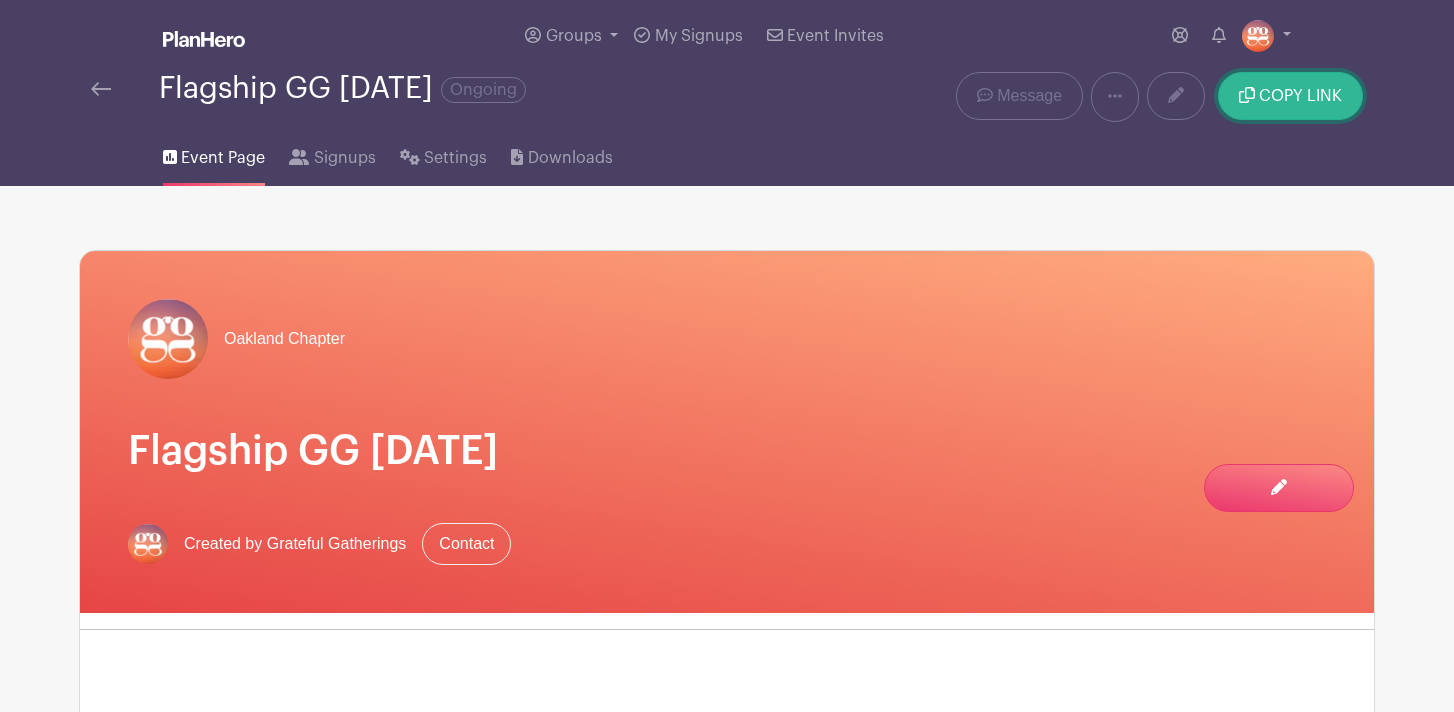 click on "COPY LINK" at bounding box center [1300, 96] 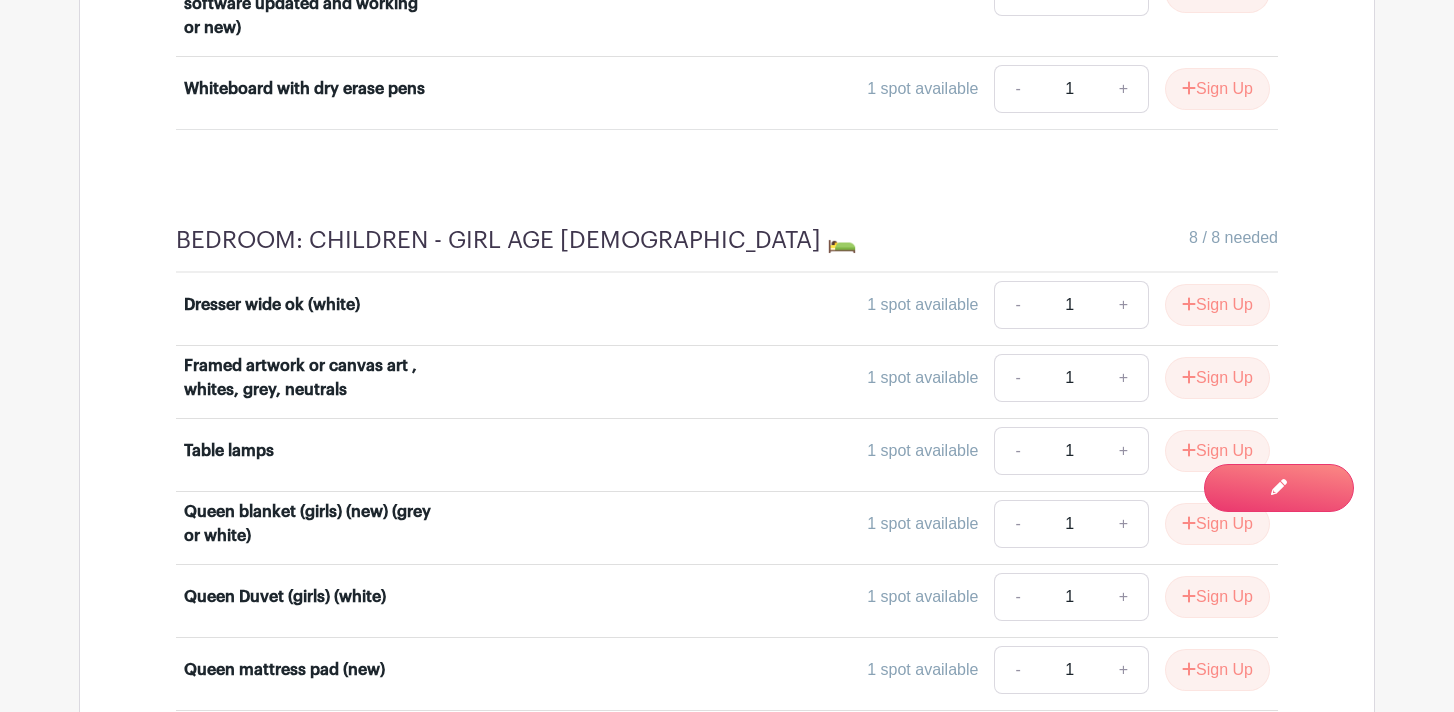 scroll, scrollTop: 7358, scrollLeft: 0, axis: vertical 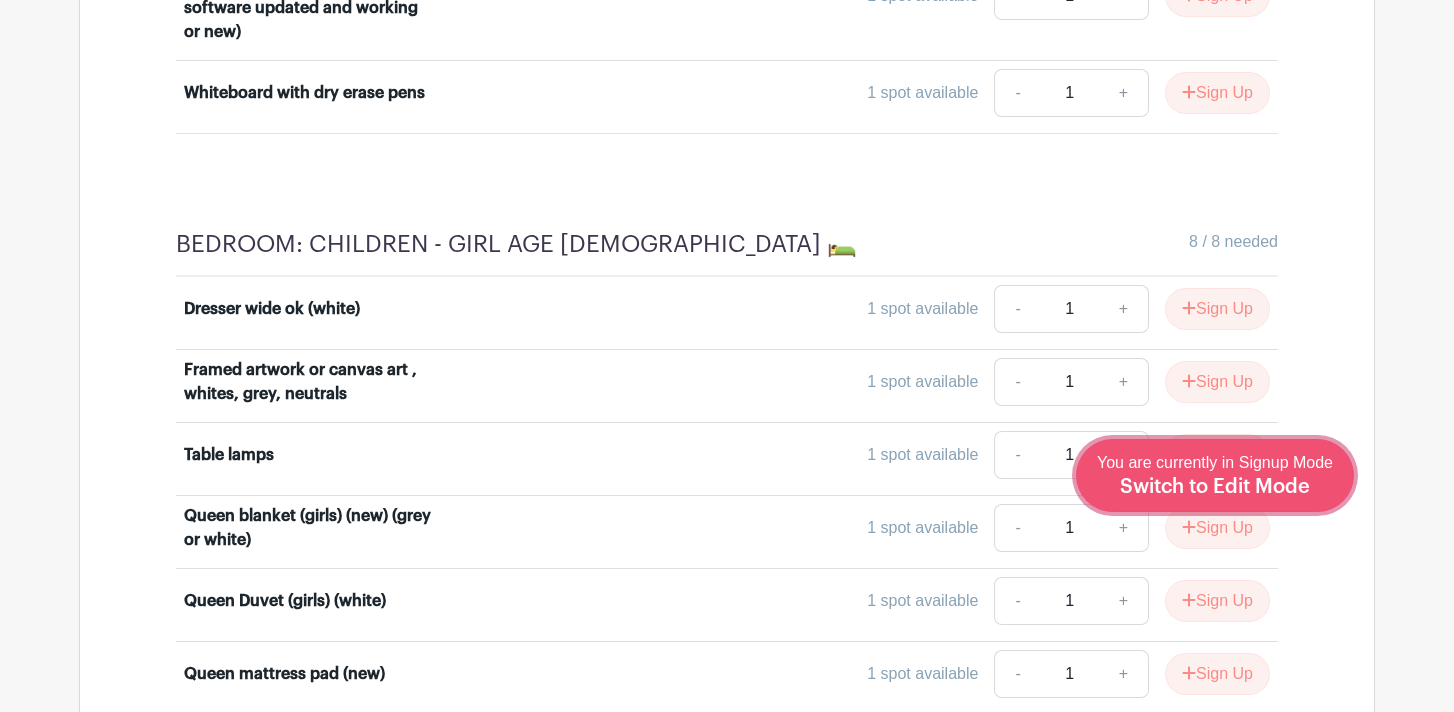 click on "Switch to Edit Mode" at bounding box center [1215, 487] 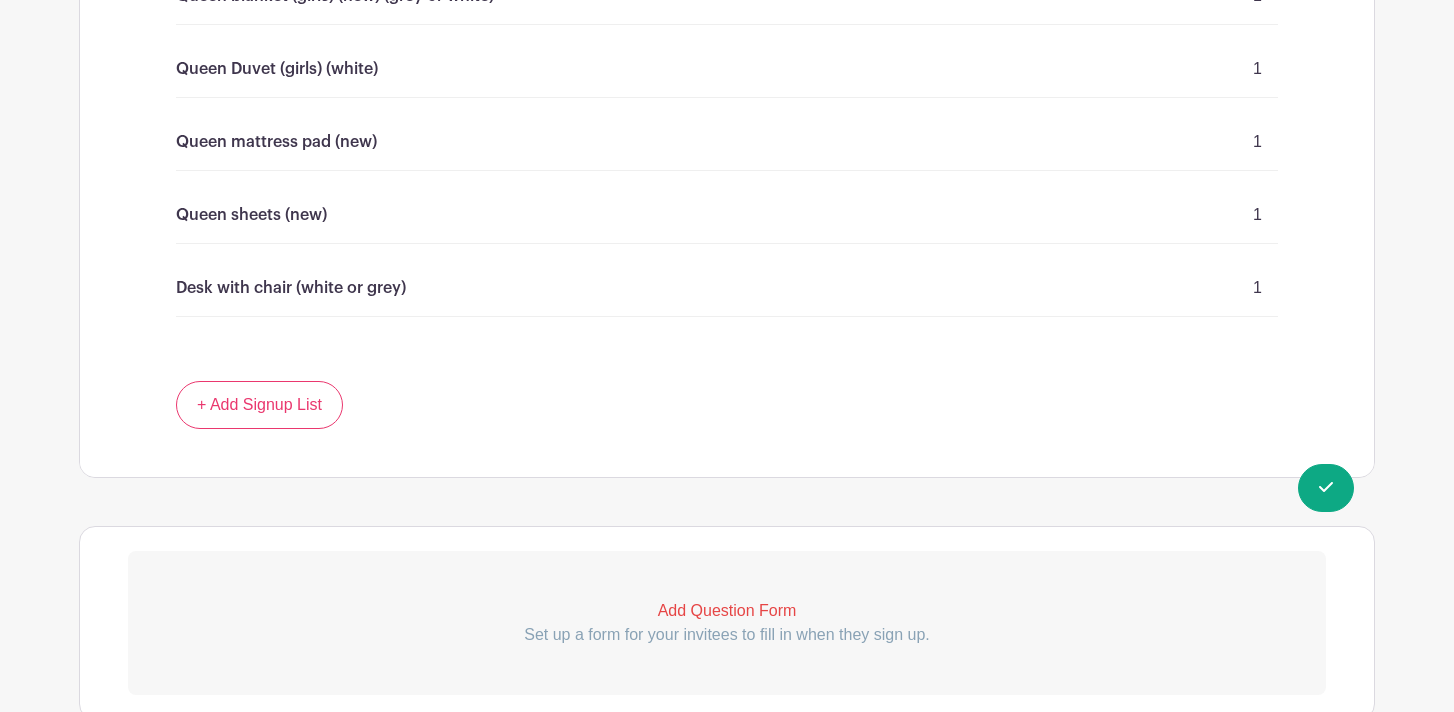 scroll, scrollTop: 8136, scrollLeft: 0, axis: vertical 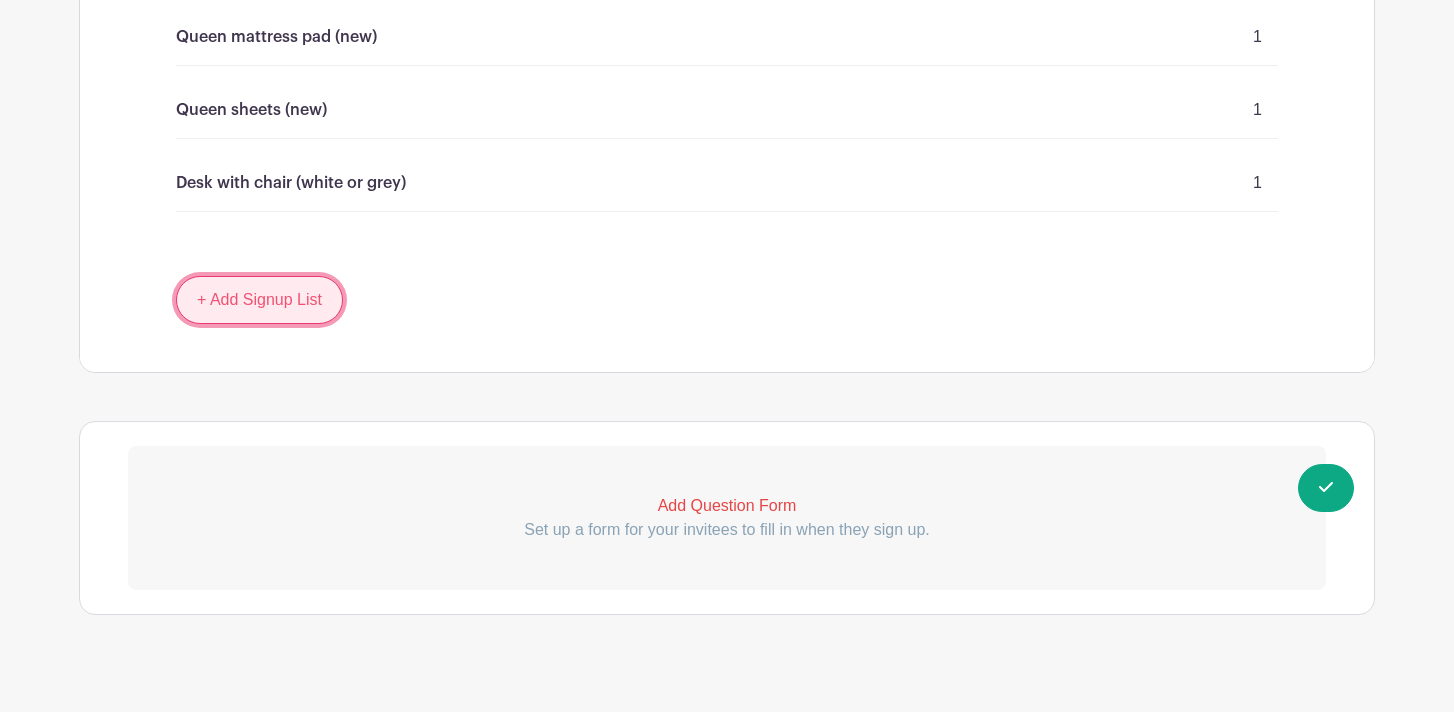 click on "+ Add Signup List" at bounding box center [259, 300] 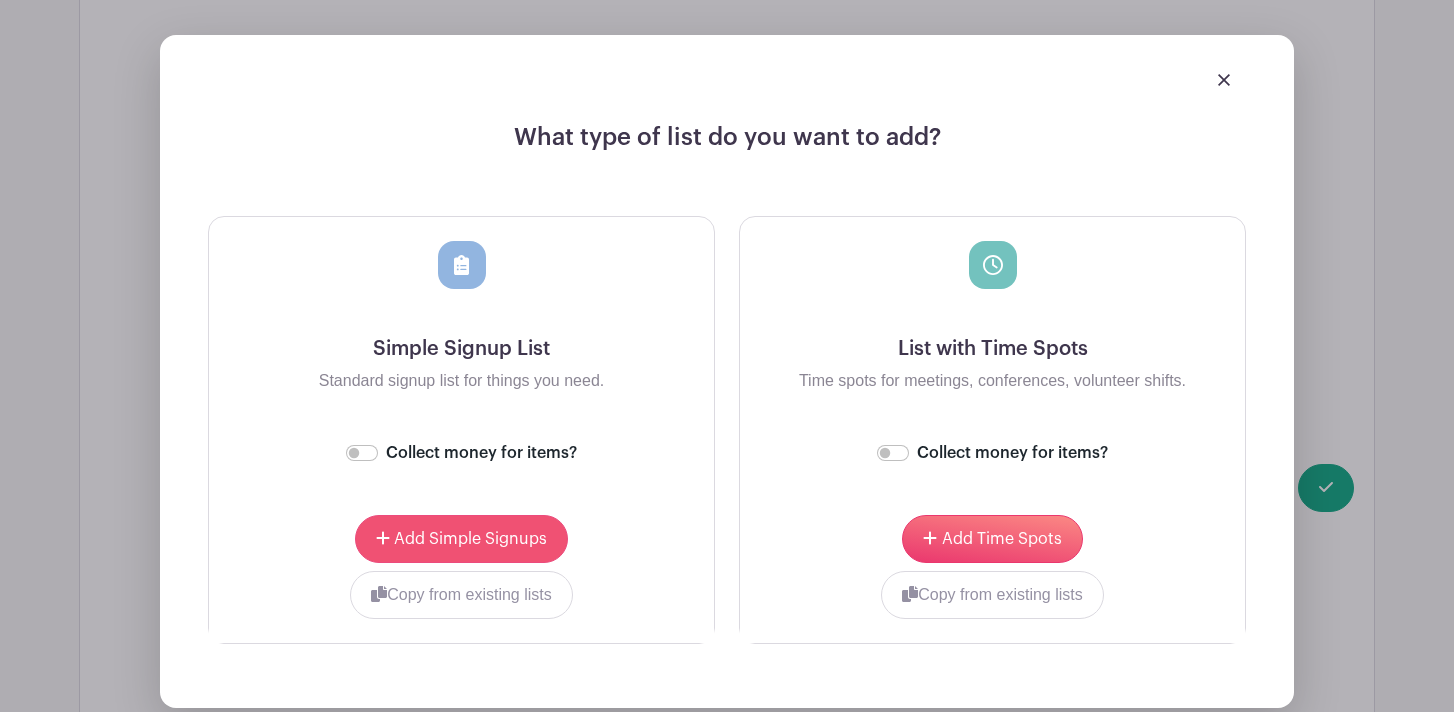scroll, scrollTop: 8464, scrollLeft: 0, axis: vertical 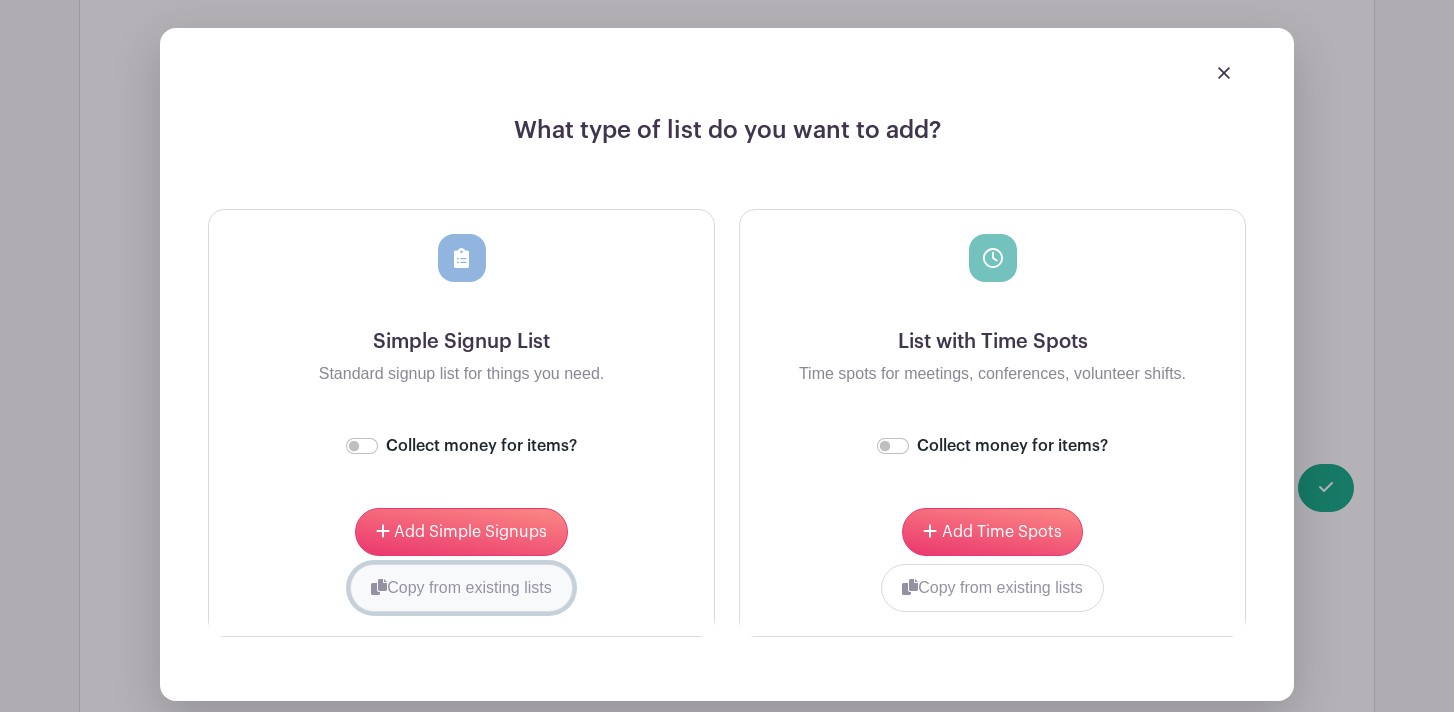 click on "Copy from existing lists" at bounding box center [461, 588] 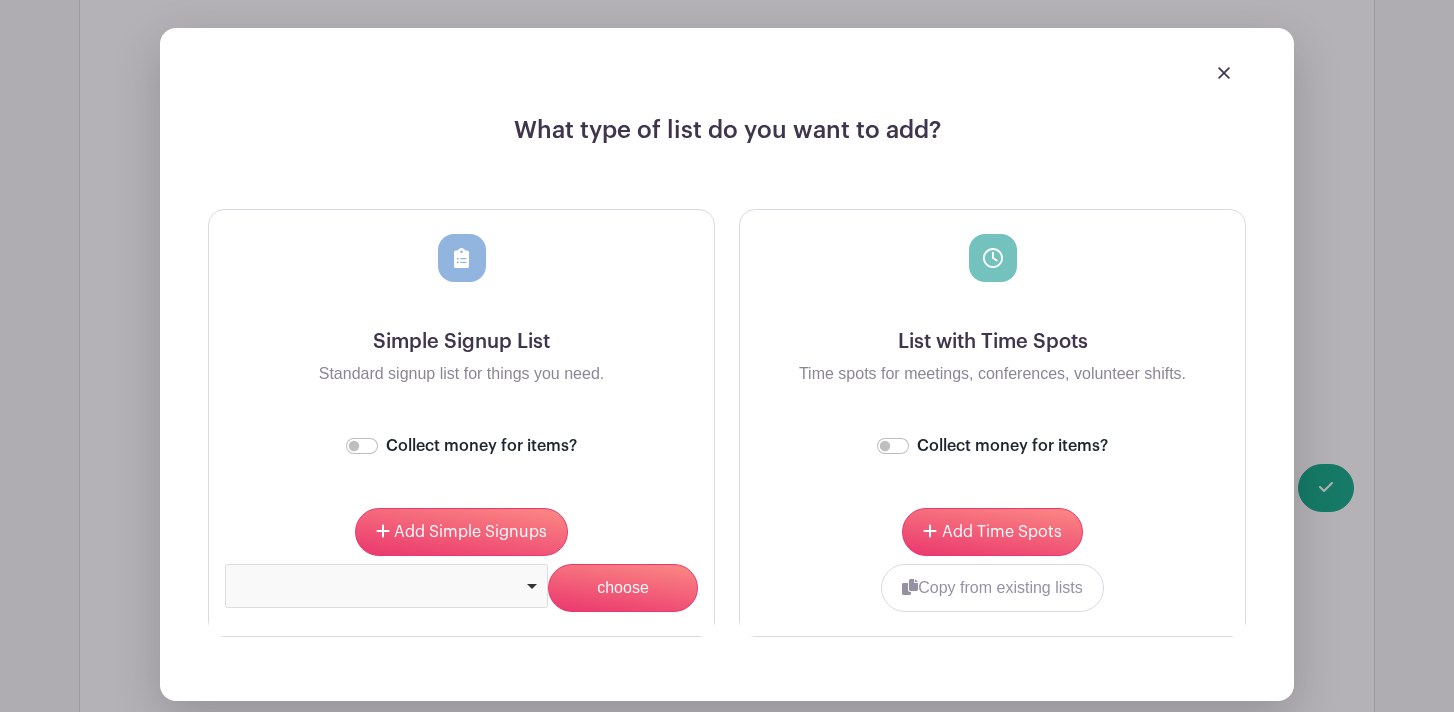 click at bounding box center (387, 584) 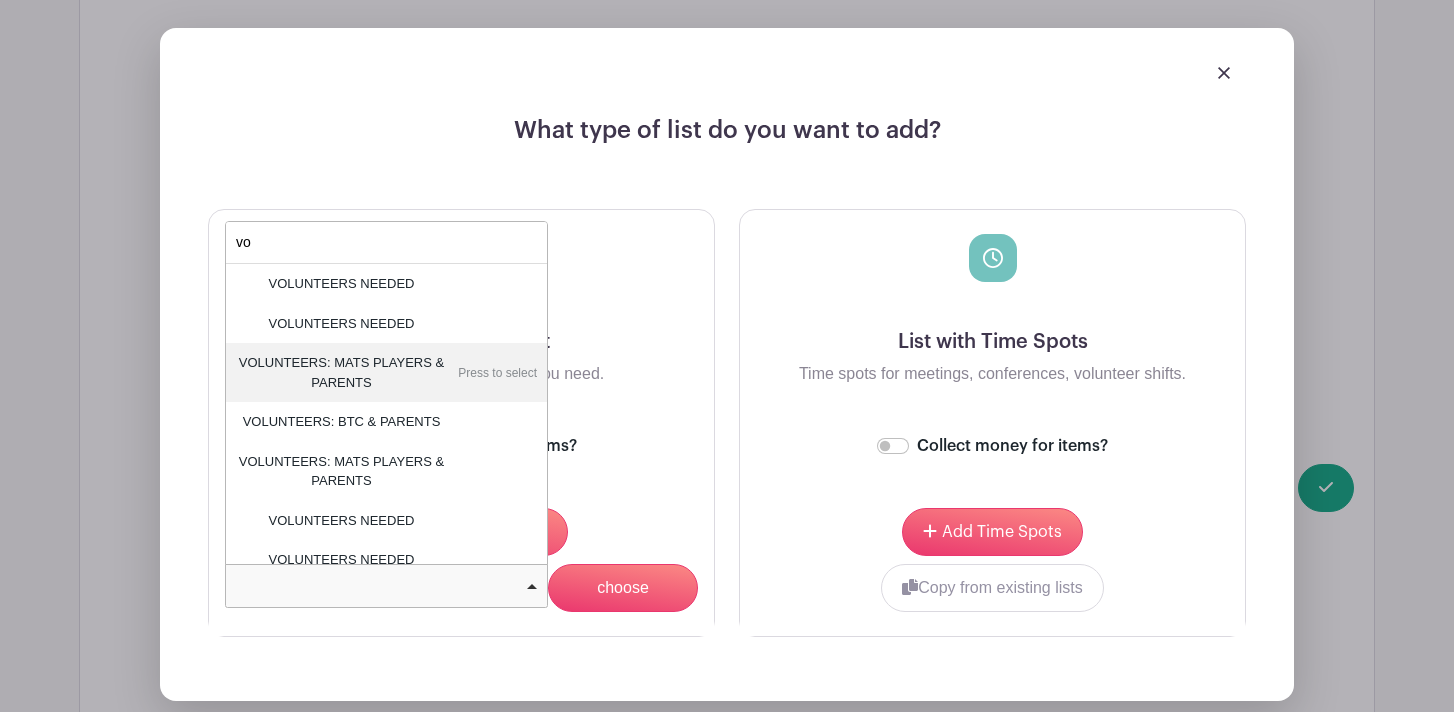 type on "vol" 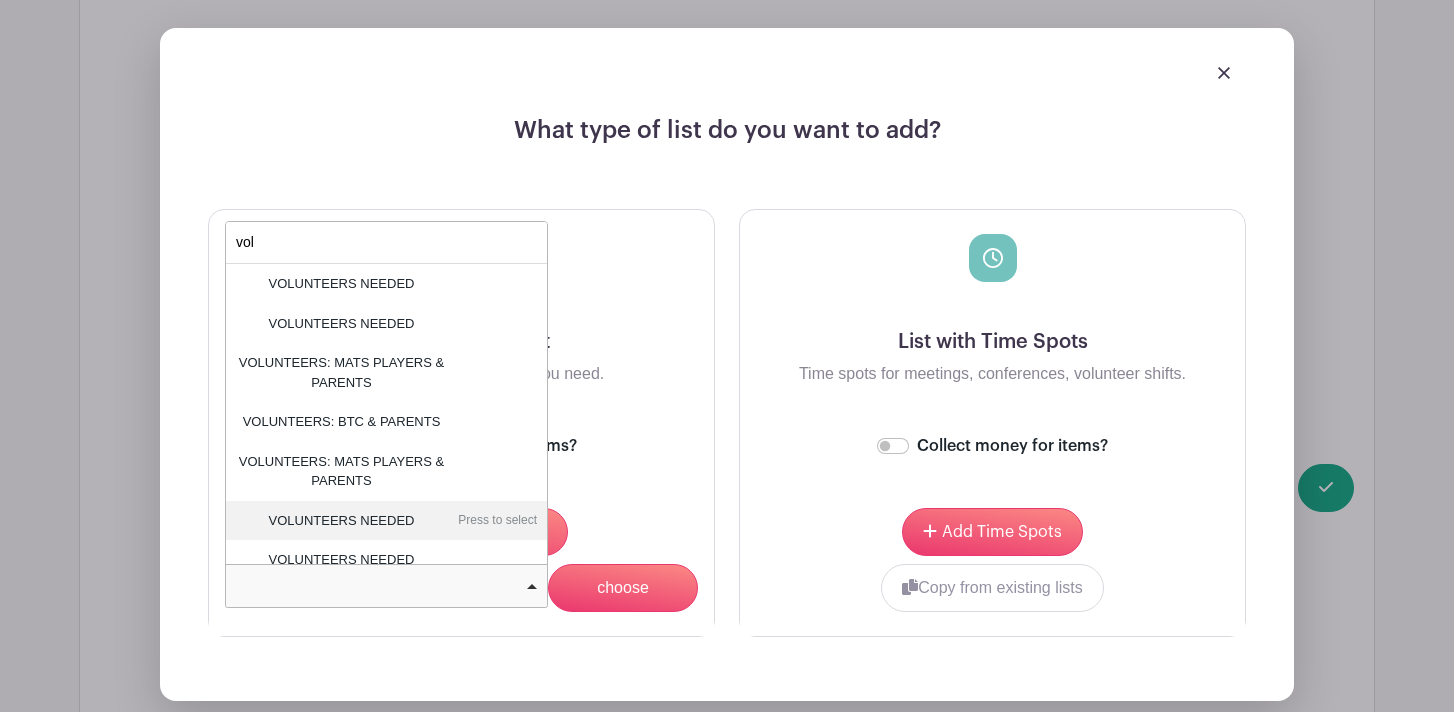 type 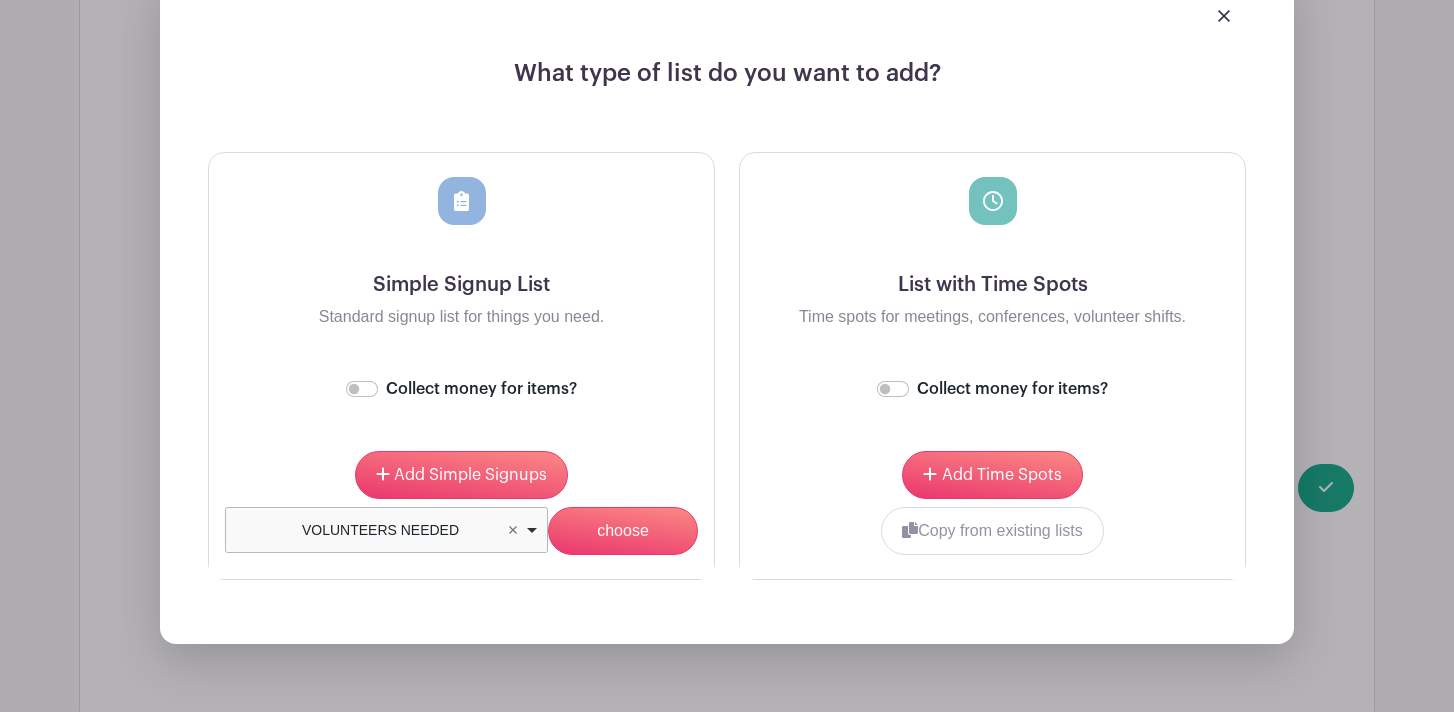 scroll, scrollTop: 8558, scrollLeft: 0, axis: vertical 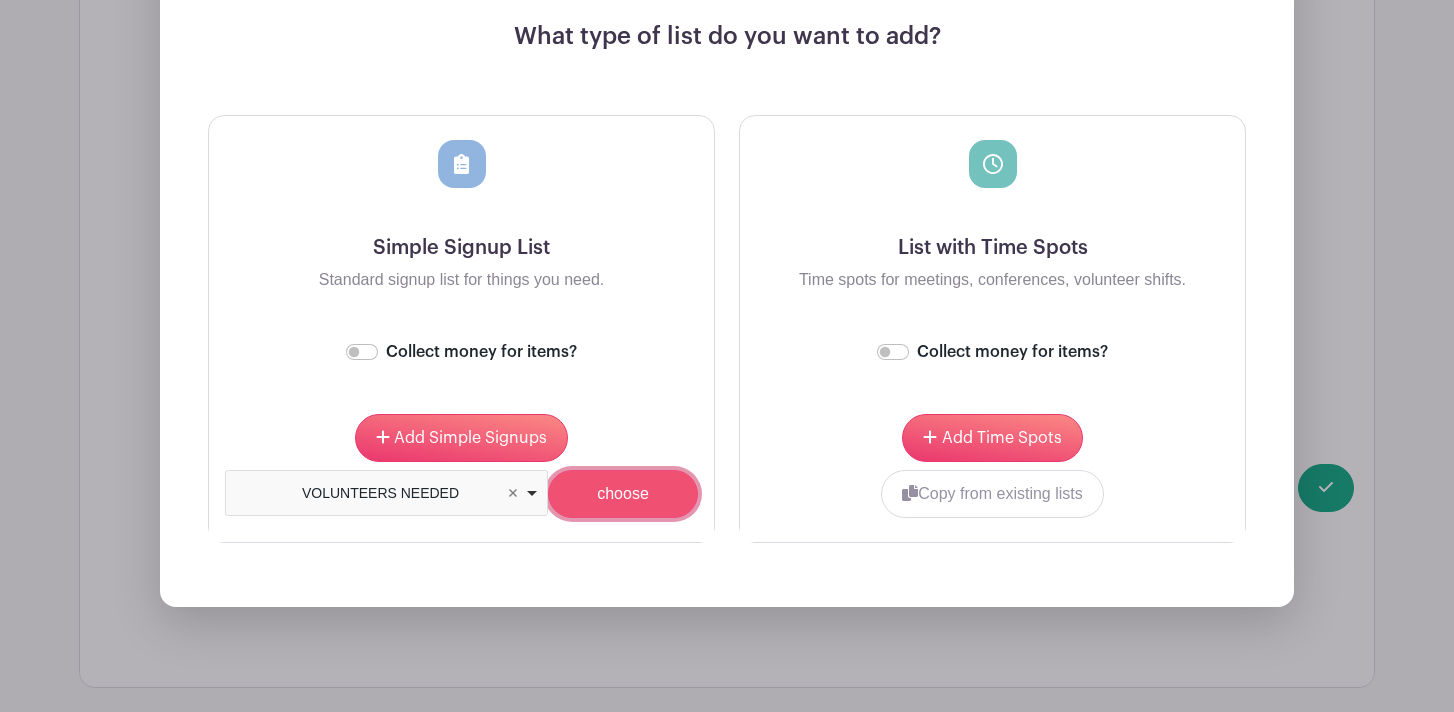 click on "choose" at bounding box center (623, 494) 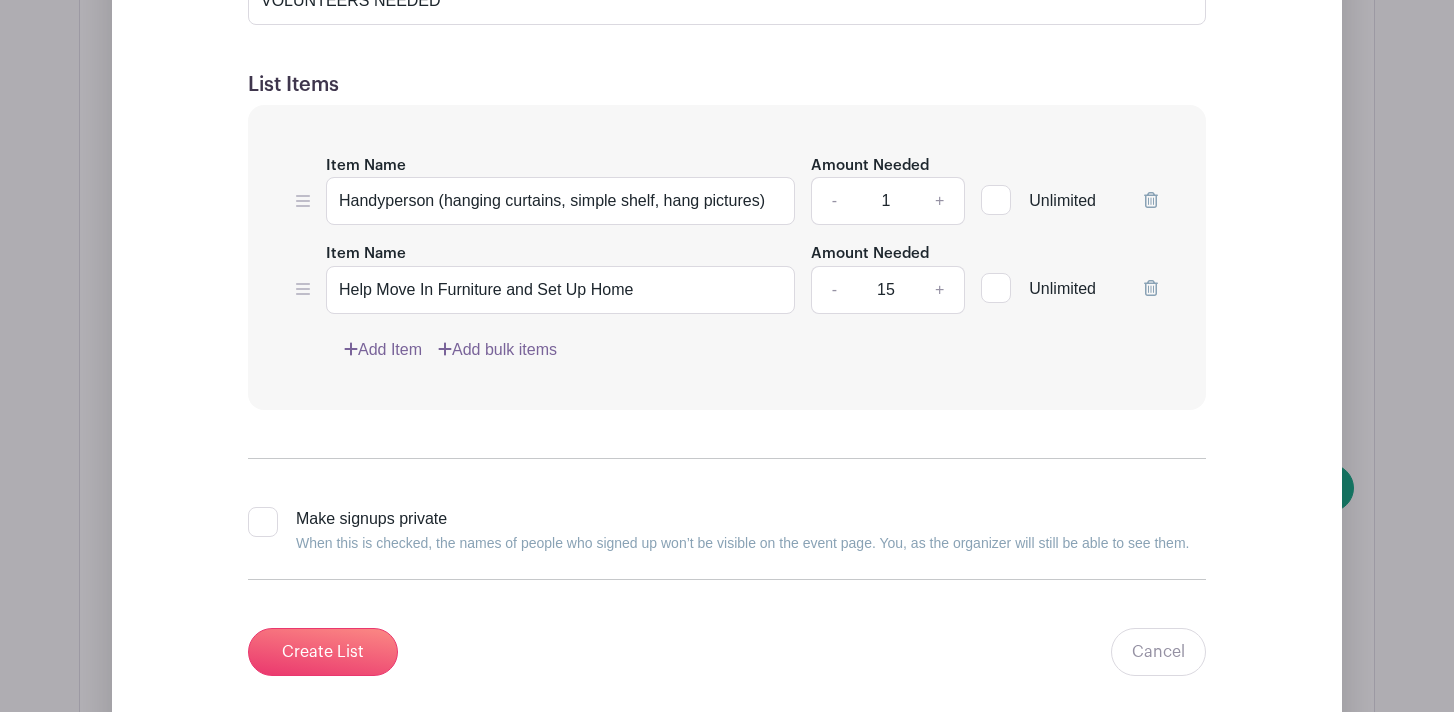 scroll, scrollTop: 8893, scrollLeft: 0, axis: vertical 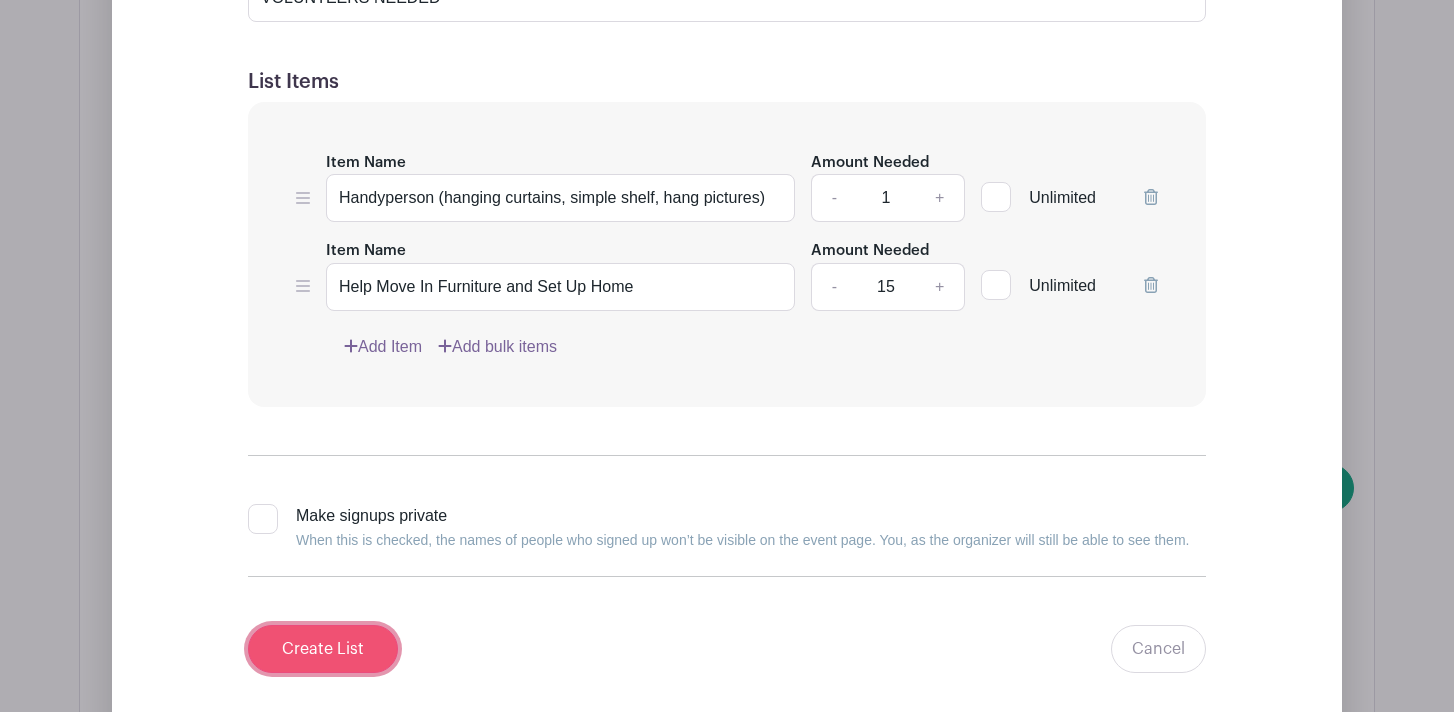 click on "Create List" at bounding box center [323, 649] 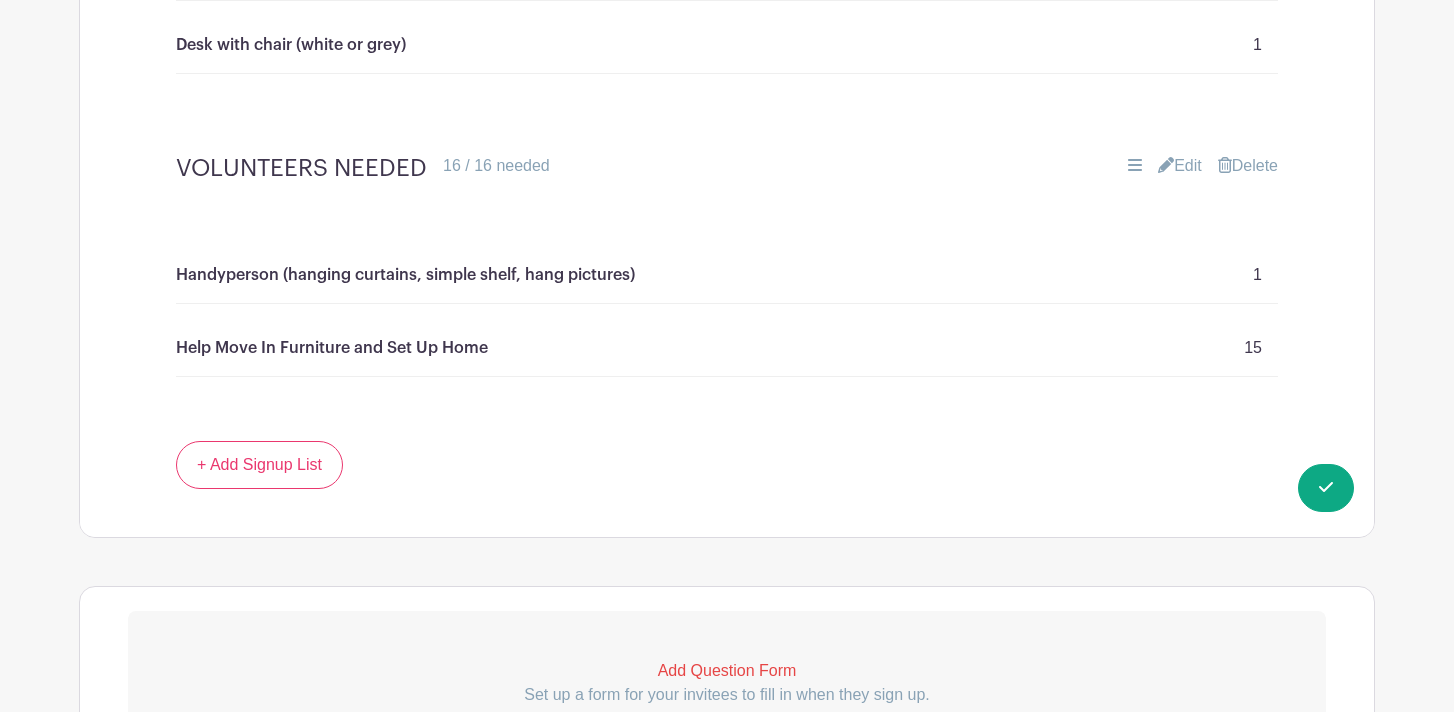 scroll, scrollTop: 8211, scrollLeft: 0, axis: vertical 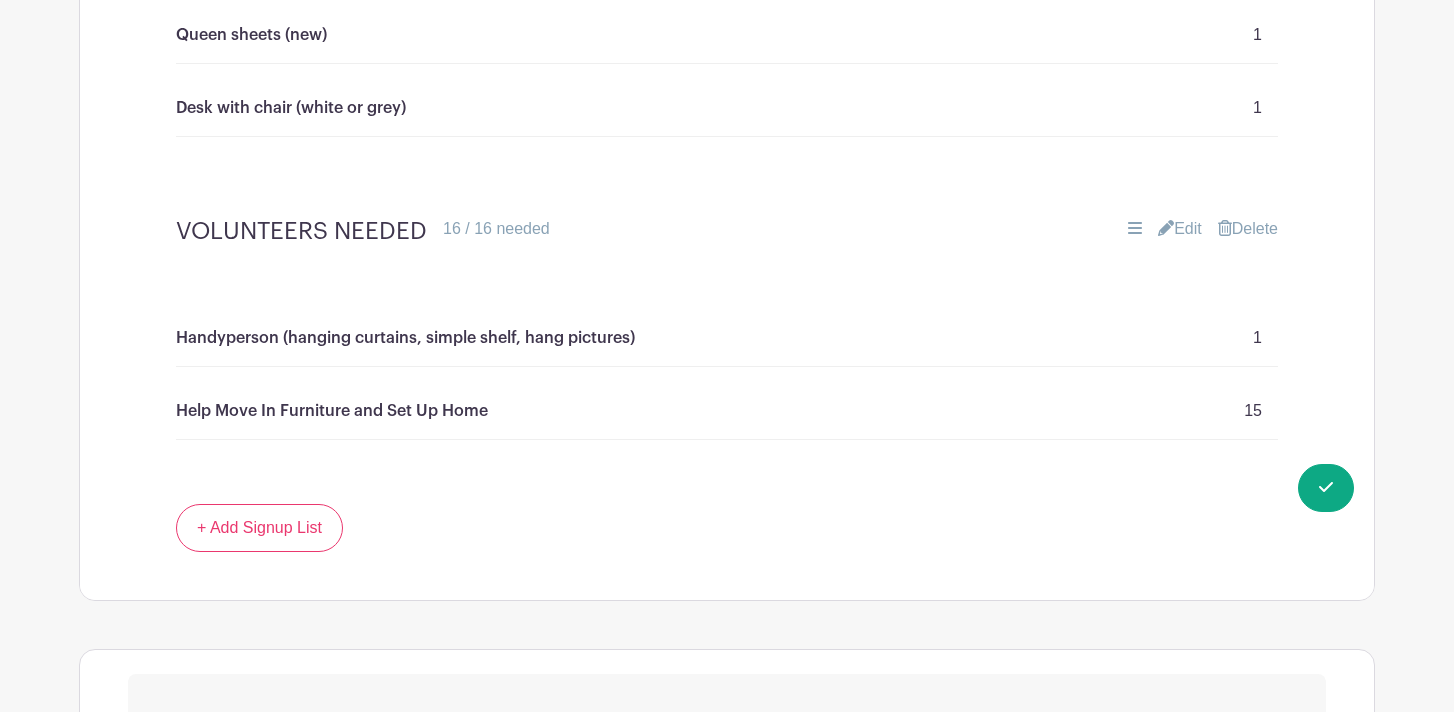 type 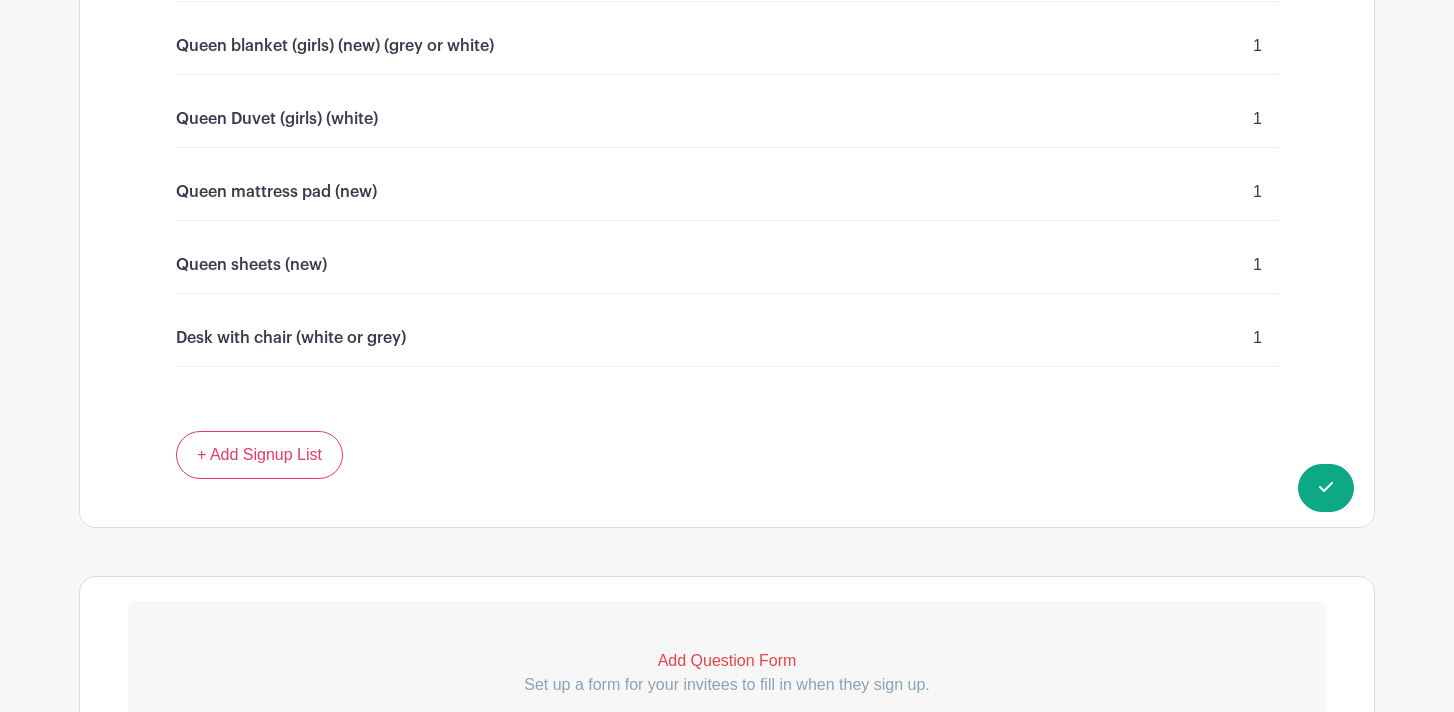 scroll, scrollTop: 8211, scrollLeft: 0, axis: vertical 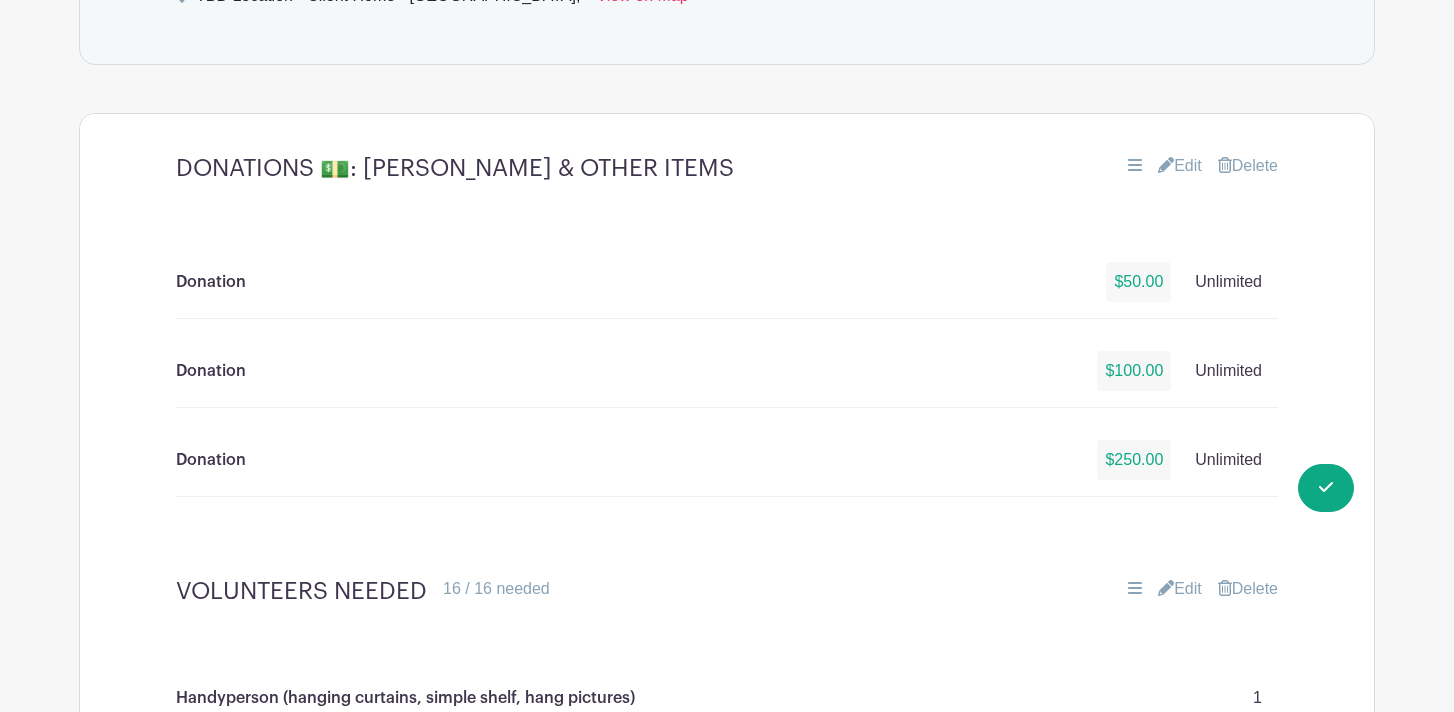 click on "Edit" at bounding box center (1180, 166) 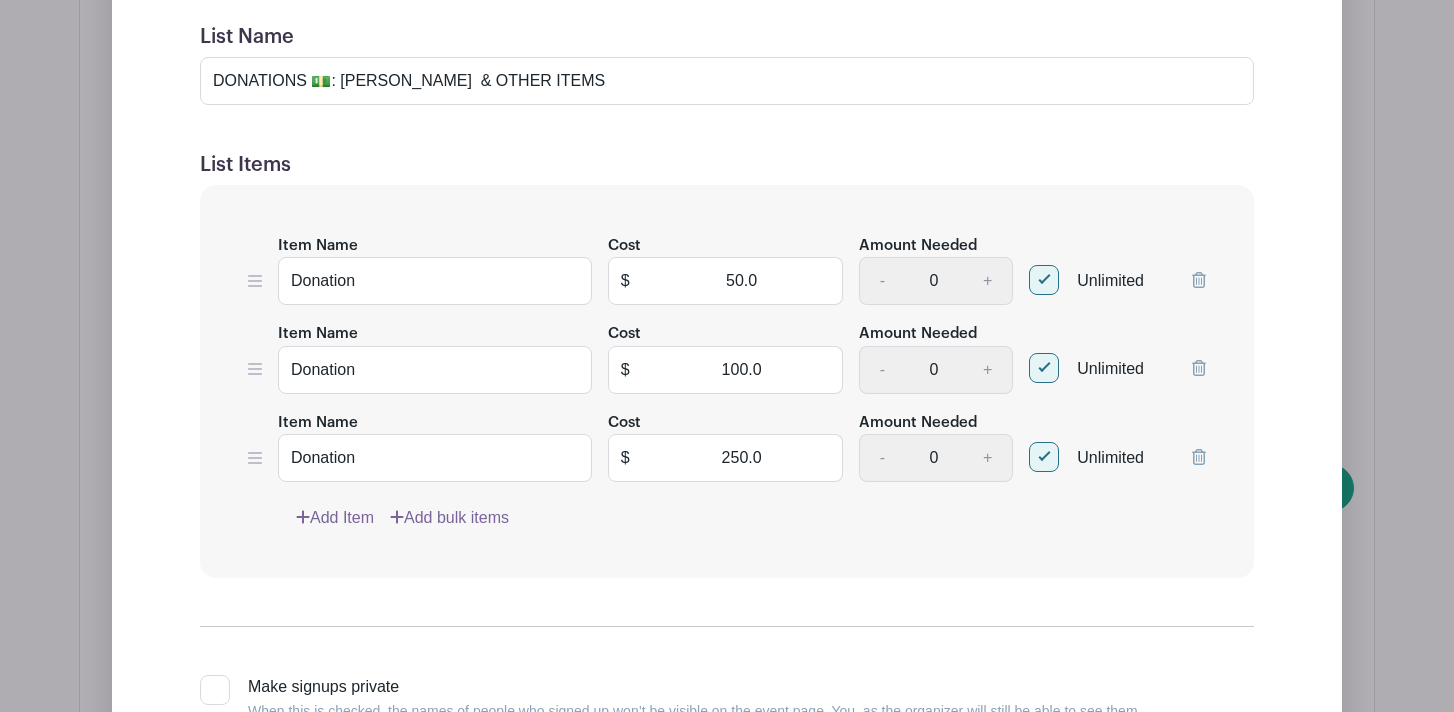 scroll, scrollTop: 1833, scrollLeft: 0, axis: vertical 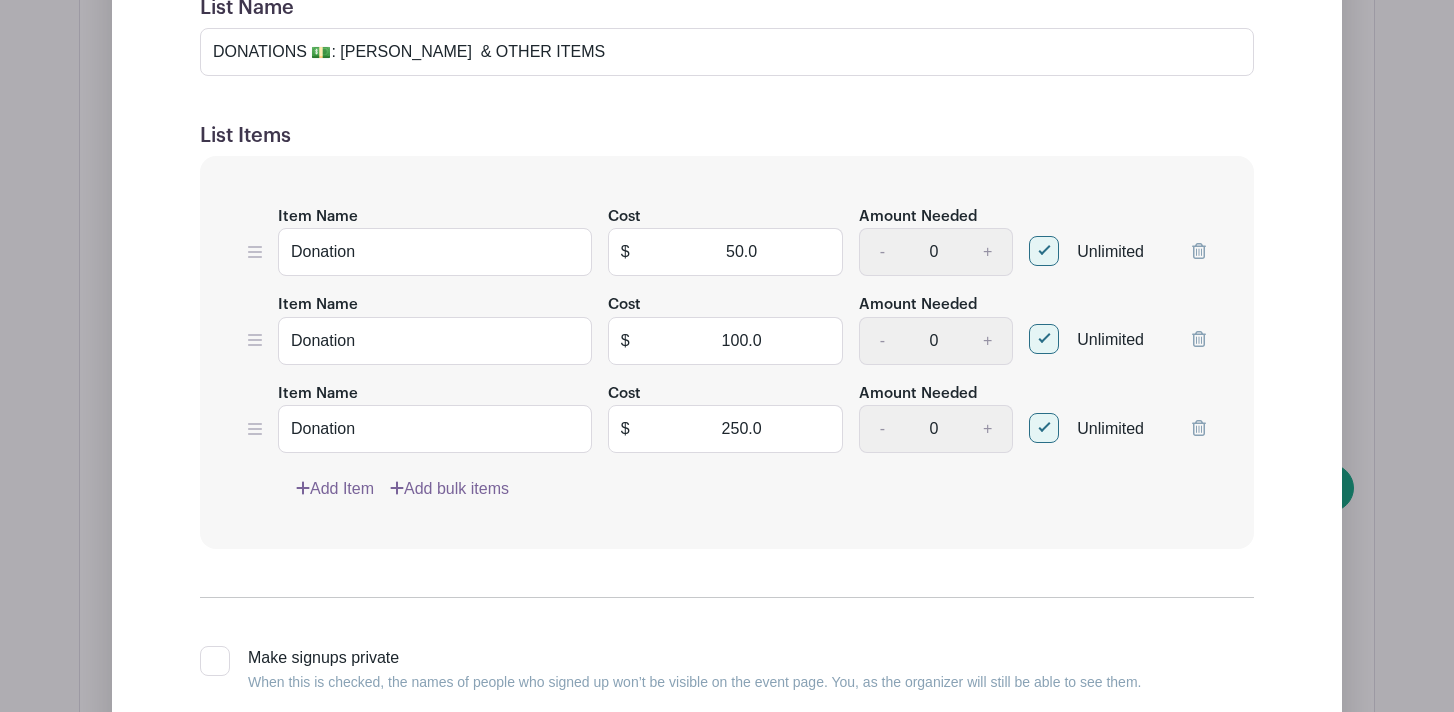 click on "Add Item" at bounding box center [335, 489] 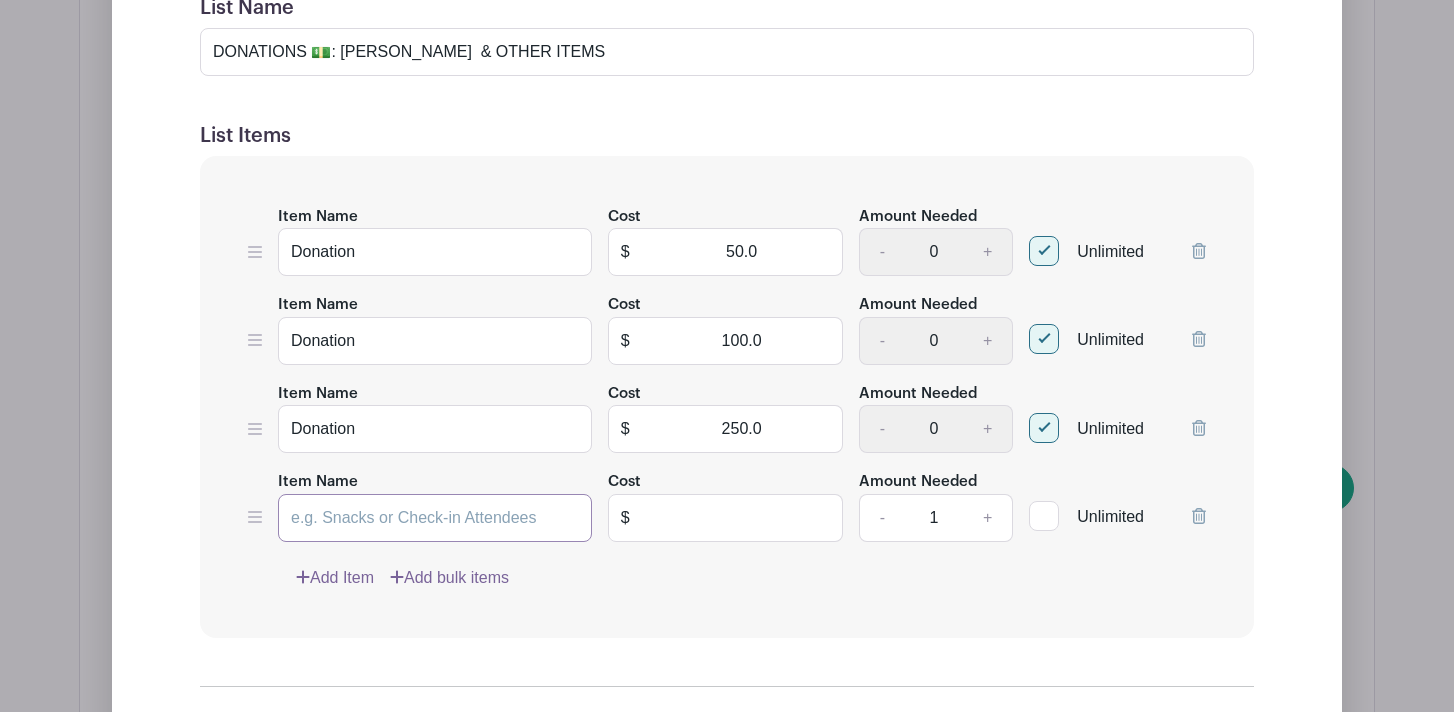 click on "Item Name" at bounding box center (435, 518) 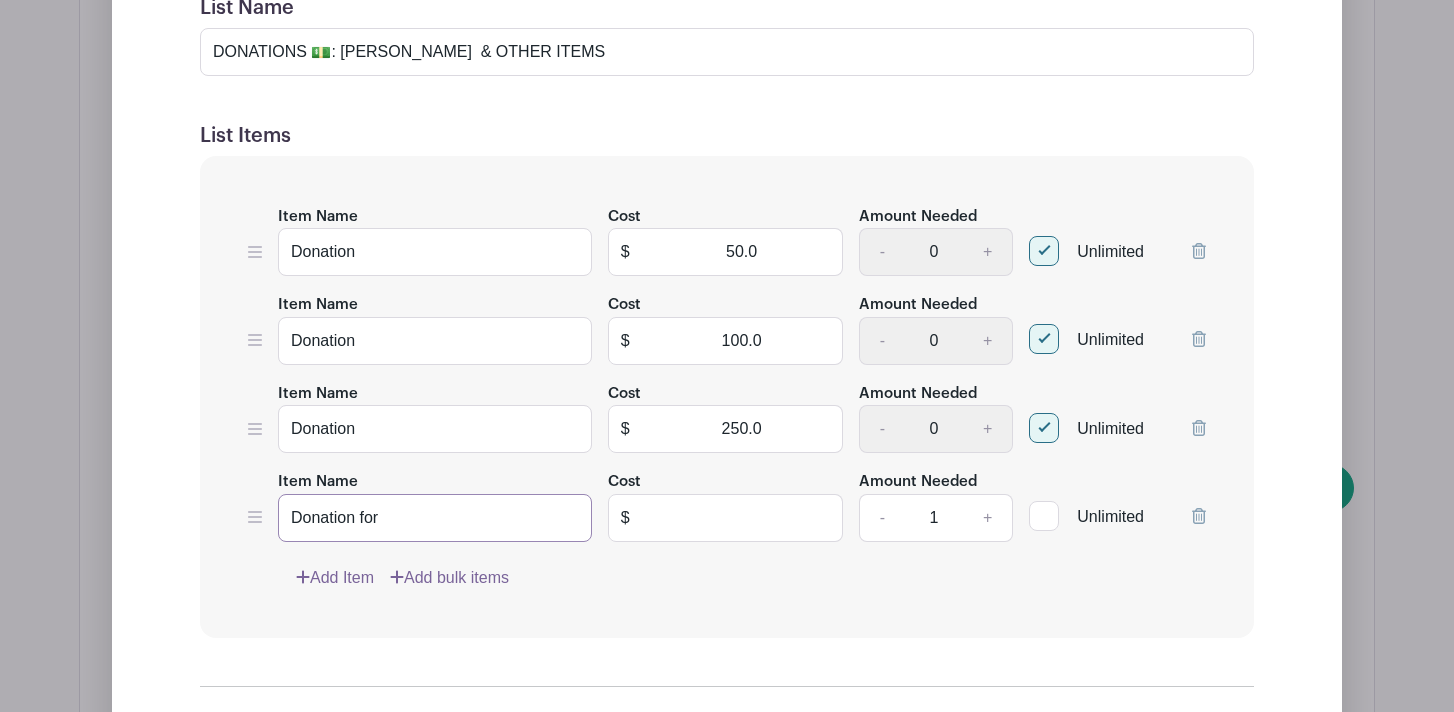 type on "Donation for" 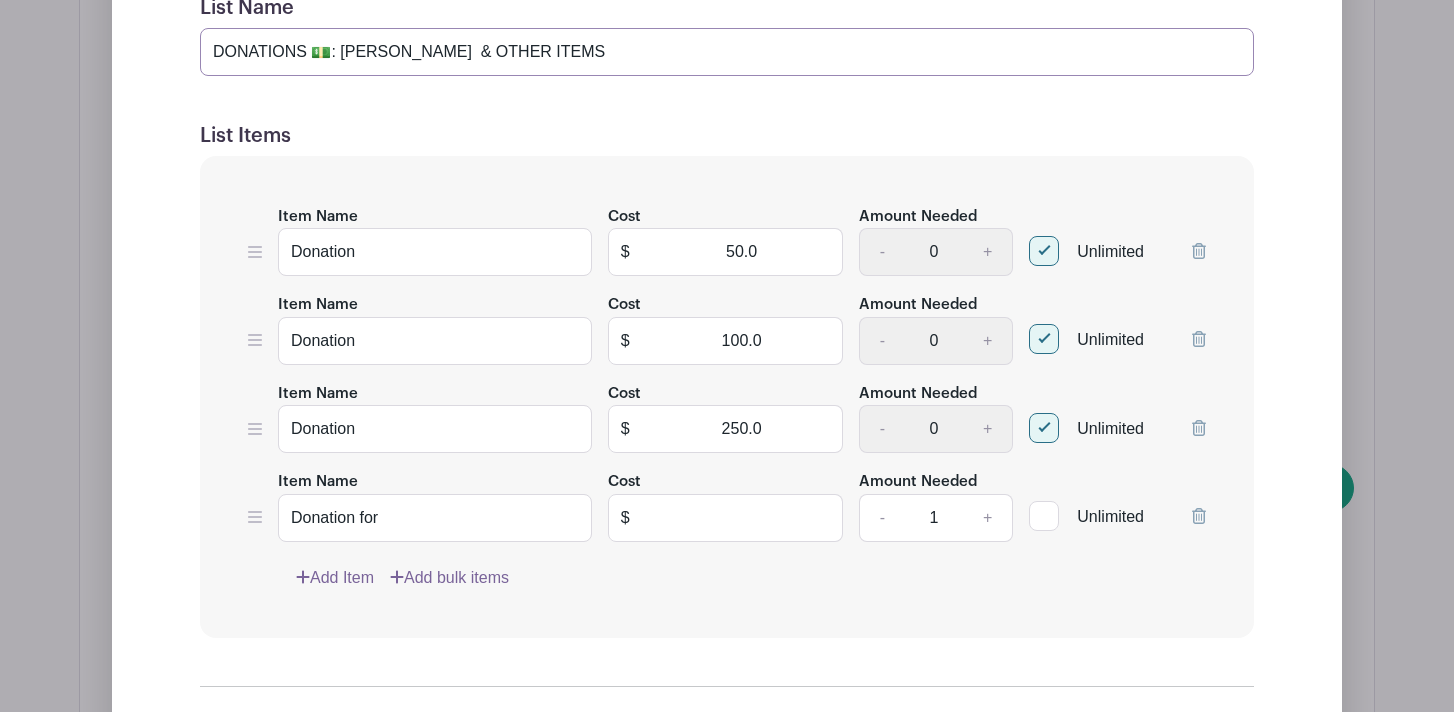 drag, startPoint x: 459, startPoint y: 53, endPoint x: 337, endPoint y: 45, distance: 122.26202 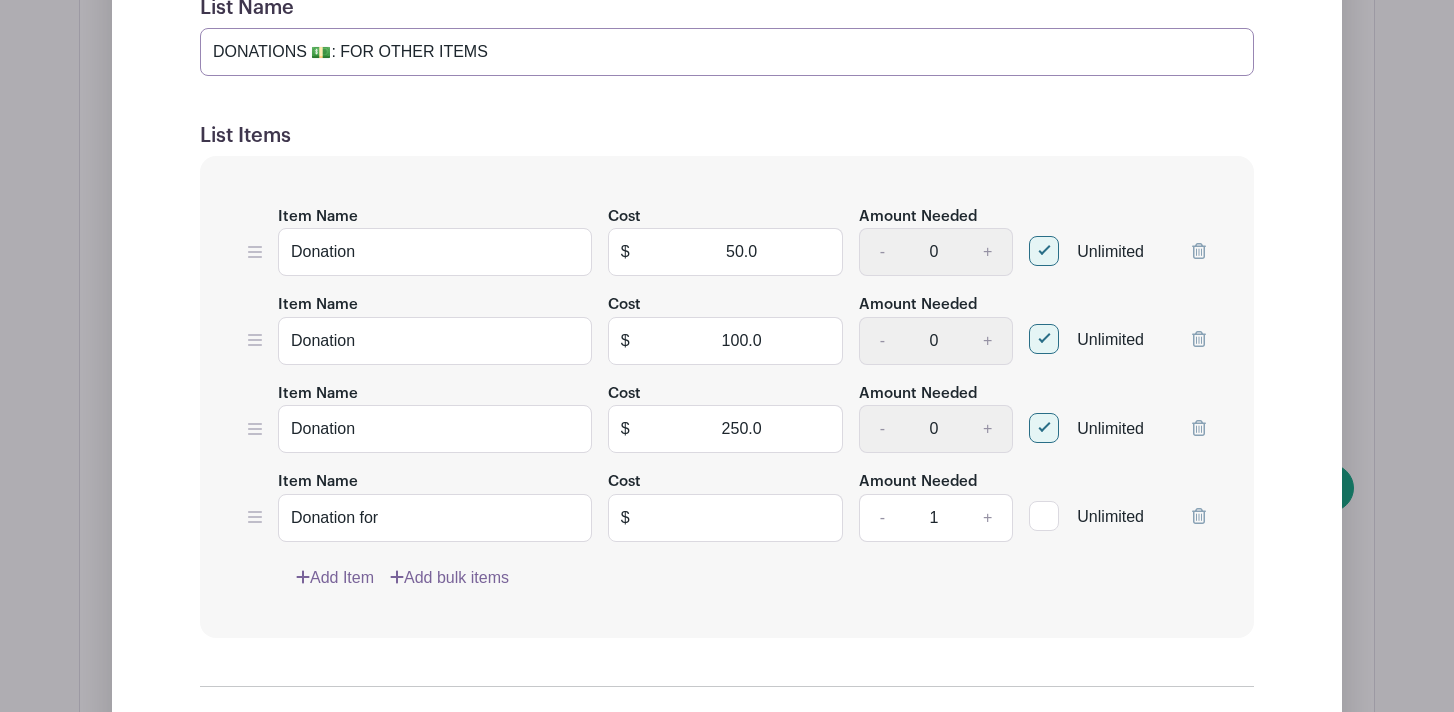 click on "DONATIONS 💵: FOR OTHER ITEMS" at bounding box center (727, 52) 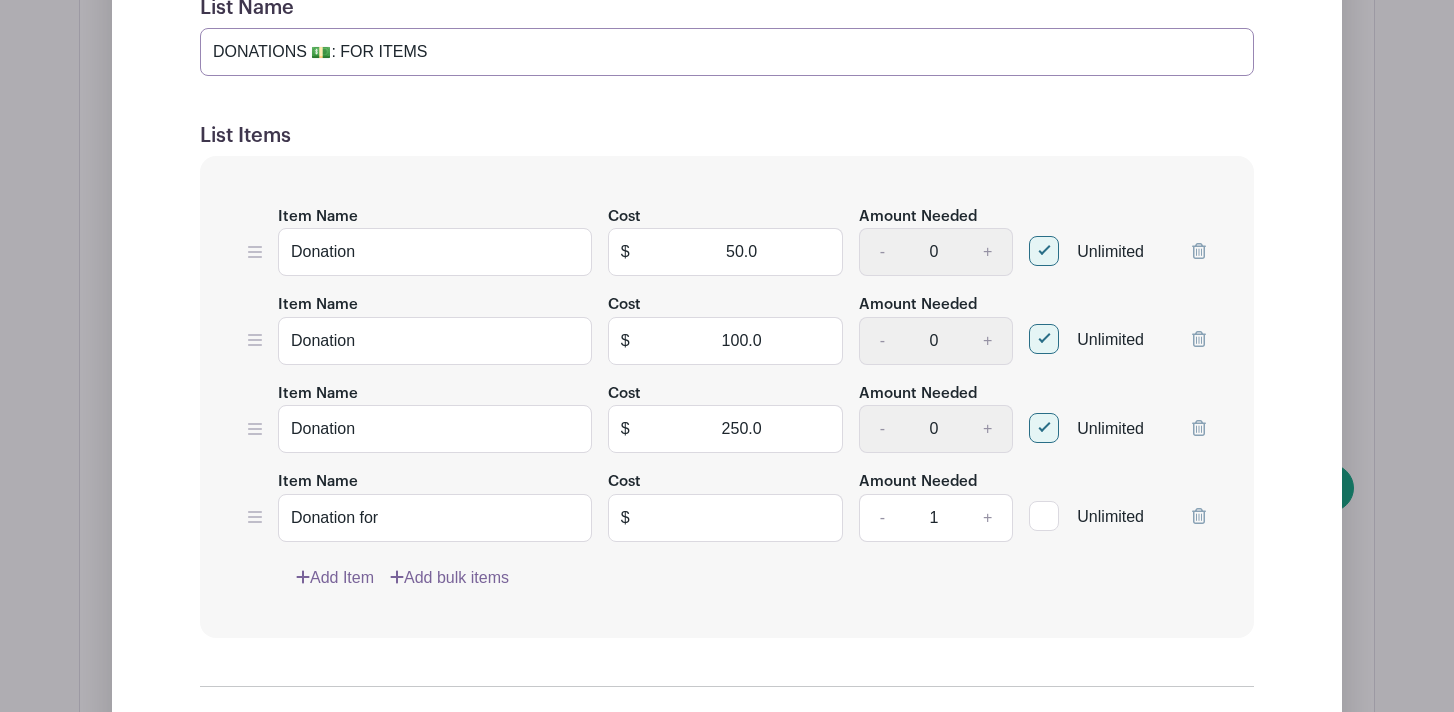 click on "DONATIONS 💵: FOR ITEMS" at bounding box center (727, 52) 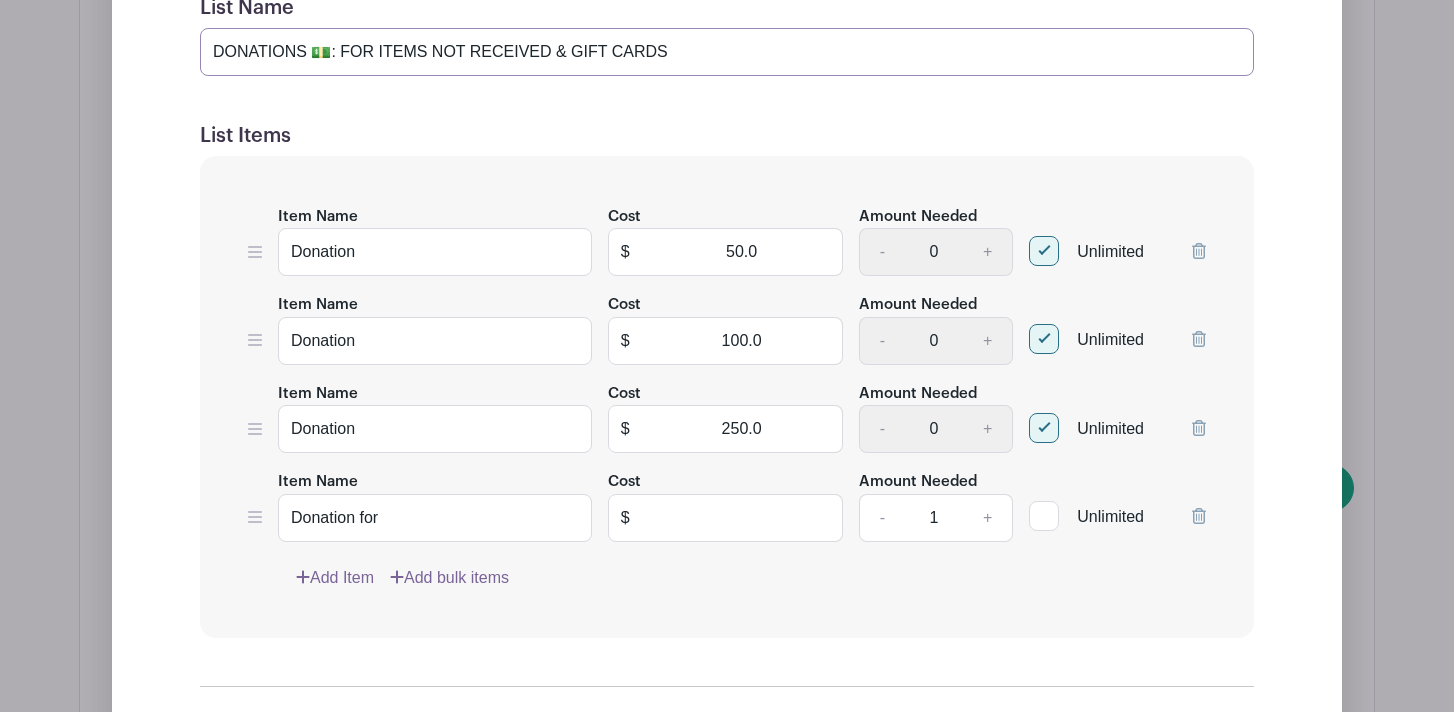 type on "DONATIONS 💵: FOR ITEMS NOT RECEIVED & GIFT CARDS" 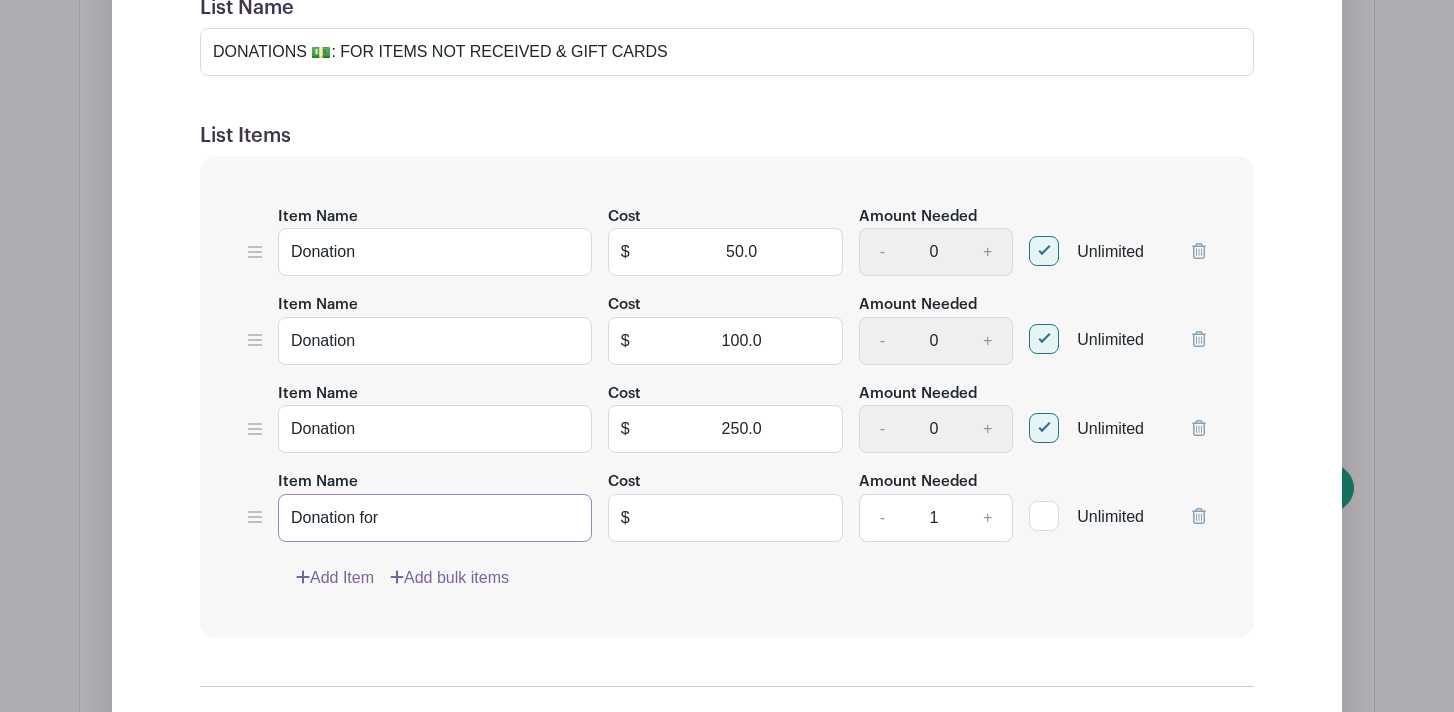 click on "Donation for" at bounding box center (435, 518) 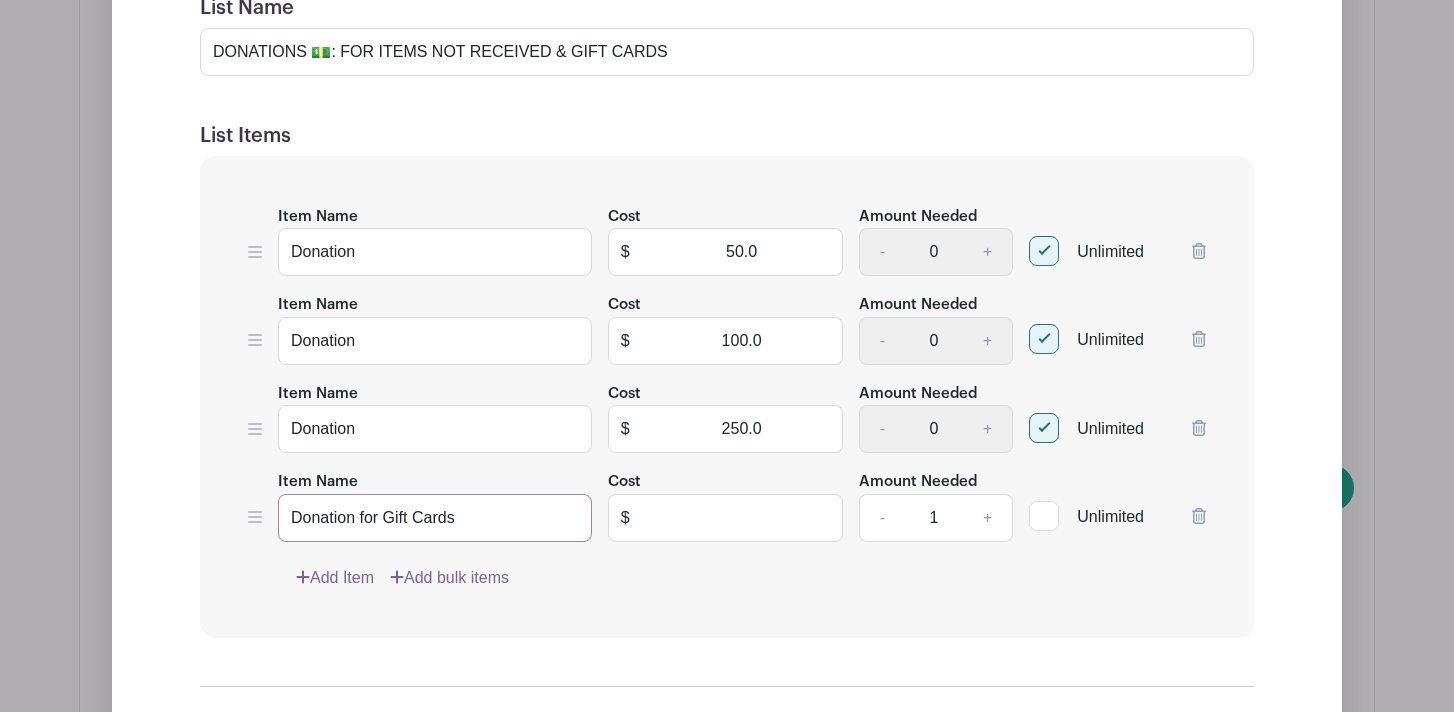type on "Donation for Gift Cards" 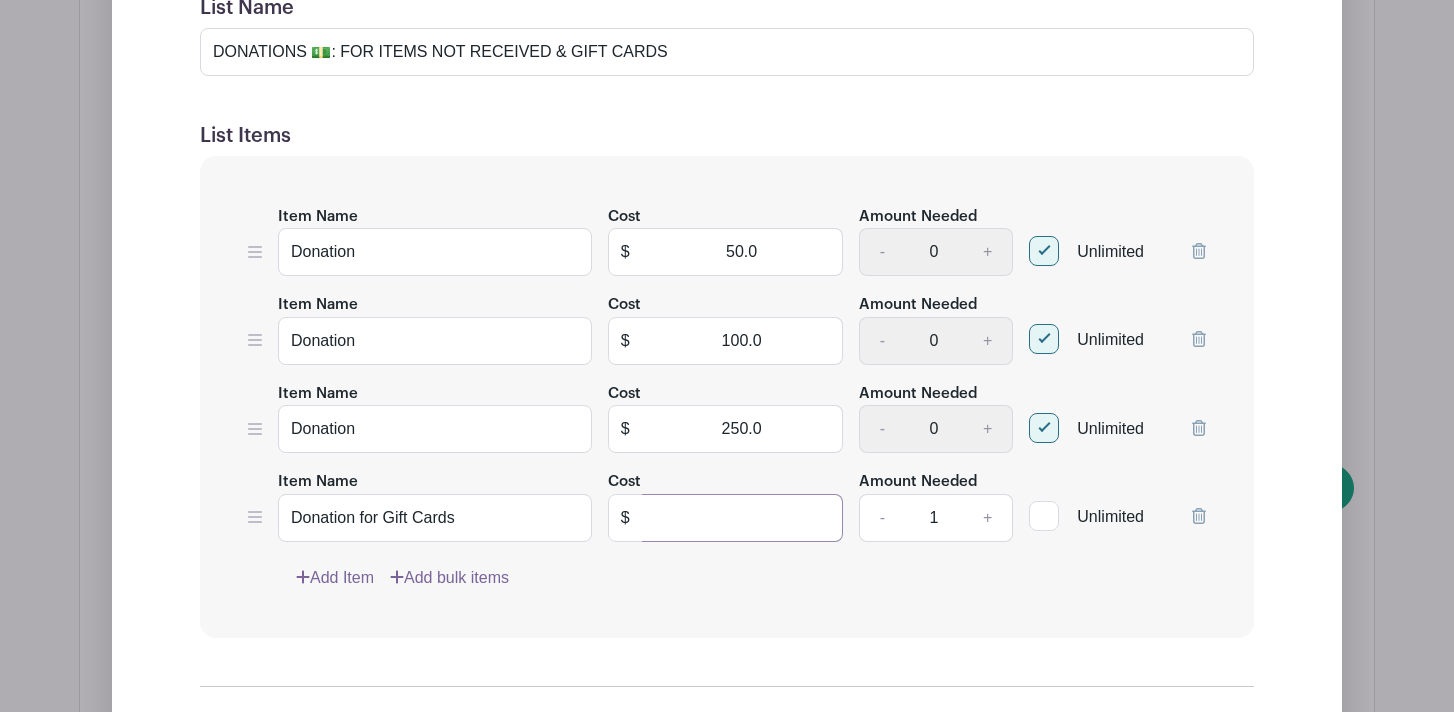 click at bounding box center [742, 518] 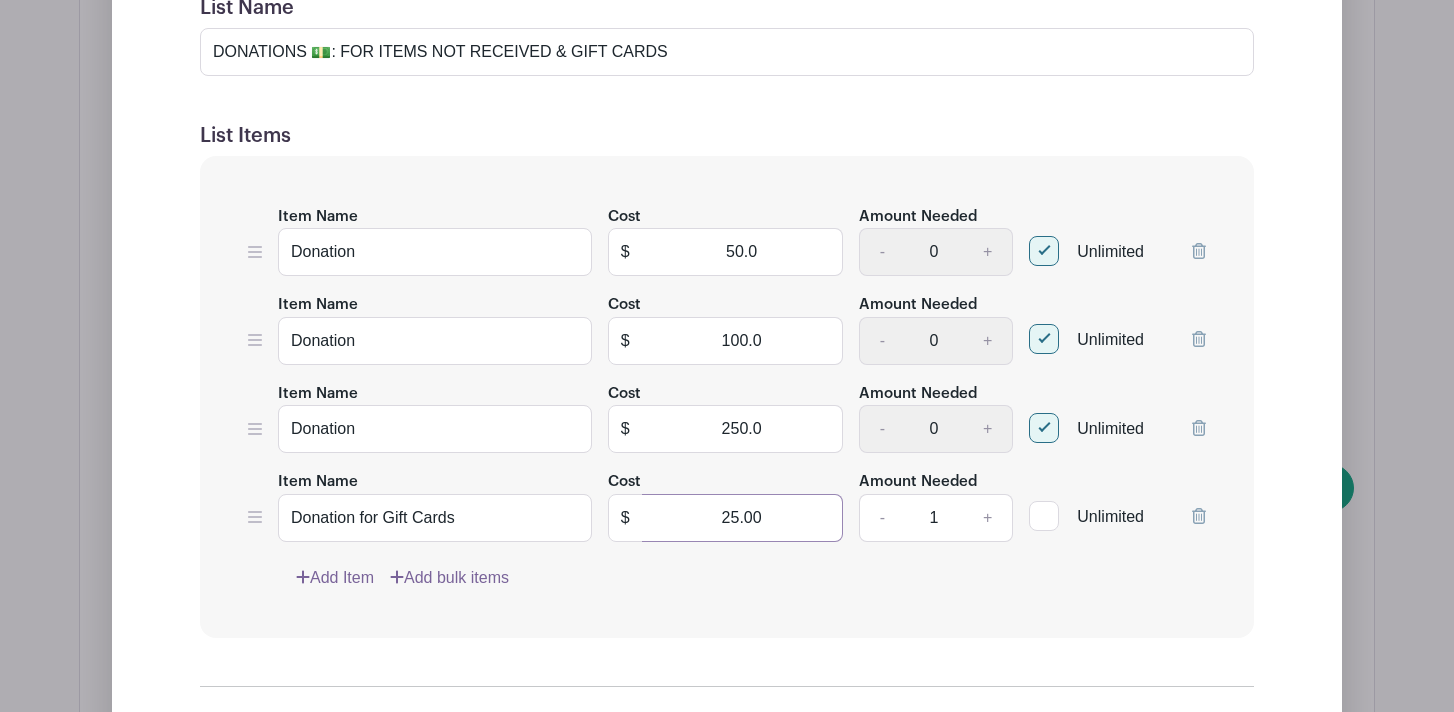 type on "25.00" 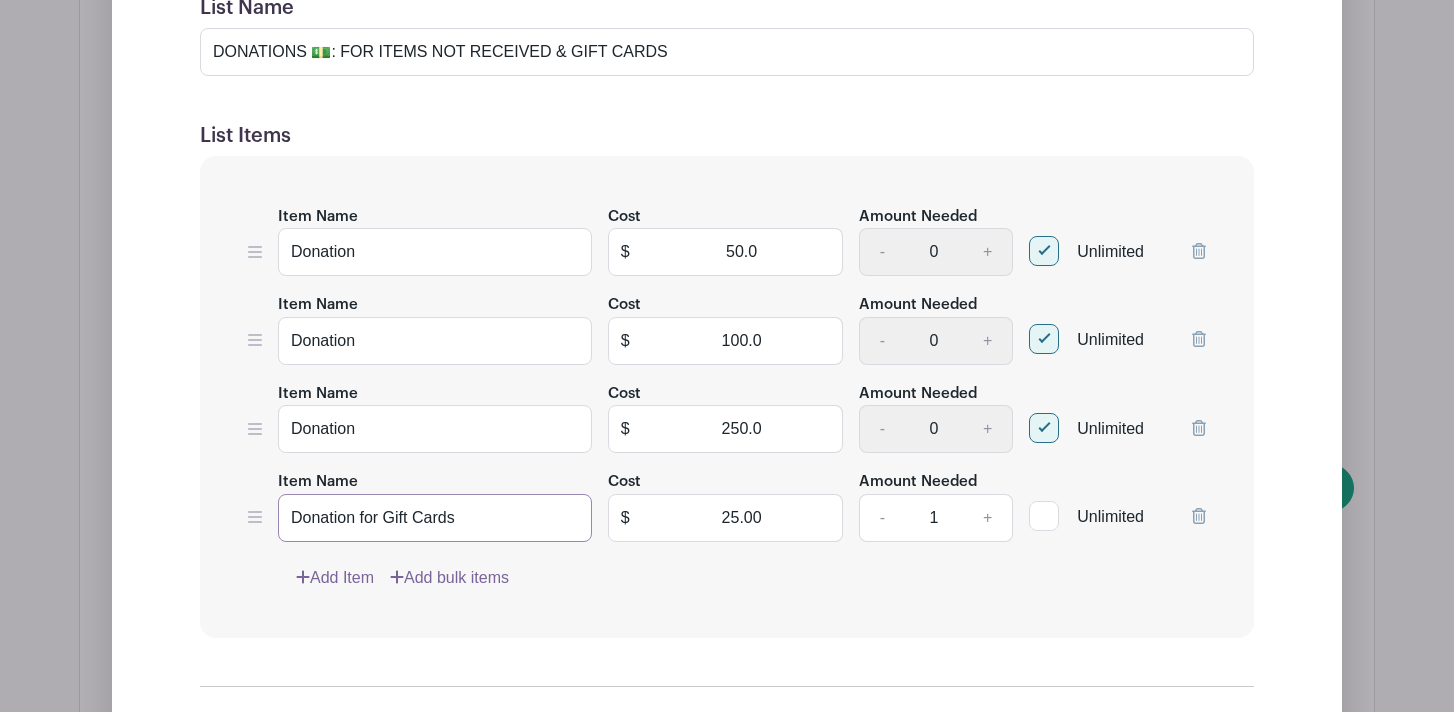 drag, startPoint x: 397, startPoint y: 516, endPoint x: 460, endPoint y: 510, distance: 63.28507 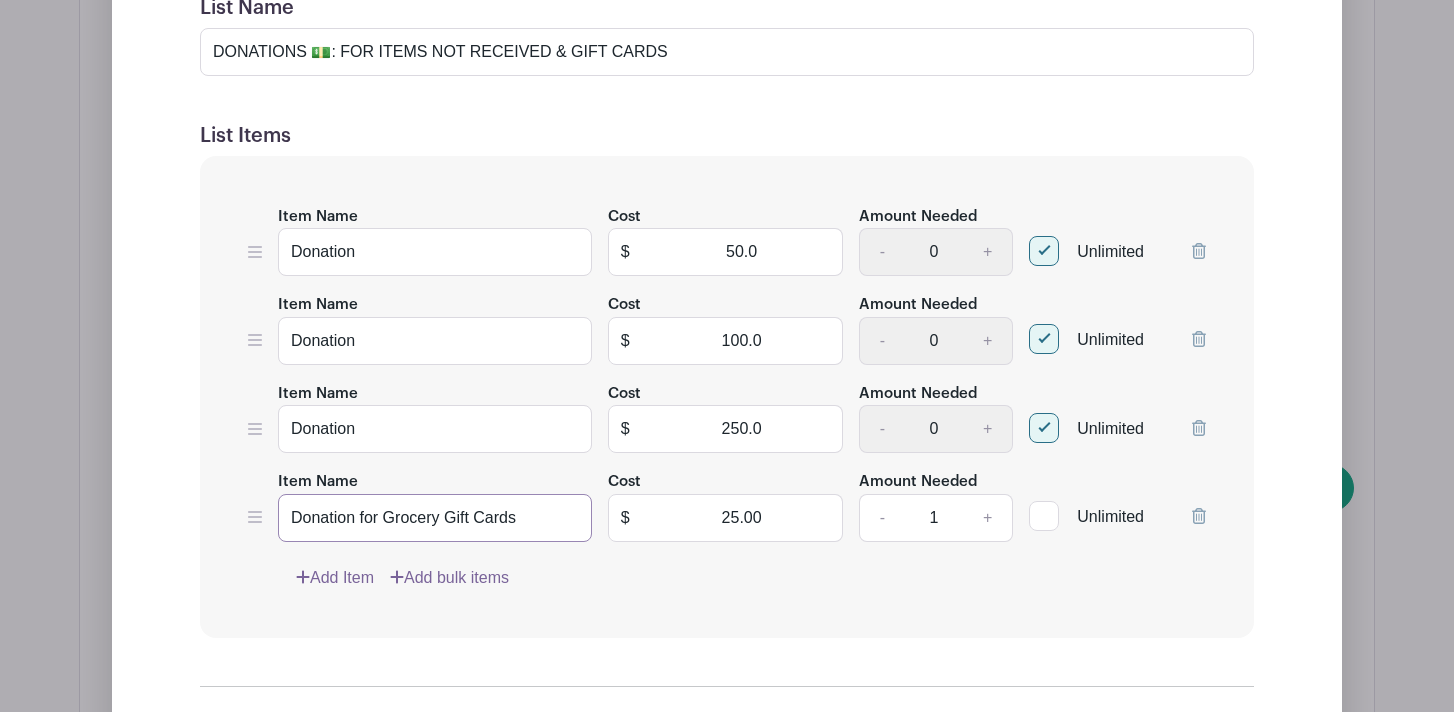 type on "Donation for Grocery Gift Cards" 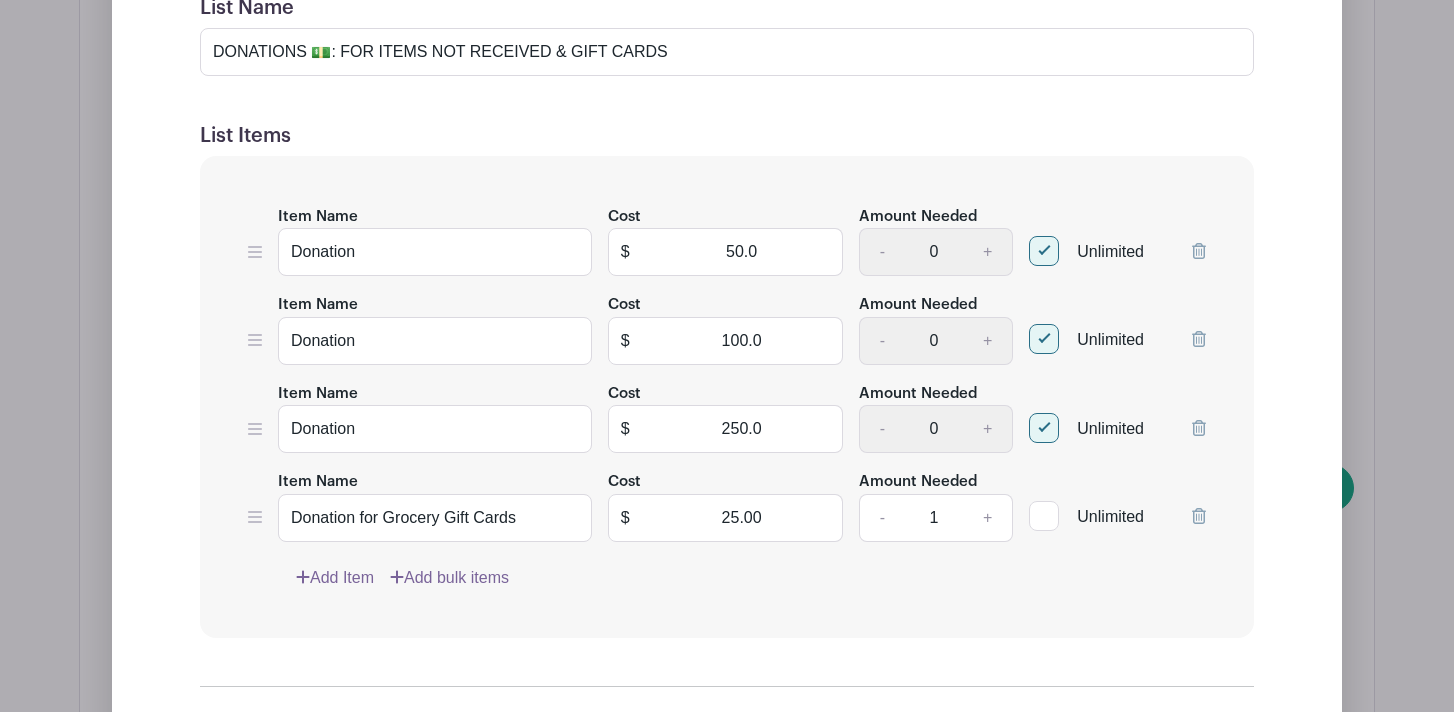 click on "Unlimited" at bounding box center (1035, 511) 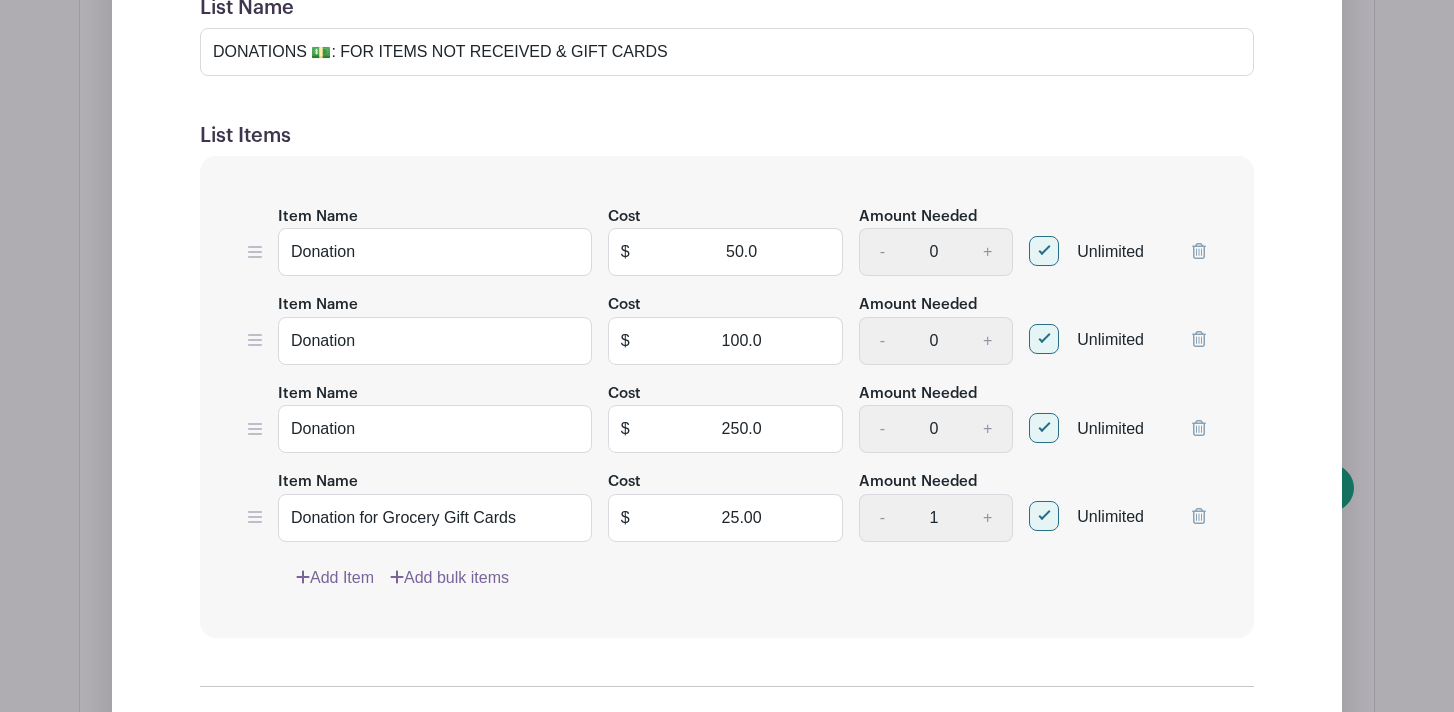 click on "Add Item" at bounding box center (335, 578) 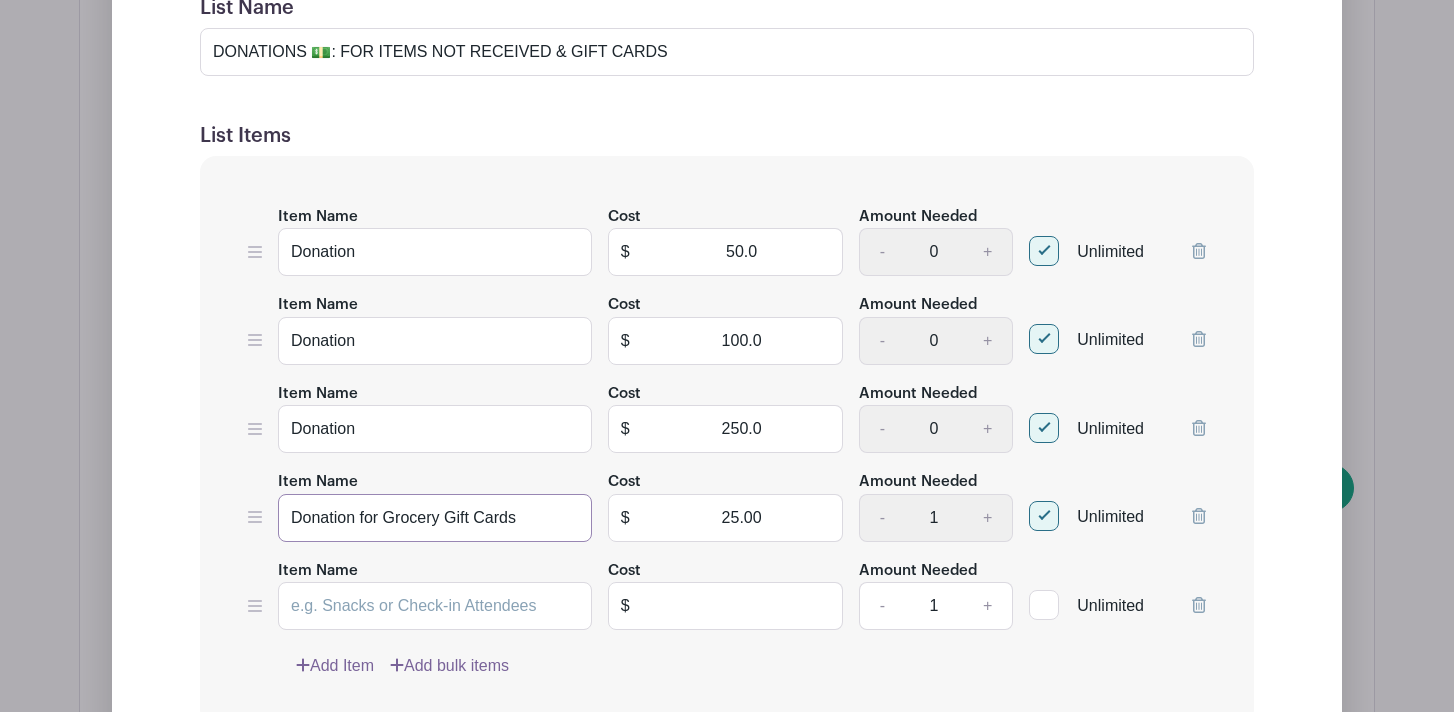 click on "Donation for Grocery Gift Cards" at bounding box center [435, 518] 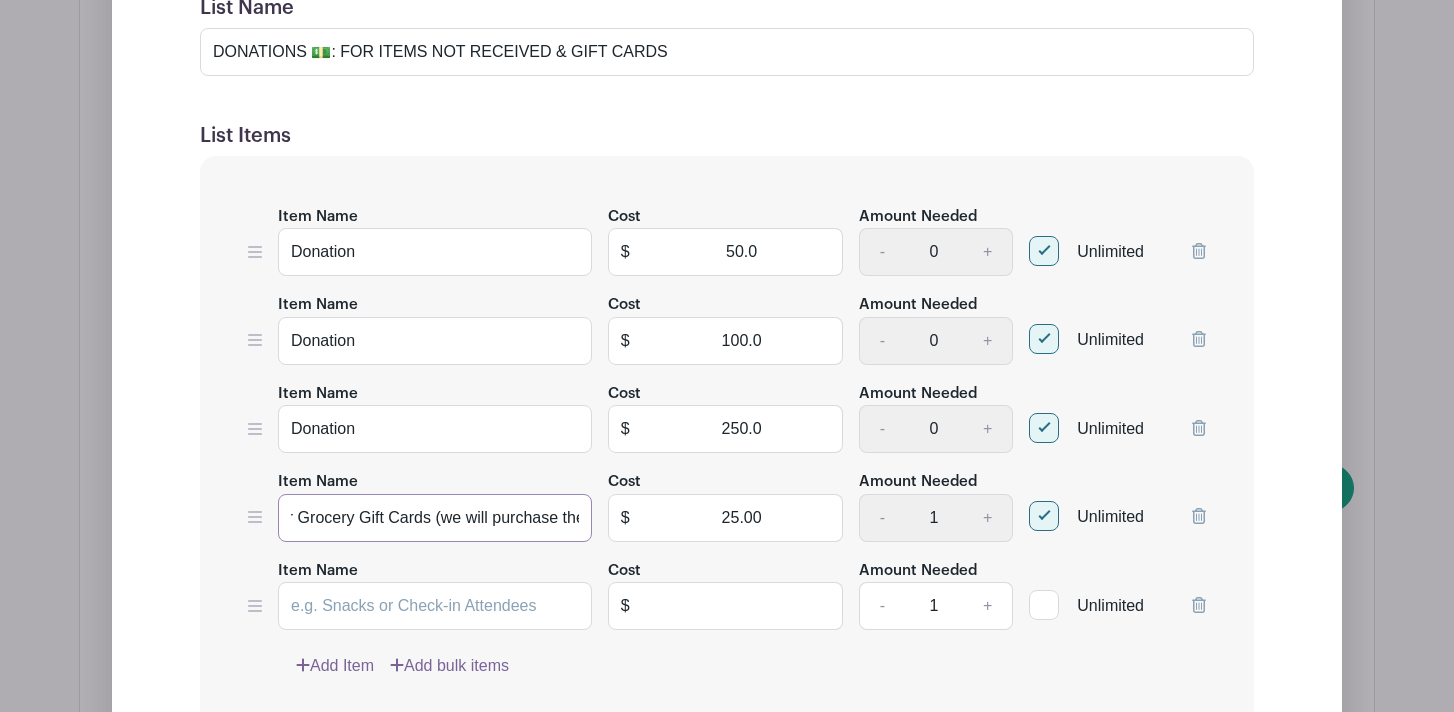 scroll, scrollTop: 0, scrollLeft: 89, axis: horizontal 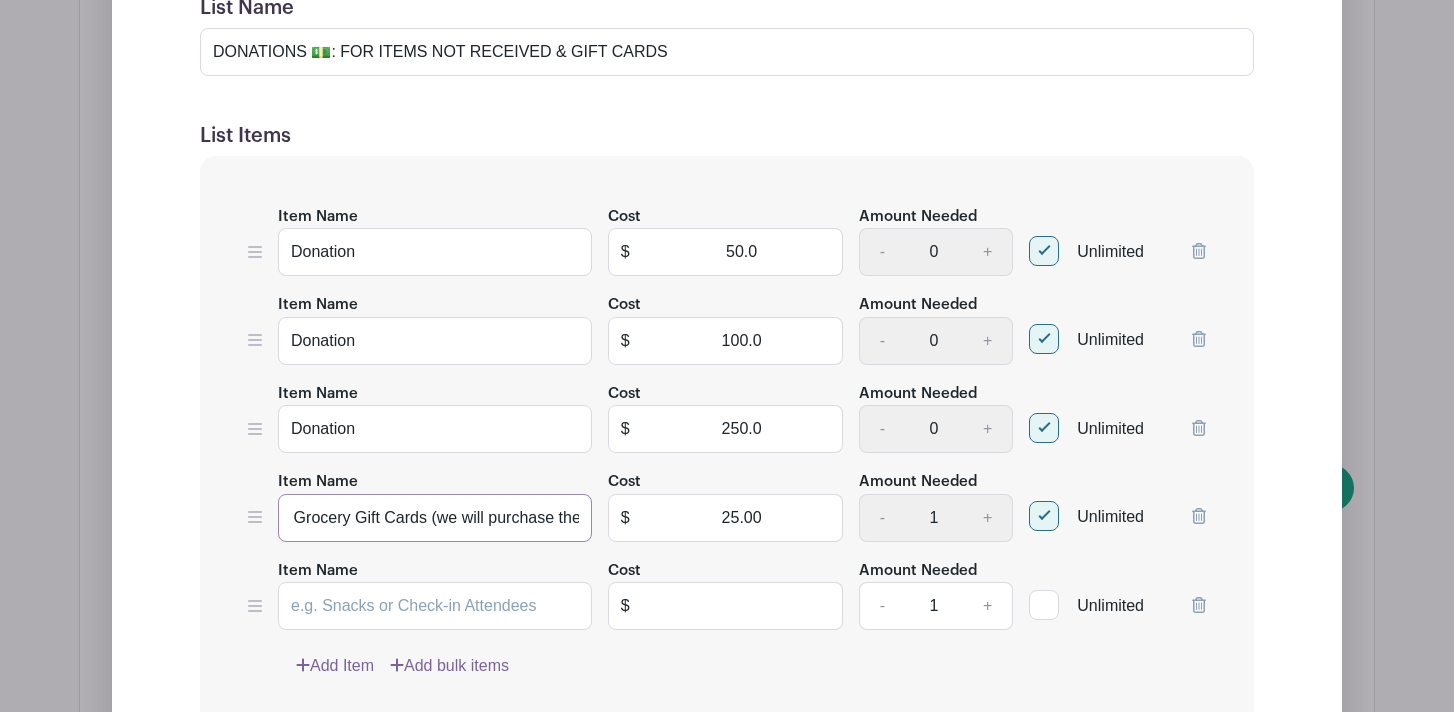type on "Donation for Grocery Gift Cards (we will purchase them)" 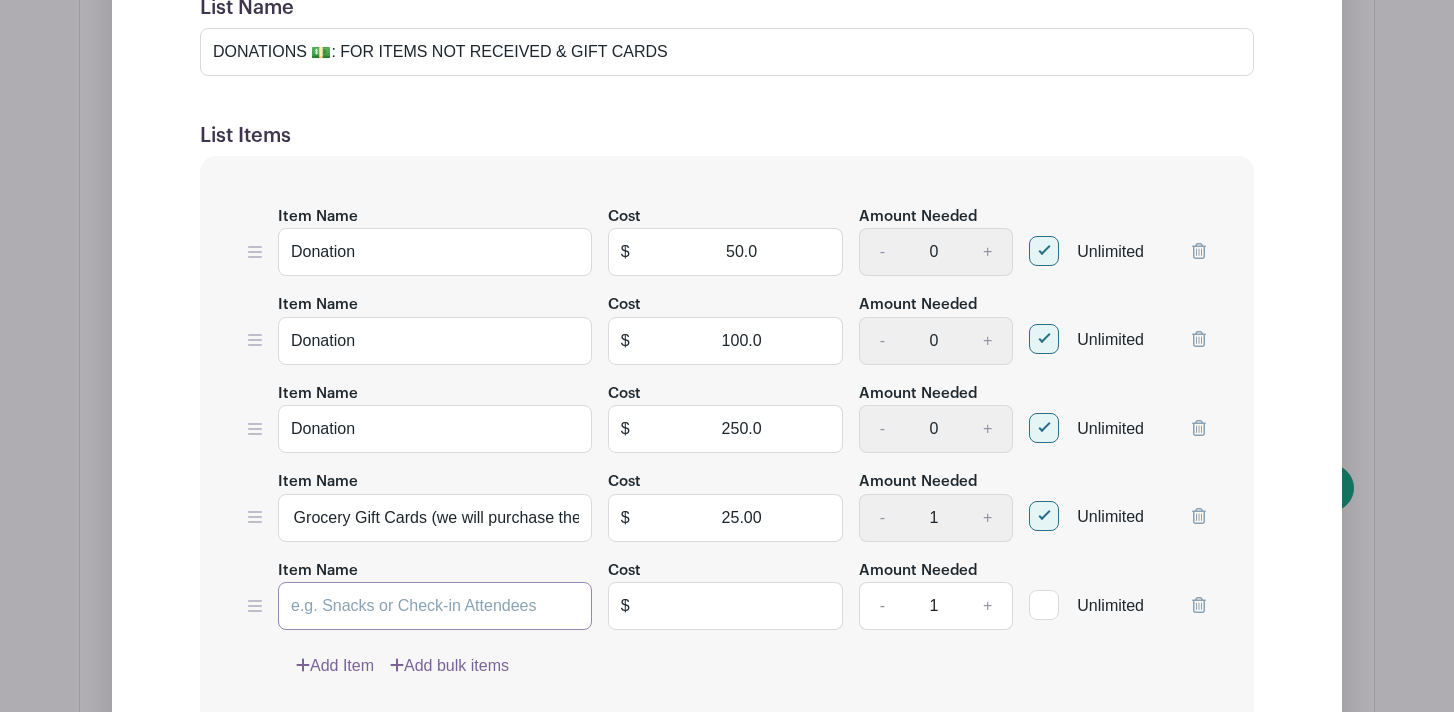 click on "Item Name" at bounding box center [435, 606] 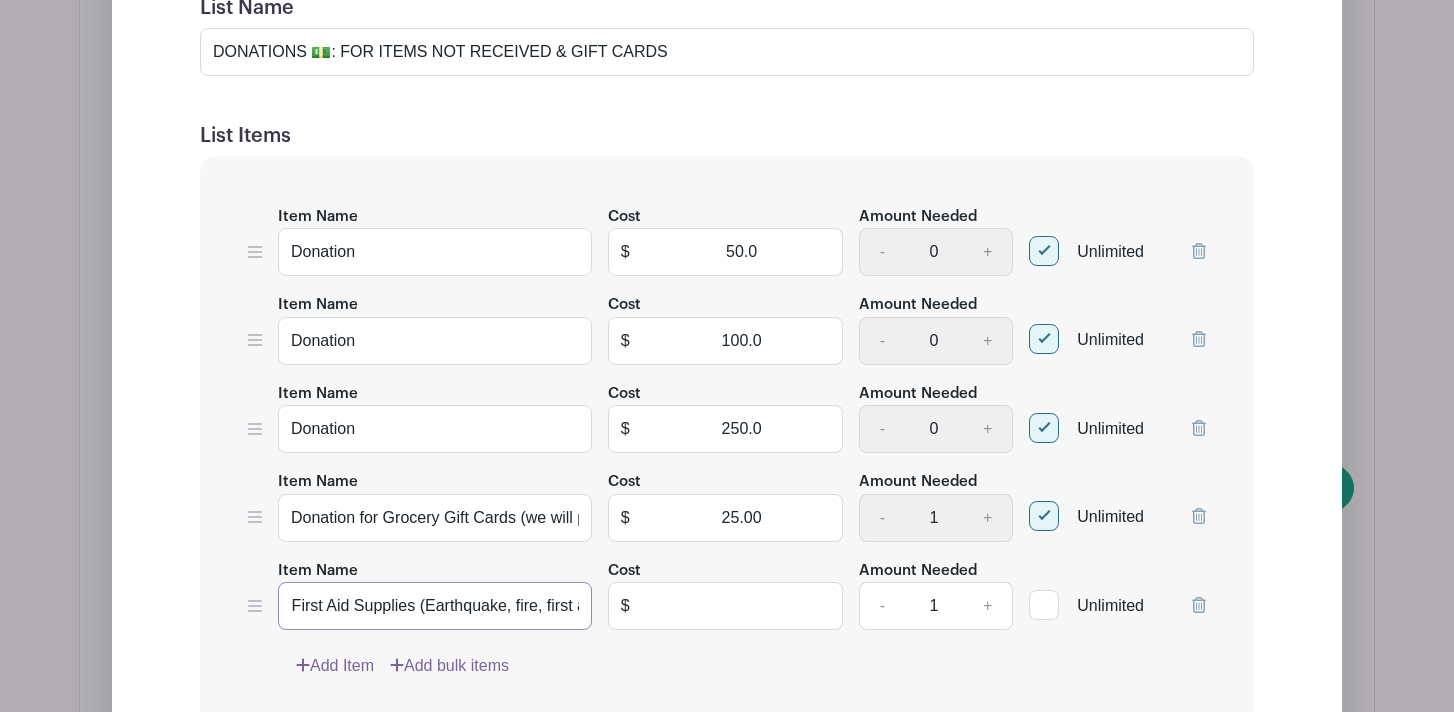 scroll, scrollTop: 0, scrollLeft: 95, axis: horizontal 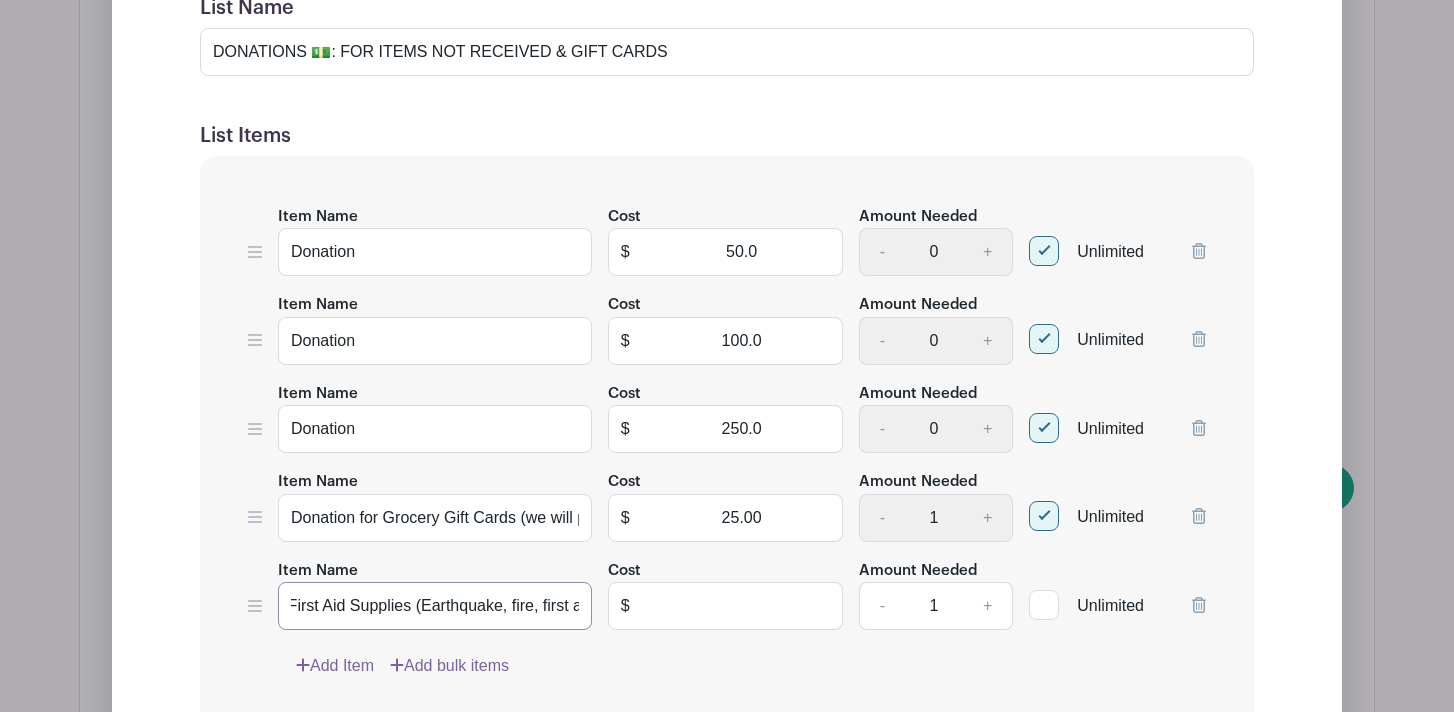 type on "Donation for First Aid Supplies (Earthquake, fire, first aid)" 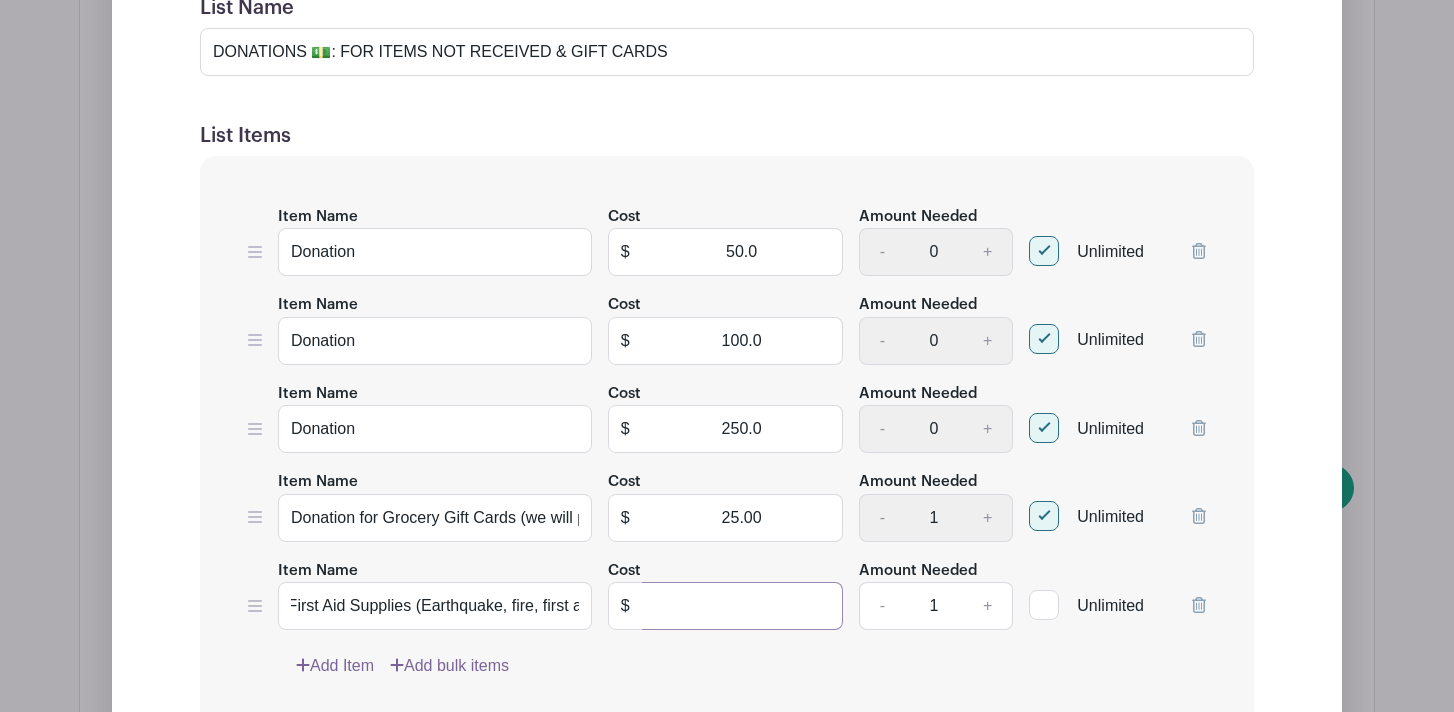 click at bounding box center [742, 606] 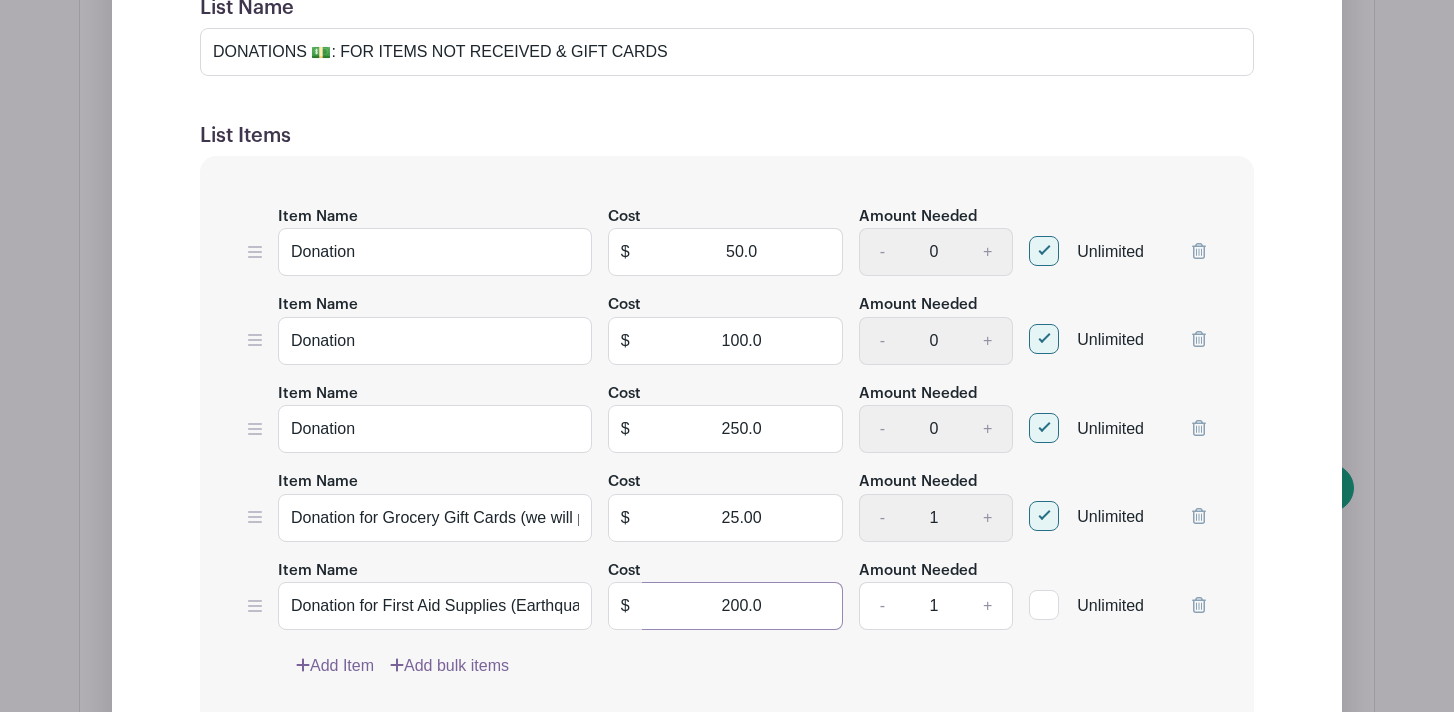 type on "200.00" 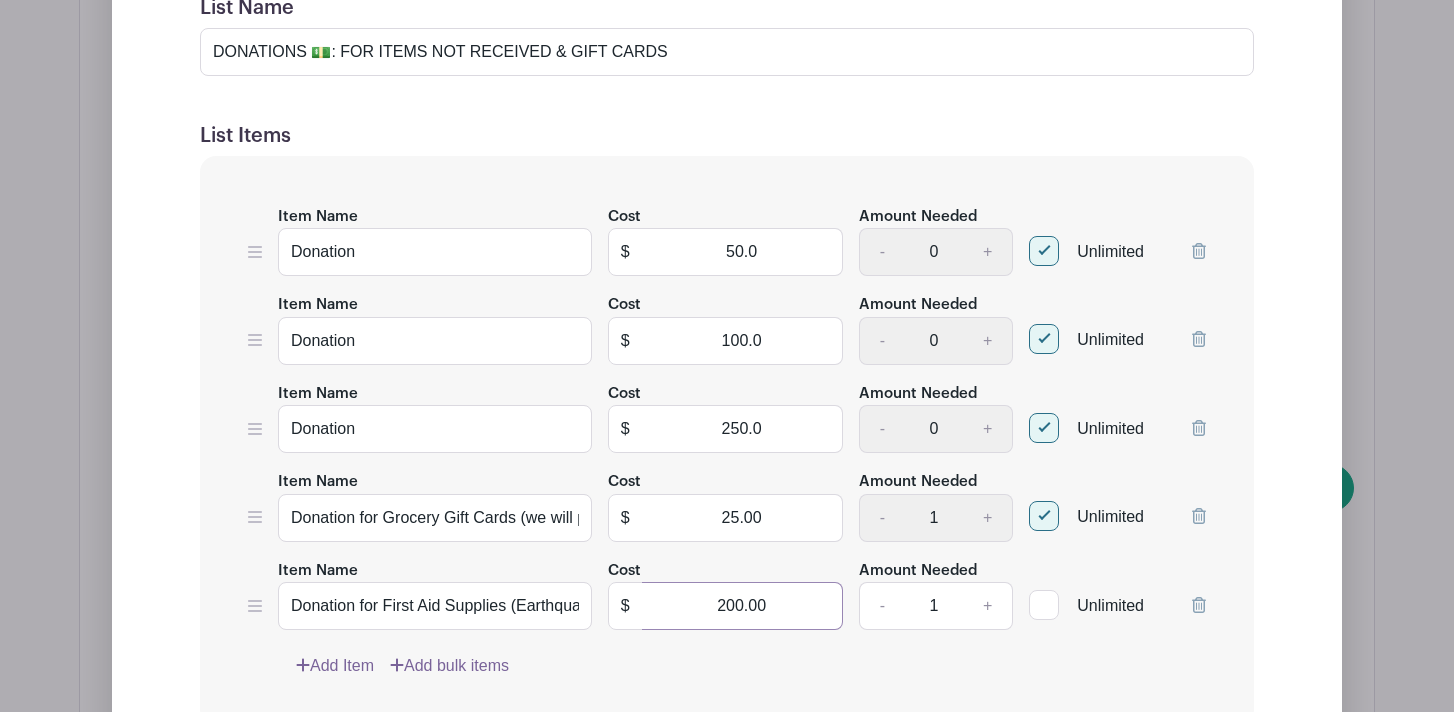drag, startPoint x: 786, startPoint y: 606, endPoint x: 713, endPoint y: 607, distance: 73.00685 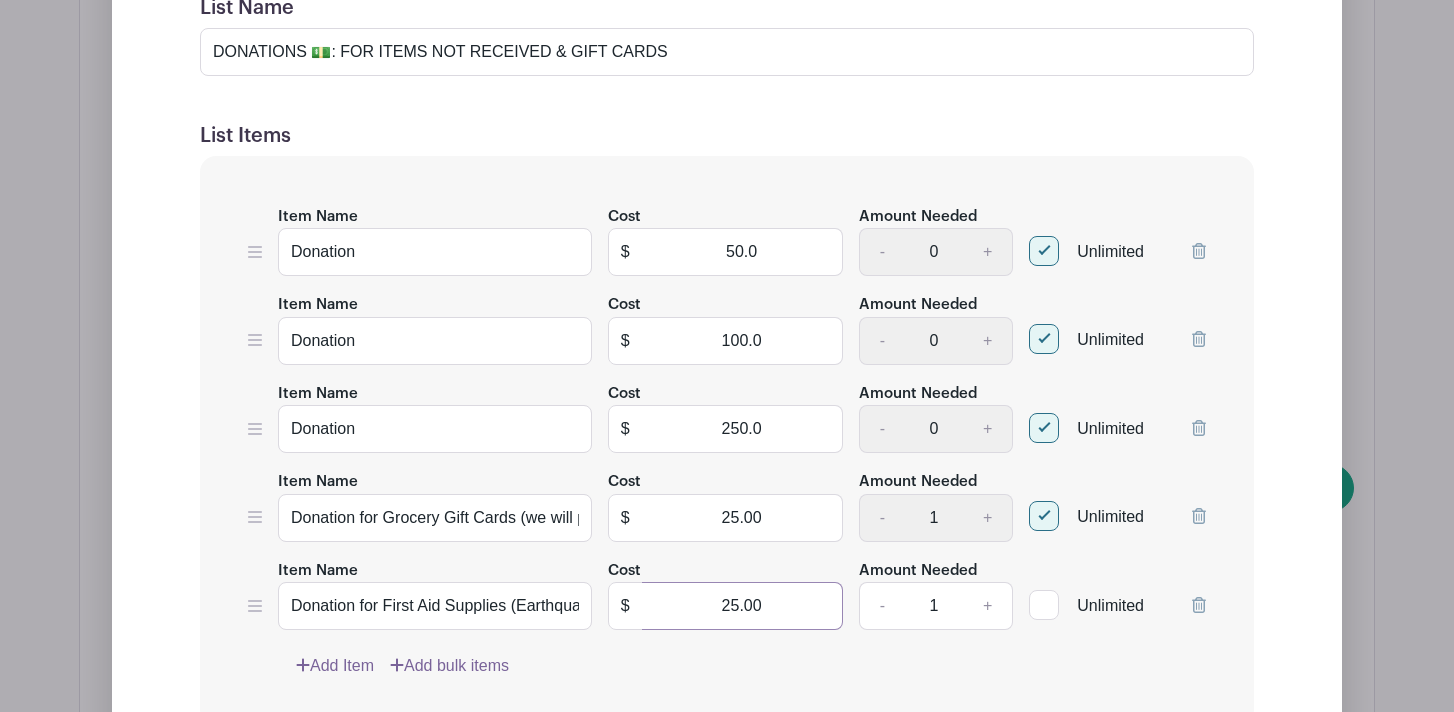 type on "25.00" 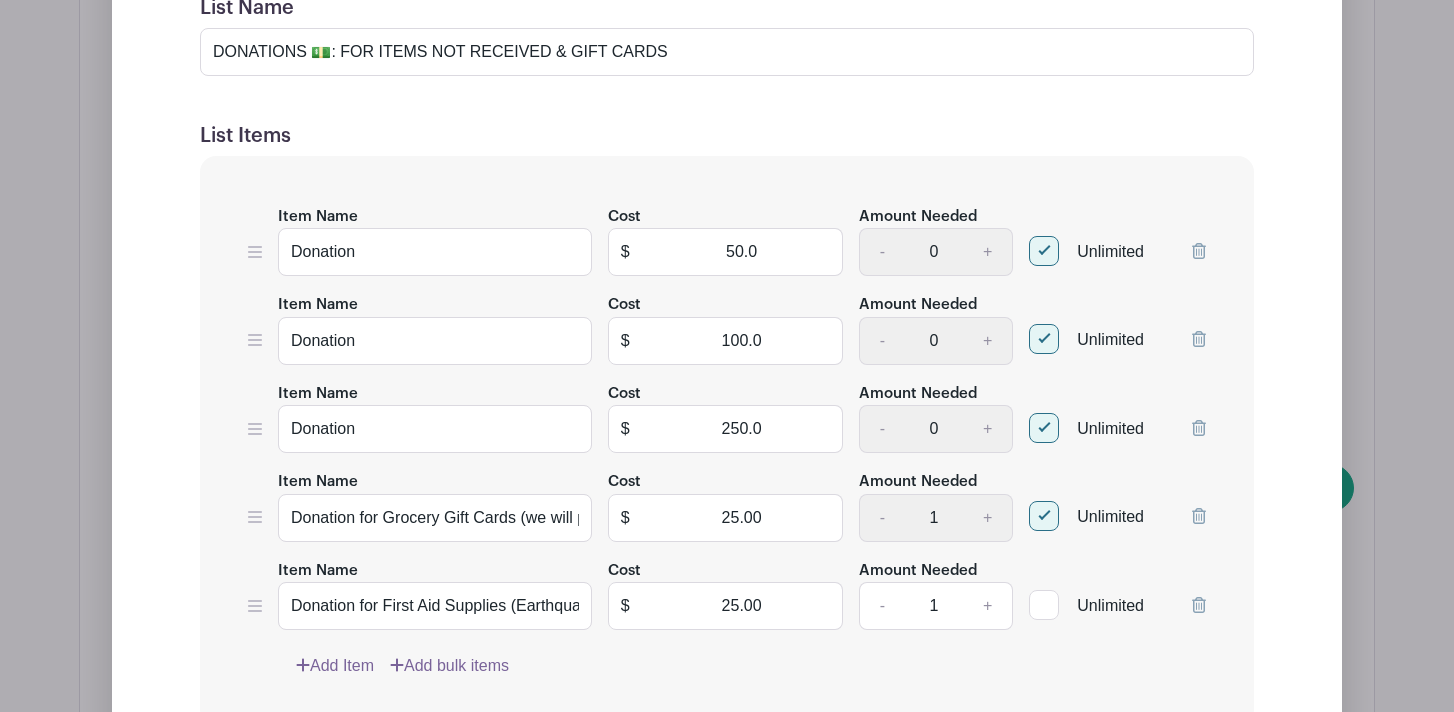 click at bounding box center (1044, 605) 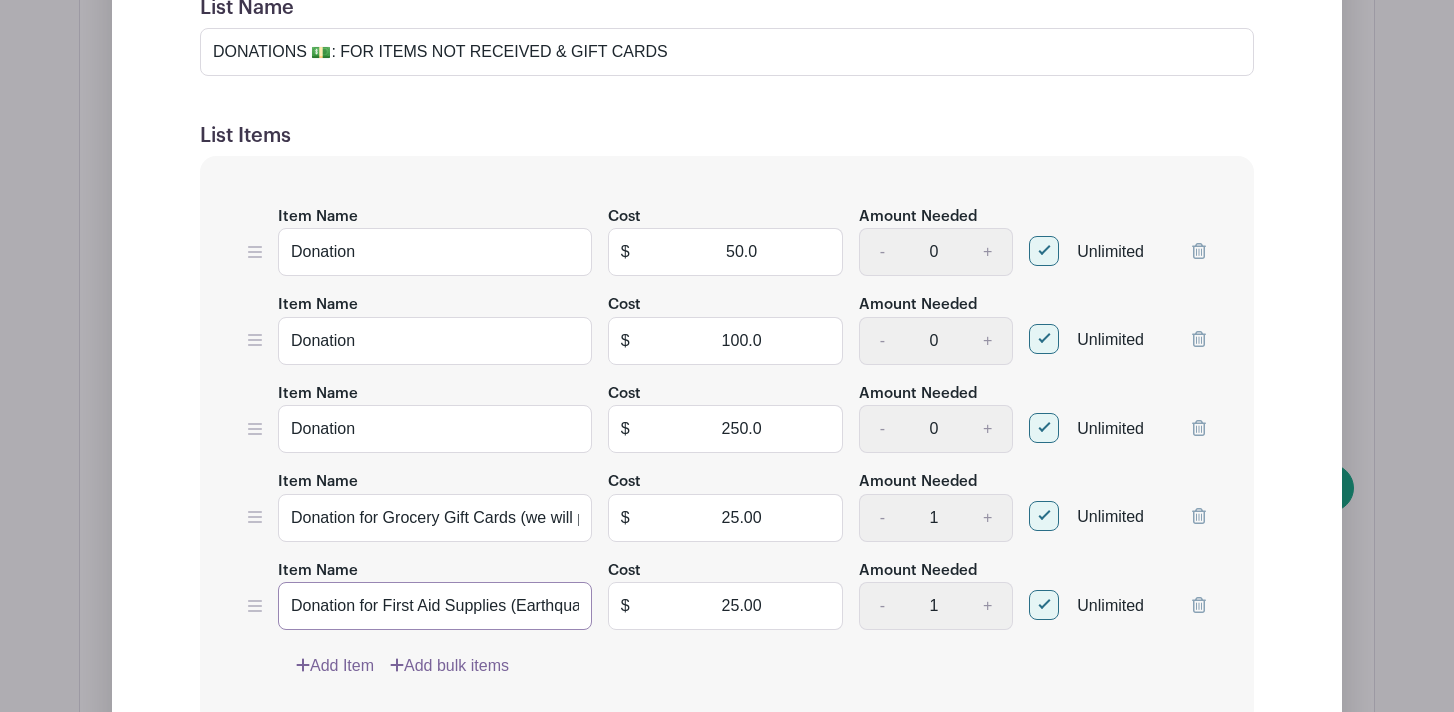 click on "Donation for First Aid Supplies (Earthquake, fire, first aid)" at bounding box center (435, 606) 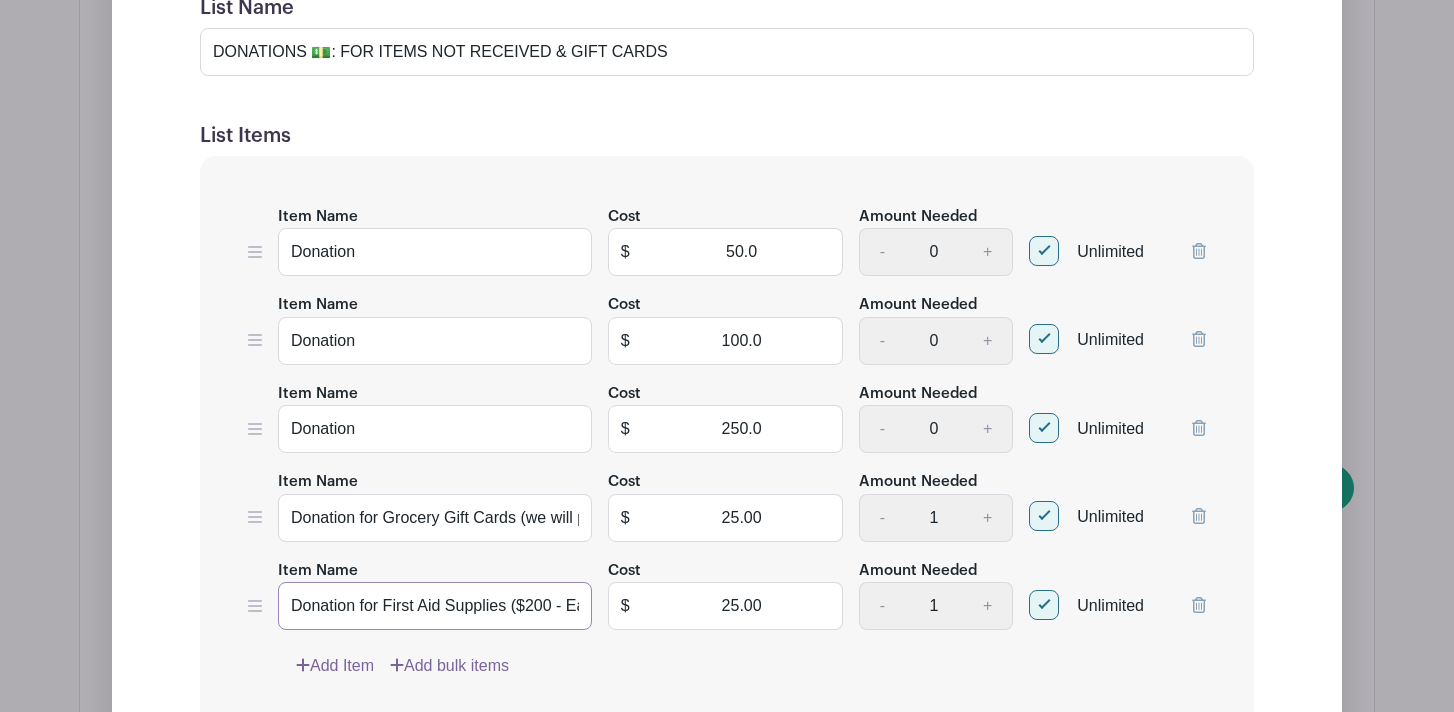 type on "Donation for First Aid Supplies ($200 - Earthquake, fire, first aid)" 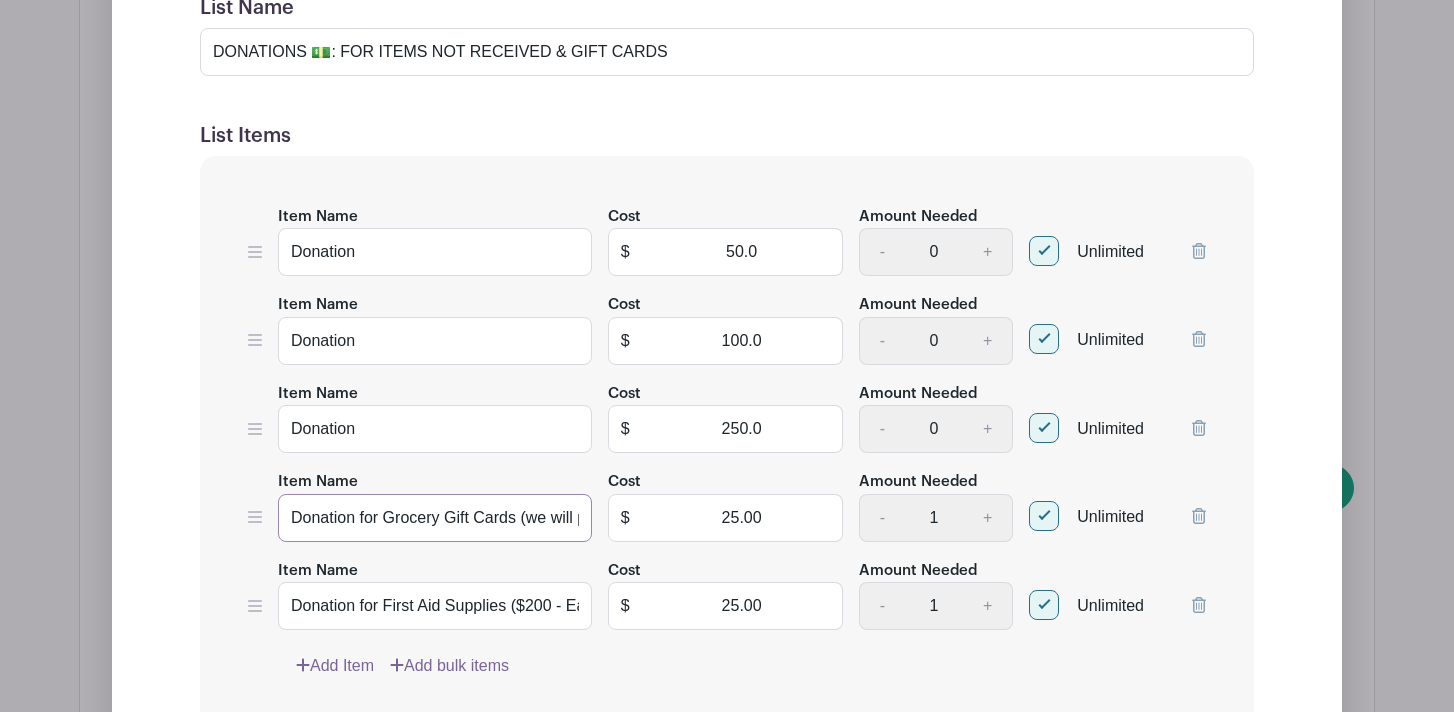click on "Donation for Grocery Gift Cards (we will purchase them)" at bounding box center [435, 518] 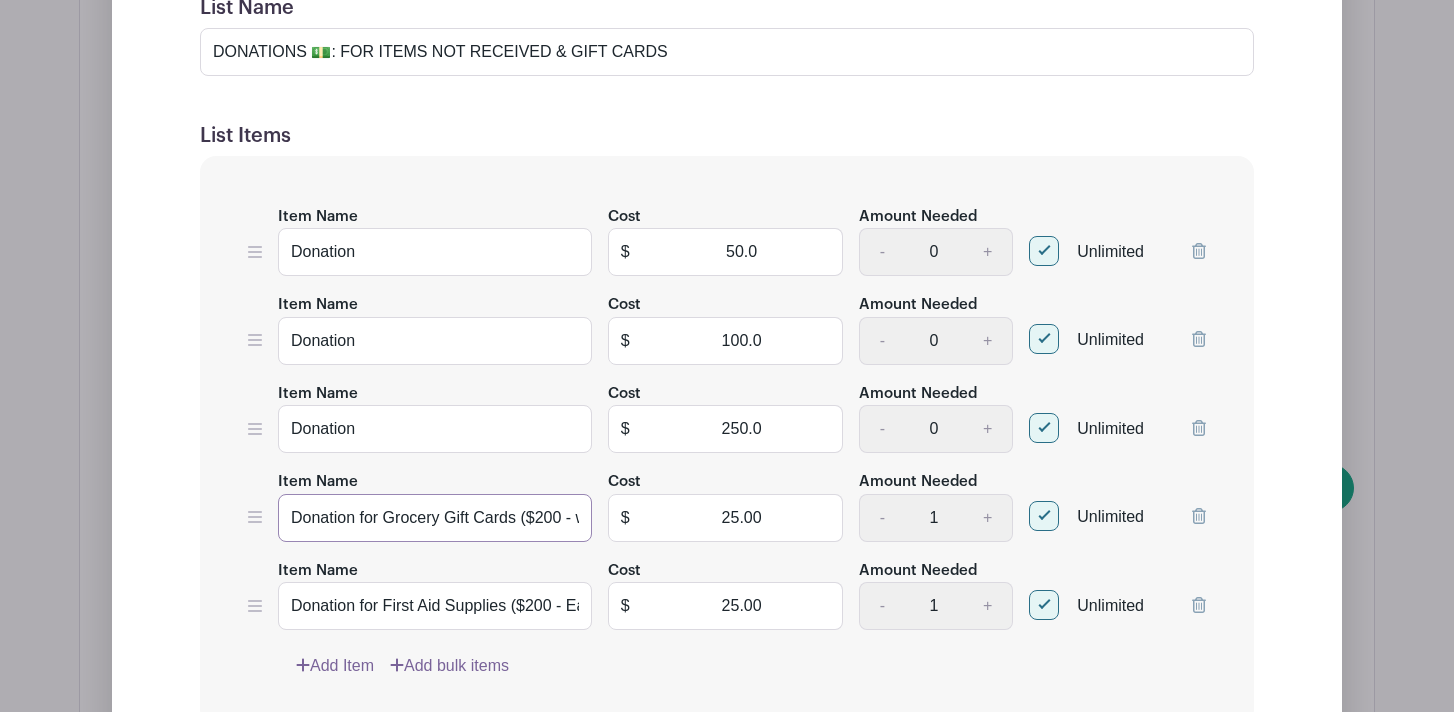 type on "Donation for Grocery Gift Cards ($200 - we will purchase them)" 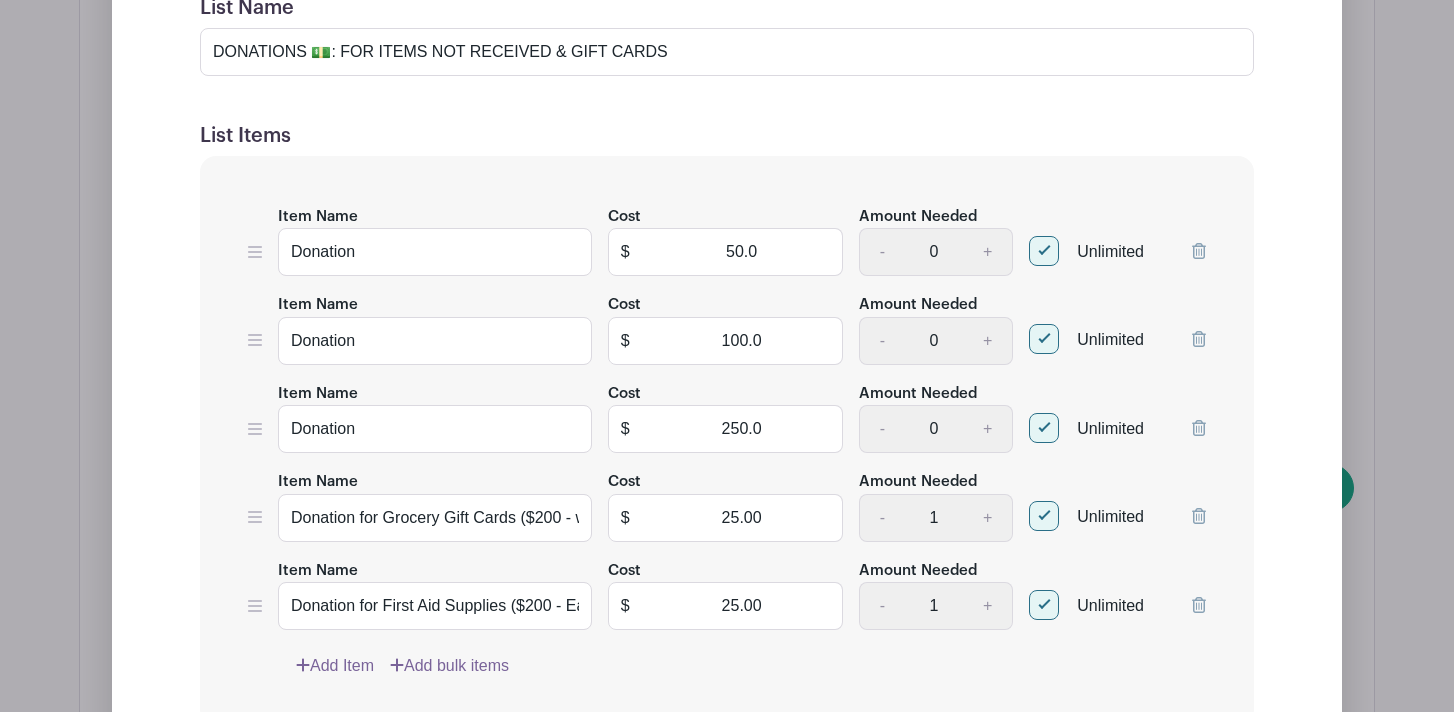 click on "Add Item
Add bulk items" at bounding box center [751, 666] 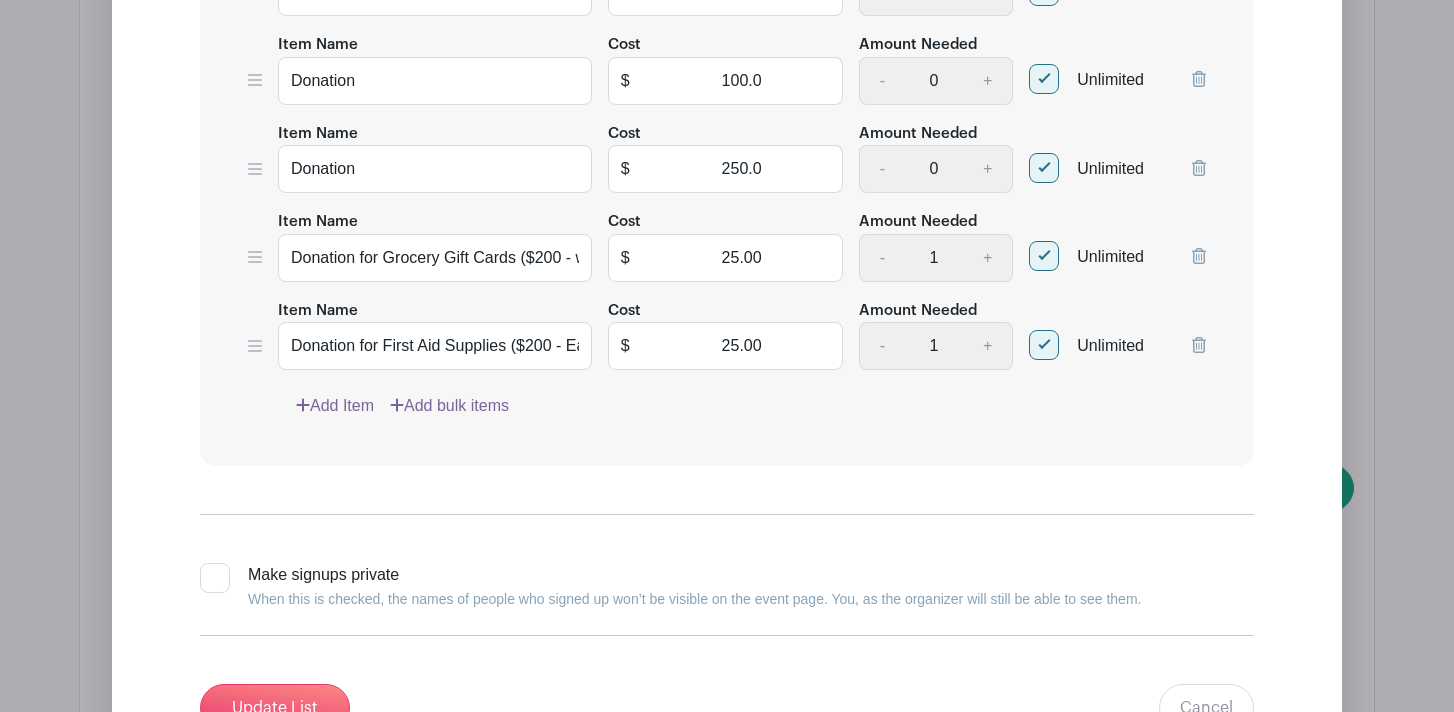 scroll, scrollTop: 2127, scrollLeft: 0, axis: vertical 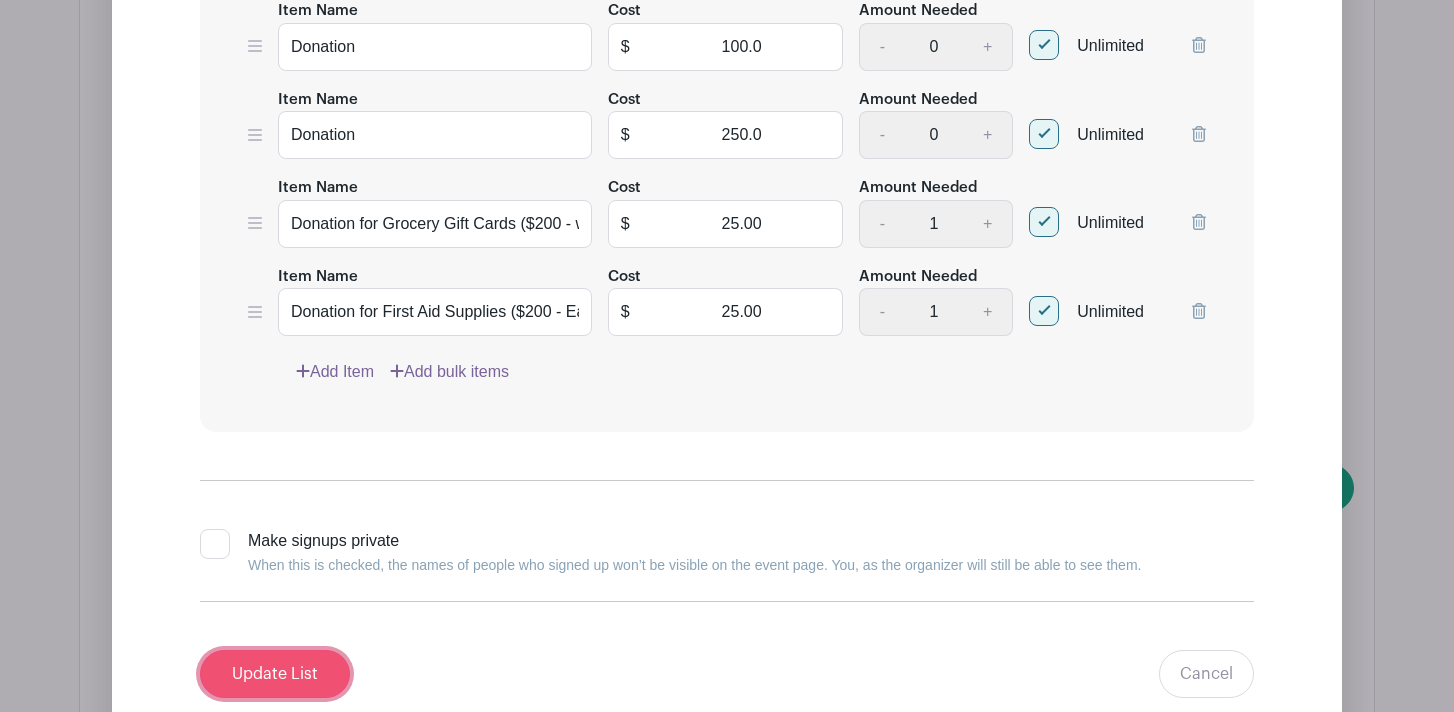 click on "Update List" at bounding box center [275, 674] 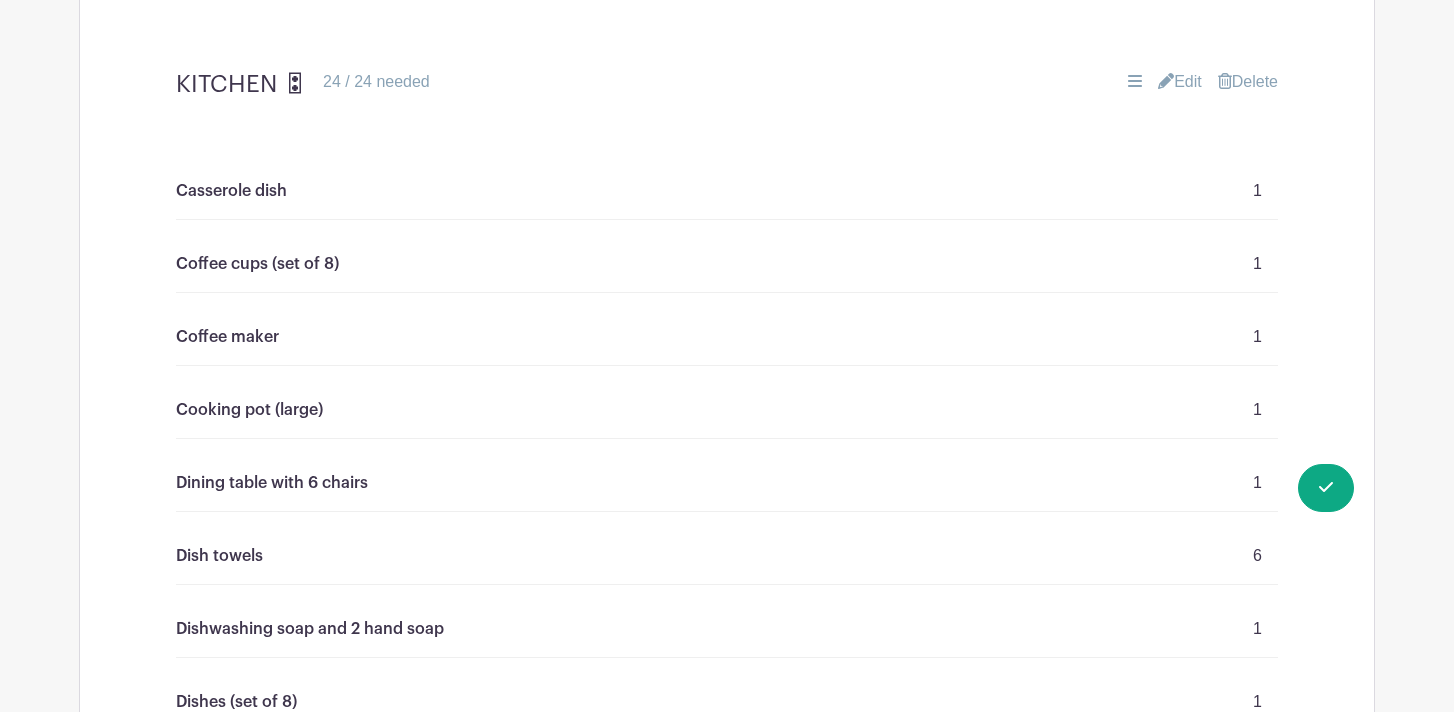 scroll, scrollTop: 2389, scrollLeft: 0, axis: vertical 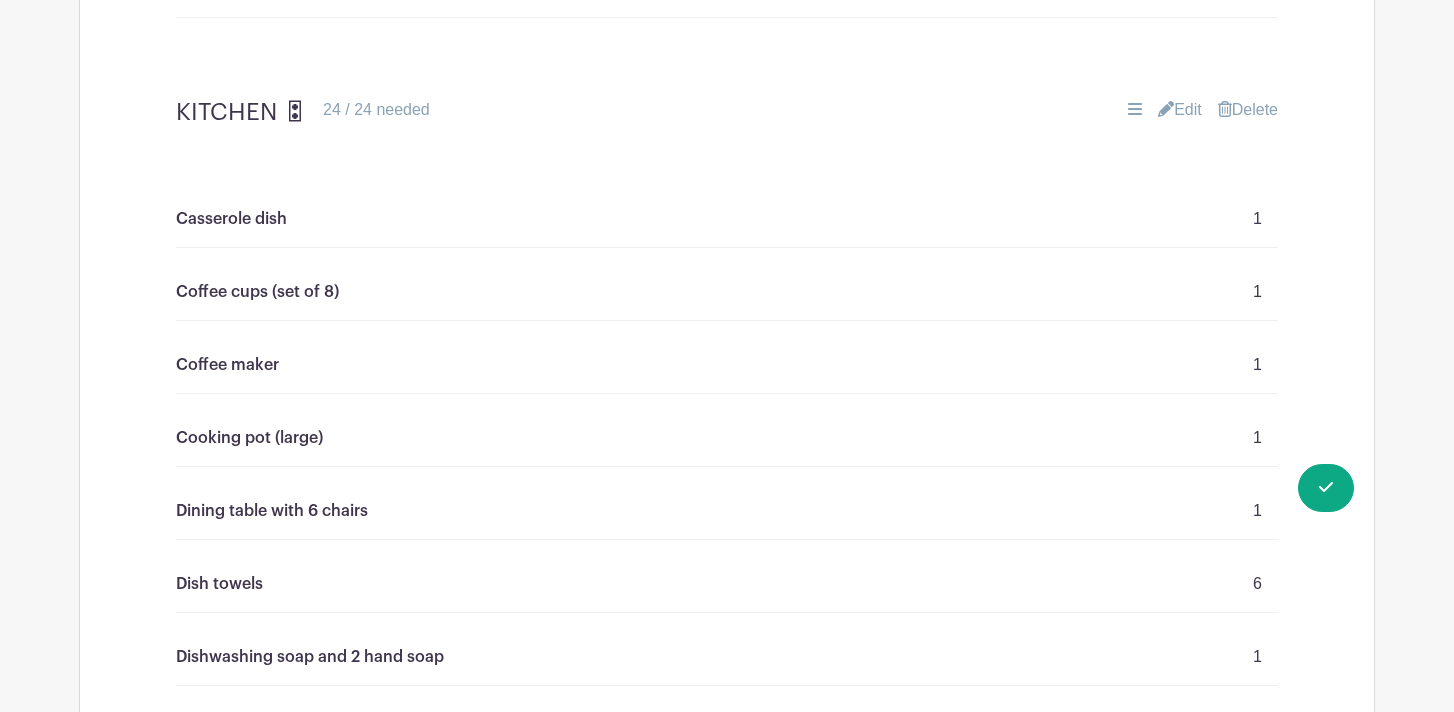 click on "Edit" at bounding box center (1180, 110) 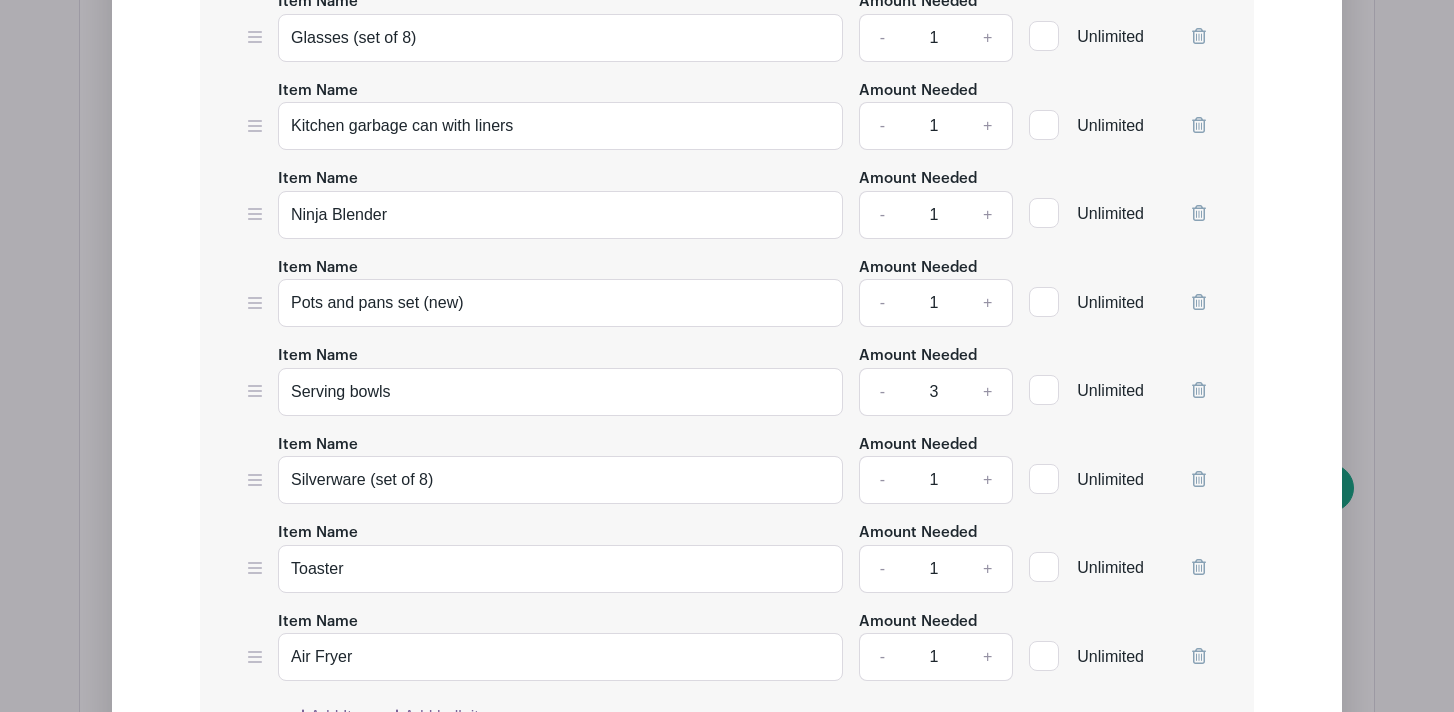 scroll, scrollTop: 3750, scrollLeft: 0, axis: vertical 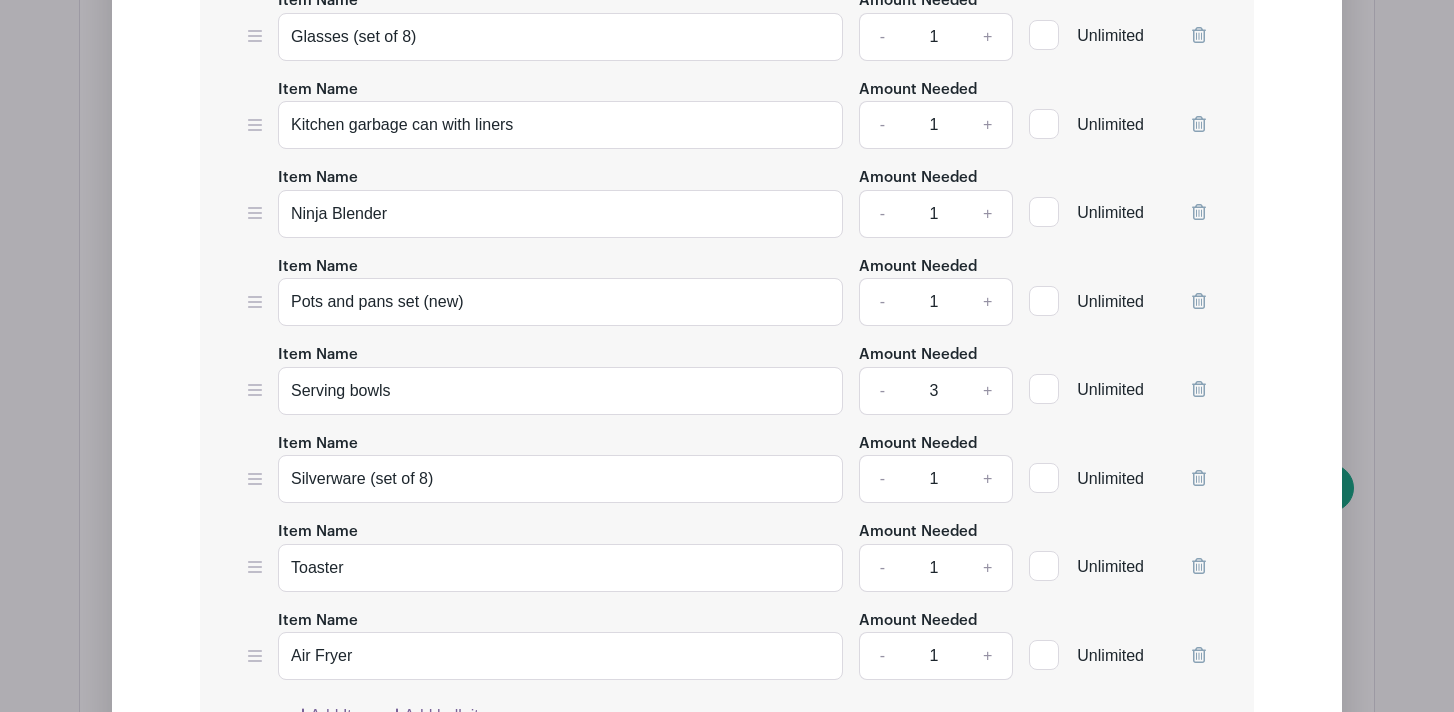 click 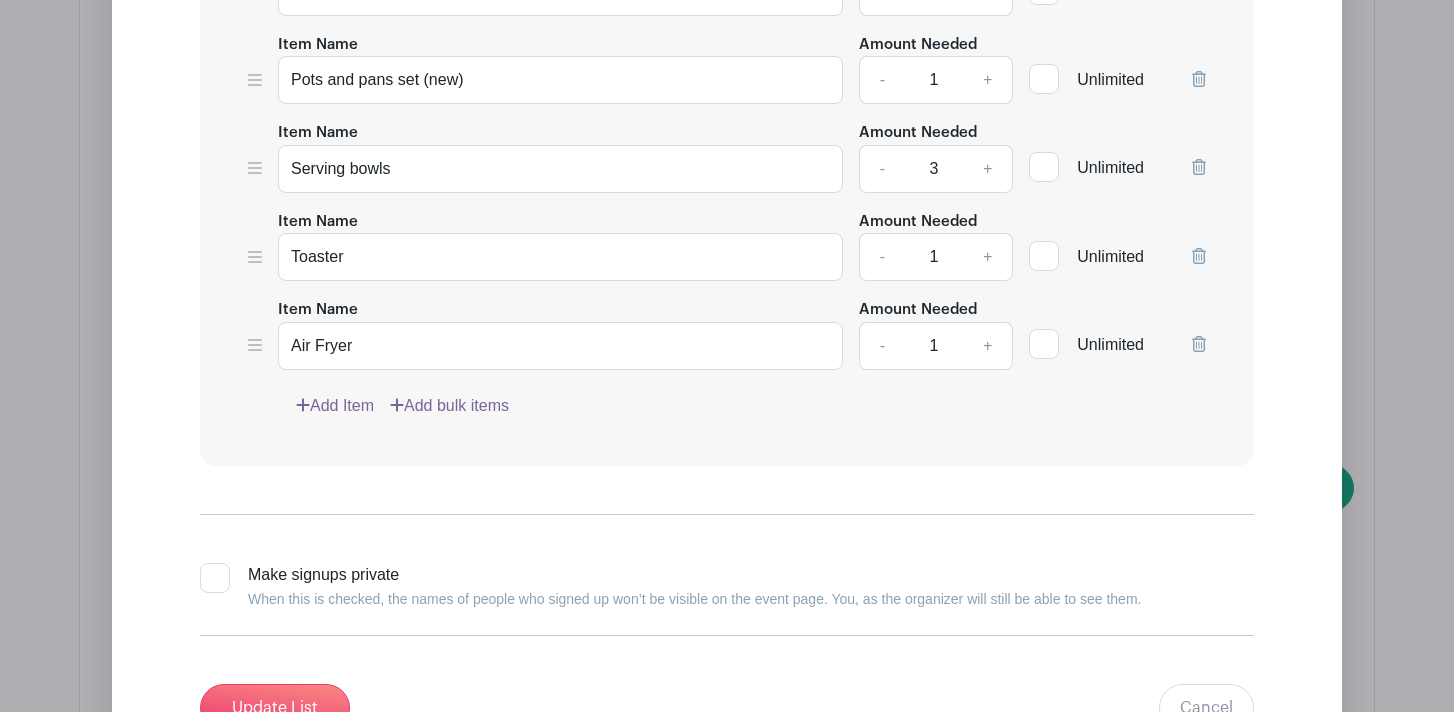 scroll, scrollTop: 3981, scrollLeft: 0, axis: vertical 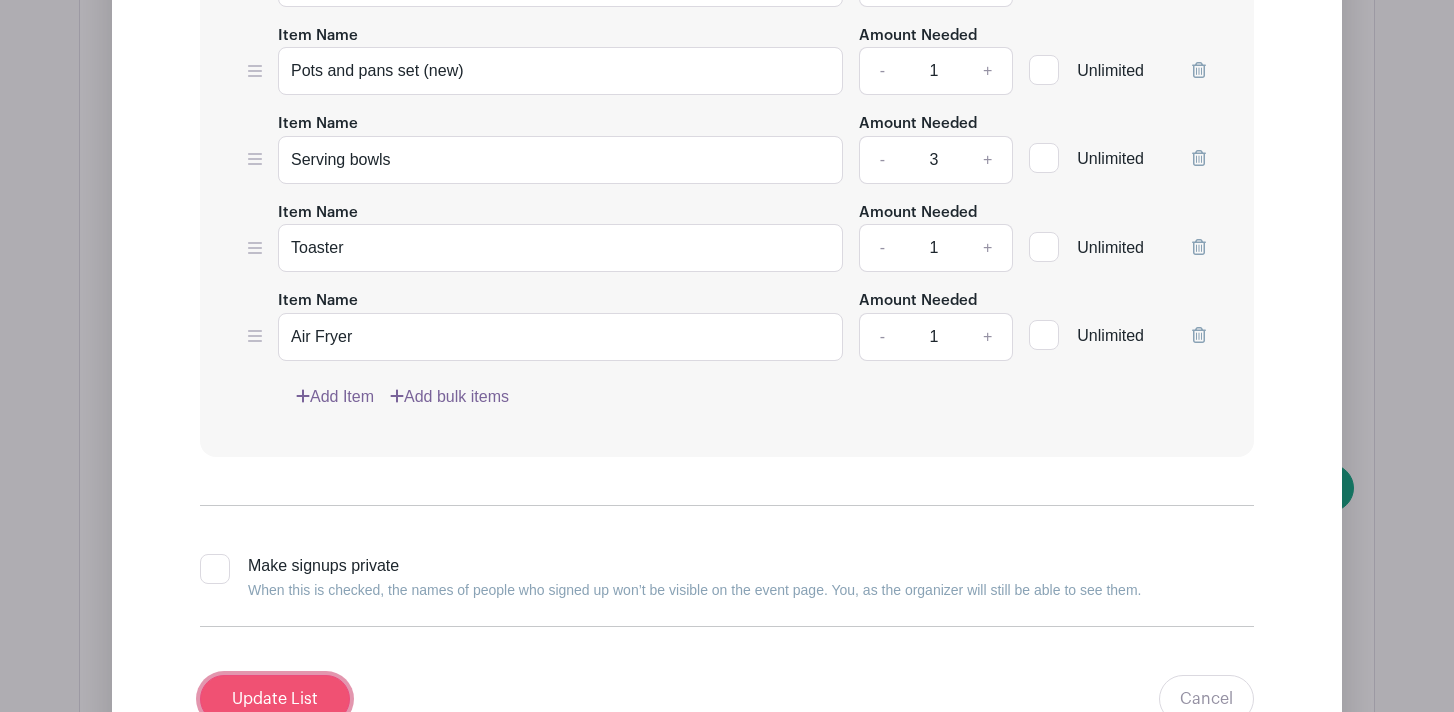 click on "Update List" at bounding box center (275, 699) 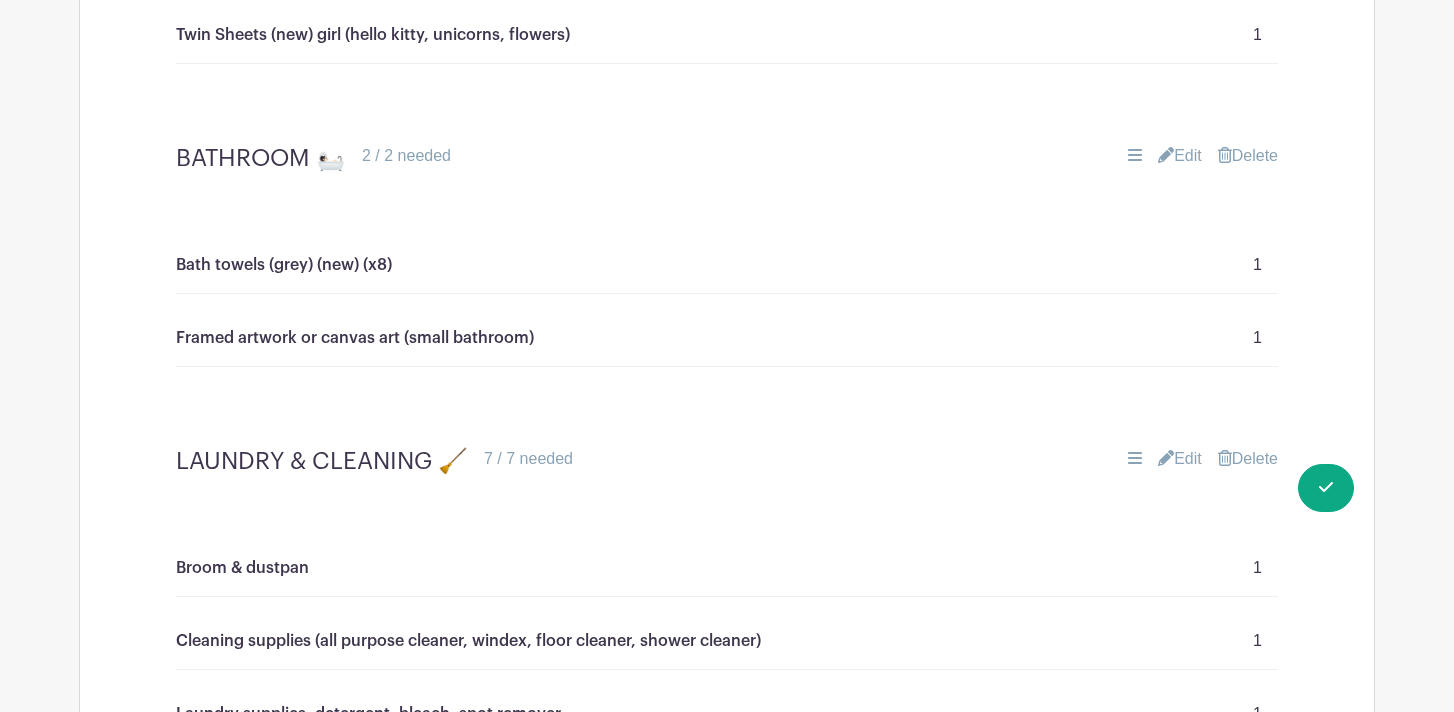 scroll, scrollTop: 5916, scrollLeft: 0, axis: vertical 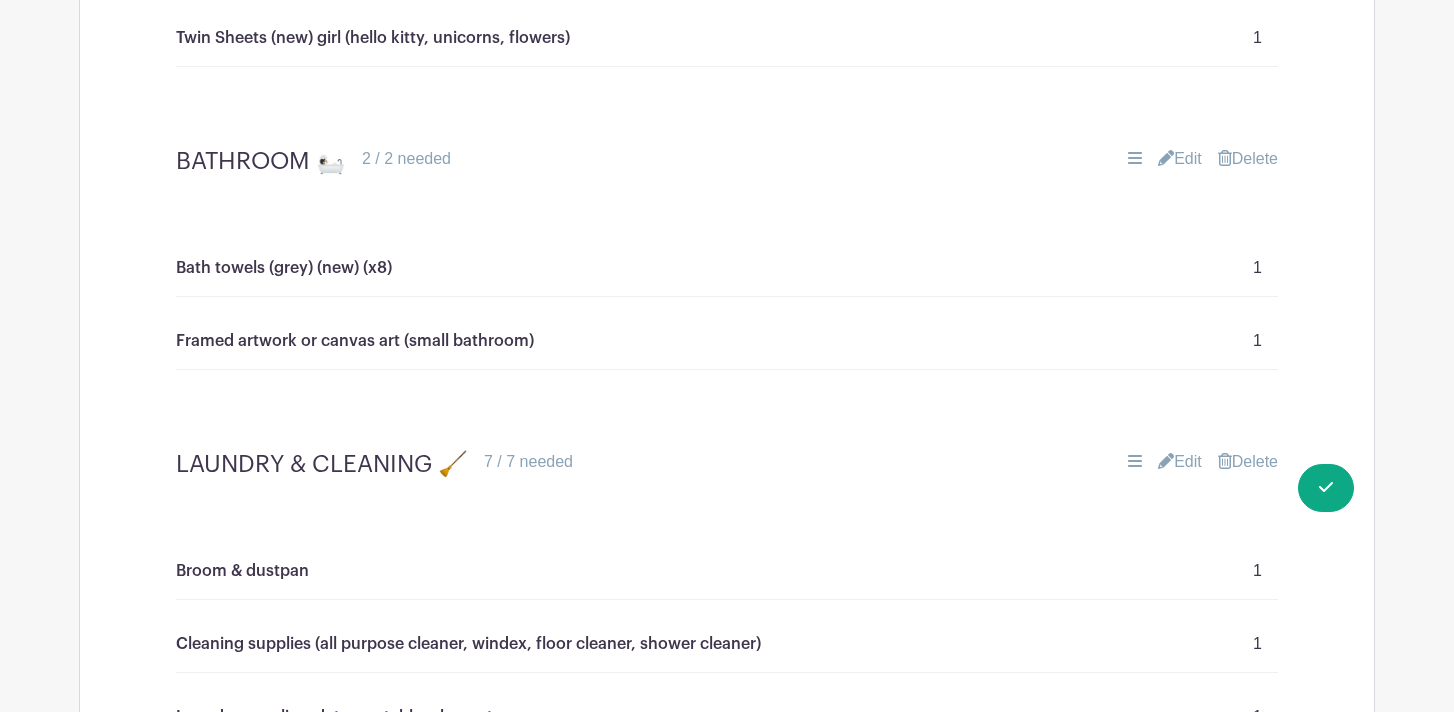 click on "Edit" at bounding box center [1180, 159] 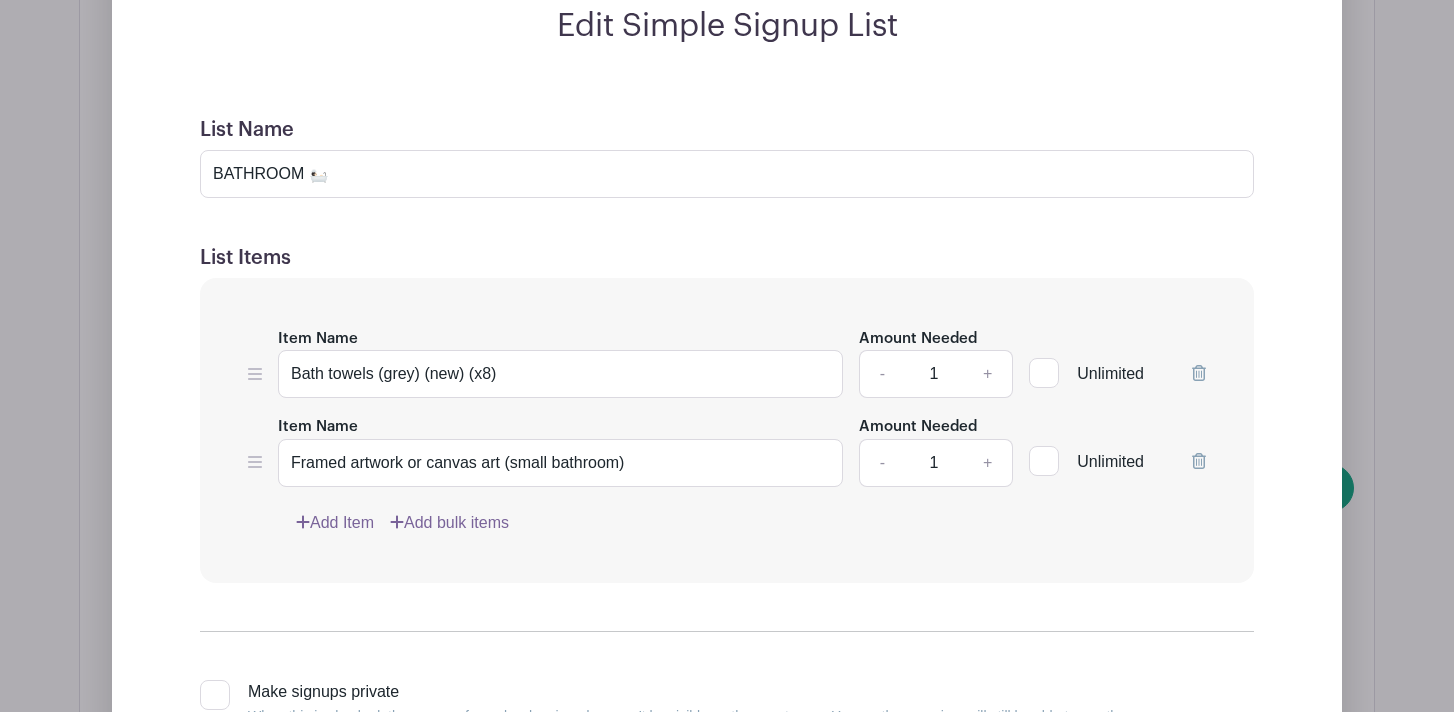scroll, scrollTop: 6194, scrollLeft: 0, axis: vertical 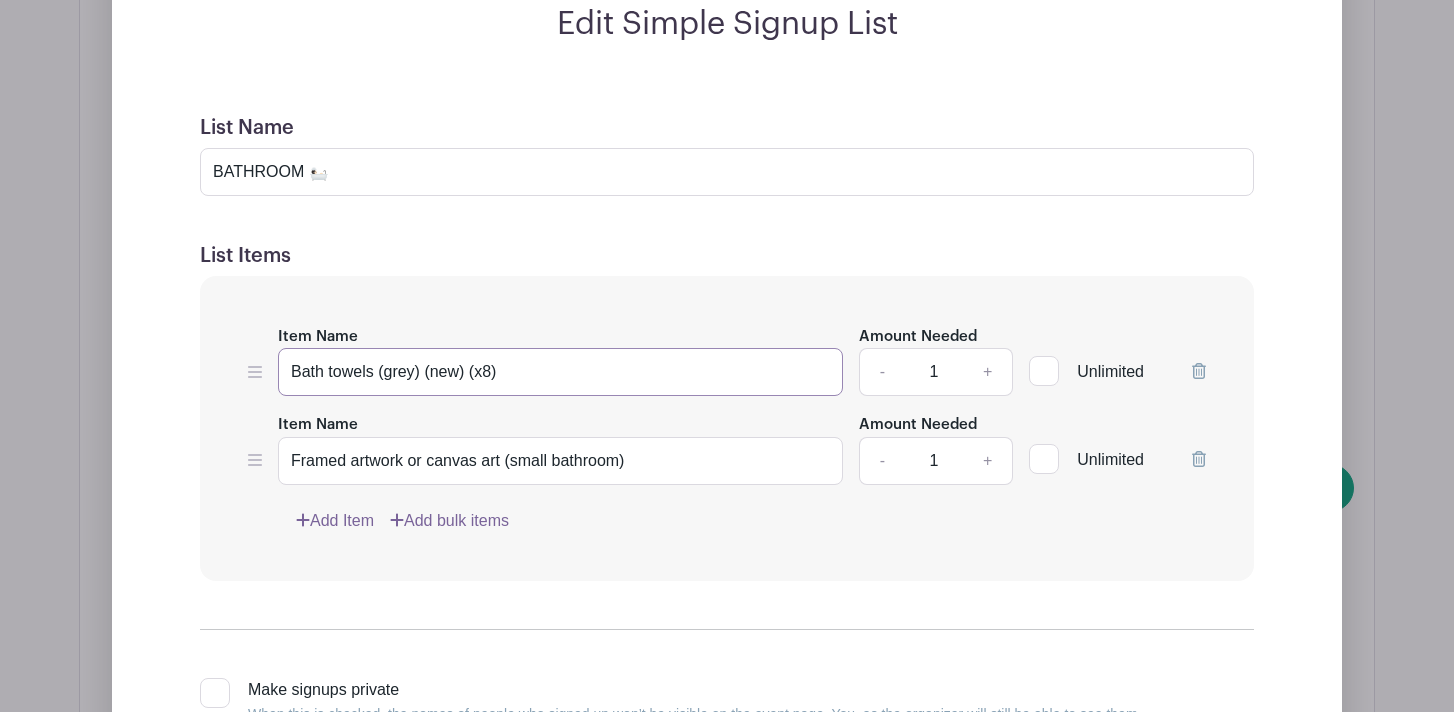 drag, startPoint x: 414, startPoint y: 370, endPoint x: 387, endPoint y: 370, distance: 27 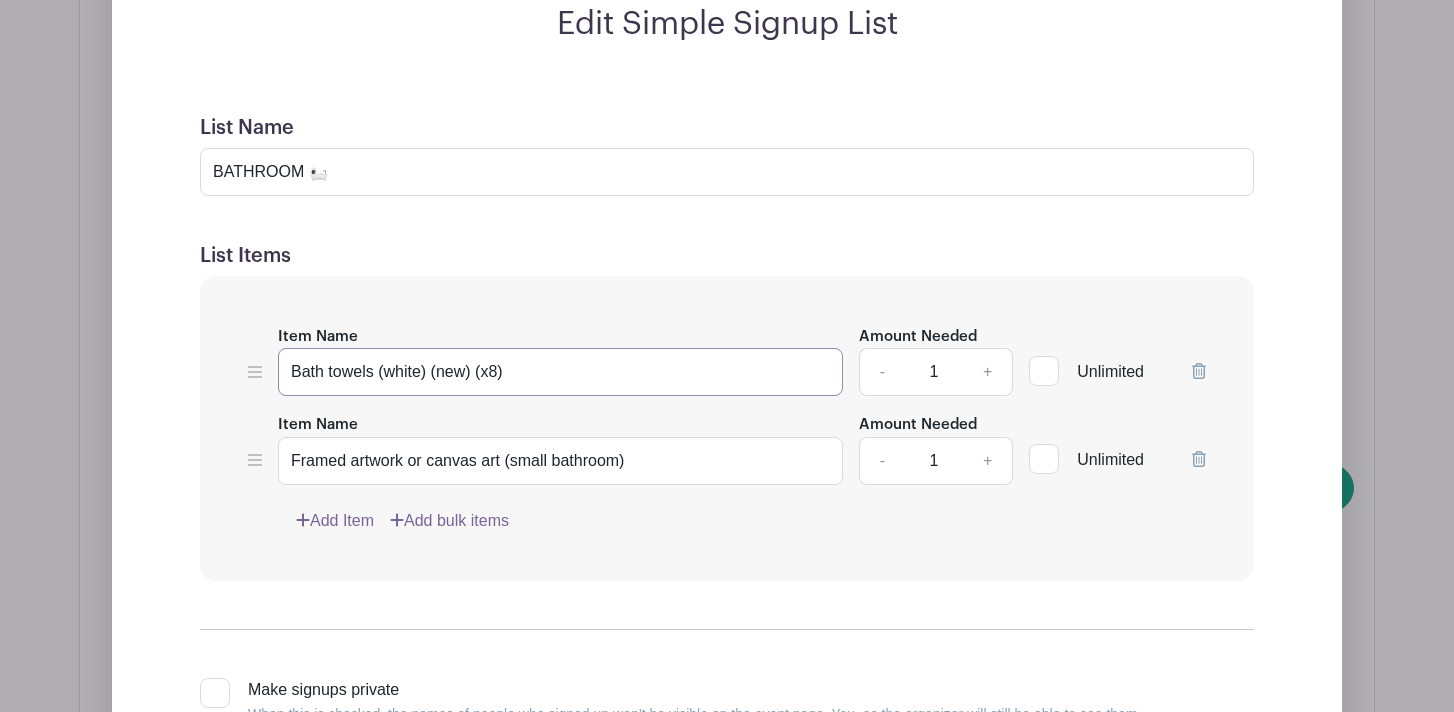 type on "Bath towels (white) (new) (x8)" 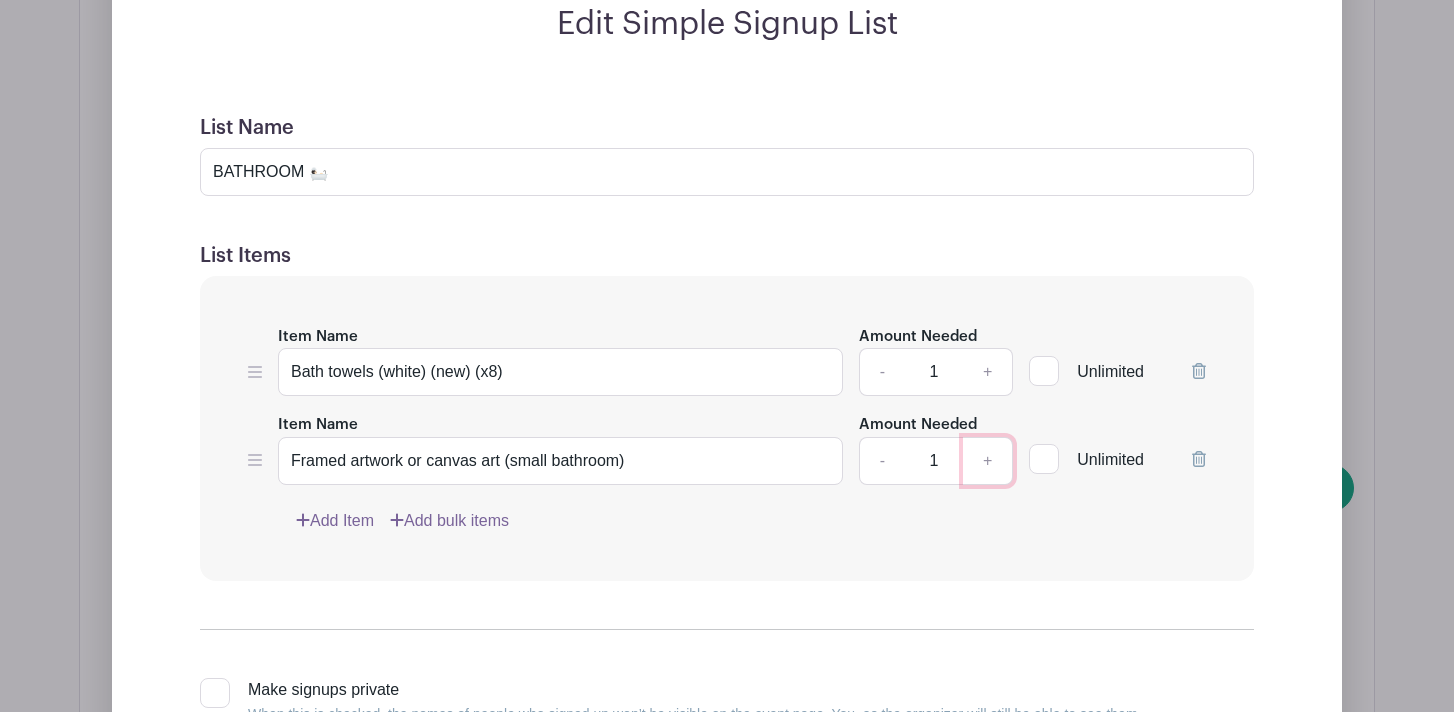 click on "+" at bounding box center [988, 461] 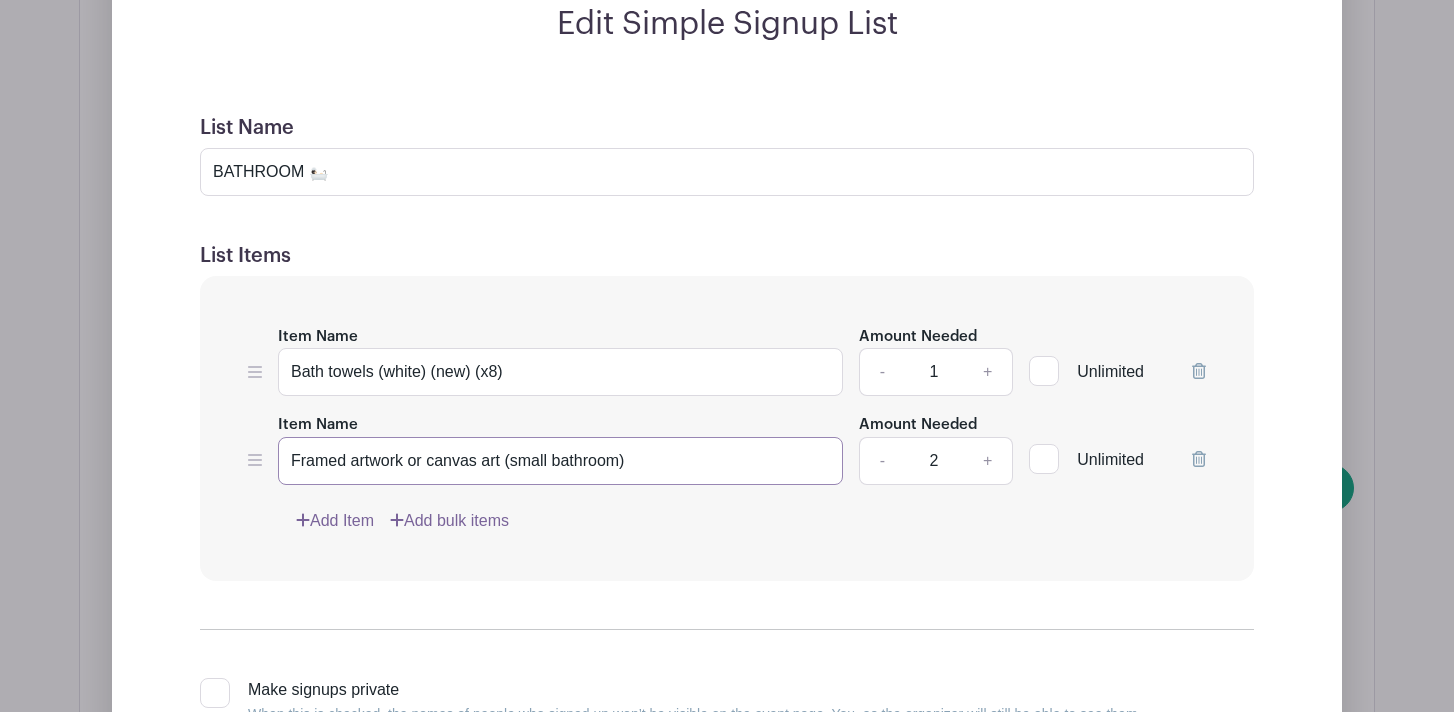 click on "Framed artwork or canvas art (small bathroom)" at bounding box center [560, 461] 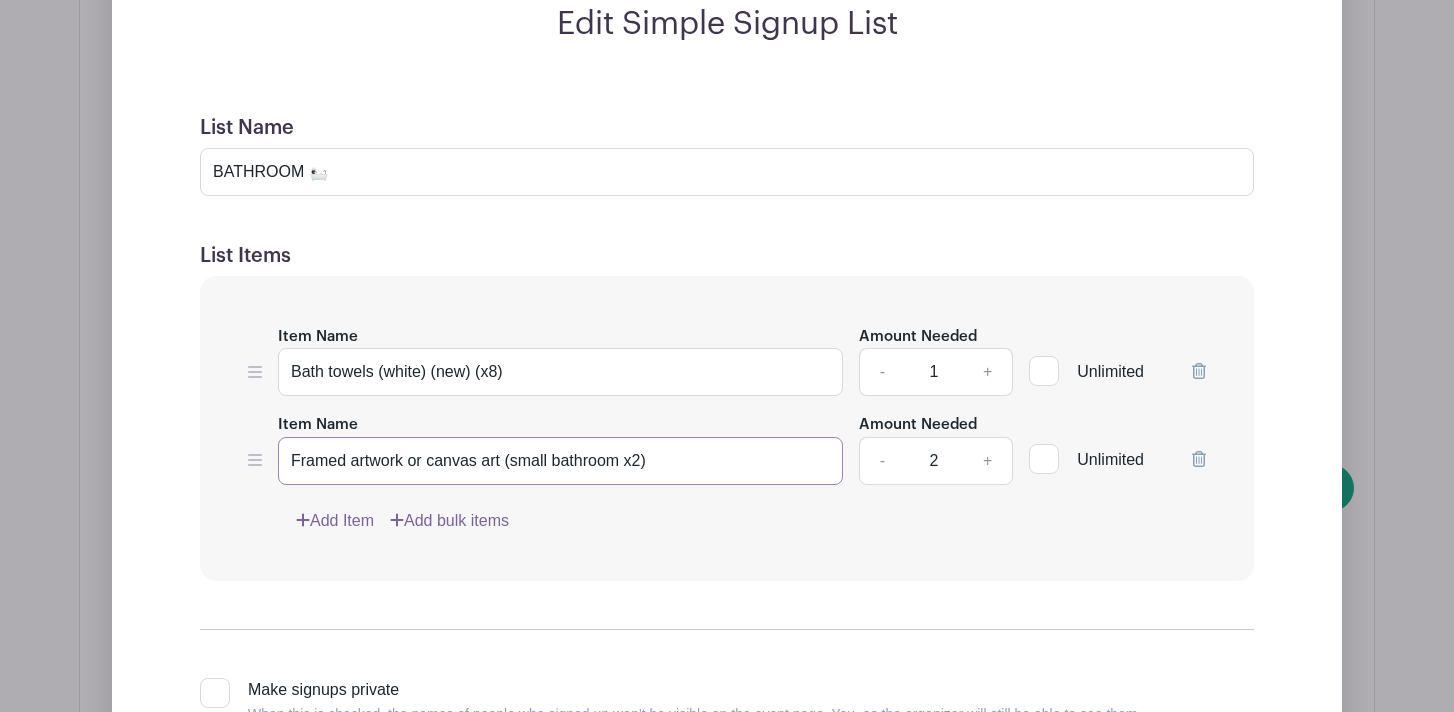 type on "Framed artwork or canvas art (small bathroom x2)" 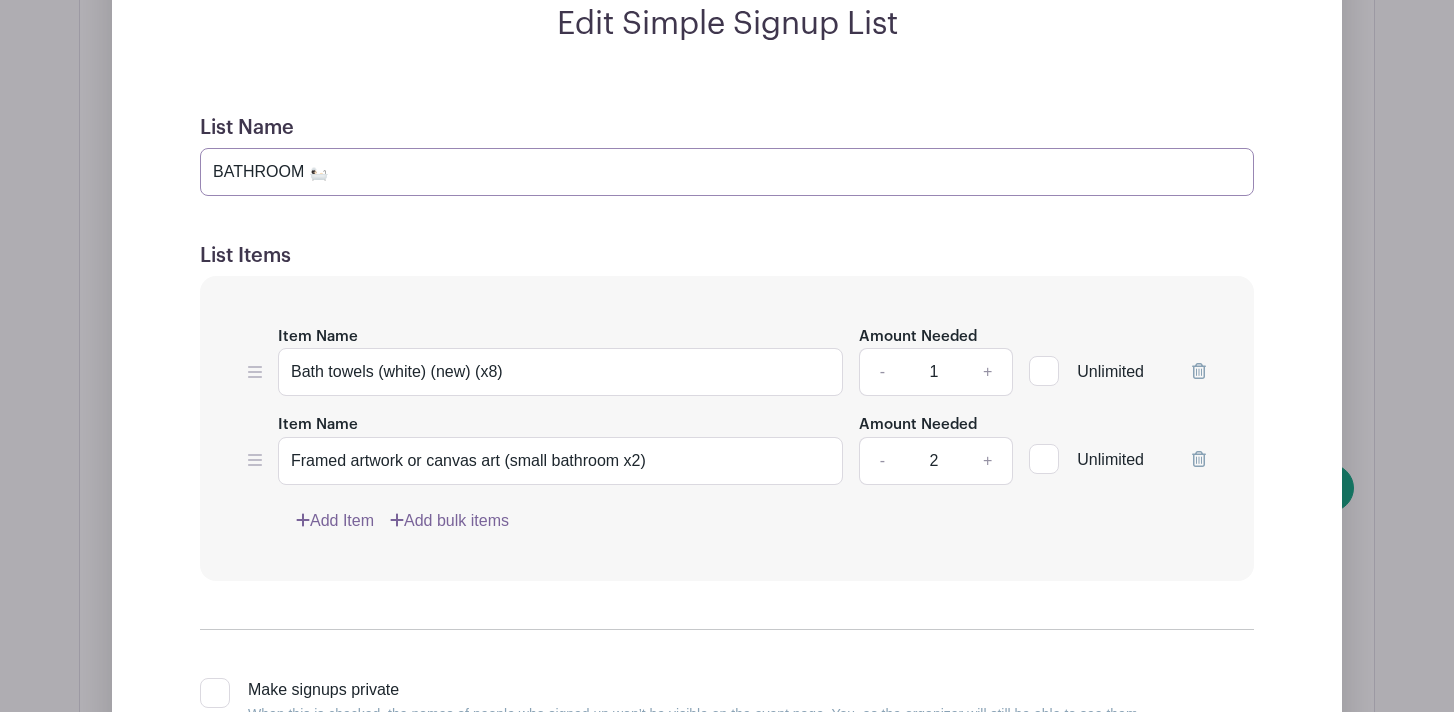click on "BATHROOM 🛀🏻" at bounding box center (727, 172) 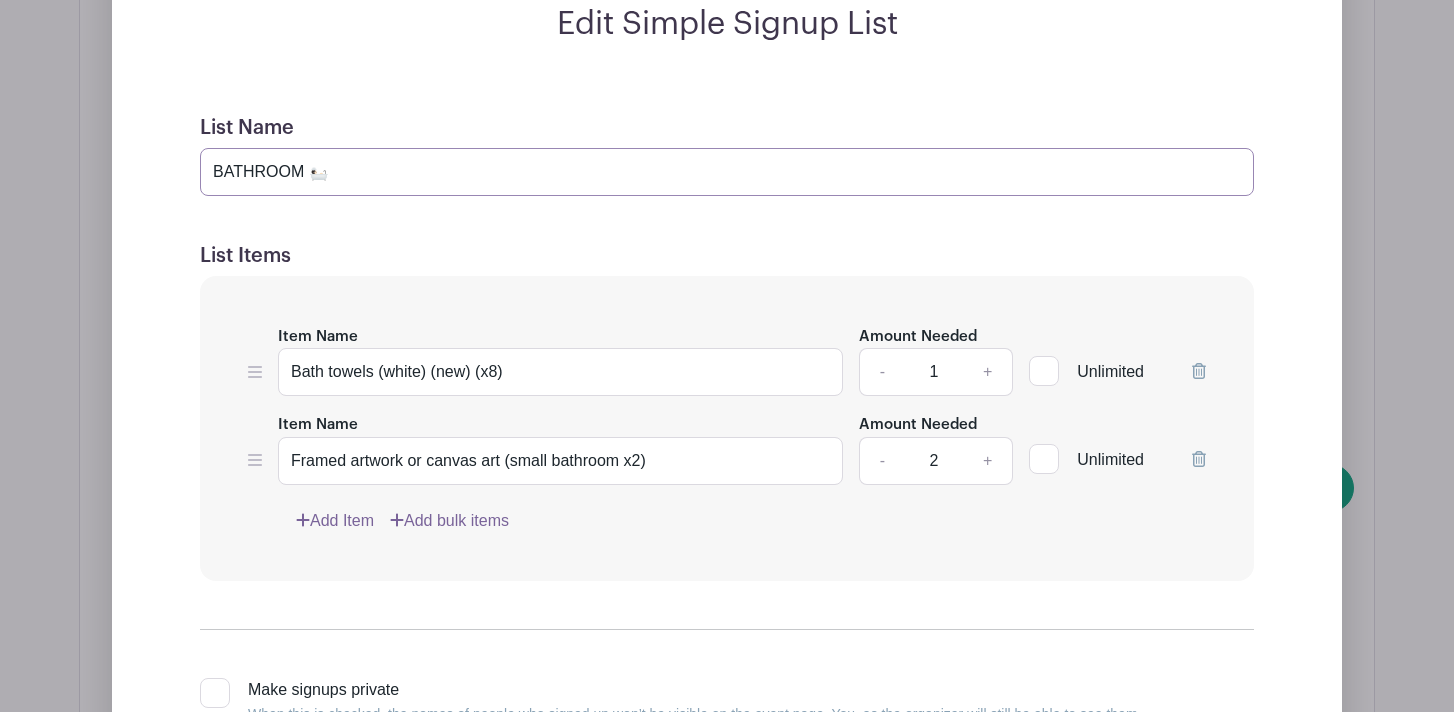 type on "BATHROOM 🛀🏻 #1 & #2" 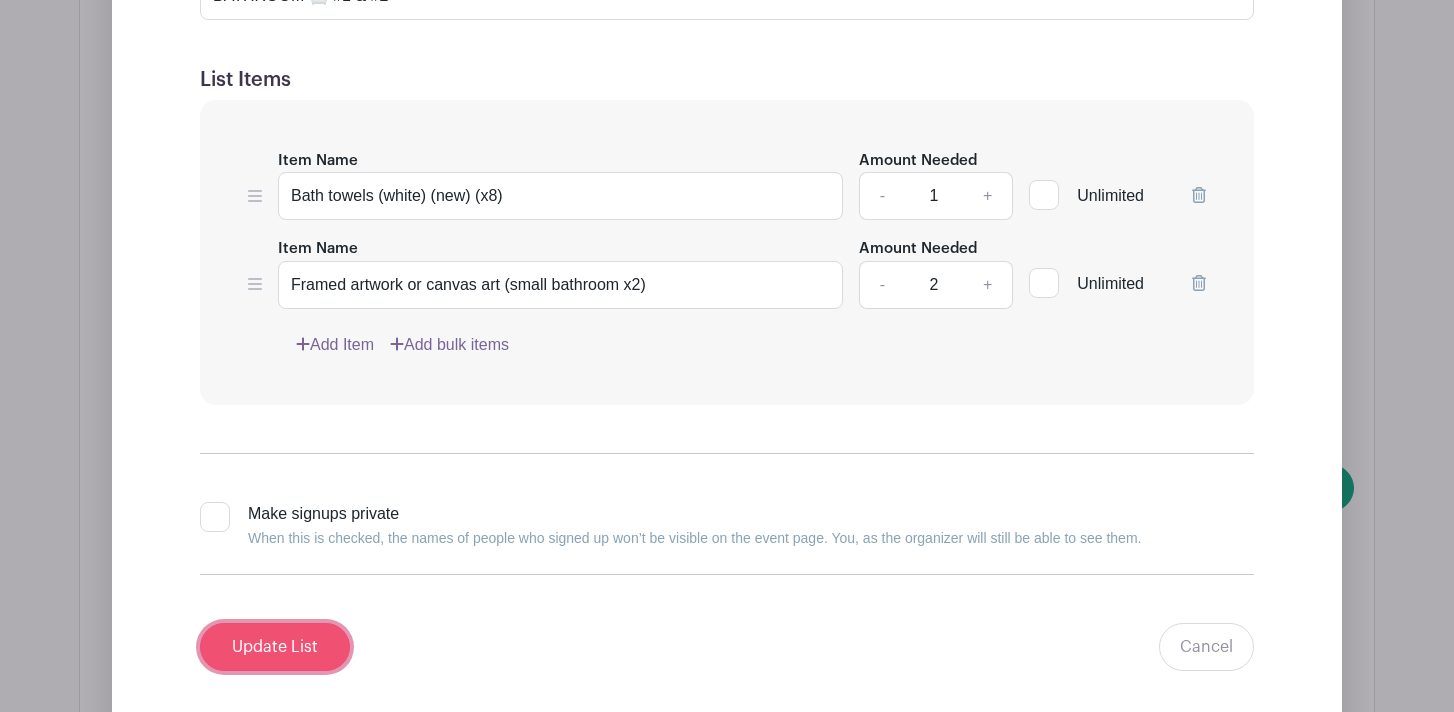 click on "Update List" at bounding box center [275, 647] 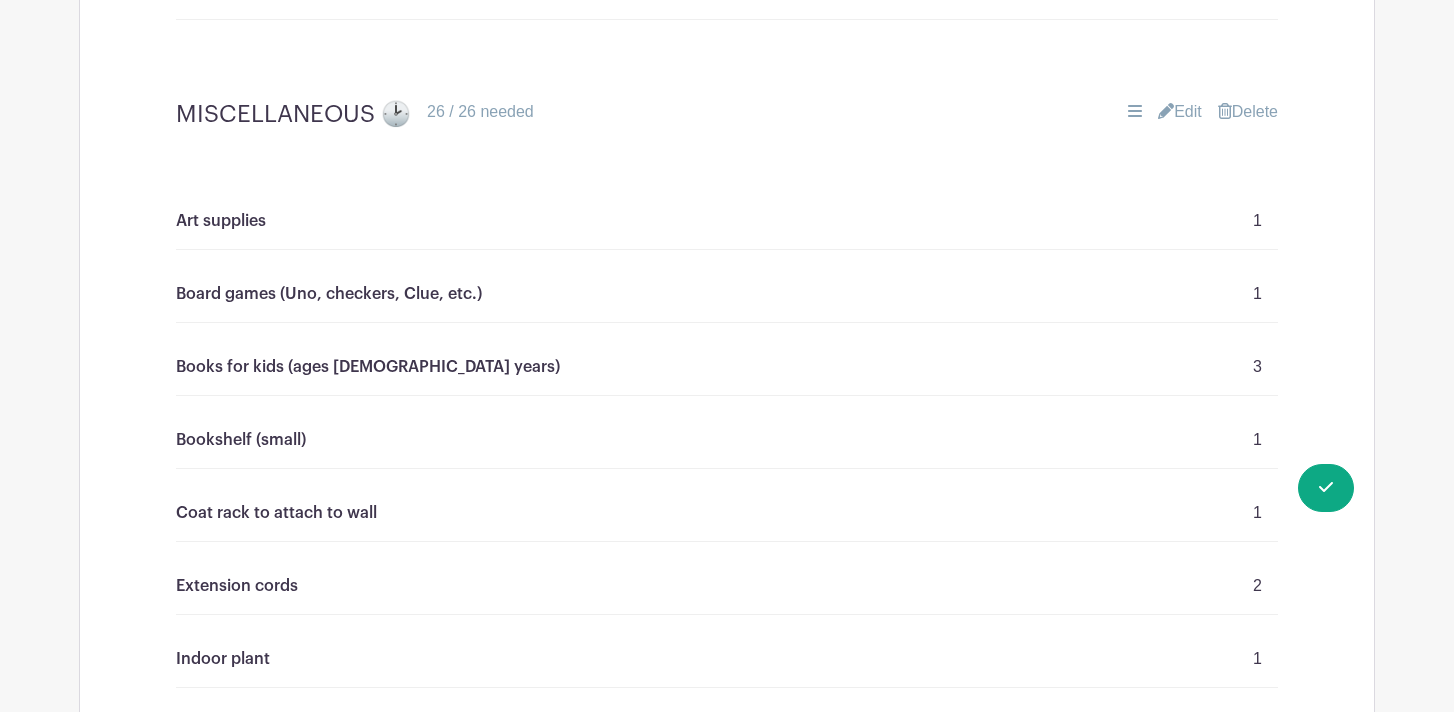 scroll, scrollTop: 6792, scrollLeft: 0, axis: vertical 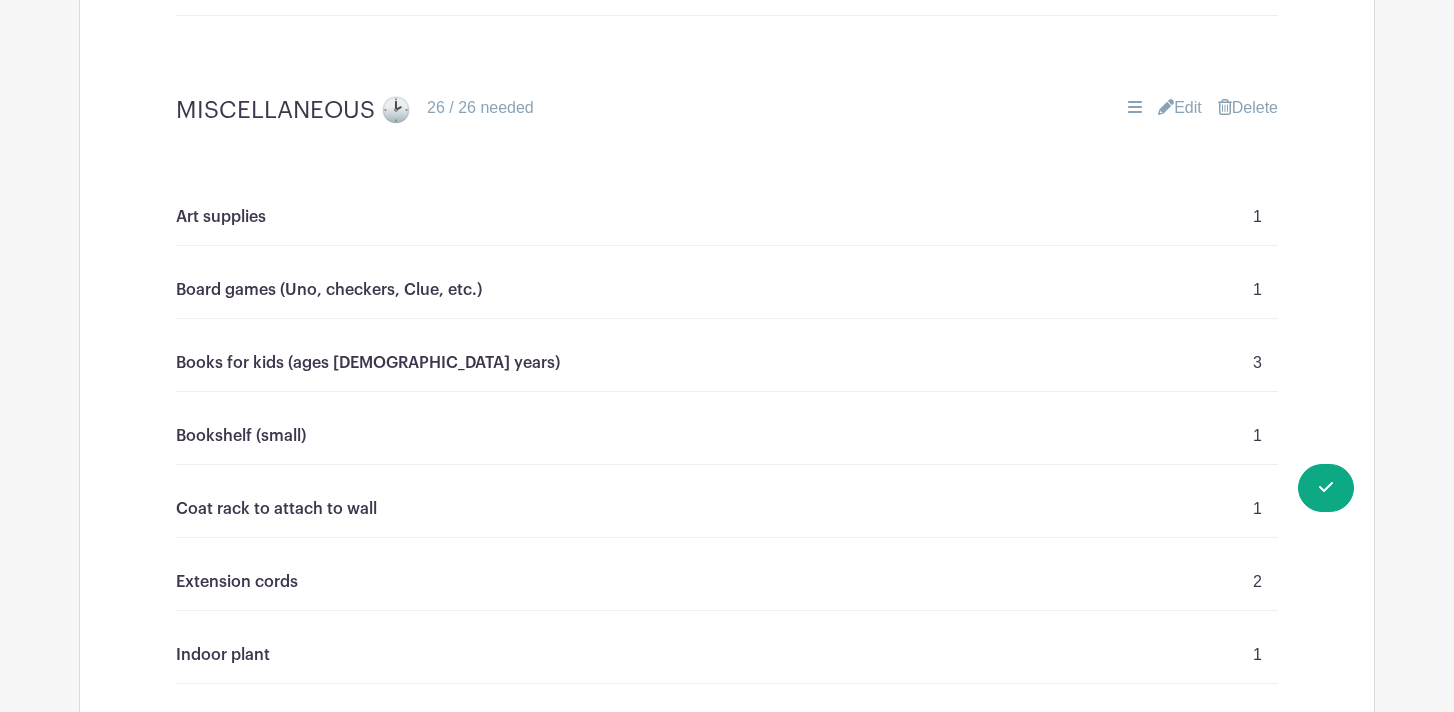 click on "Edit" at bounding box center (1180, 108) 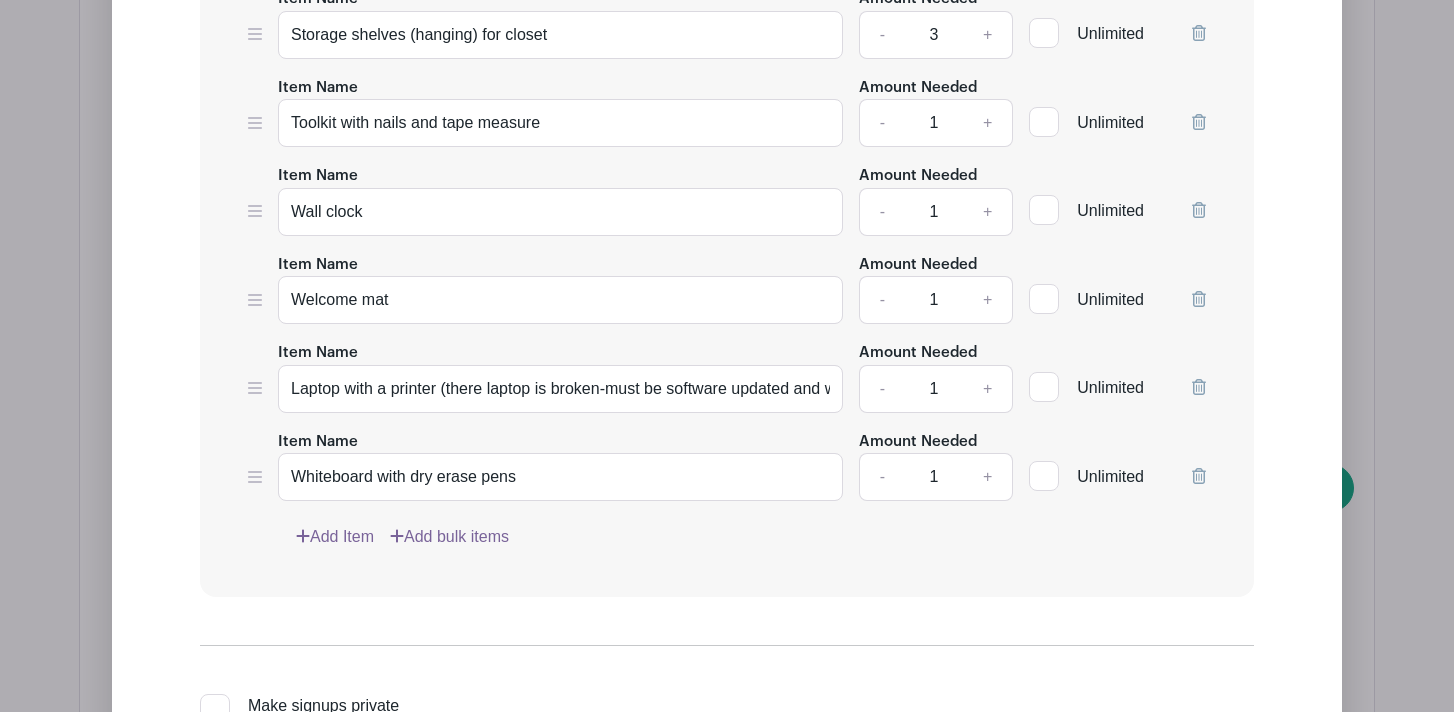 scroll, scrollTop: 8066, scrollLeft: 0, axis: vertical 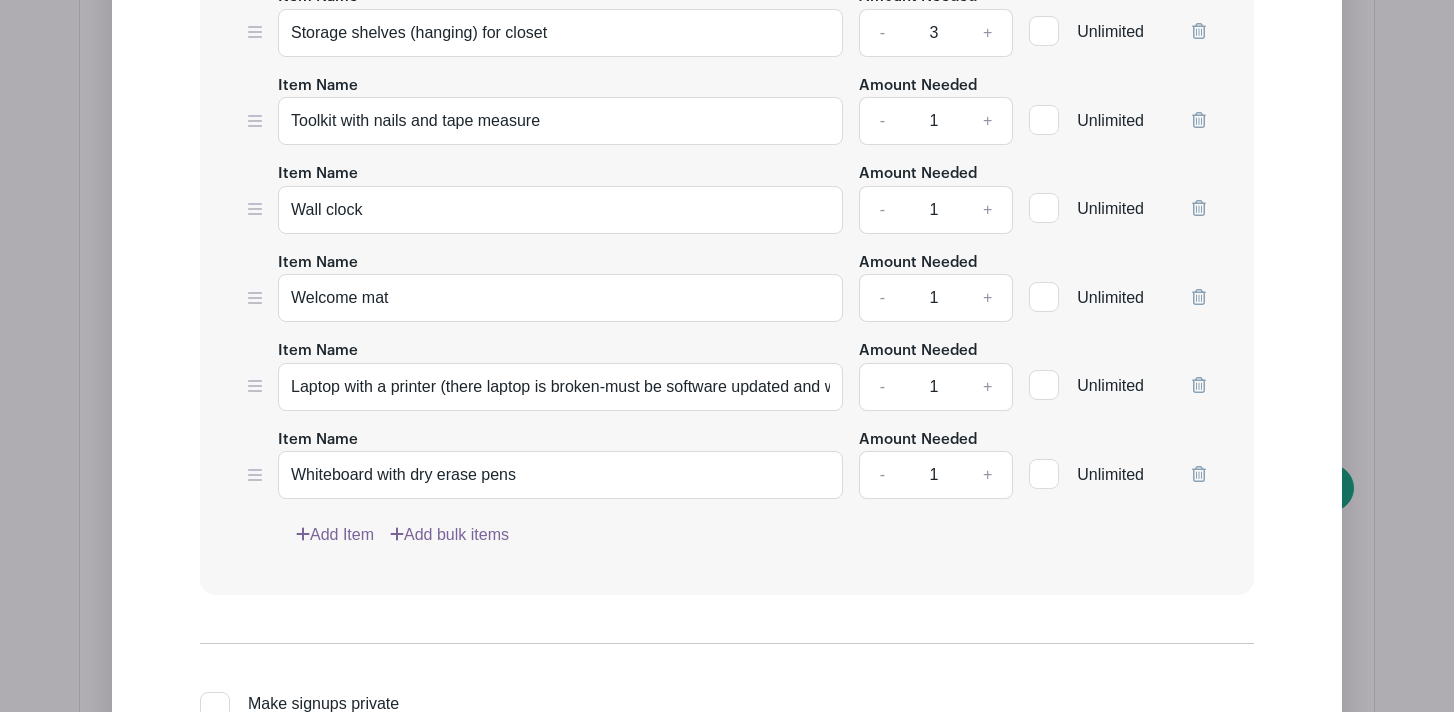 click on "Add Item" at bounding box center (335, 535) 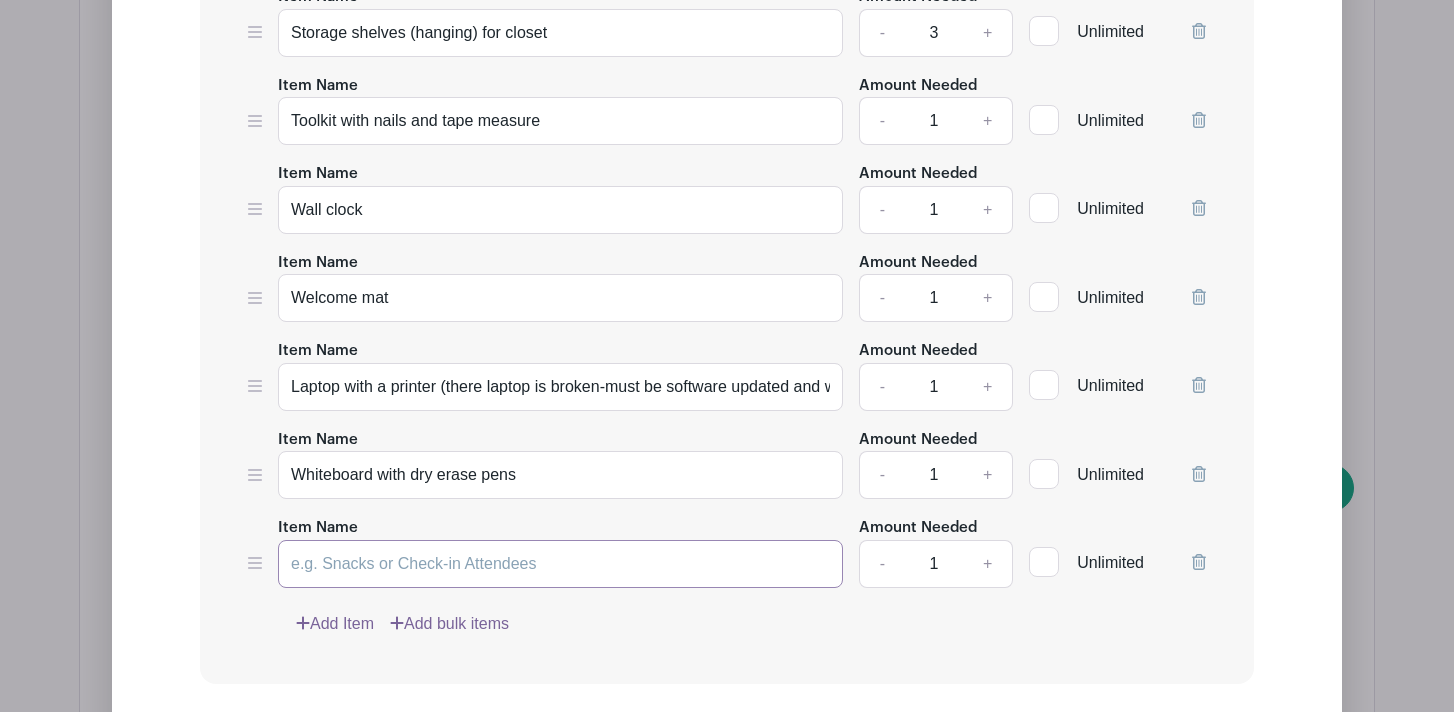click on "Item Name" at bounding box center [560, 564] 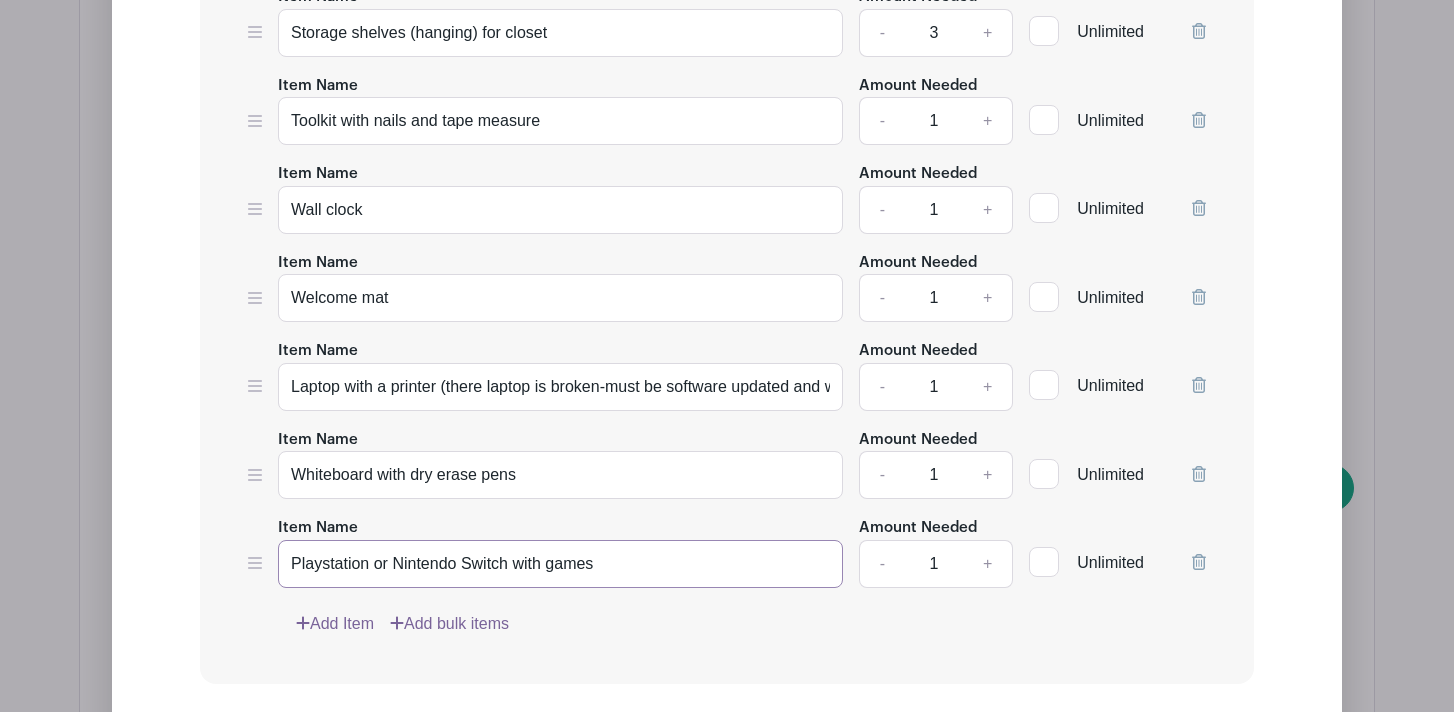 type on "Playstation or Nintendo Switch with games" 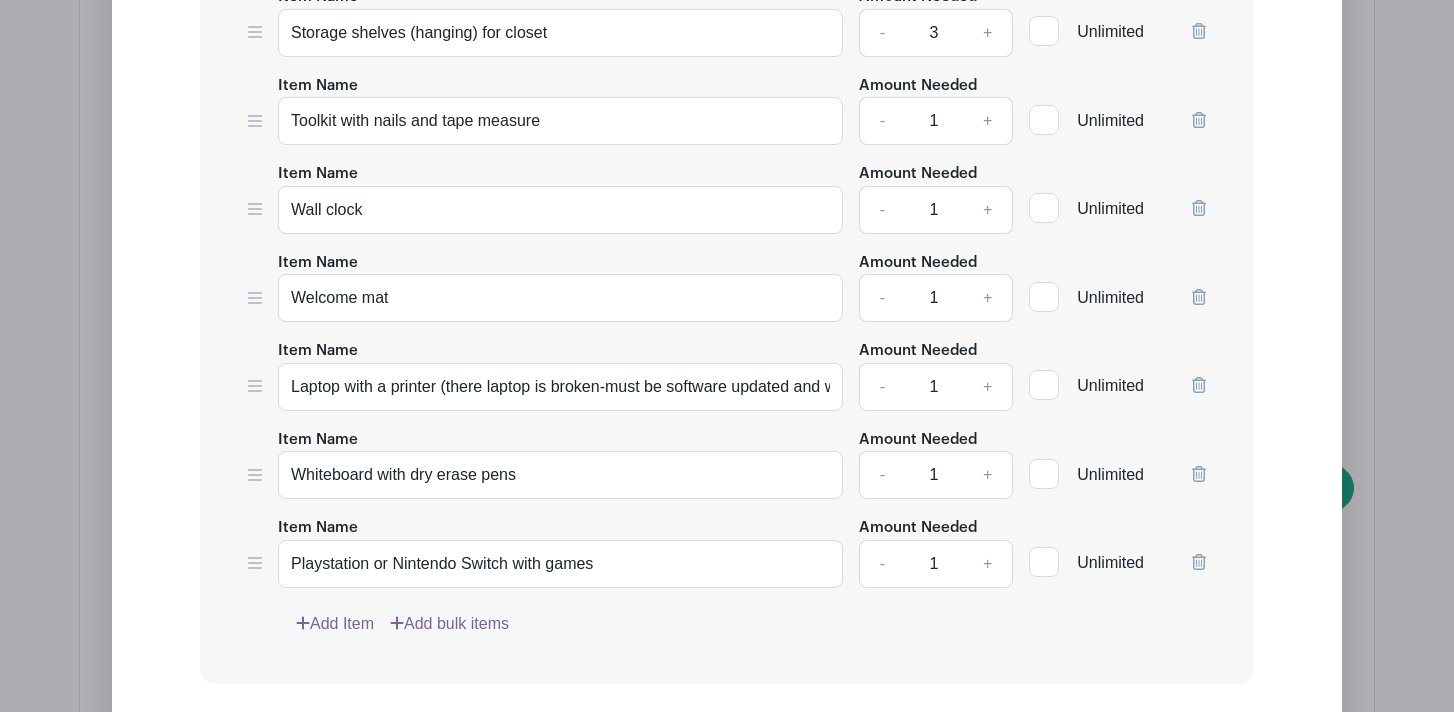 type 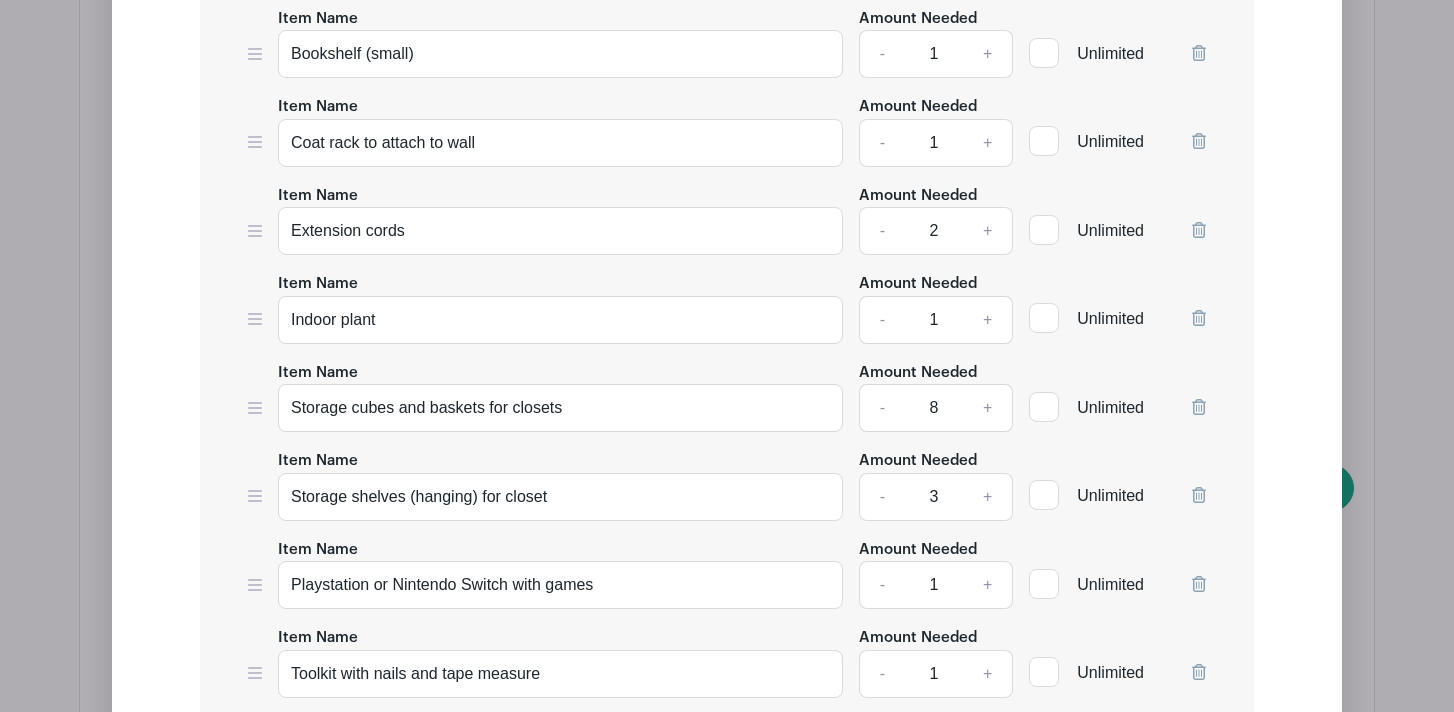 scroll, scrollTop: 7597, scrollLeft: 0, axis: vertical 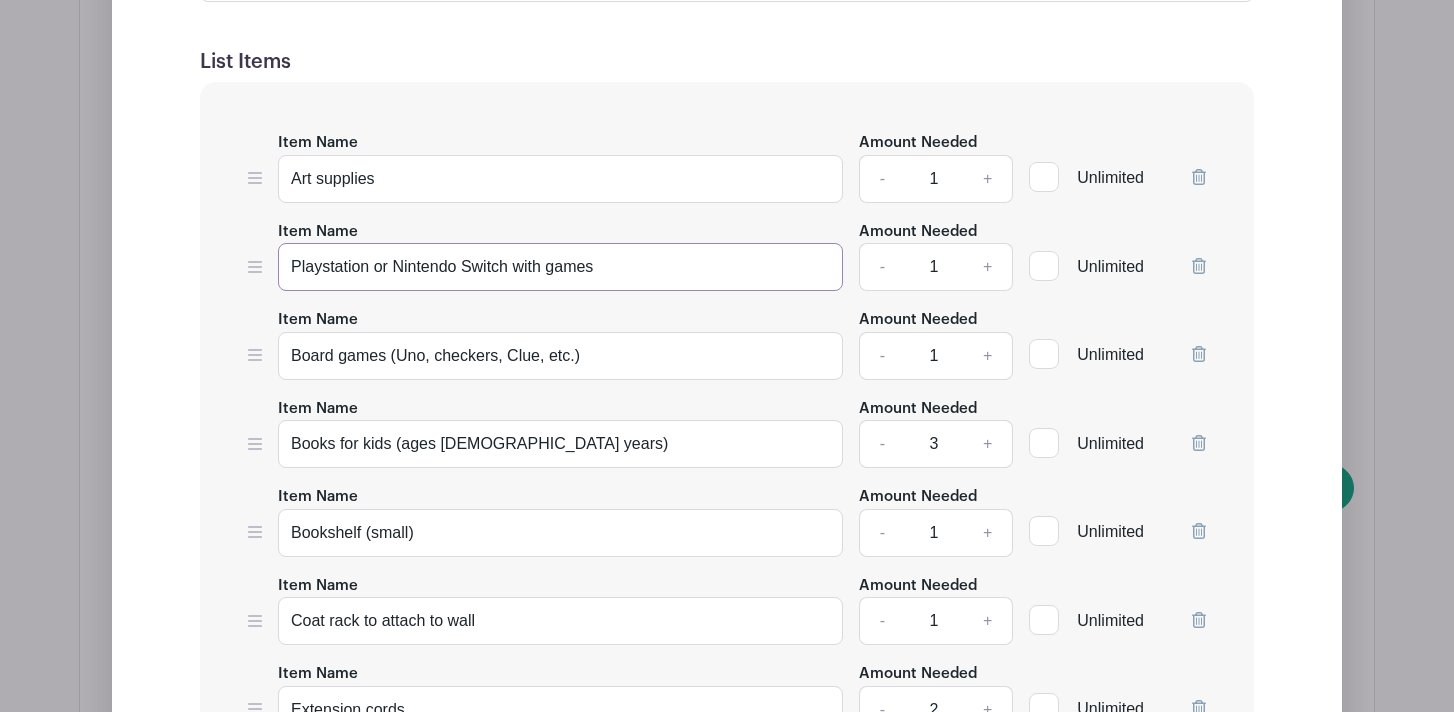 click on "Playstation or Nintendo Switch with games" at bounding box center [560, 267] 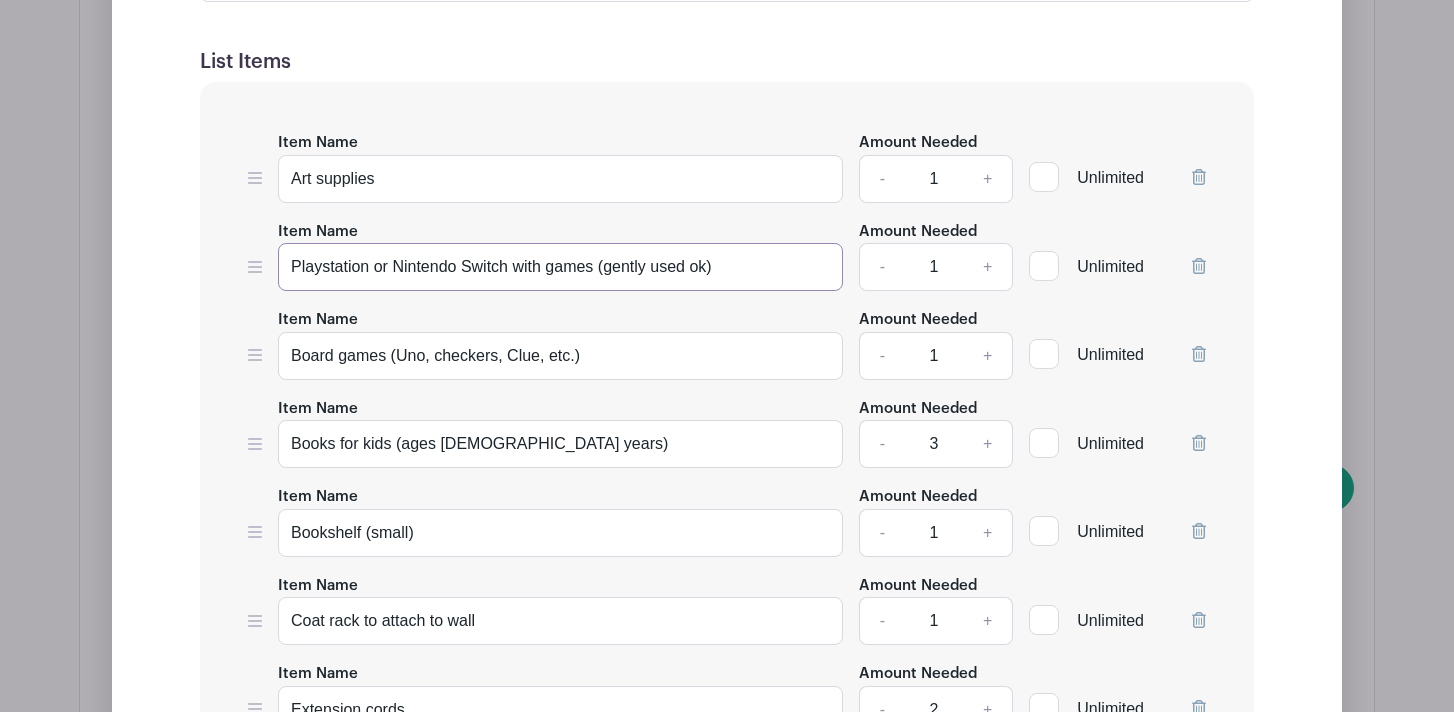 click on "Playstation or Nintendo Switch with games (gently used ok)" at bounding box center [560, 267] 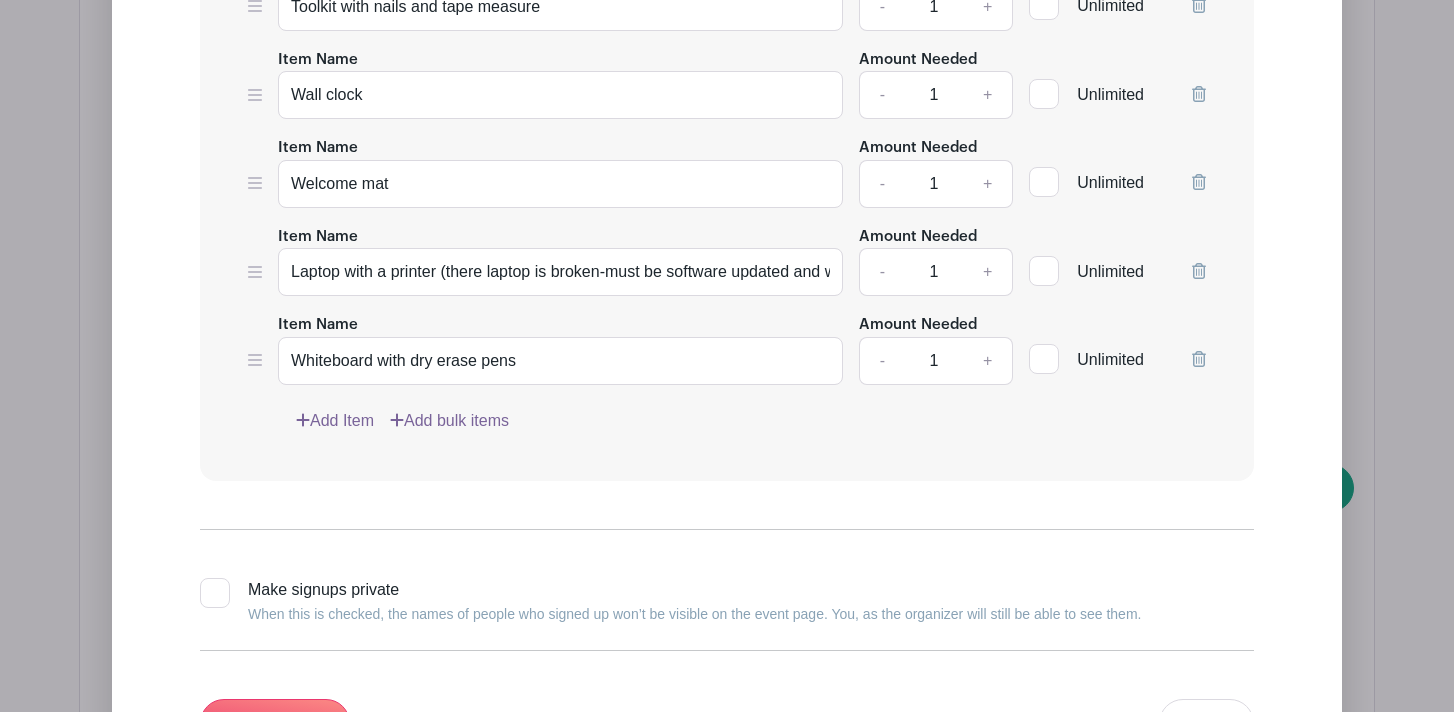 scroll, scrollTop: 8276, scrollLeft: 0, axis: vertical 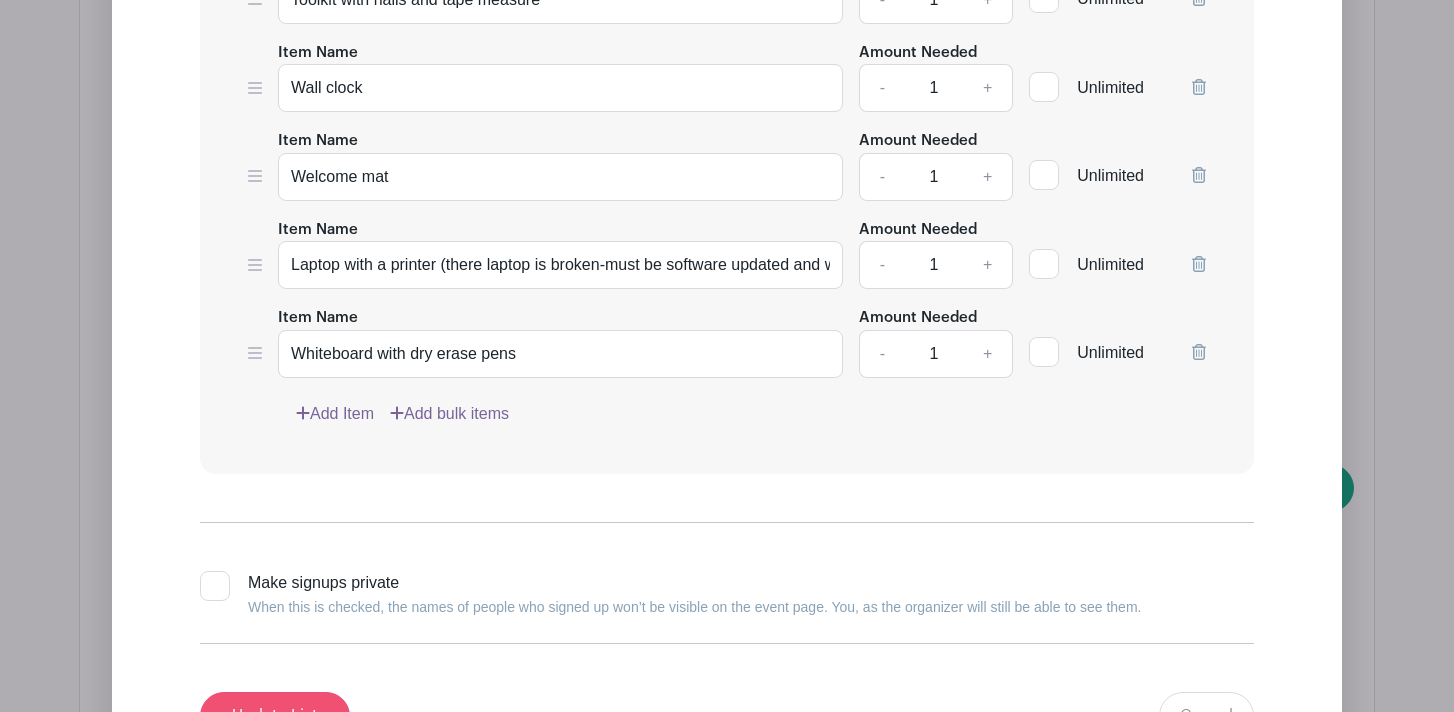 type on "Playstation or Nintendo Switch with games (gently used ok)" 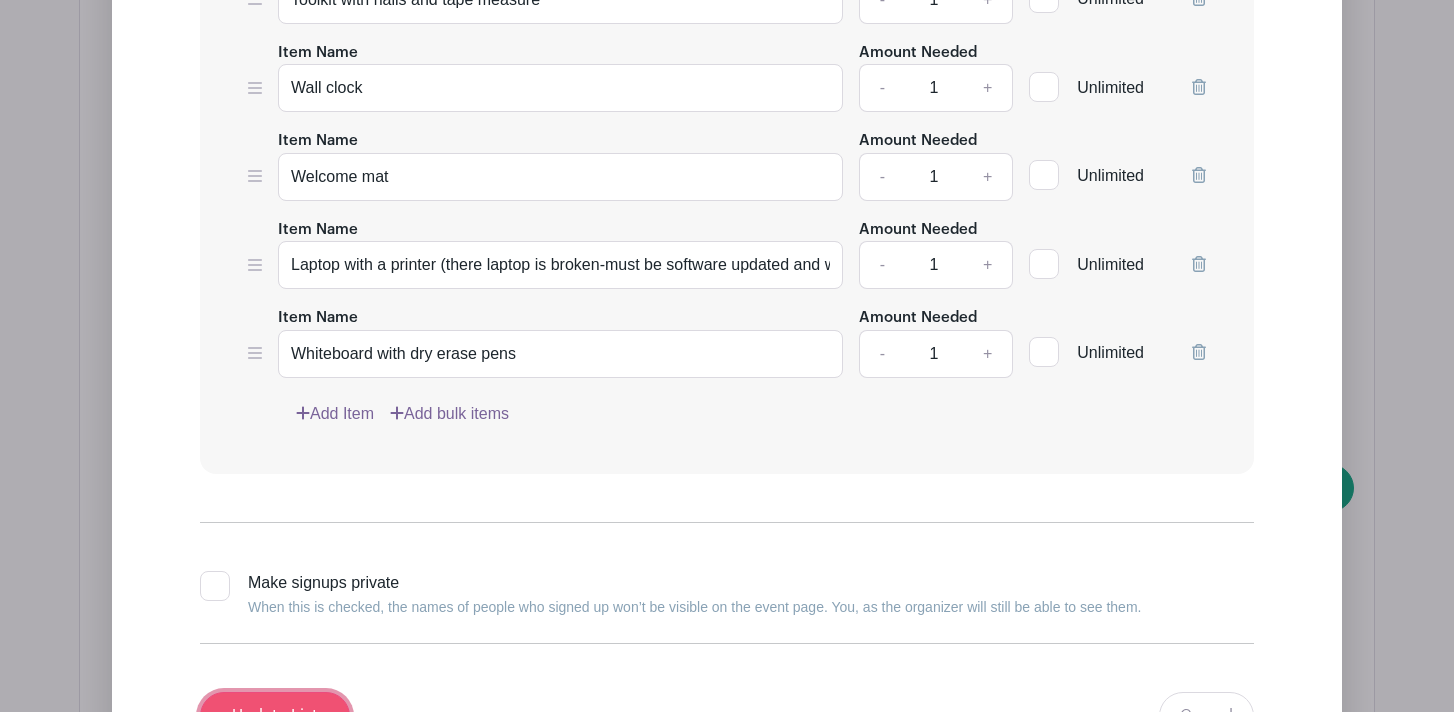click on "Update List" at bounding box center (275, 716) 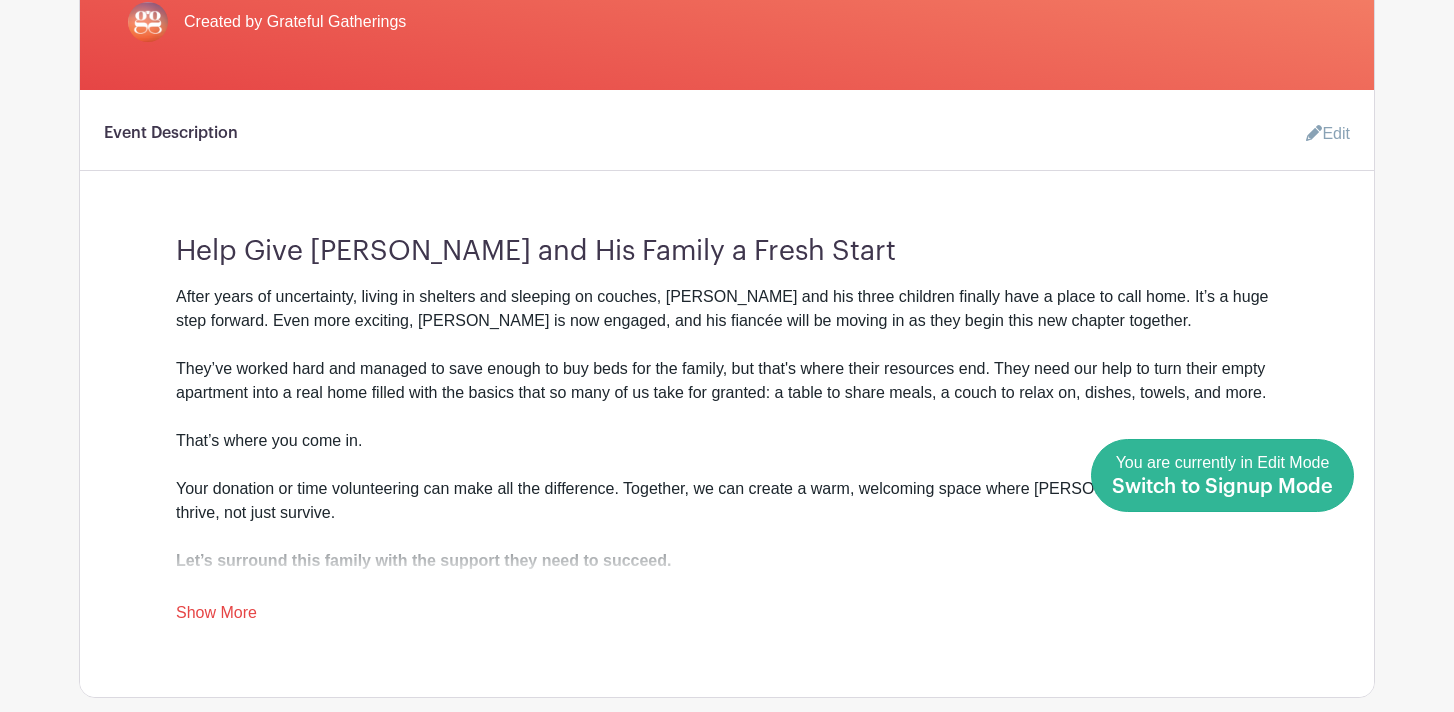 scroll, scrollTop: 0, scrollLeft: 0, axis: both 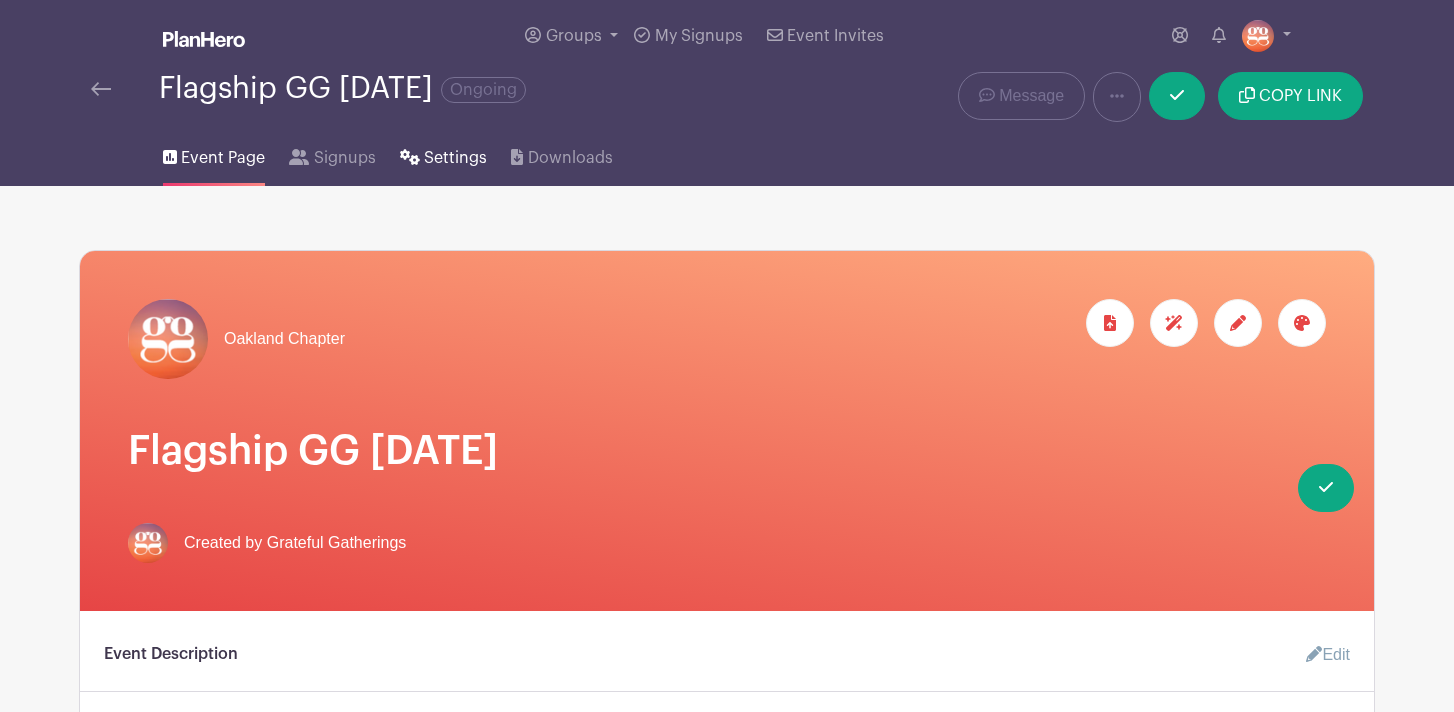 click on "Settings" at bounding box center (455, 158) 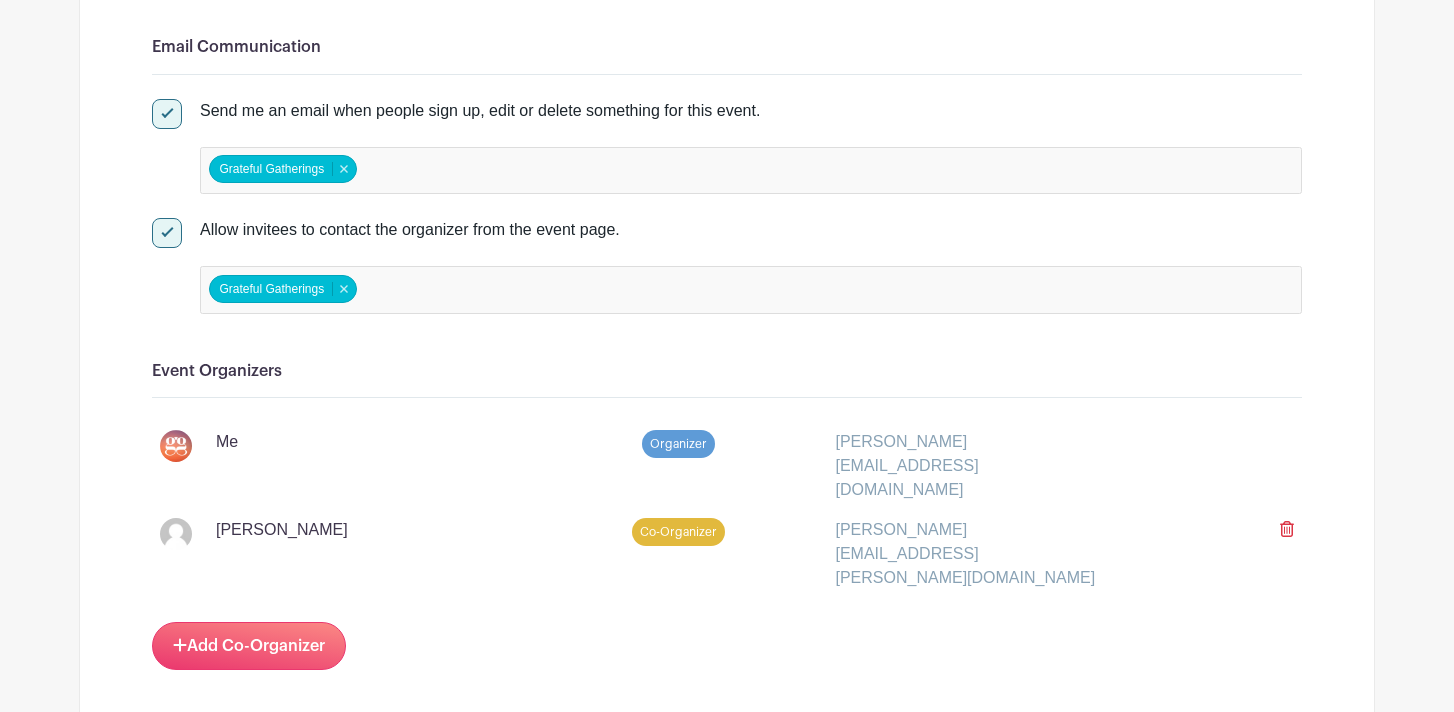scroll, scrollTop: 928, scrollLeft: 0, axis: vertical 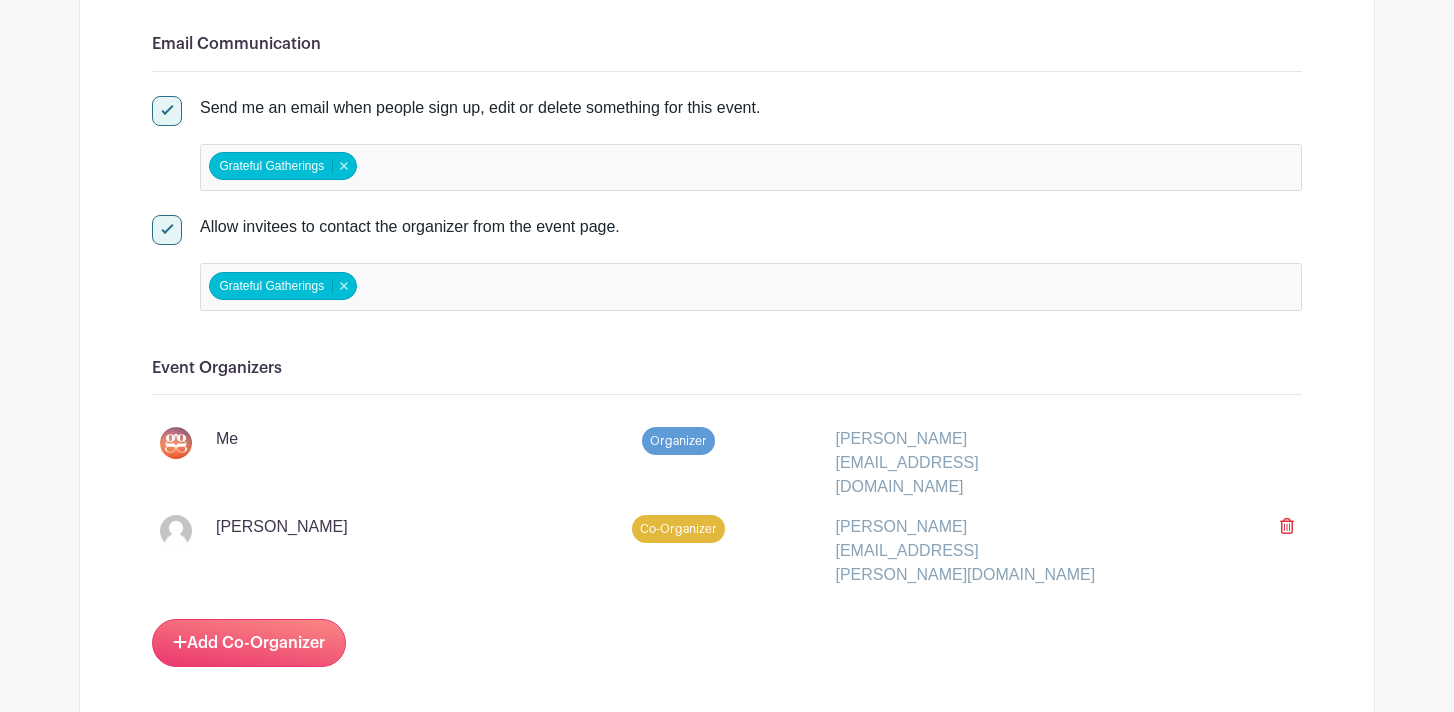 click on "Grateful Gatherings Grateful Gatherings Remove item" at bounding box center (751, 287) 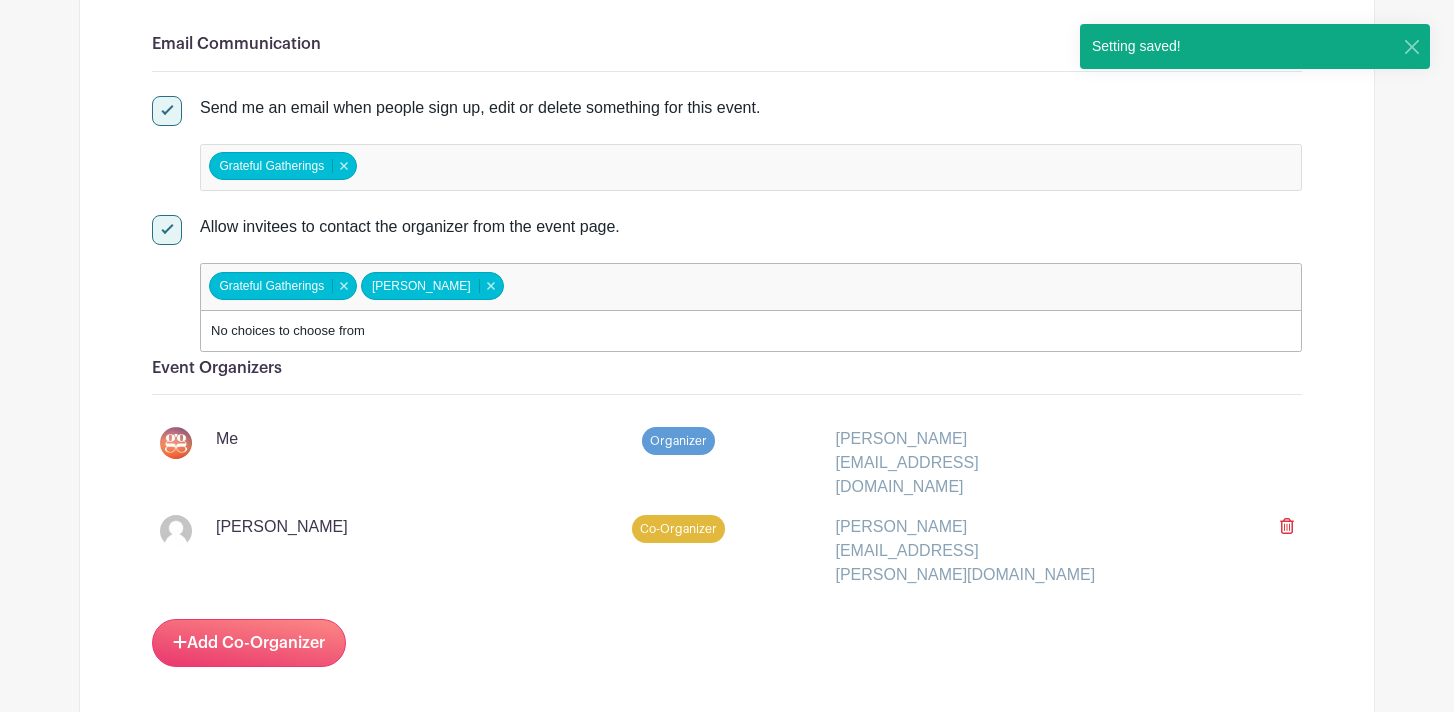 click at bounding box center [449, 167] 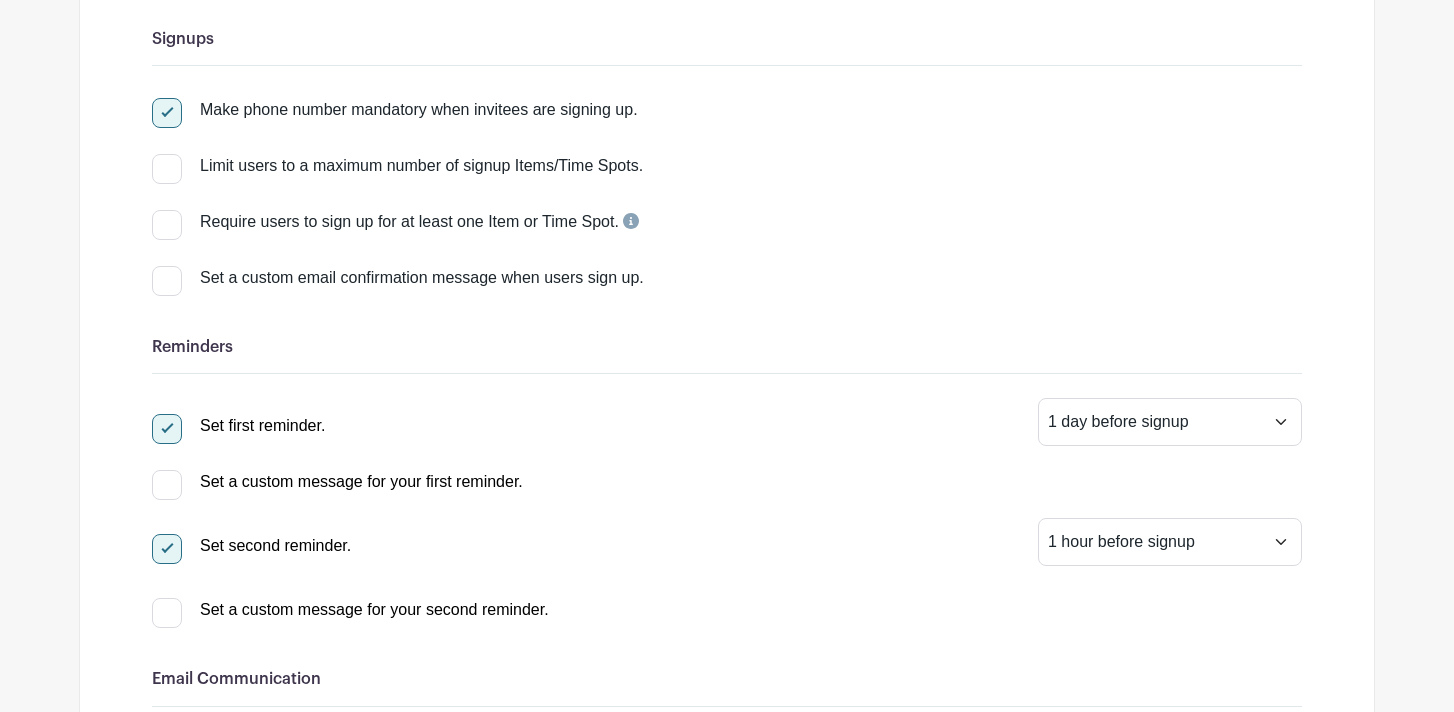 scroll, scrollTop: 0, scrollLeft: 0, axis: both 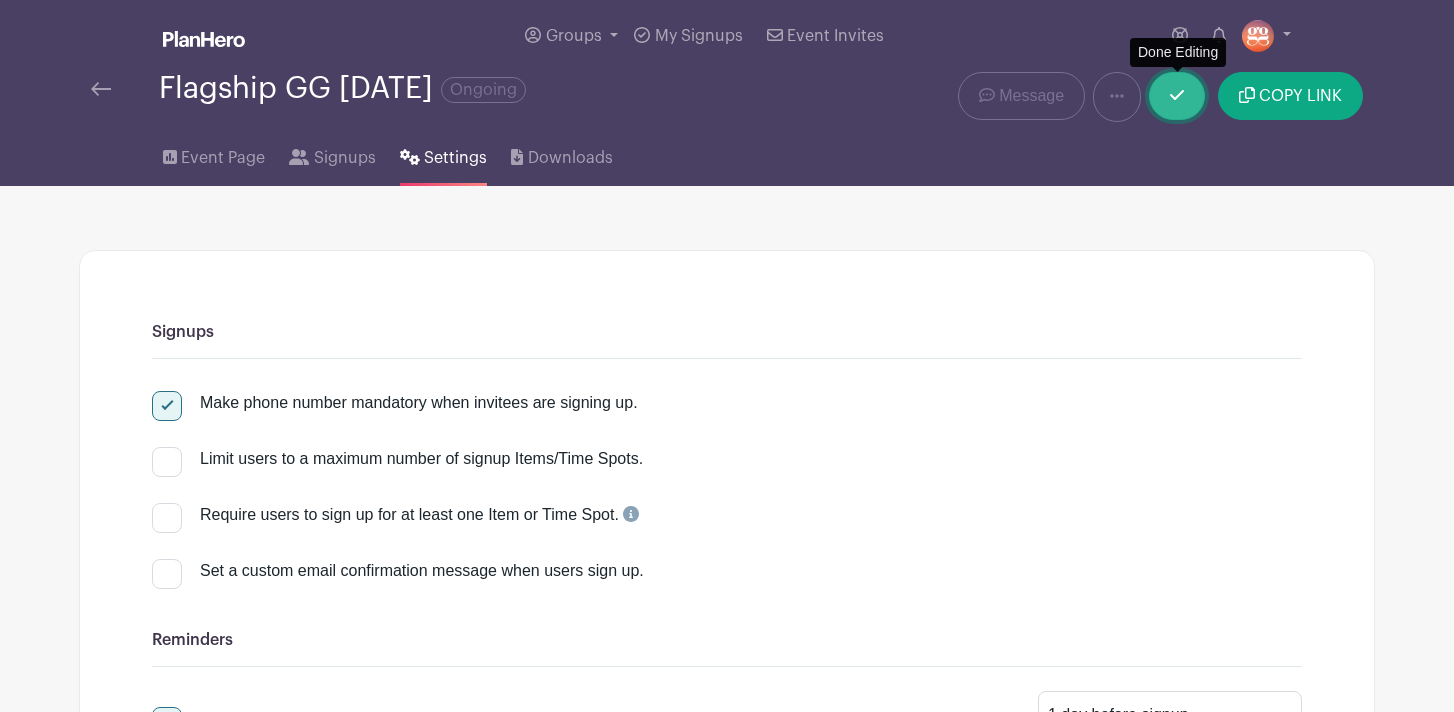 click 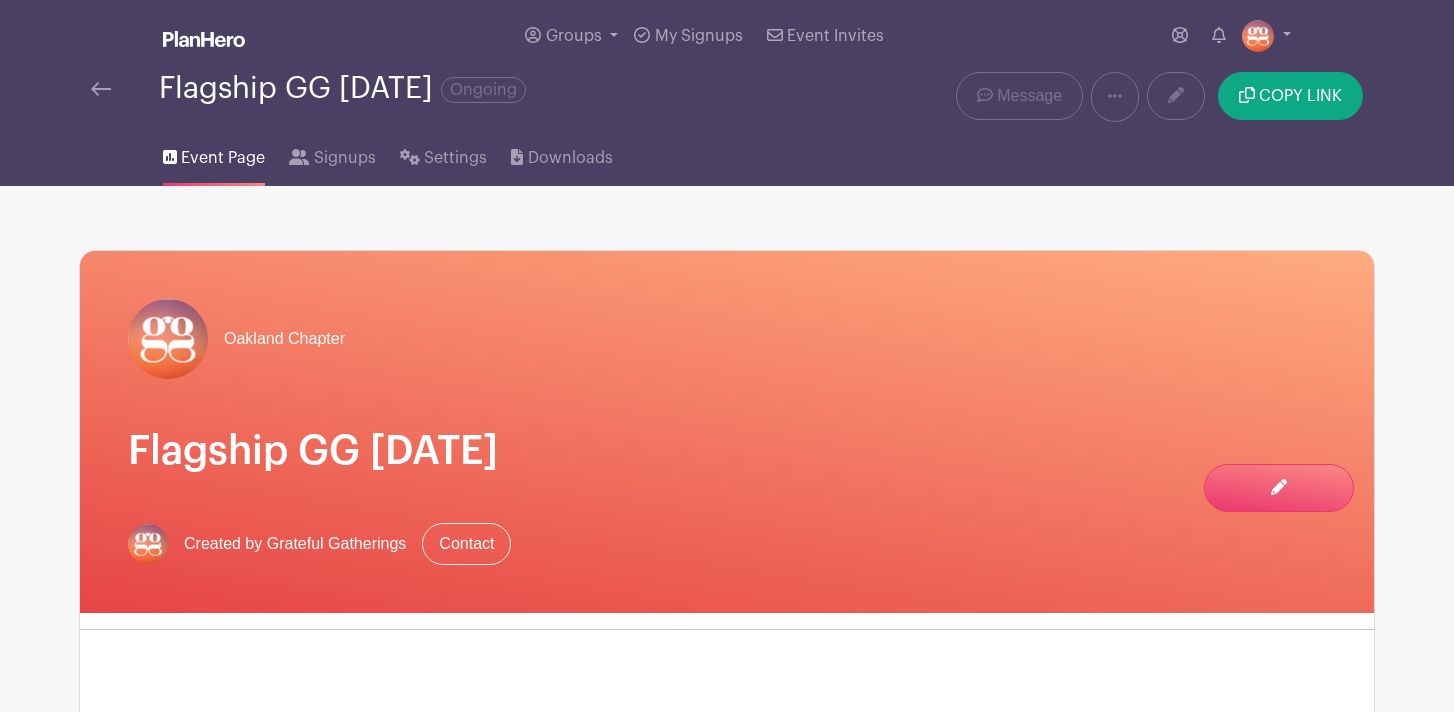 scroll, scrollTop: 0, scrollLeft: 0, axis: both 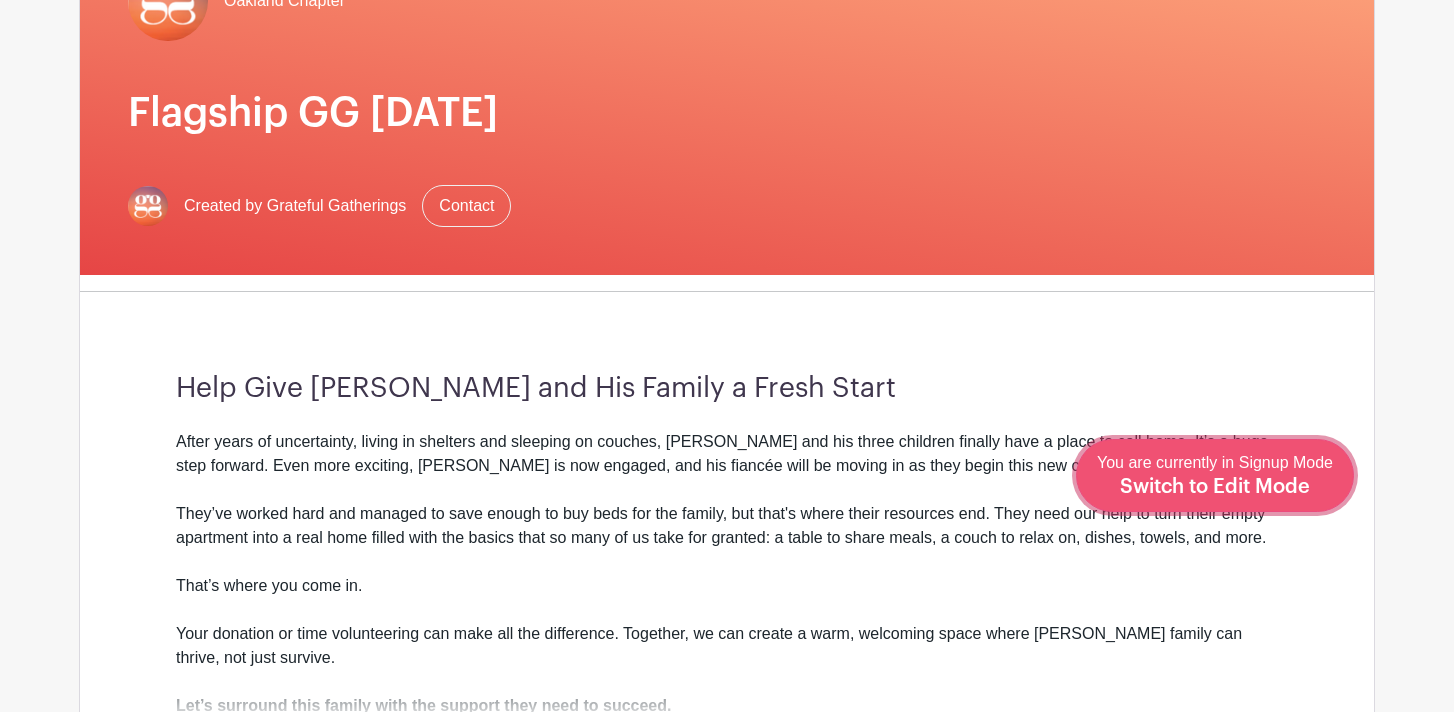 click on "Switch to Edit Mode" at bounding box center [1215, 487] 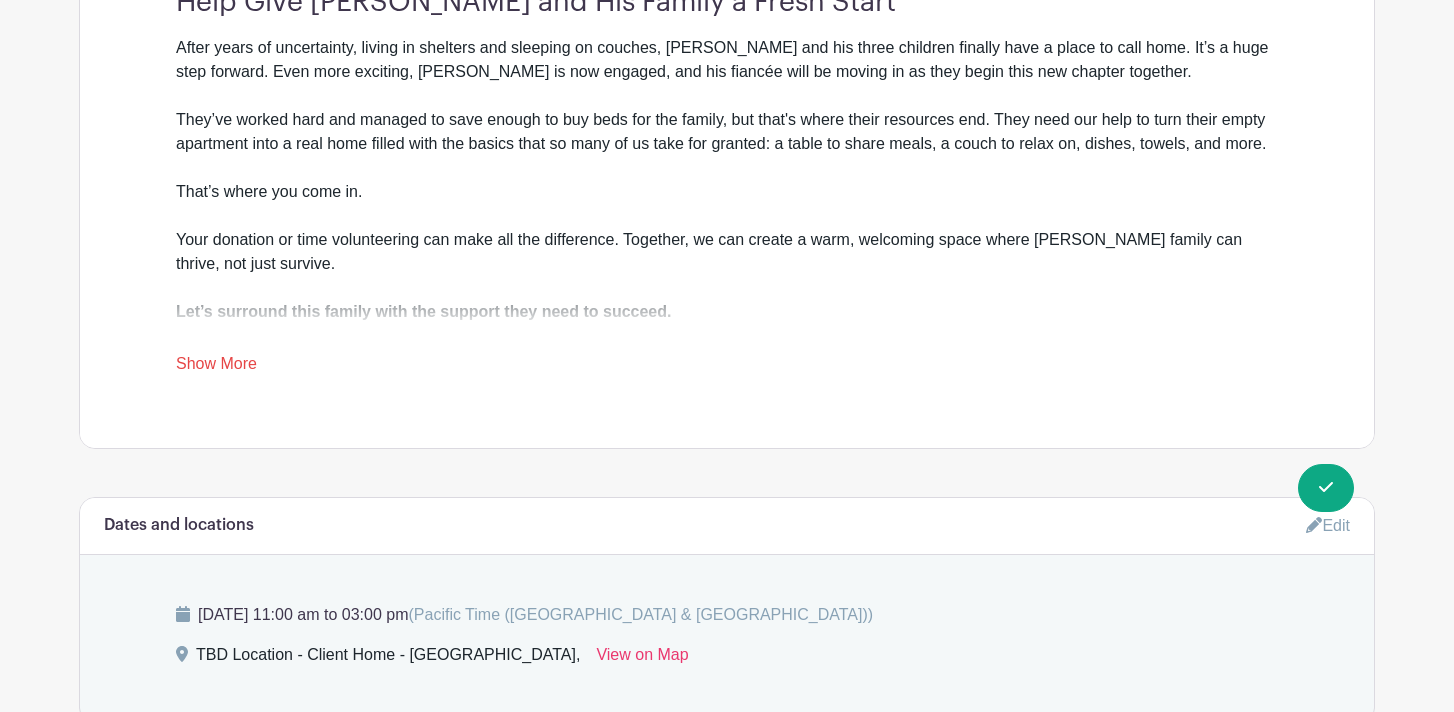 scroll, scrollTop: 590, scrollLeft: 0, axis: vertical 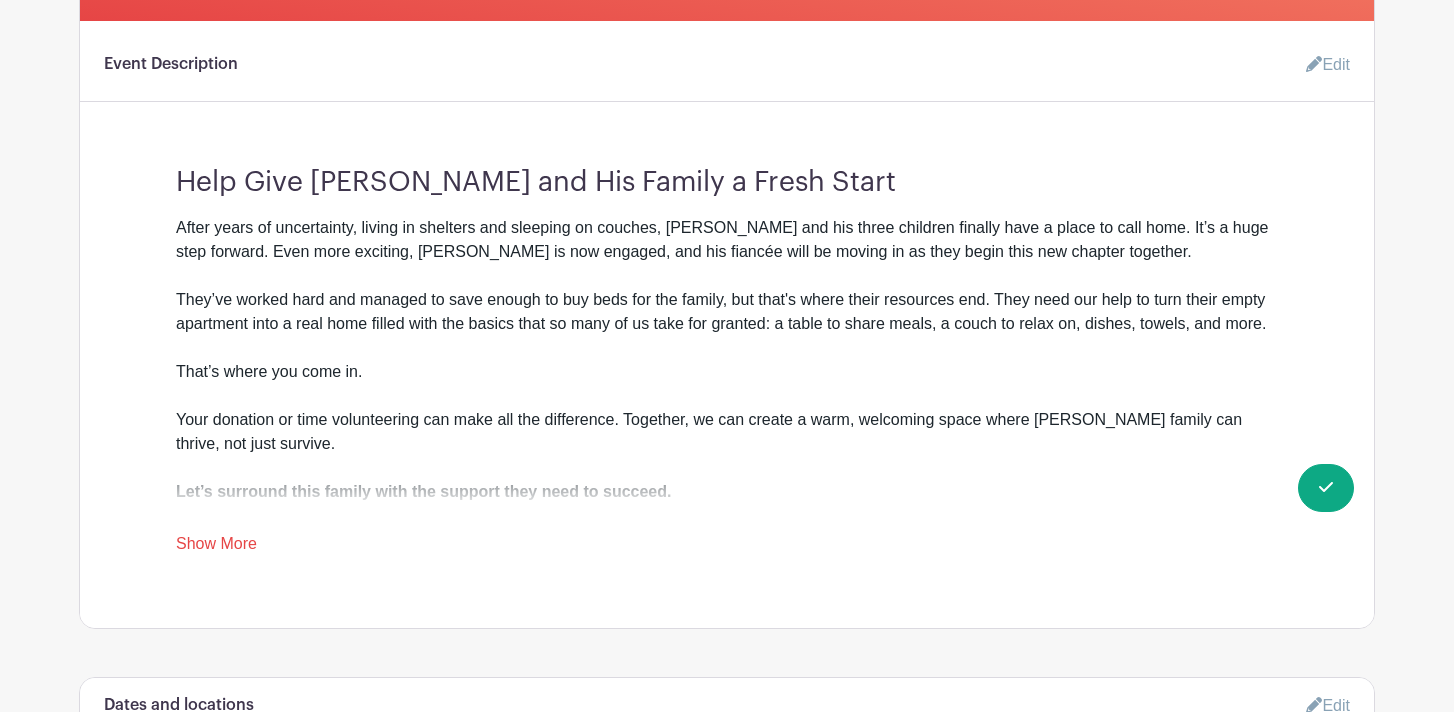 click on "Edit" at bounding box center [1320, 65] 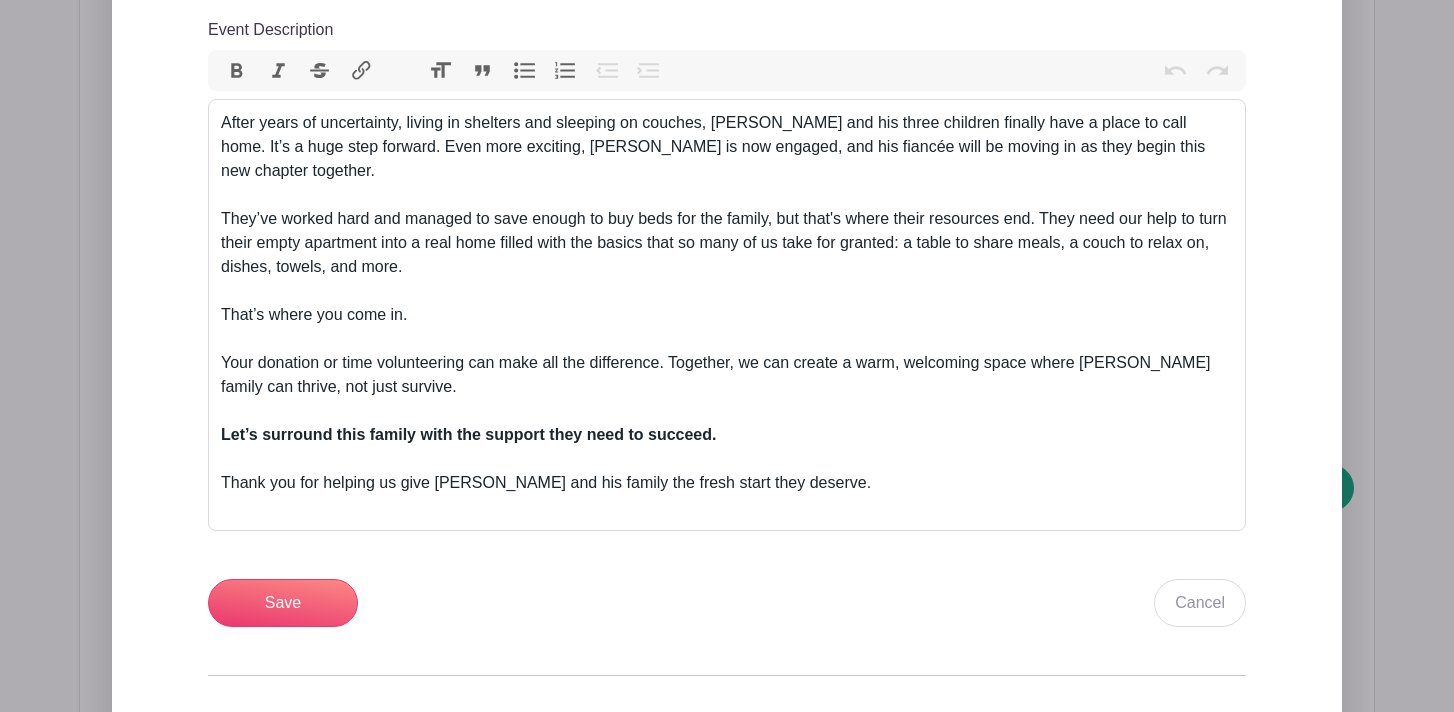 scroll, scrollTop: 869, scrollLeft: 0, axis: vertical 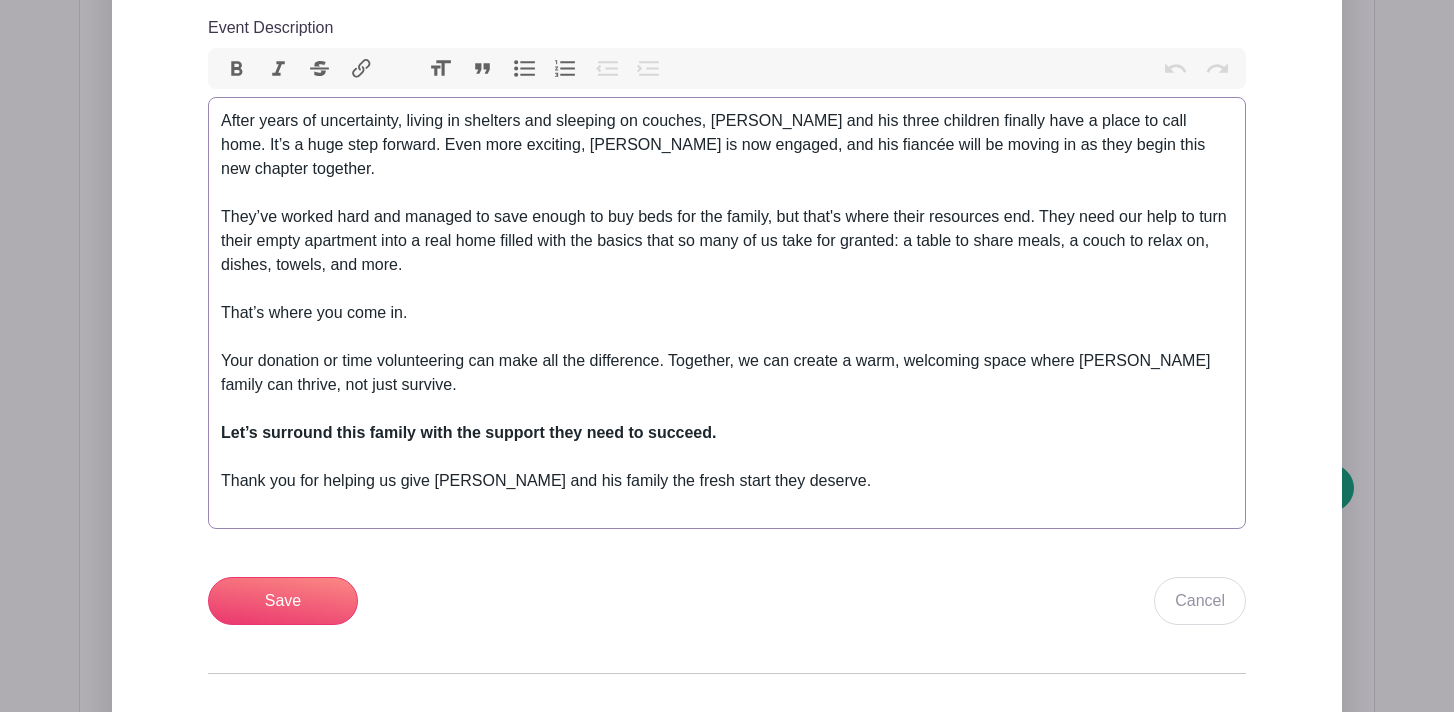 click on "Thank you for helping us give [PERSON_NAME] and his family the fresh start they deserve." at bounding box center (727, 493) 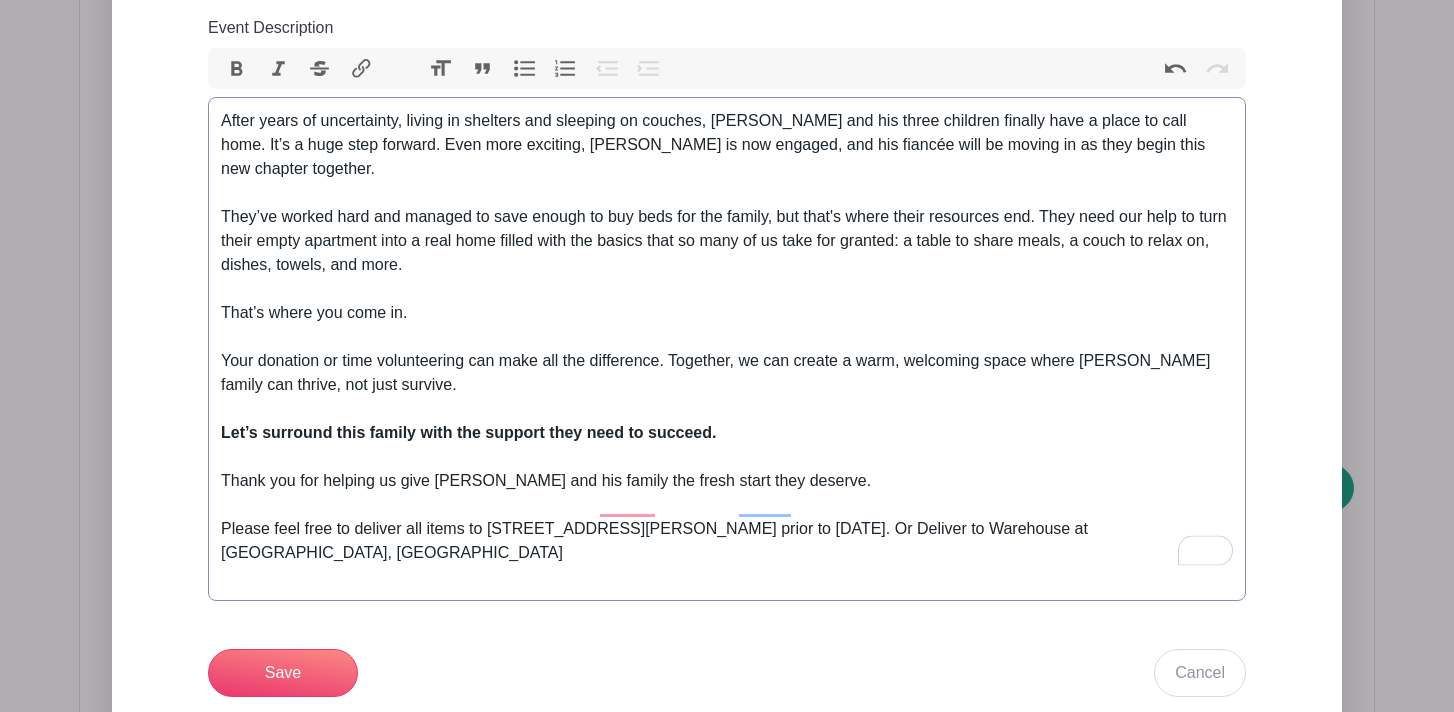 click on "Thank you for helping us give Lawrence and his family the fresh start they deserve. Please feel free to deliver all items to 10 Gloria Court Moraga, CA 94556 prior to Tuesday, July 8th. Or Deliver to Warehouse at 1243 Boulevard Way, Walnut Creek" at bounding box center (727, 529) 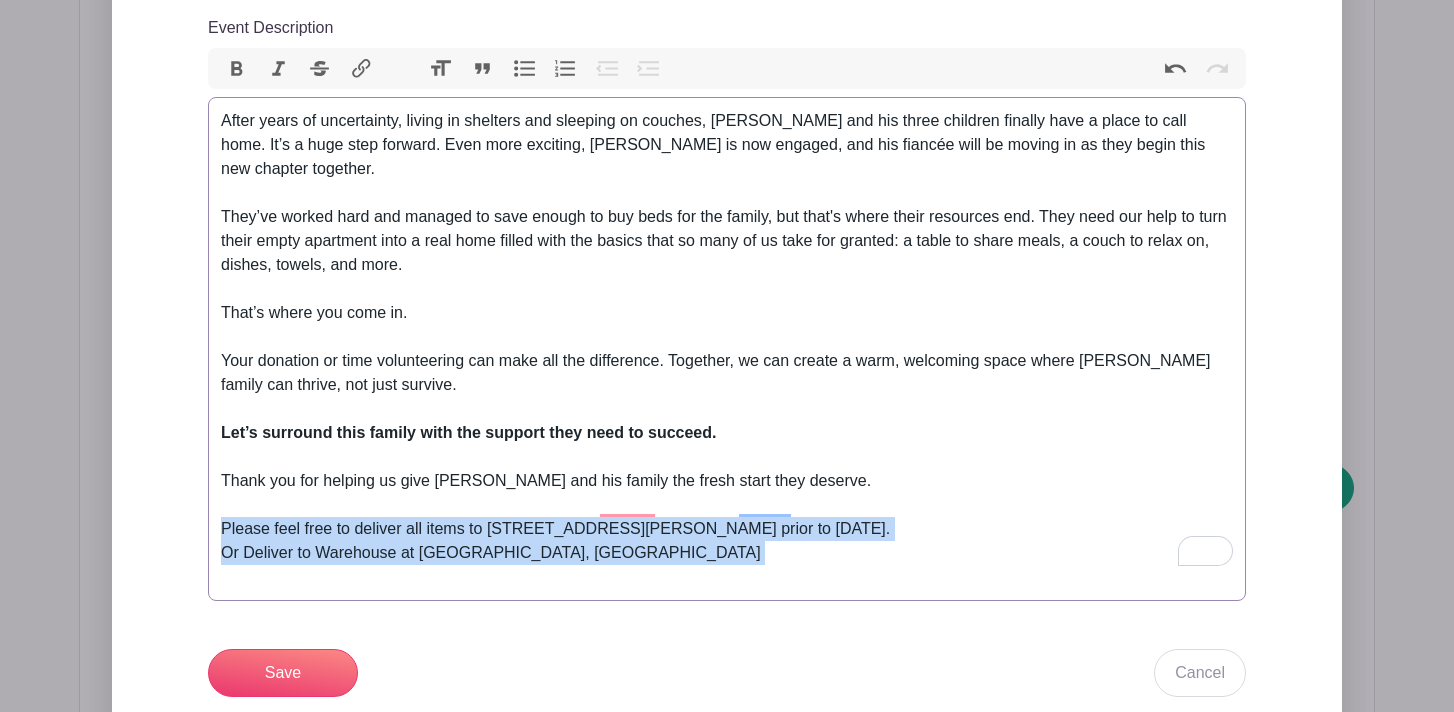 drag, startPoint x: 220, startPoint y: 501, endPoint x: 685, endPoint y: 547, distance: 467.2697 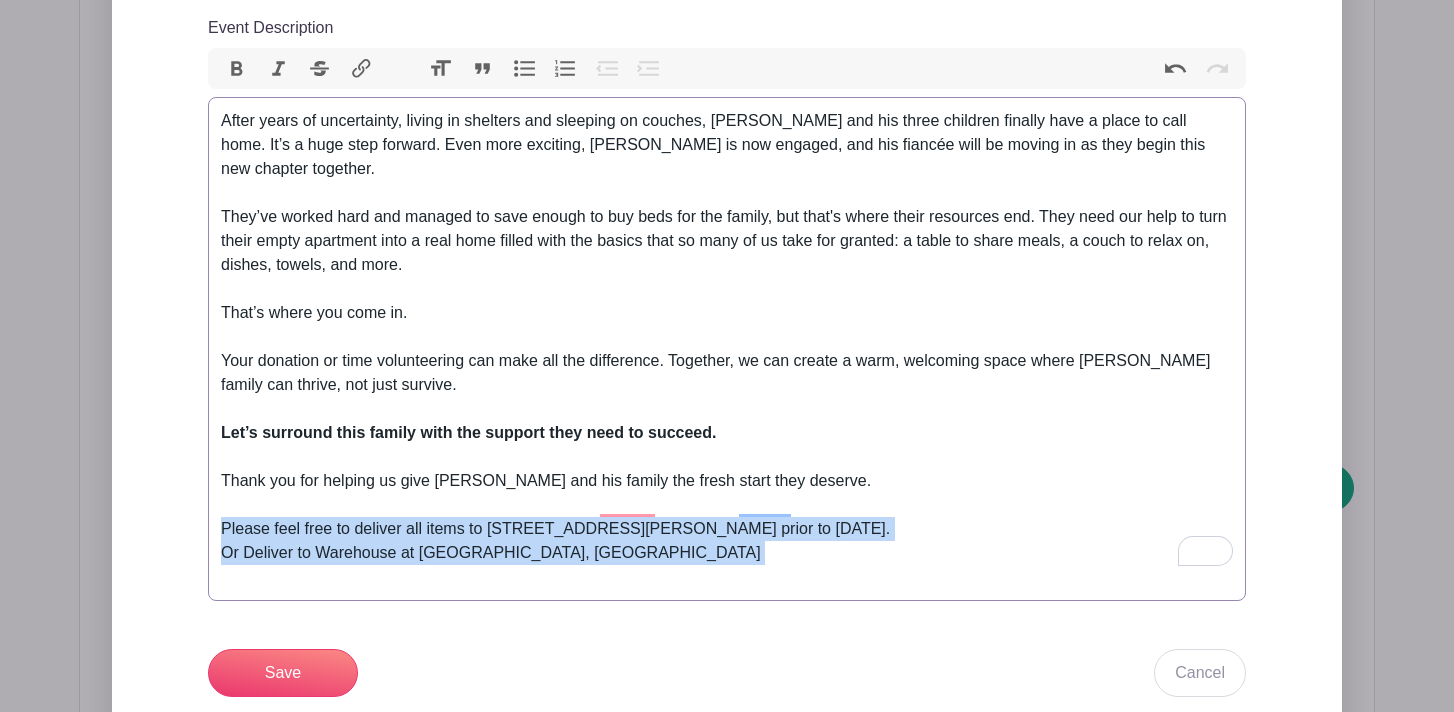 click on "Thank you for helping us give Lawrence and his family the fresh start they deserve. Please feel free to deliver all items to 10 Gloria Court Moraga, CA 94556 prior to Tuesday, July 8th.  Or Deliver to Warehouse at 1243 Boulevard Way, Walnut Creek" at bounding box center [727, 529] 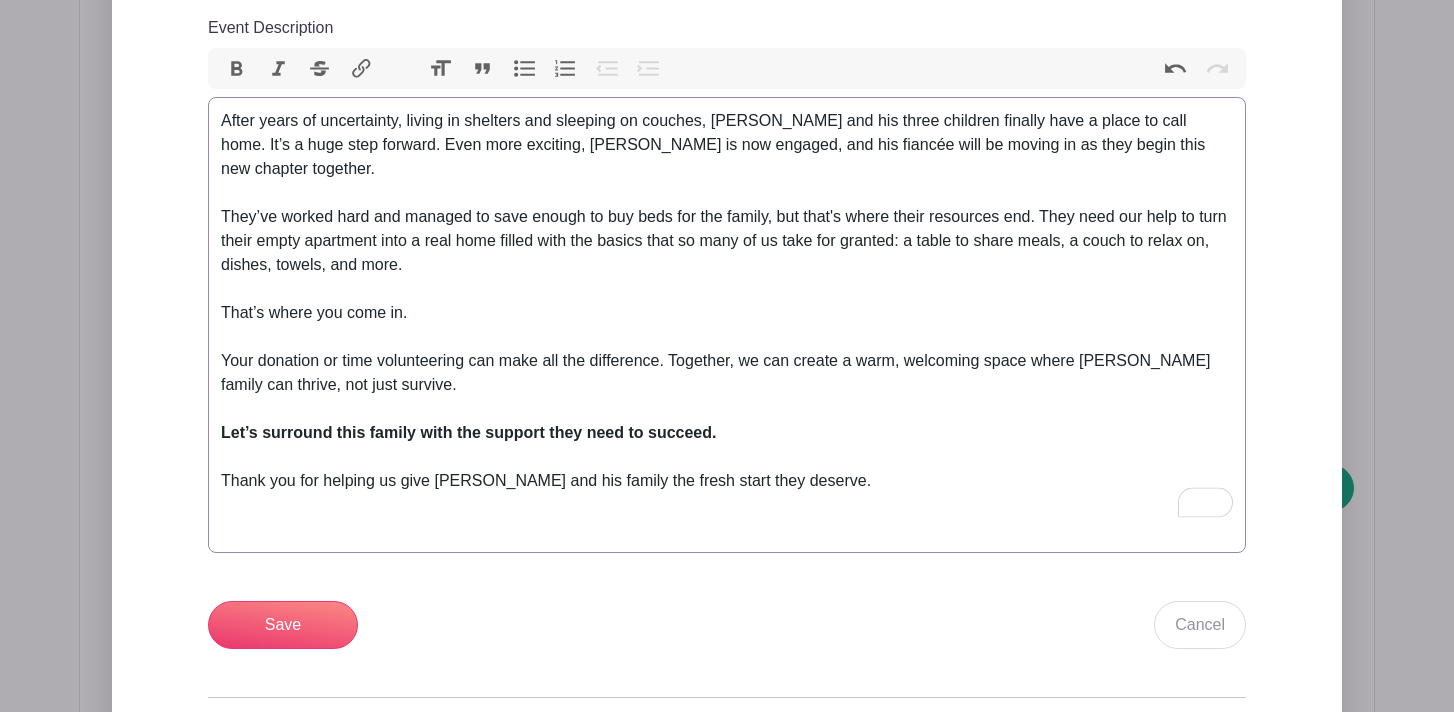 click on "Your donation or time volunteering can make all the difference. Together, we can create a warm, welcoming space where [PERSON_NAME] family can thrive, not just survive." at bounding box center (727, 385) 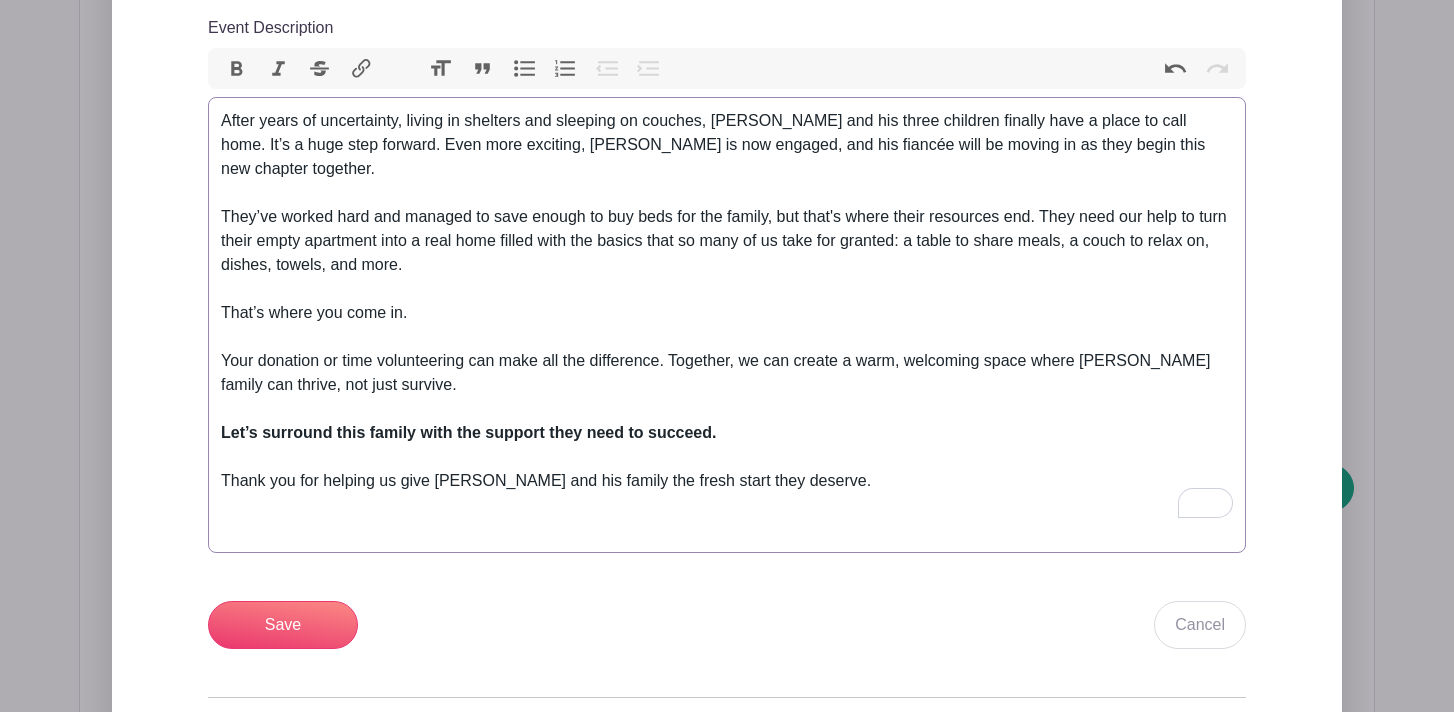 click on "That’s where you come in." at bounding box center (727, 325) 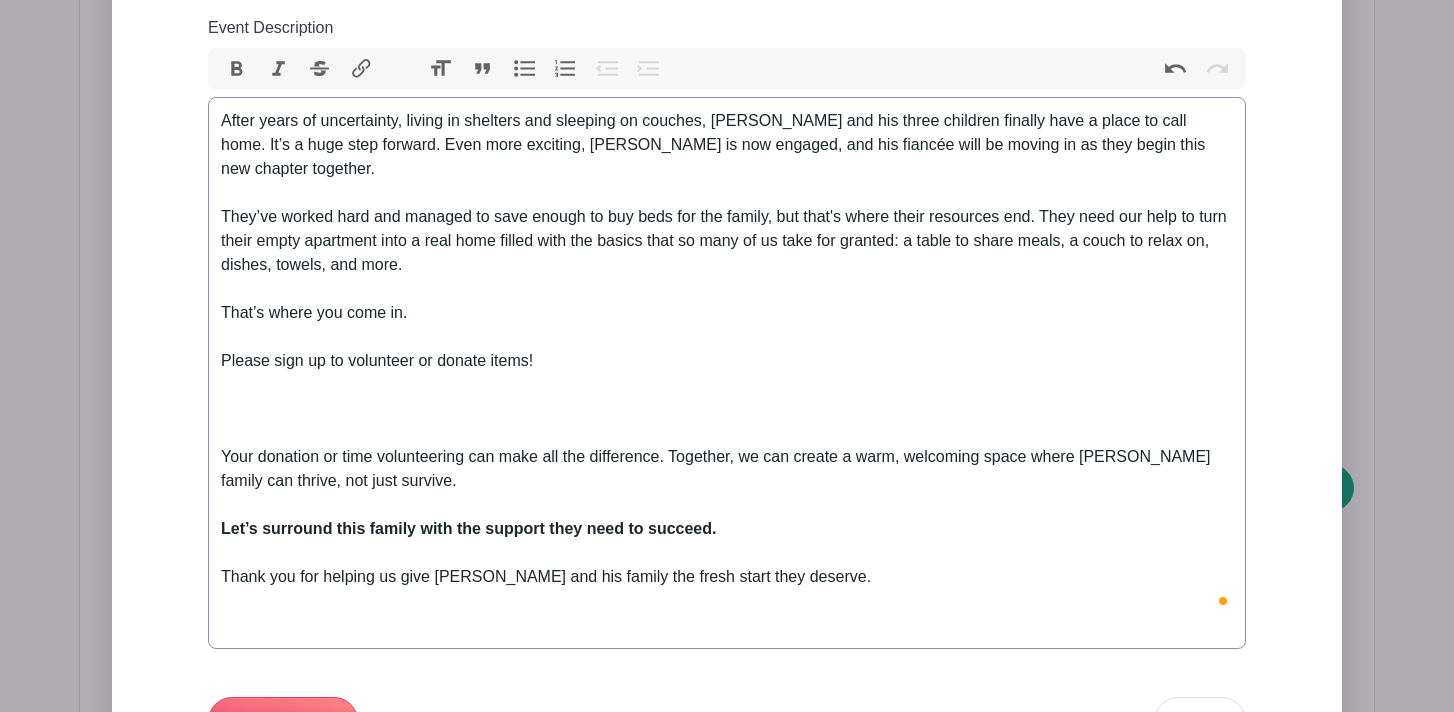 paste on "Please feel free to deliver all items to 10 Gloria Court Moraga, CA 94556 prior to Tuesday, July 8th.&nbsp;<br>Or Deliver to Warehouse at 1243 Boulevard Way, Walnut Creek" 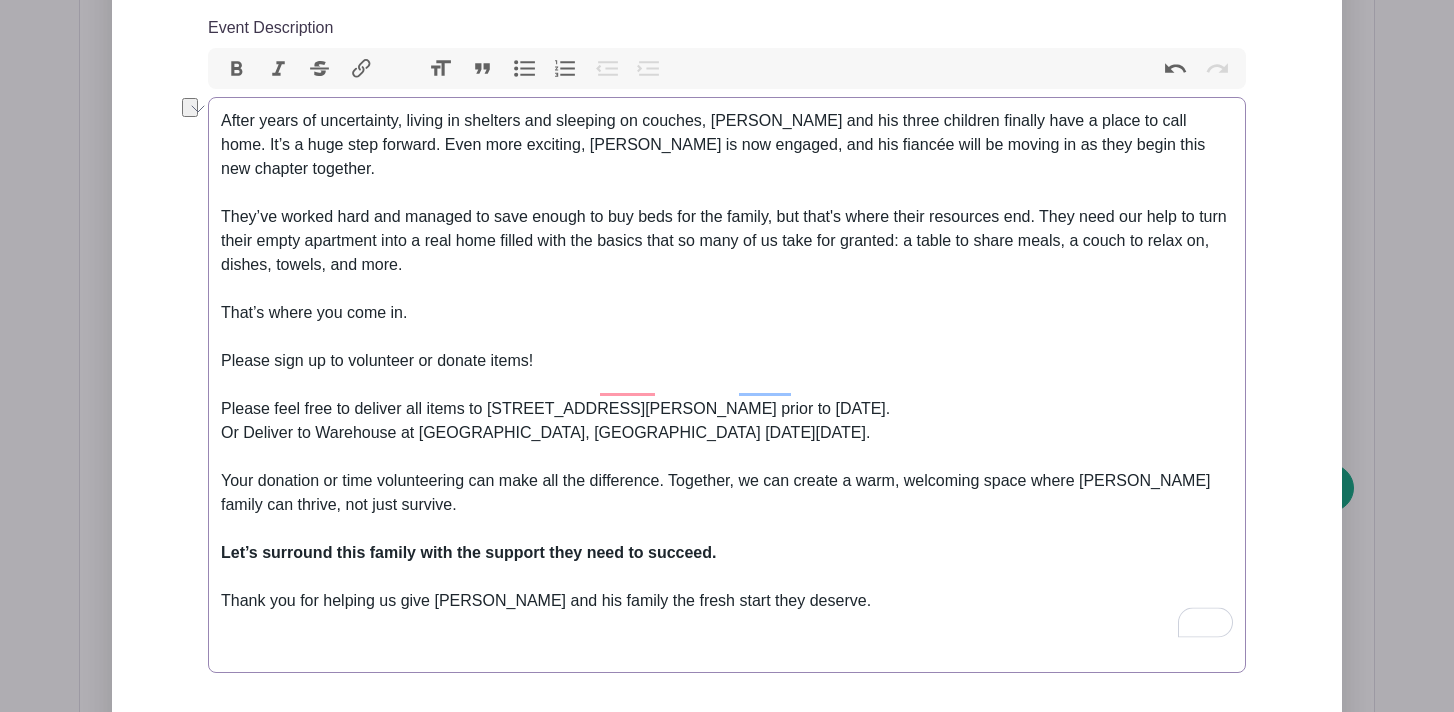 drag, startPoint x: 243, startPoint y: 411, endPoint x: 852, endPoint y: 417, distance: 609.02954 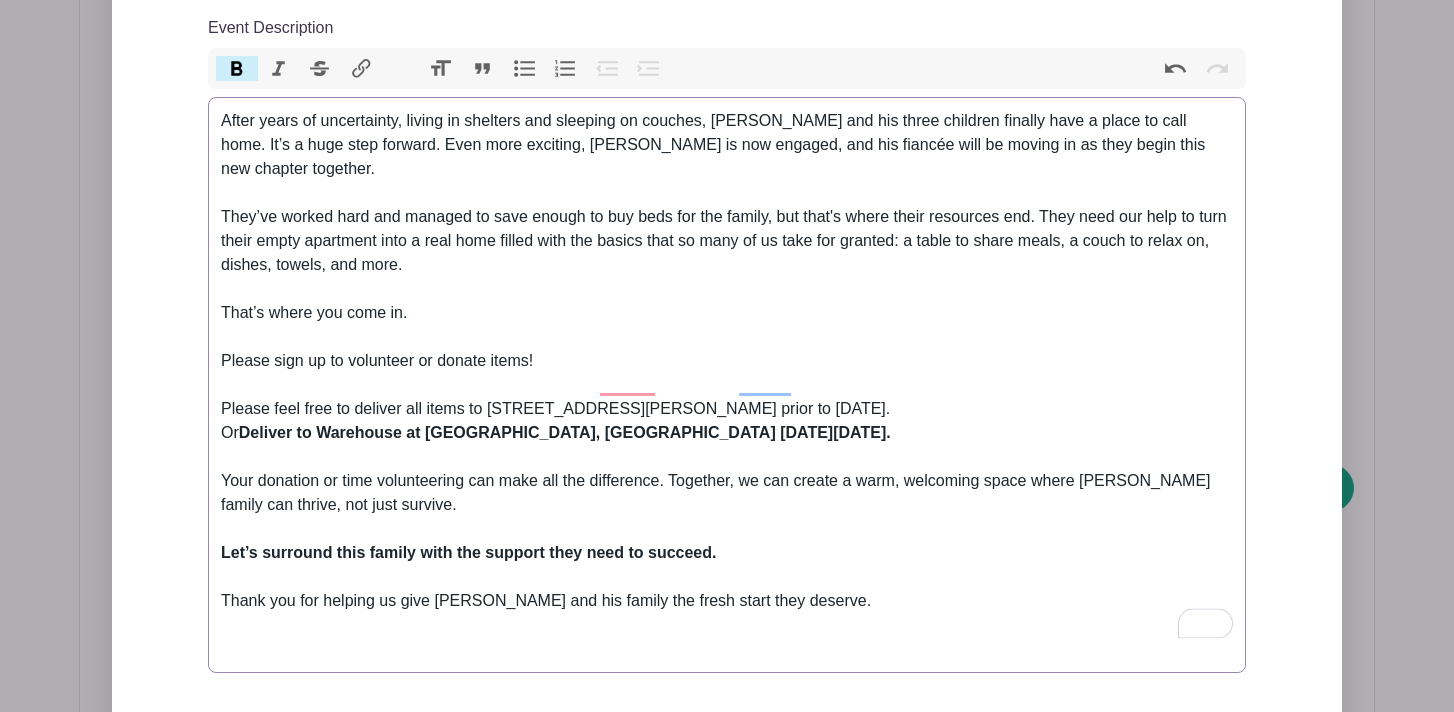 click on "Your donation or time volunteering can make all the difference. Together, we can create a warm, welcoming space where [PERSON_NAME] family can thrive, not just survive." at bounding box center [727, 505] 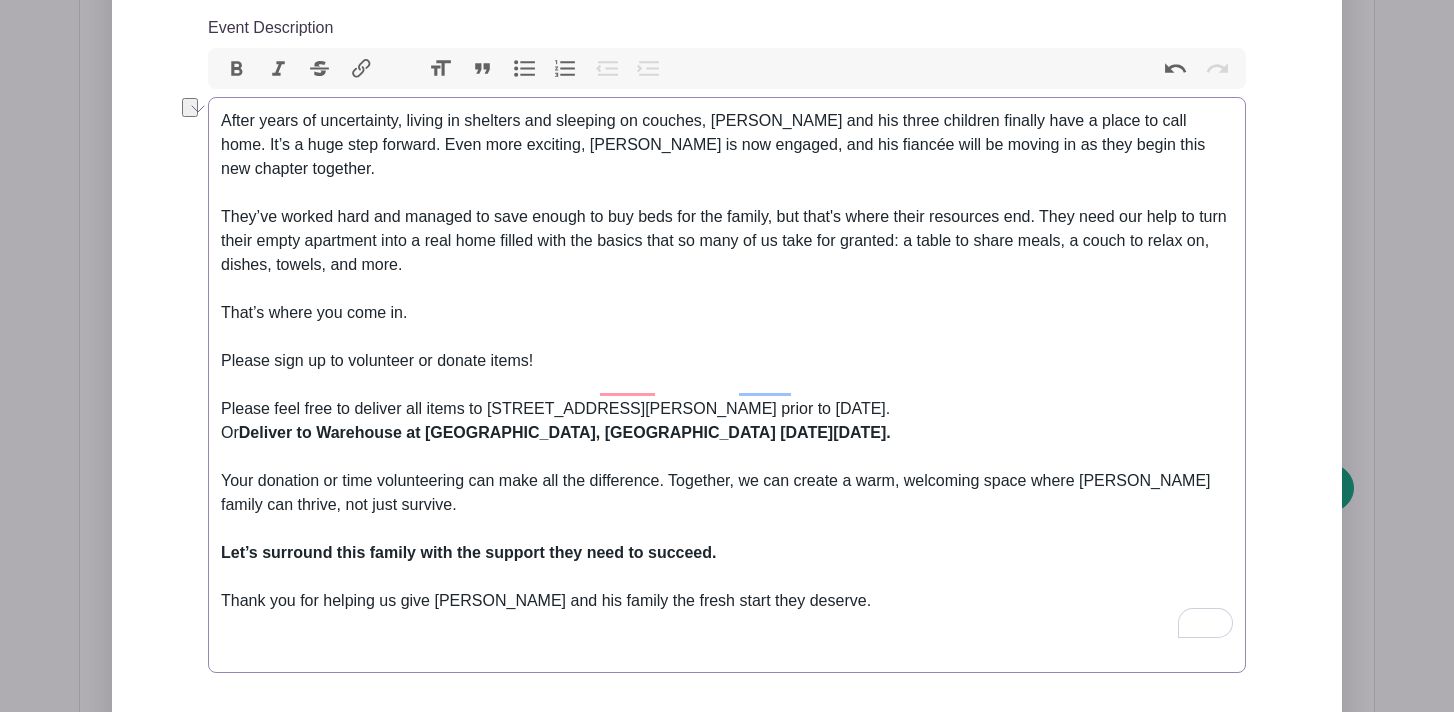 drag, startPoint x: 489, startPoint y: 383, endPoint x: 934, endPoint y: 375, distance: 445.0719 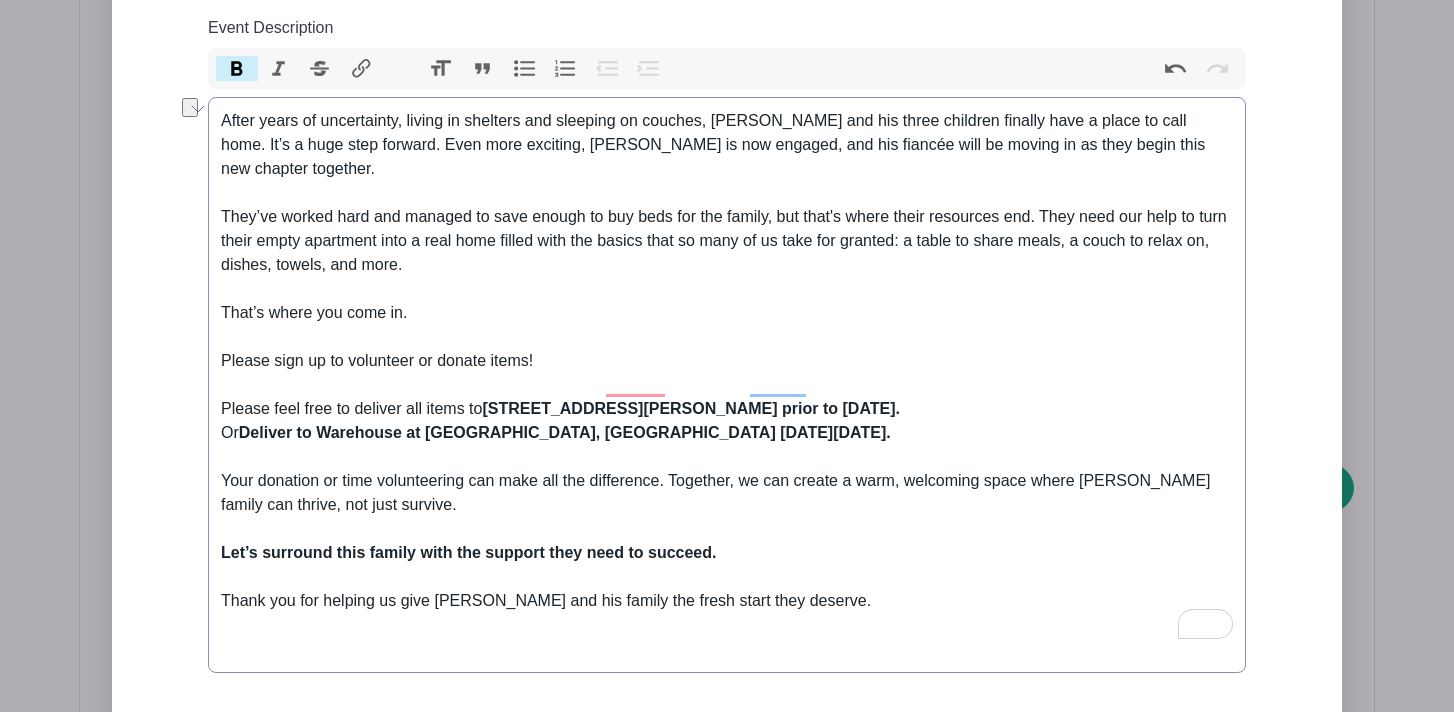type on "<div>After years of uncertainty, living in shelters and sleeping on couches, Lawrence and his three children finally have a place to call home. It’s a huge step forward. Even more exciting, Lawrence is now engaged, and his fiancée will be moving in as they begin this new chapter together.<br><br></div><div>They’ve worked hard and managed to save enough to buy beds for the family, but that's where their resources end. They need our help to turn their empty apartment into a real home filled with the basics that so many of us take for granted: a table to share meals, a couch to relax on, dishes, towels, and more.<br><br></div><div>That’s where you come in.<br><br>Please sign up to volunteer or donate items! <br><br>Please feel free to deliver all items to <strong>10 Gloria Court Moraga, CA 94556 prior to Tuesday, July 8th.</strong> <br>Or <strong>Deliver to Warehouse at 1243 Boulevard Way, Walnut Creek on Thursday, July 10th. </strong><br><br></div><div>Your donation or time volunteering can make all the diff..." 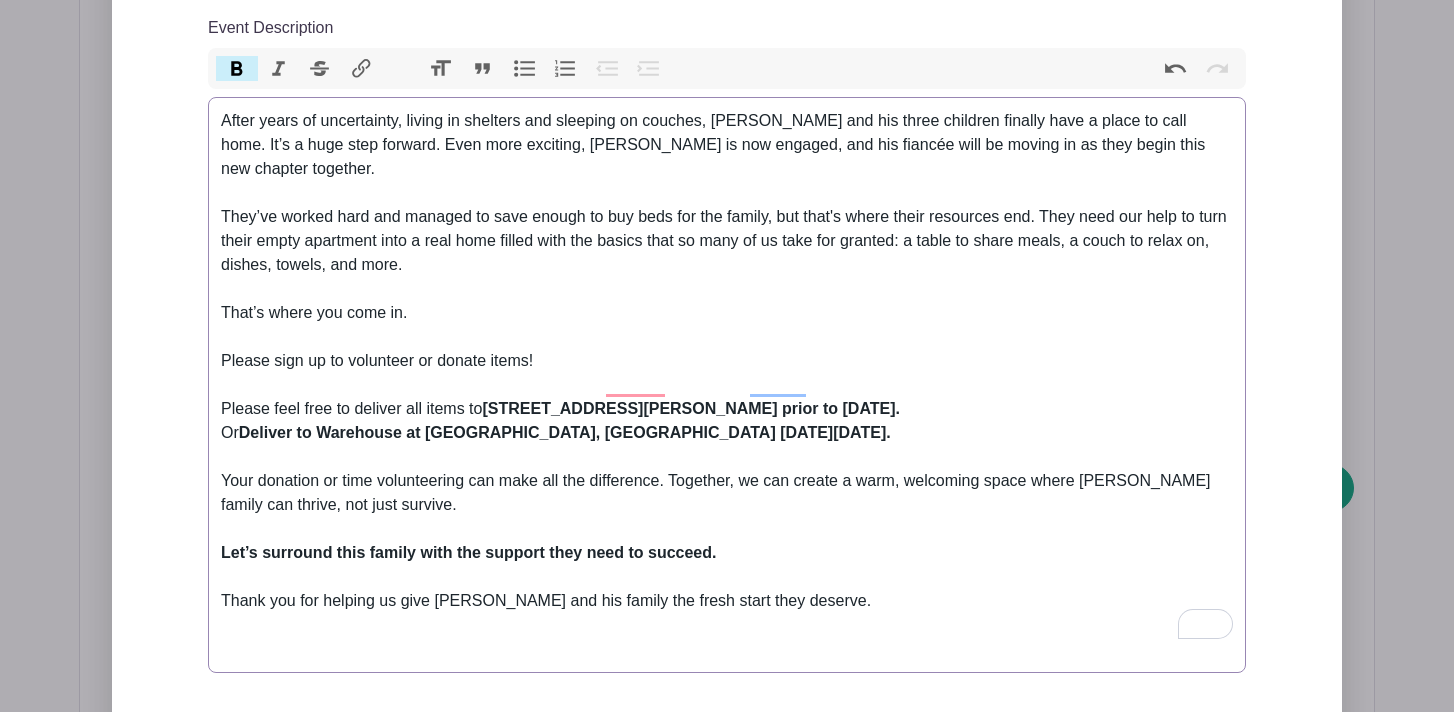click on "That’s where you come in. Please sign up to volunteer or donate items!  Please feel free to deliver all items to  10 Gloria Court Moraga, CA 94556 prior to Tuesday, July 8th.   Or  Deliver to Warehouse at 1243 Boulevard Way, Walnut Creek on Thursday, July 10th." at bounding box center (727, 385) 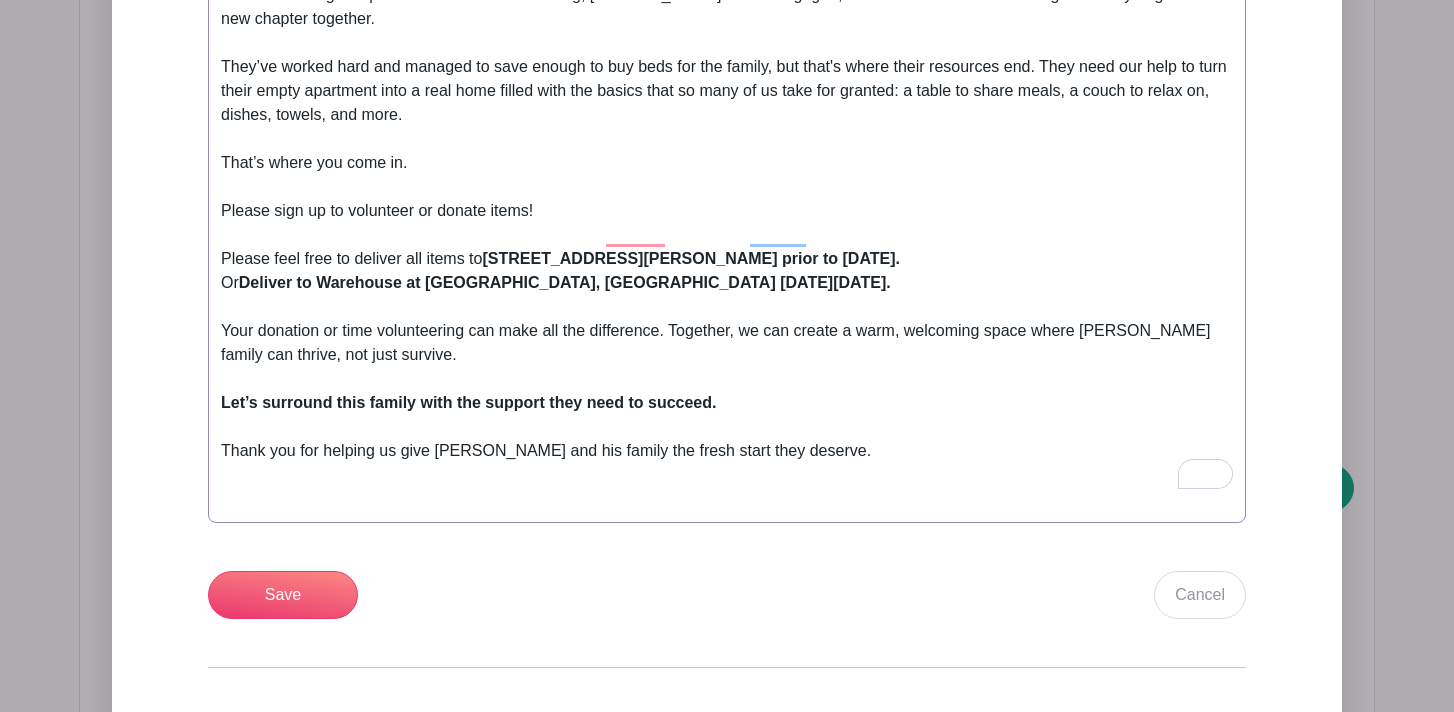 scroll, scrollTop: 1022, scrollLeft: 0, axis: vertical 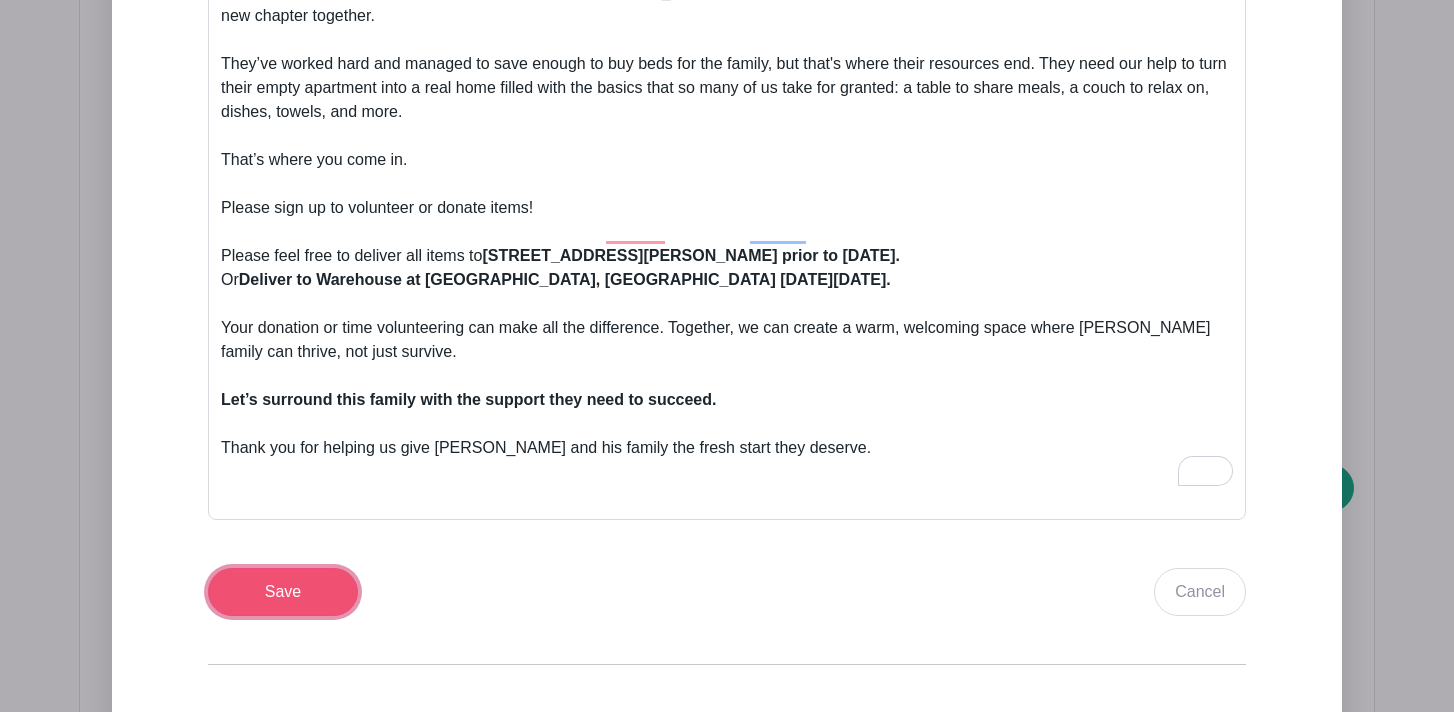 click on "Save" at bounding box center [283, 592] 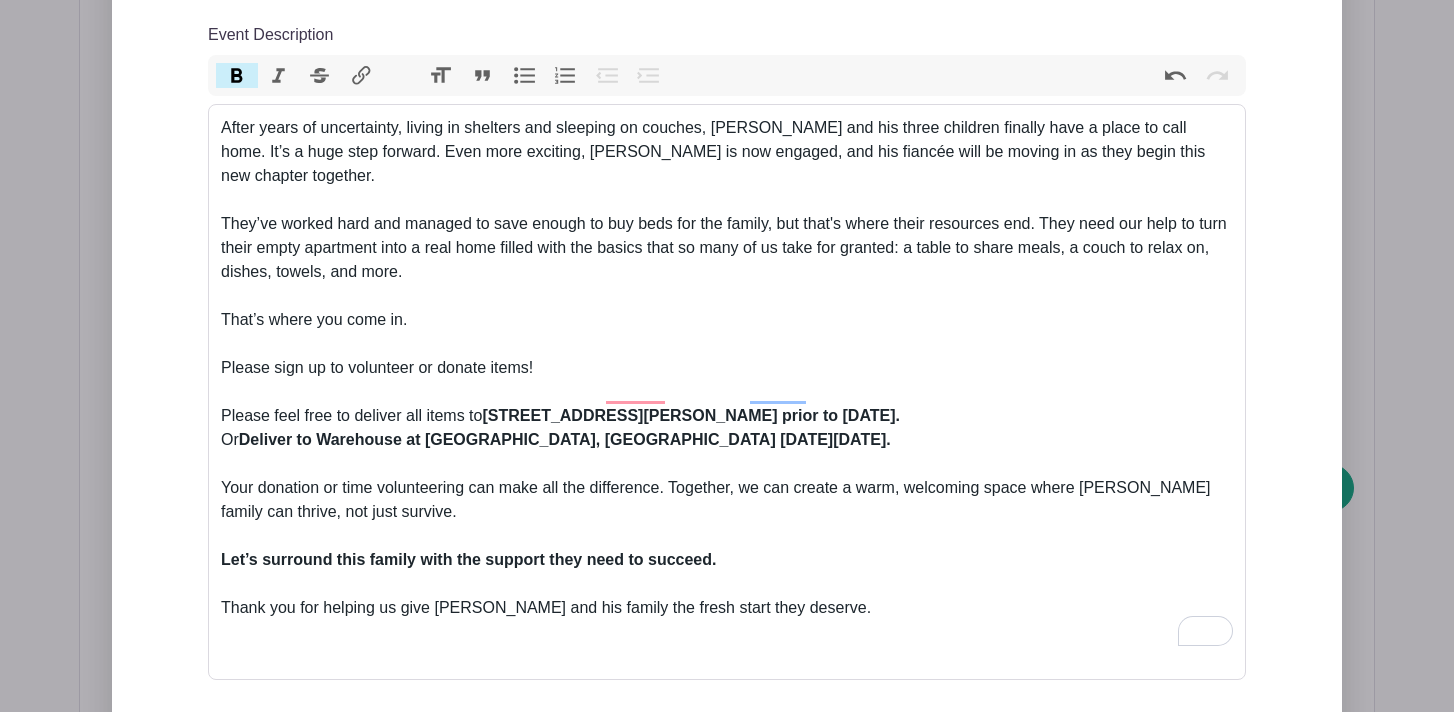 scroll, scrollTop: 1182, scrollLeft: 0, axis: vertical 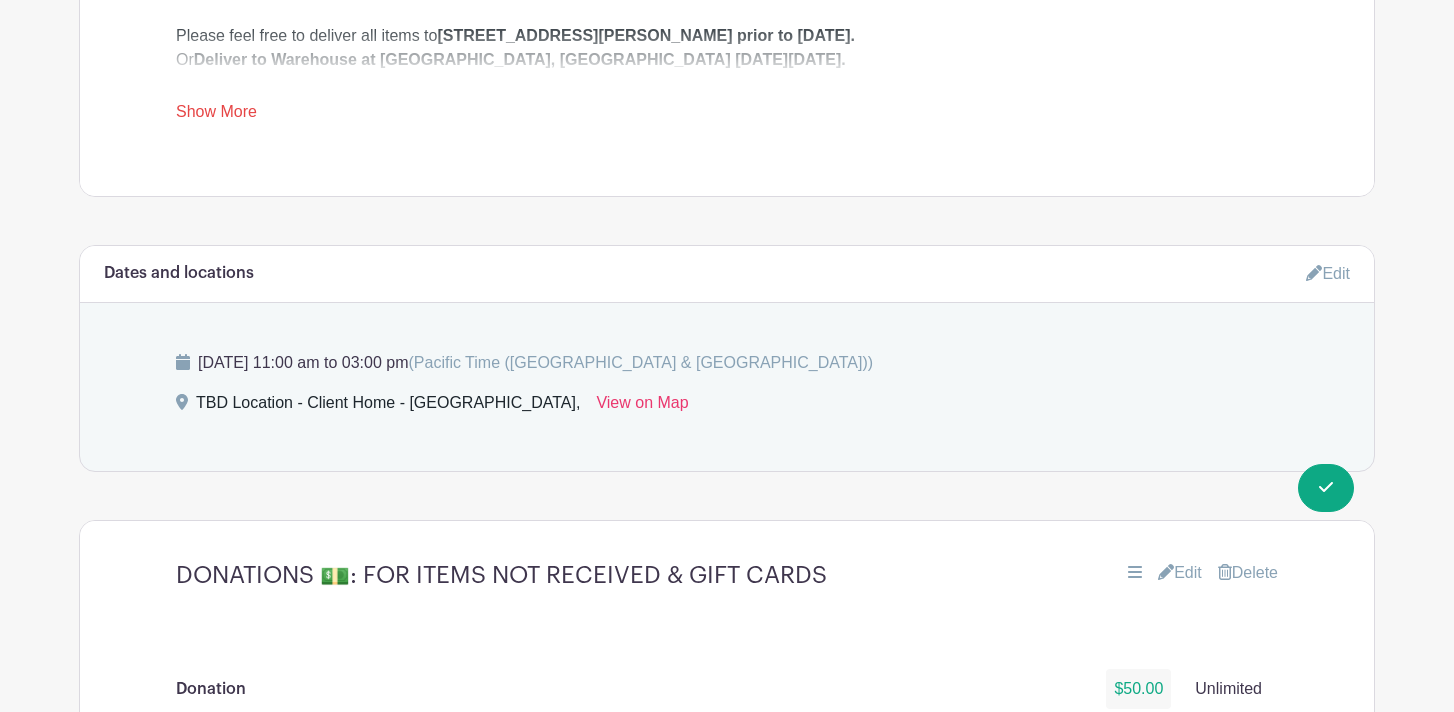 click 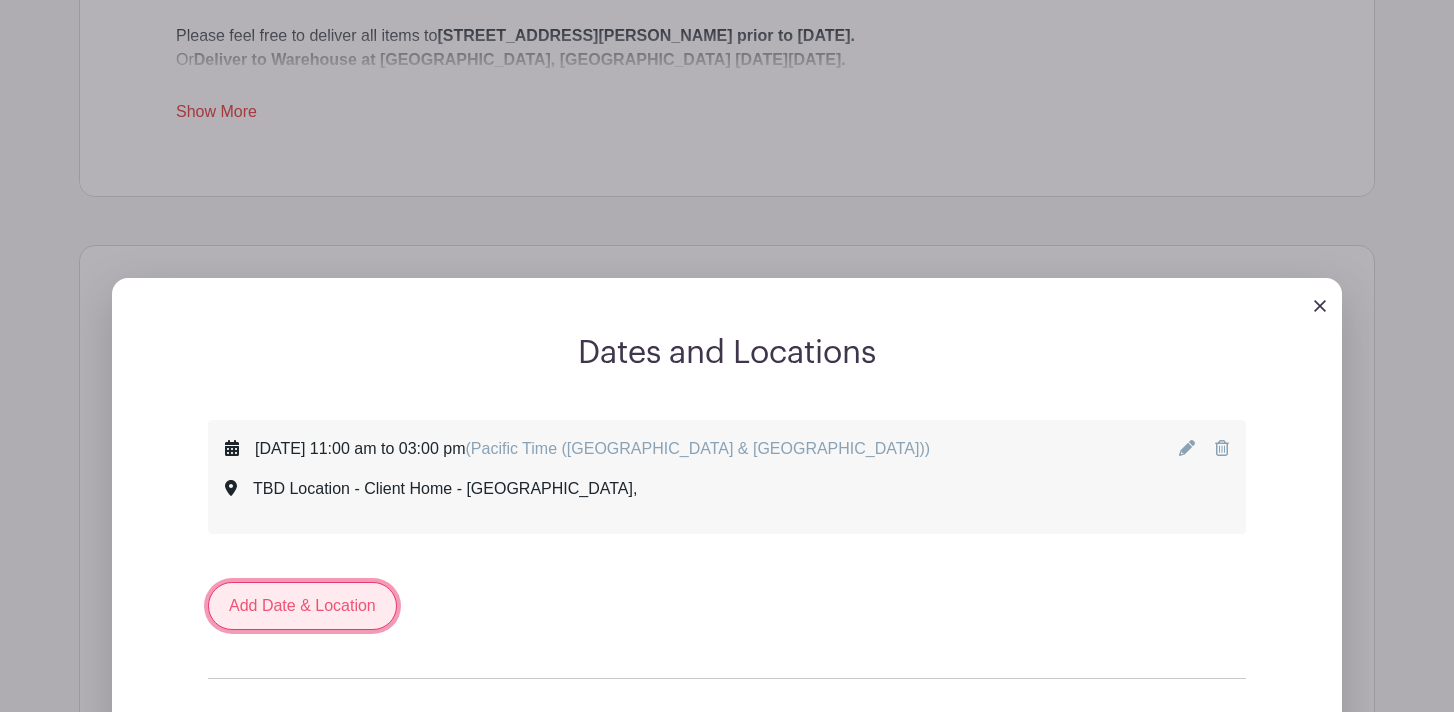click on "Add Date & Location" at bounding box center [302, 606] 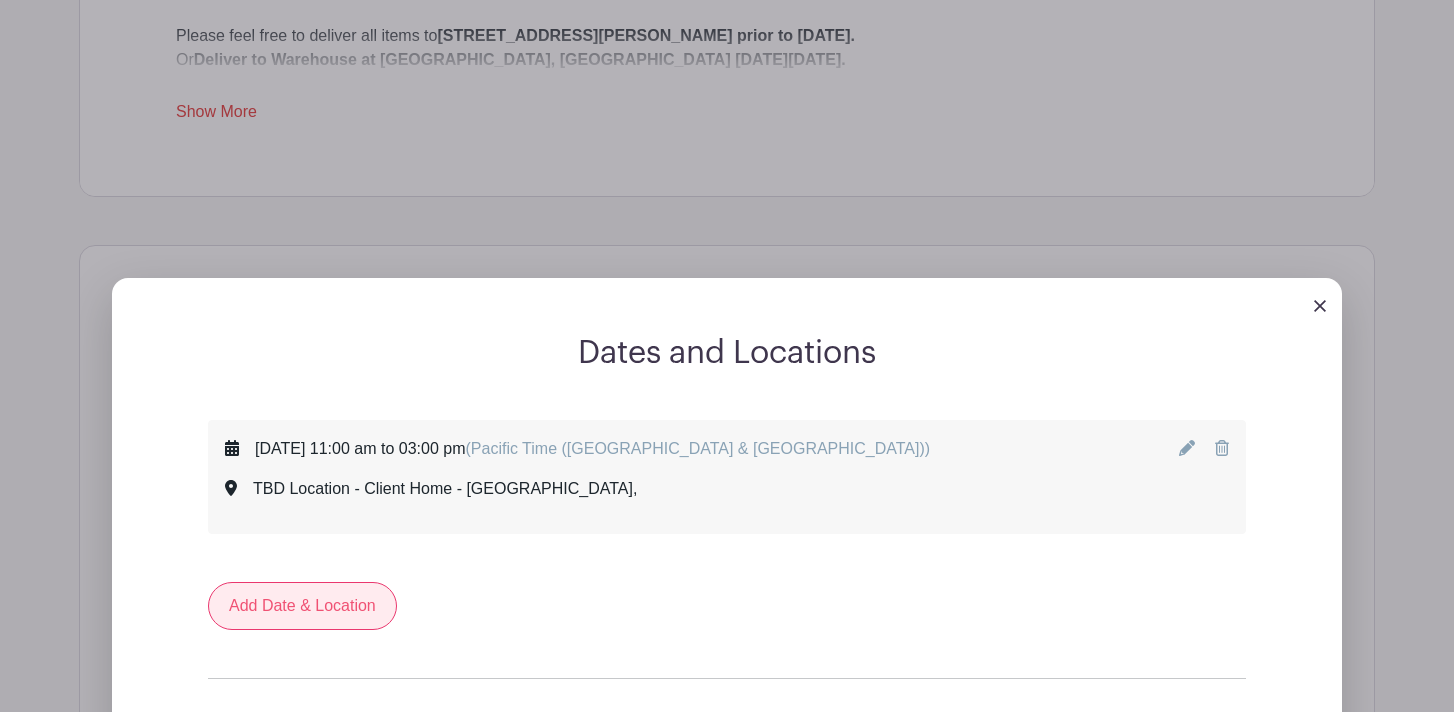 select on "6" 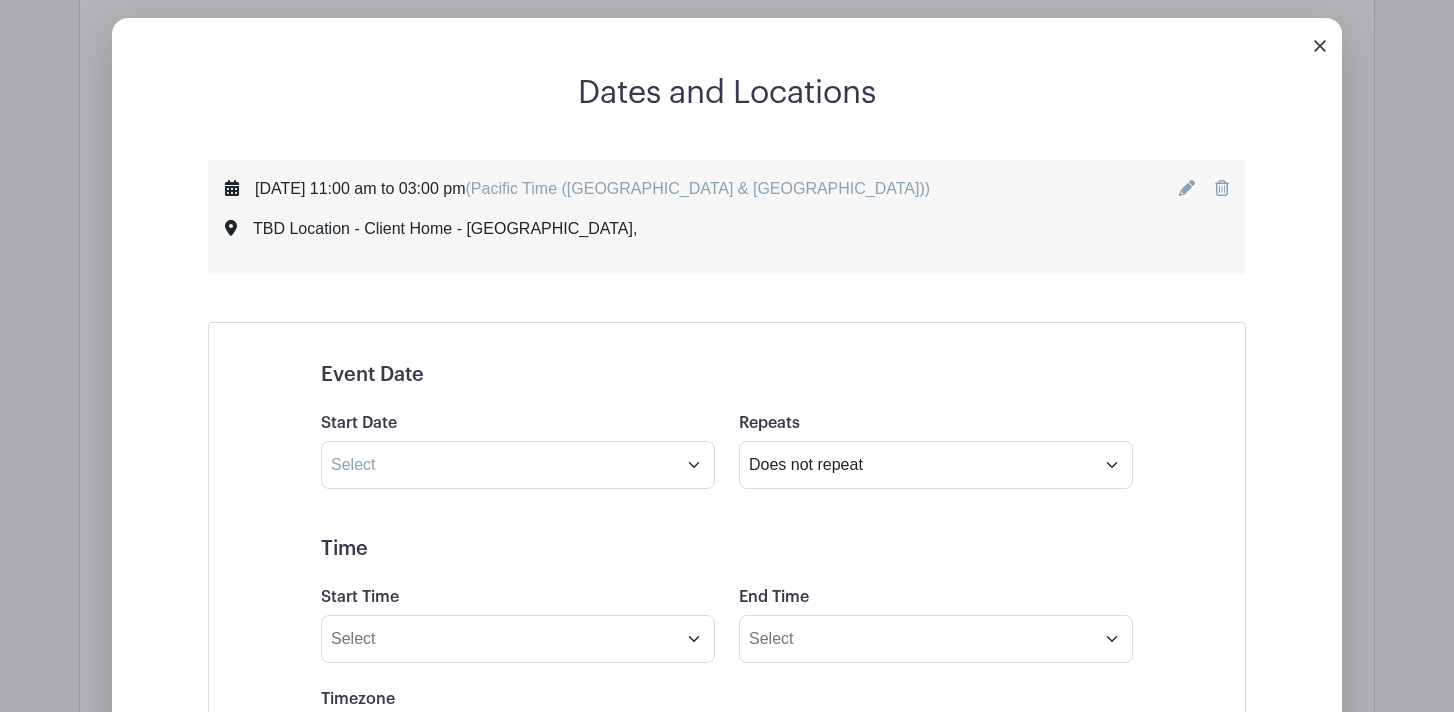 scroll, scrollTop: 1445, scrollLeft: 0, axis: vertical 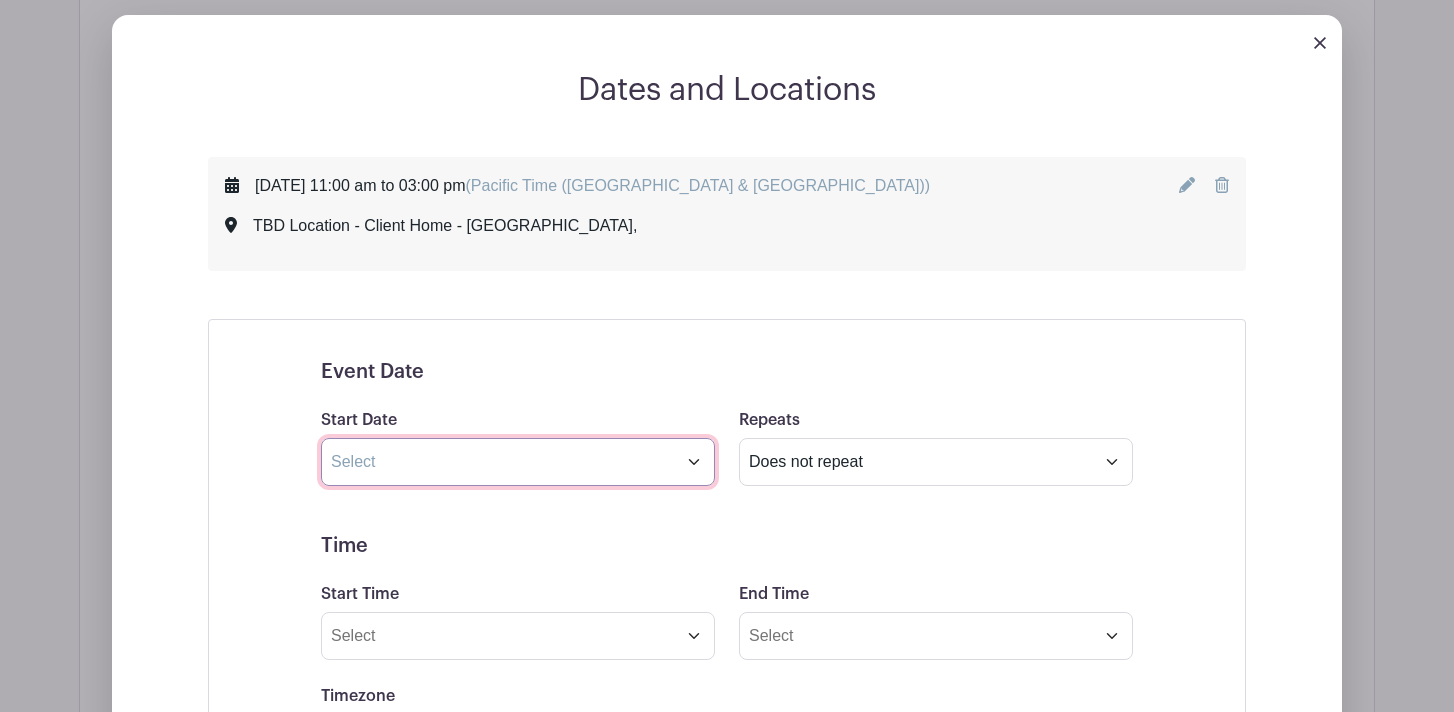 click at bounding box center [518, 462] 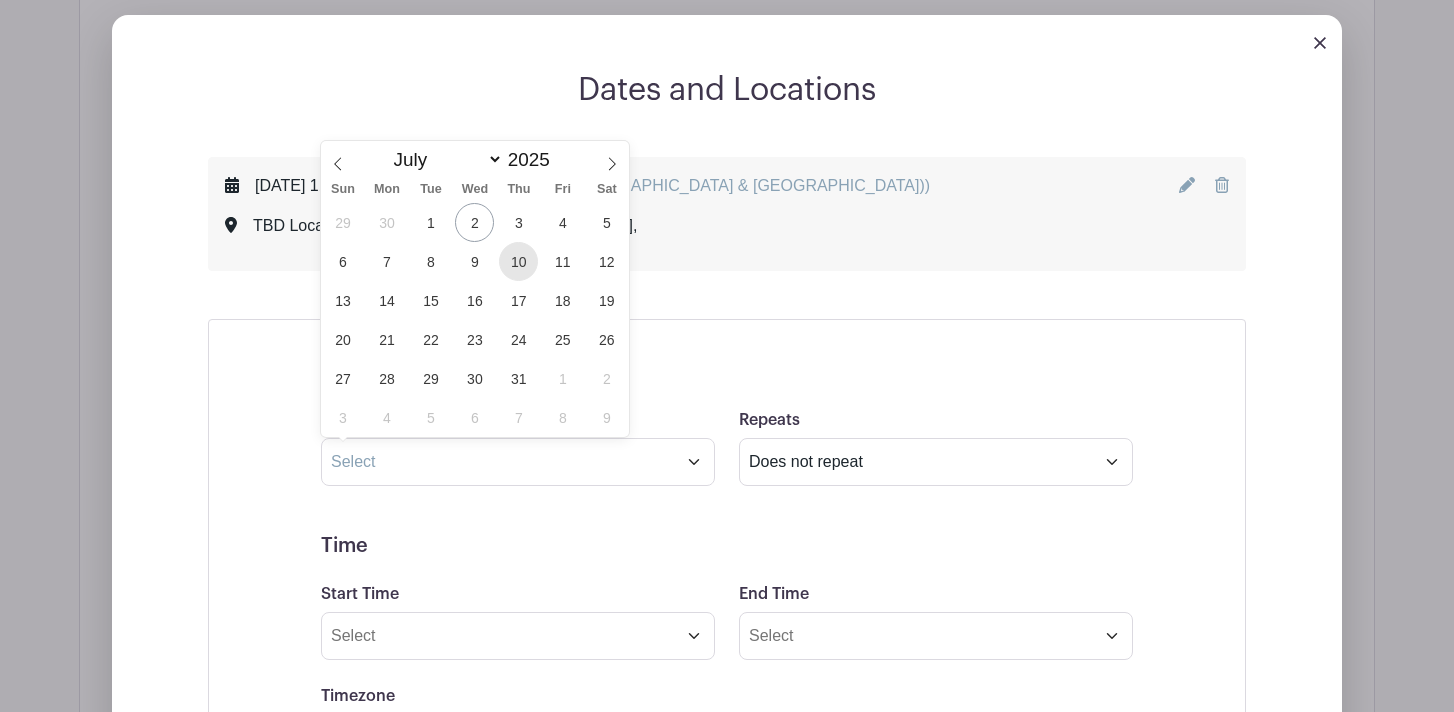 click on "10" at bounding box center (518, 261) 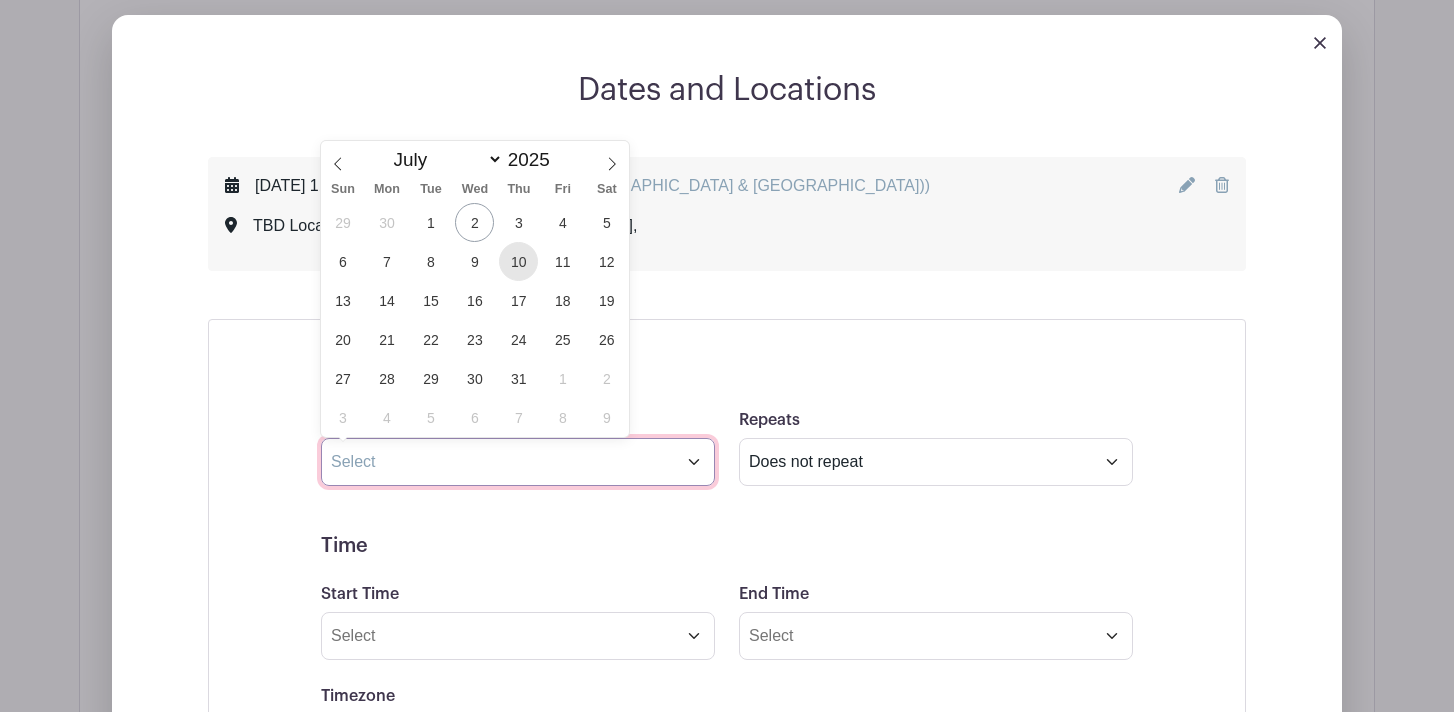 type on "Jul 10 2025" 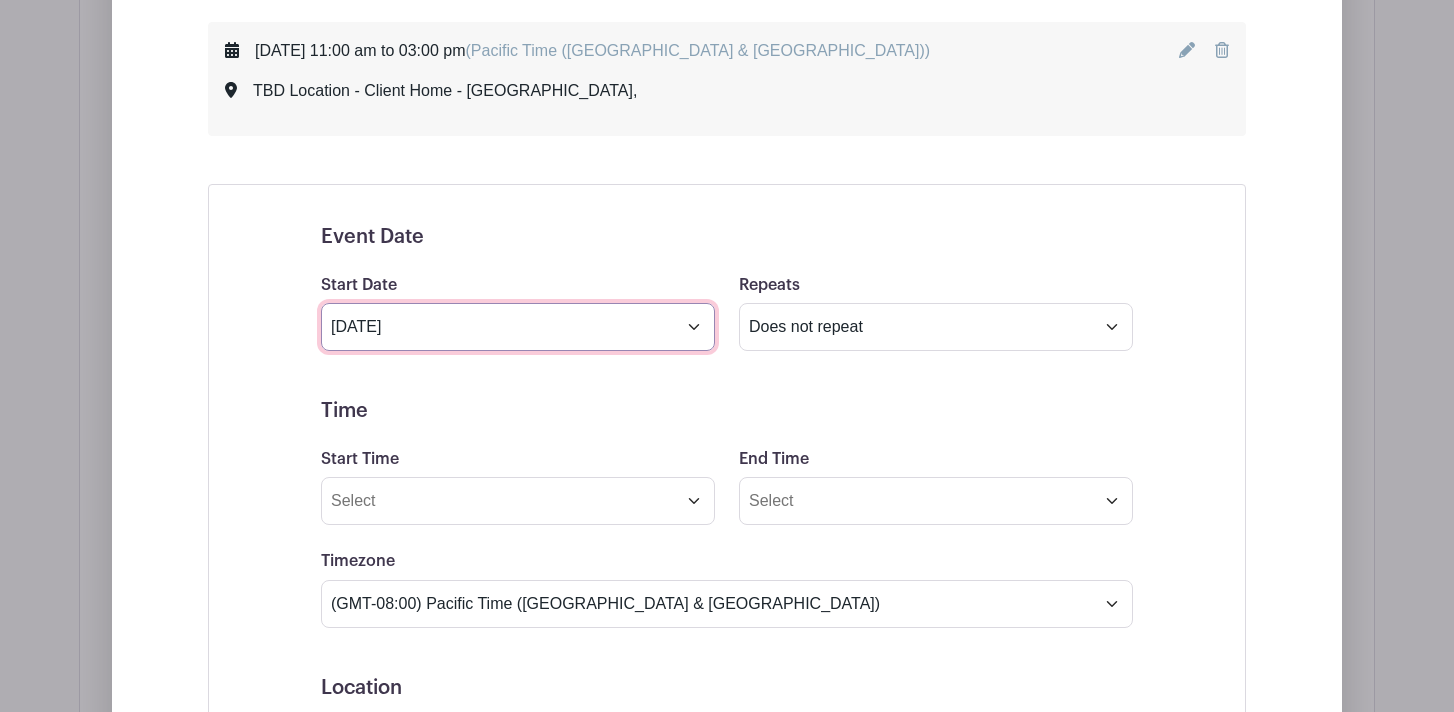 scroll, scrollTop: 1584, scrollLeft: 0, axis: vertical 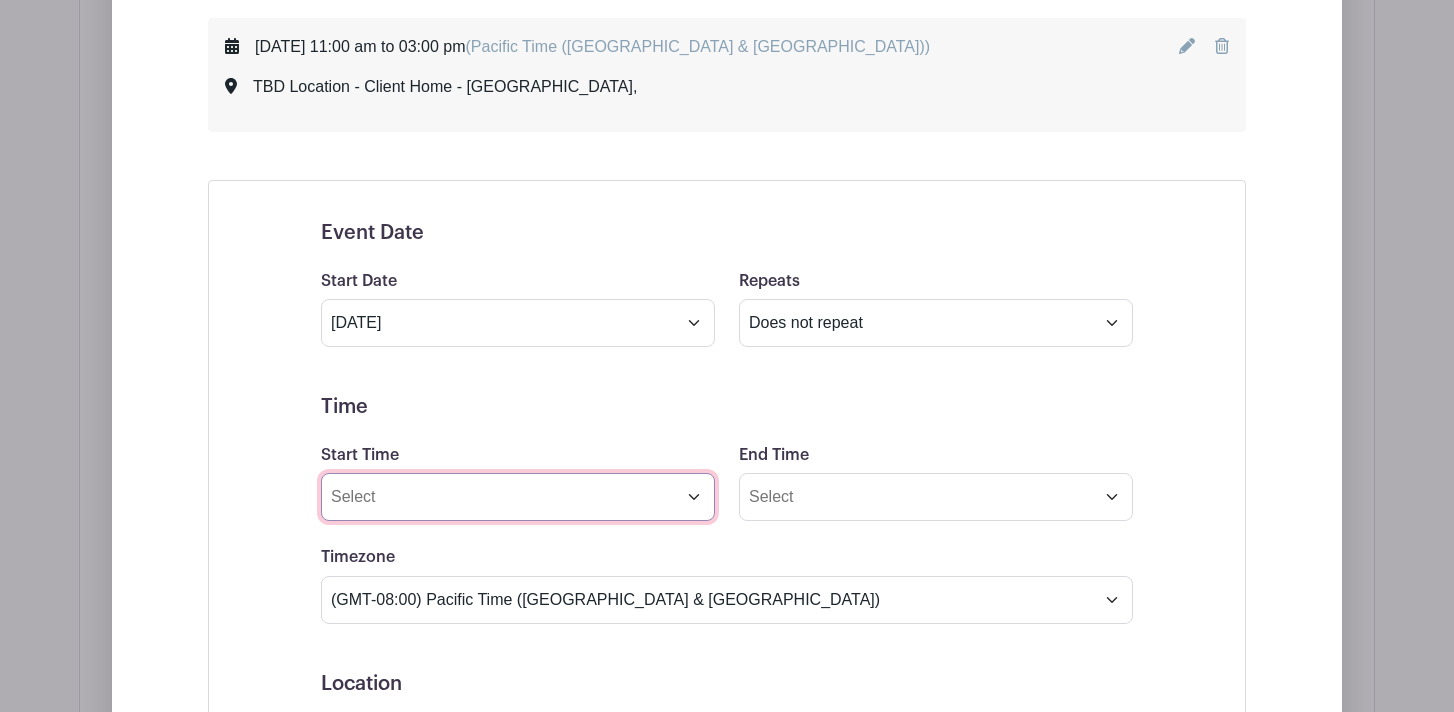 click on "Start Time" at bounding box center (518, 497) 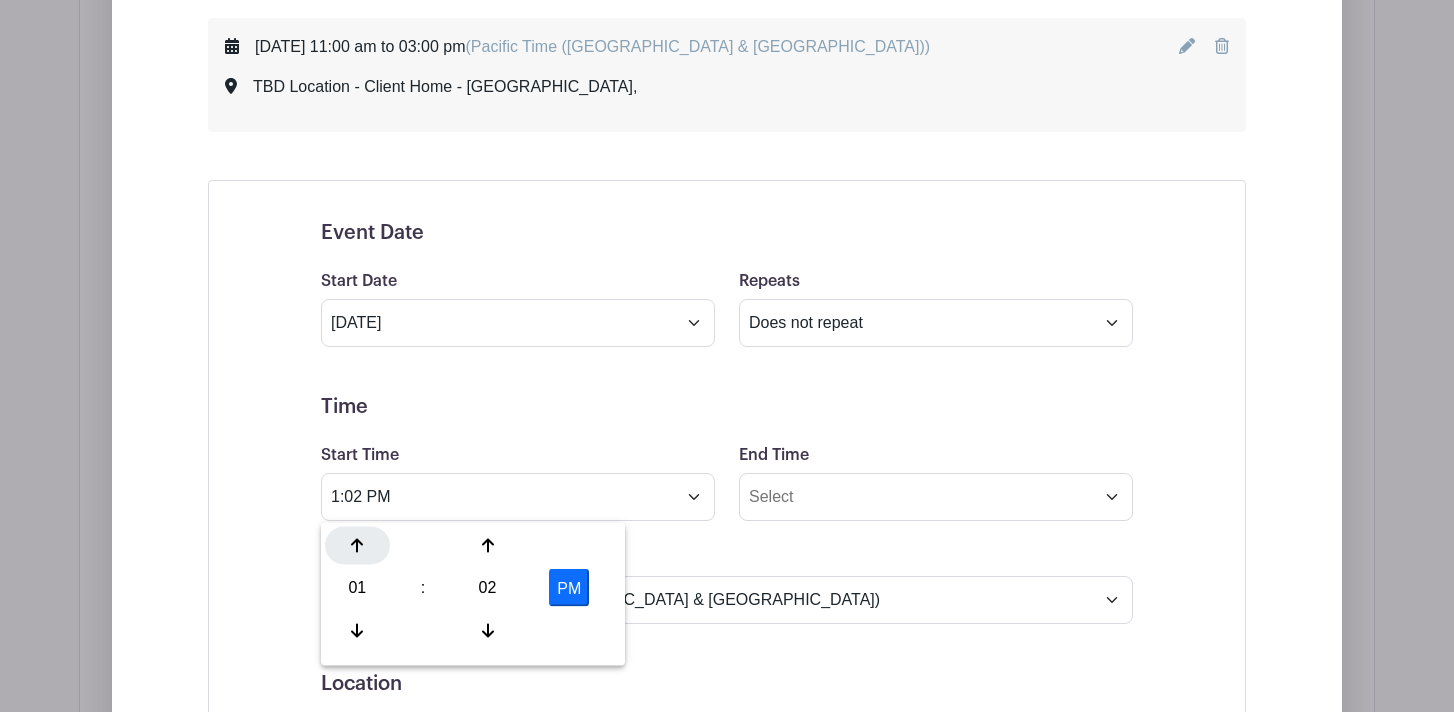 click 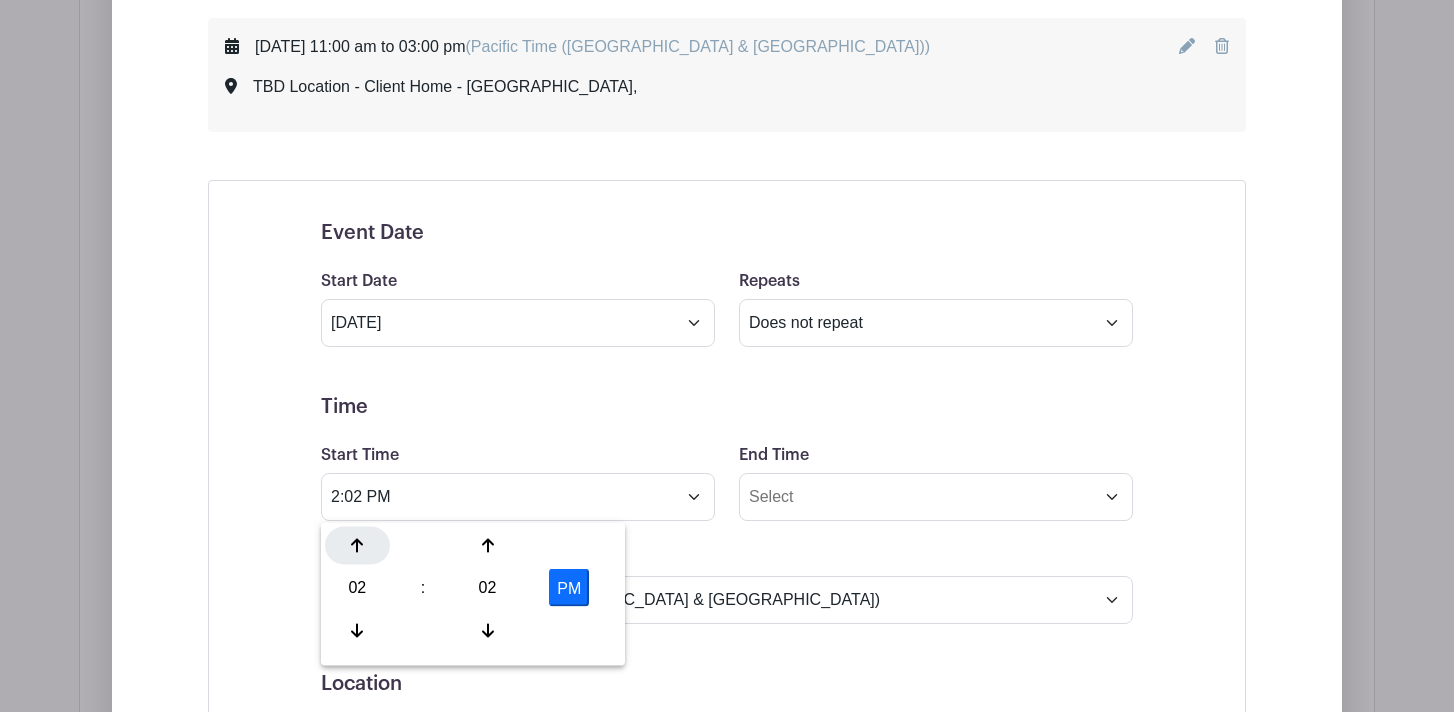 click 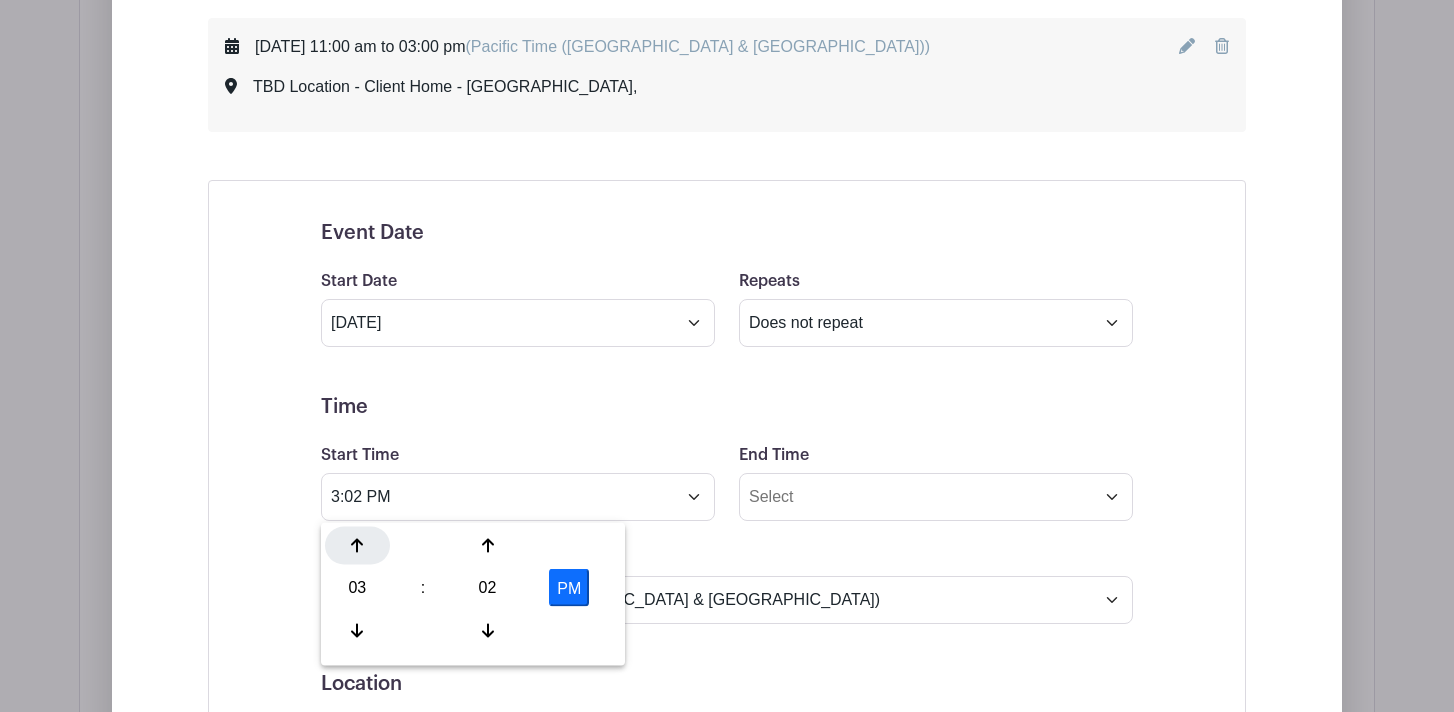 click 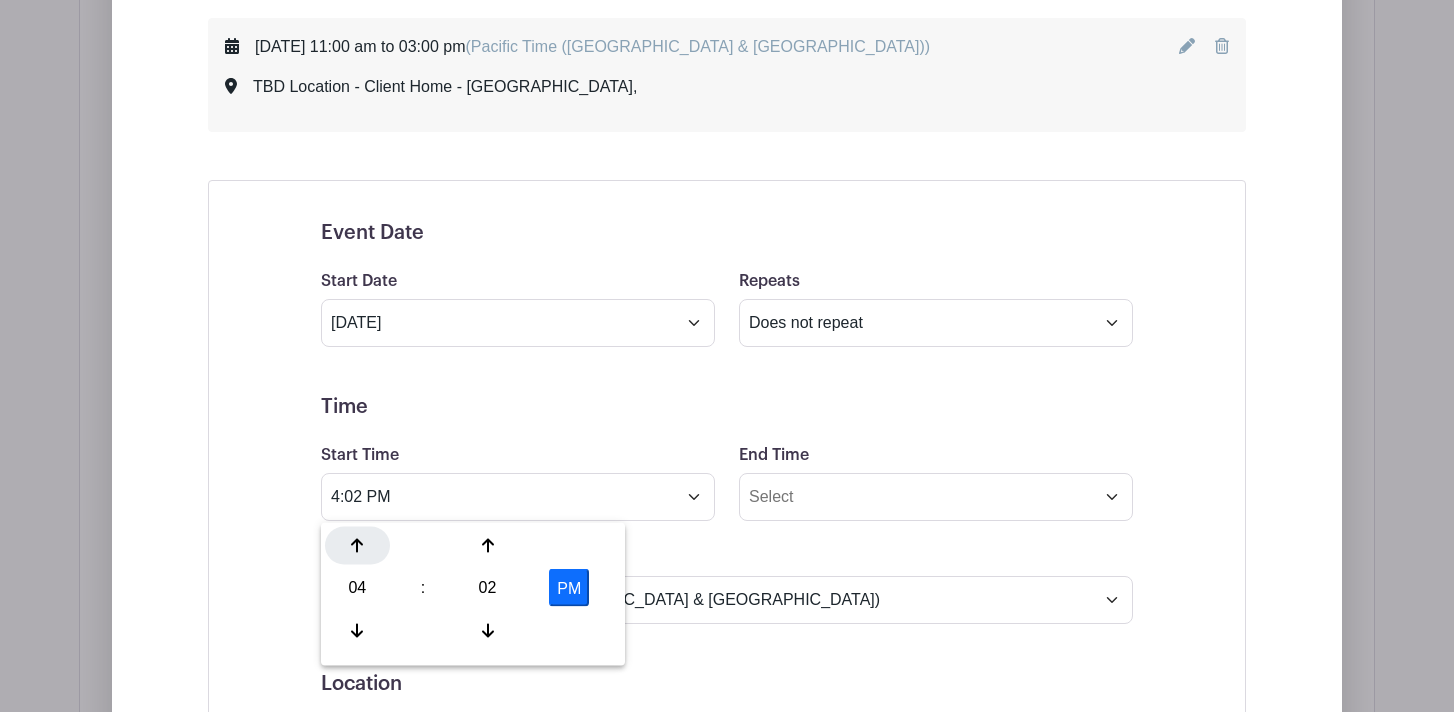 click 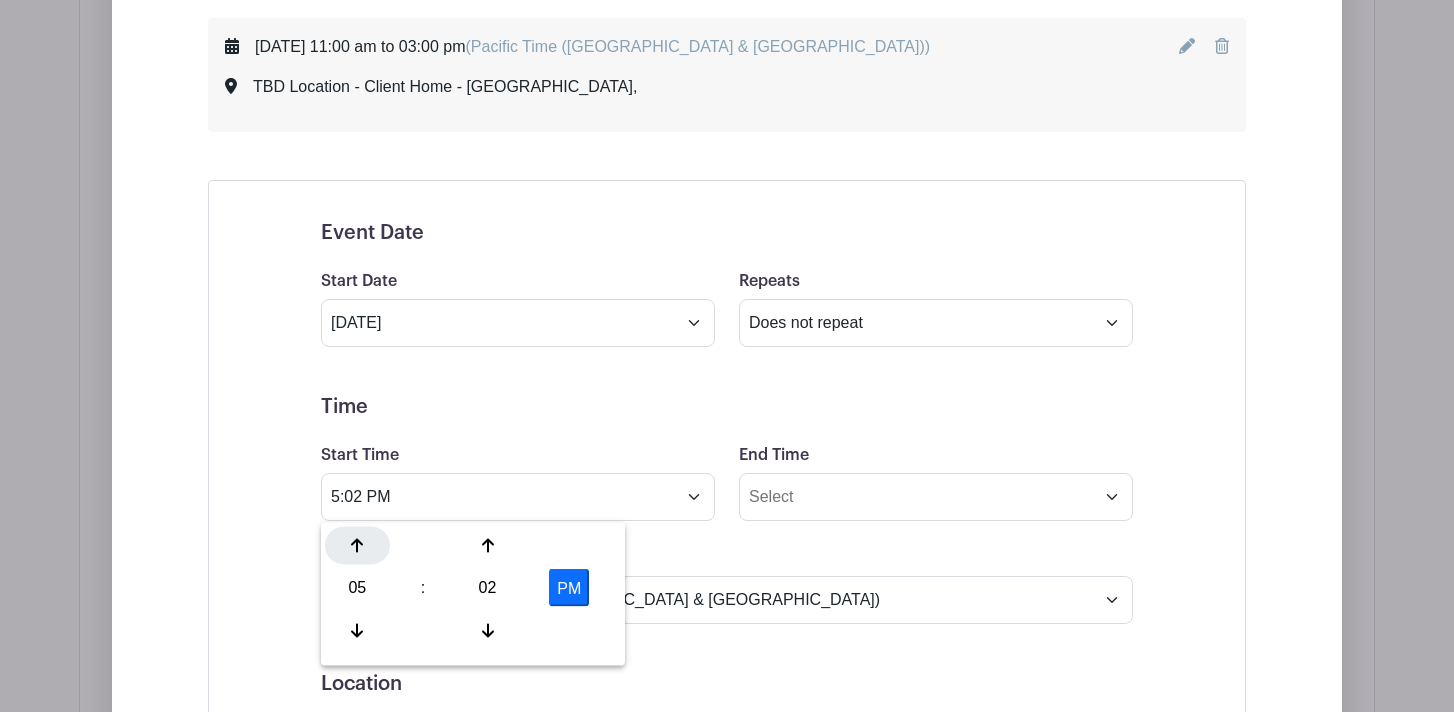 click 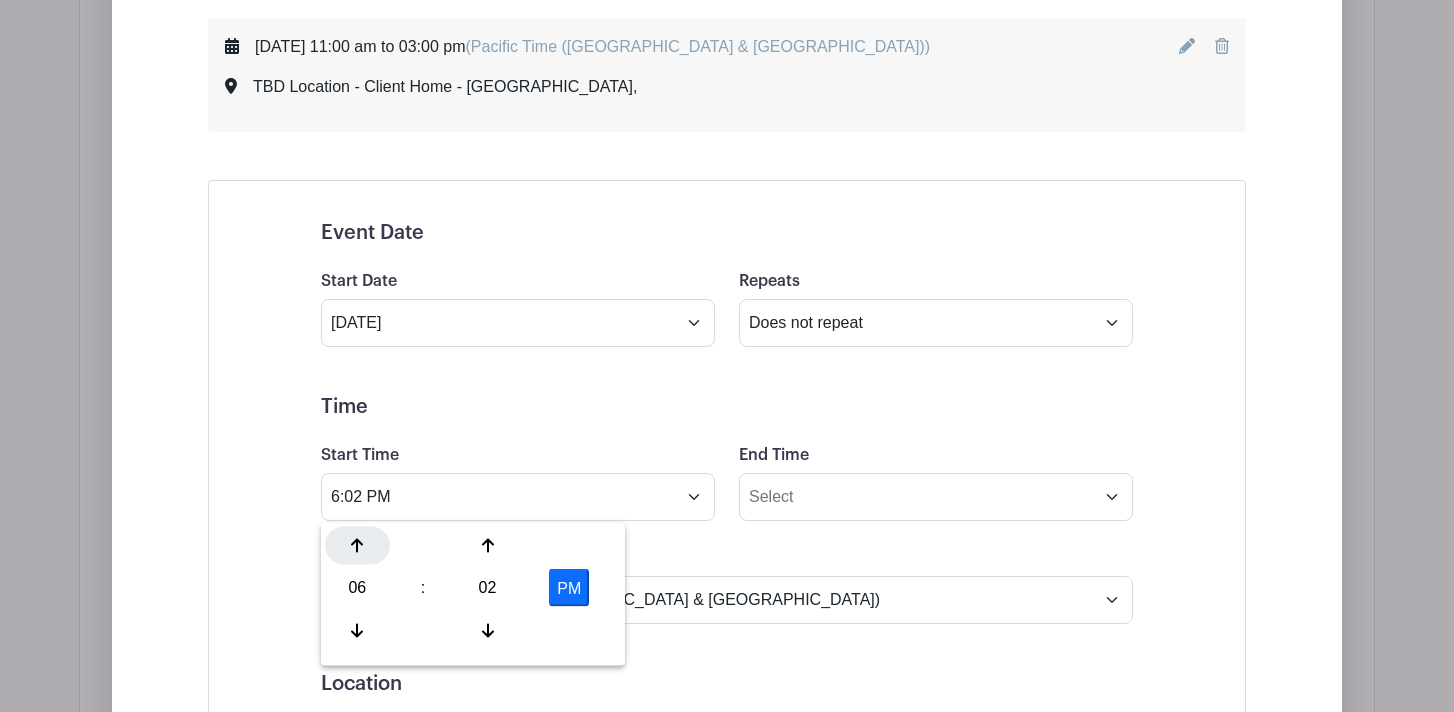 click 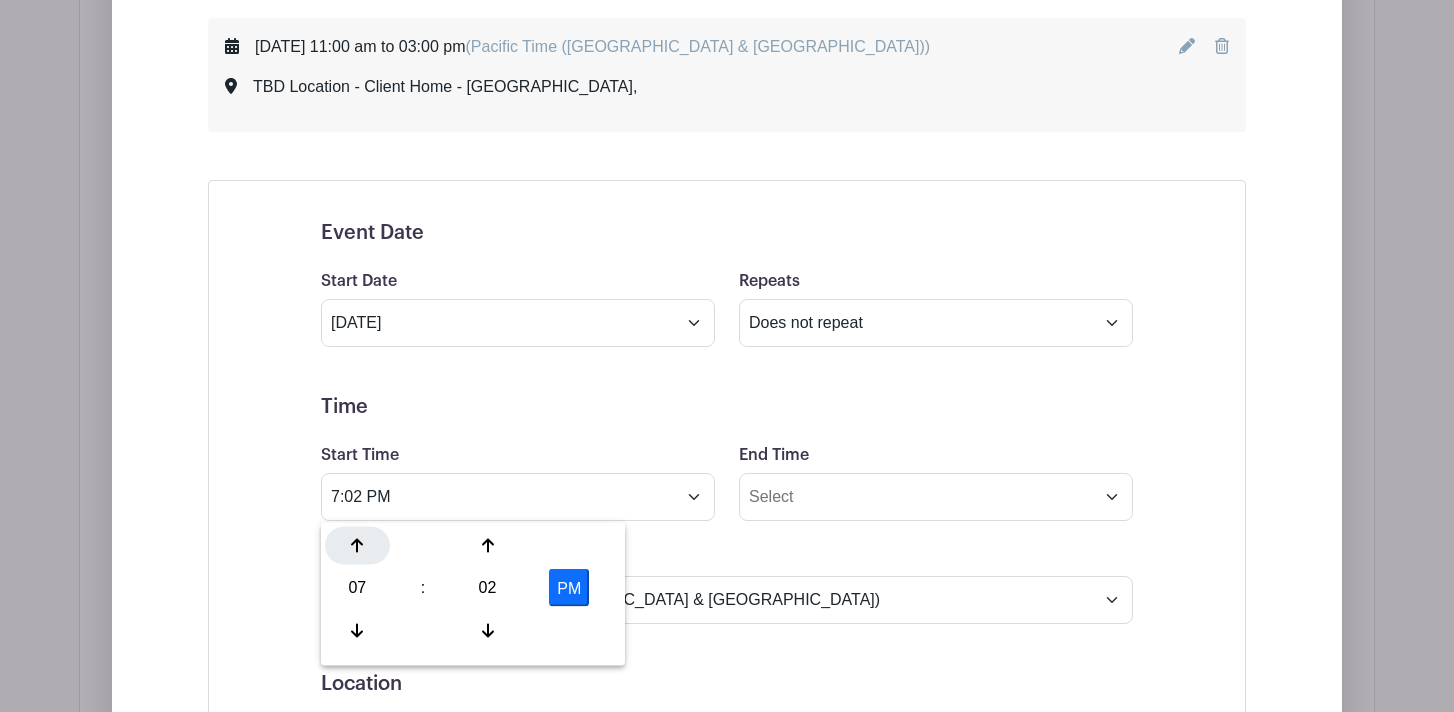 click 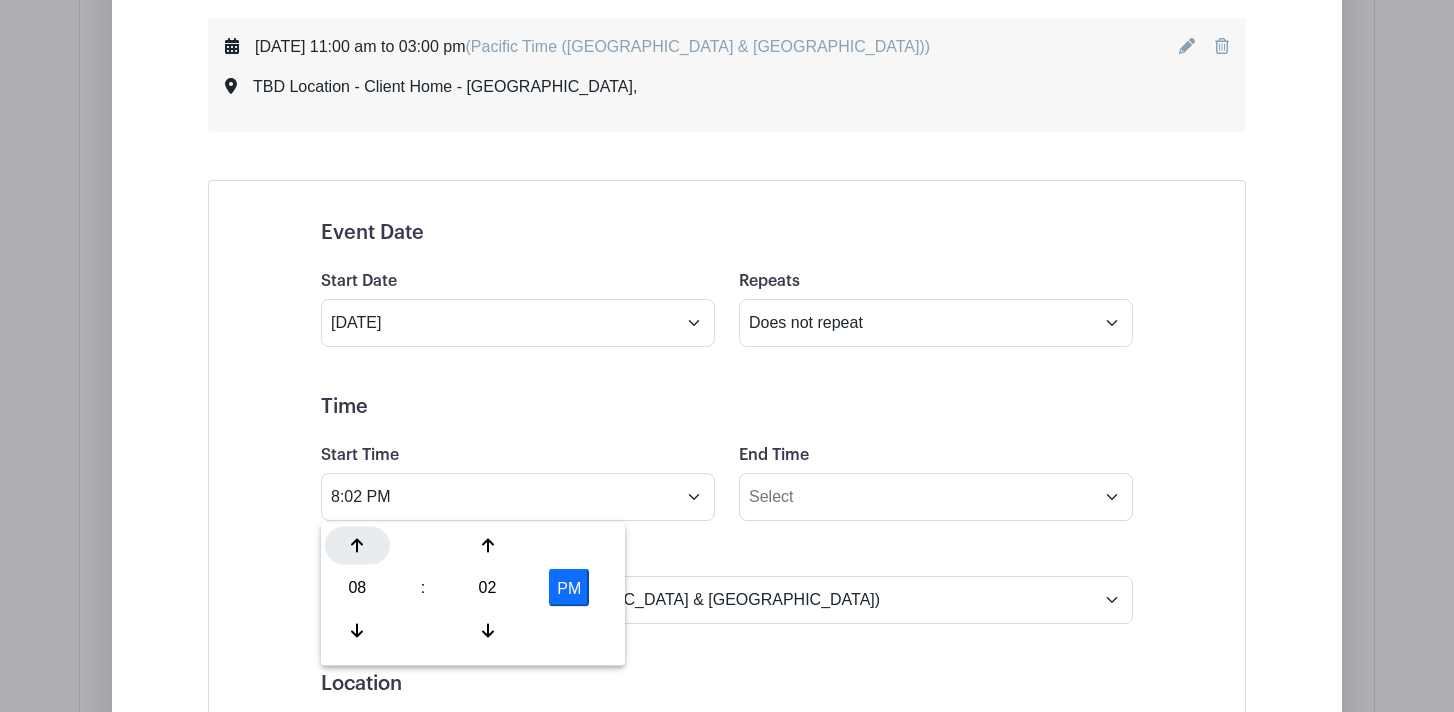 click 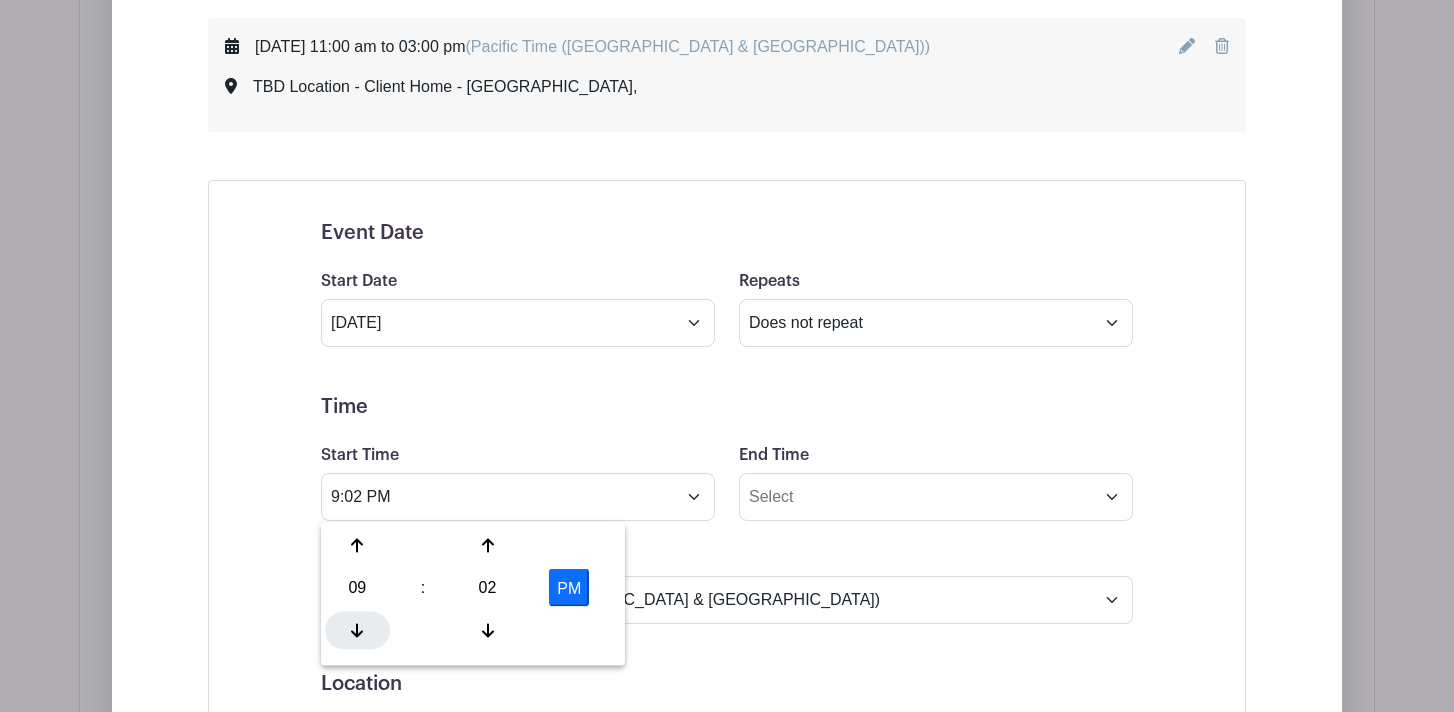 click at bounding box center [357, 630] 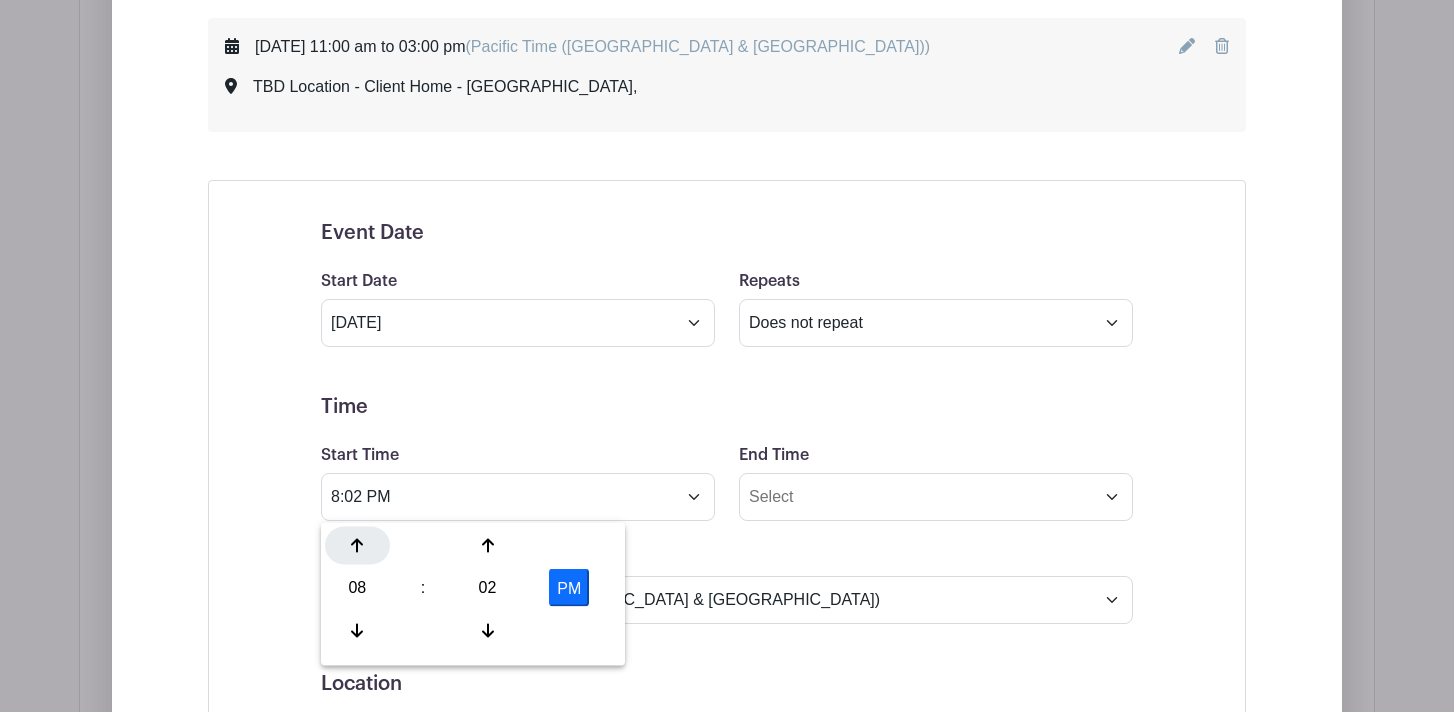 click 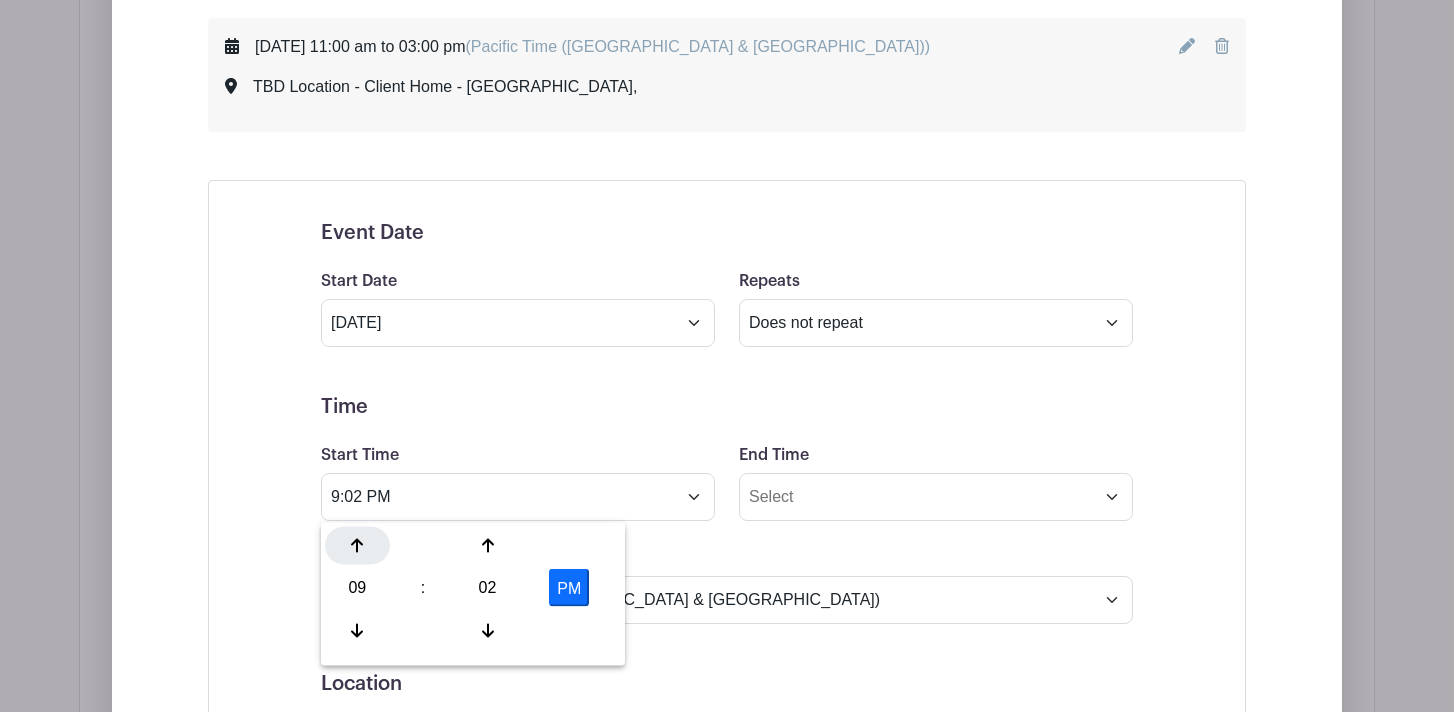 click 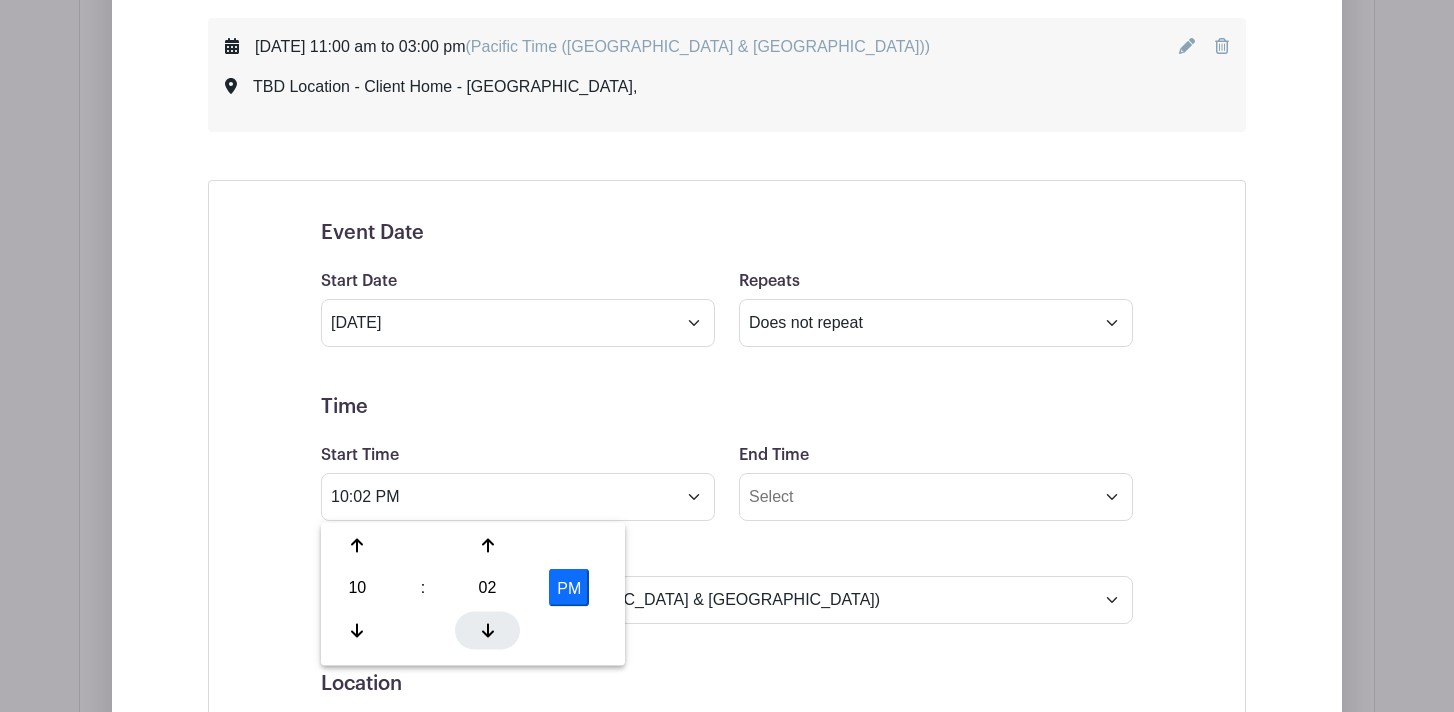 click 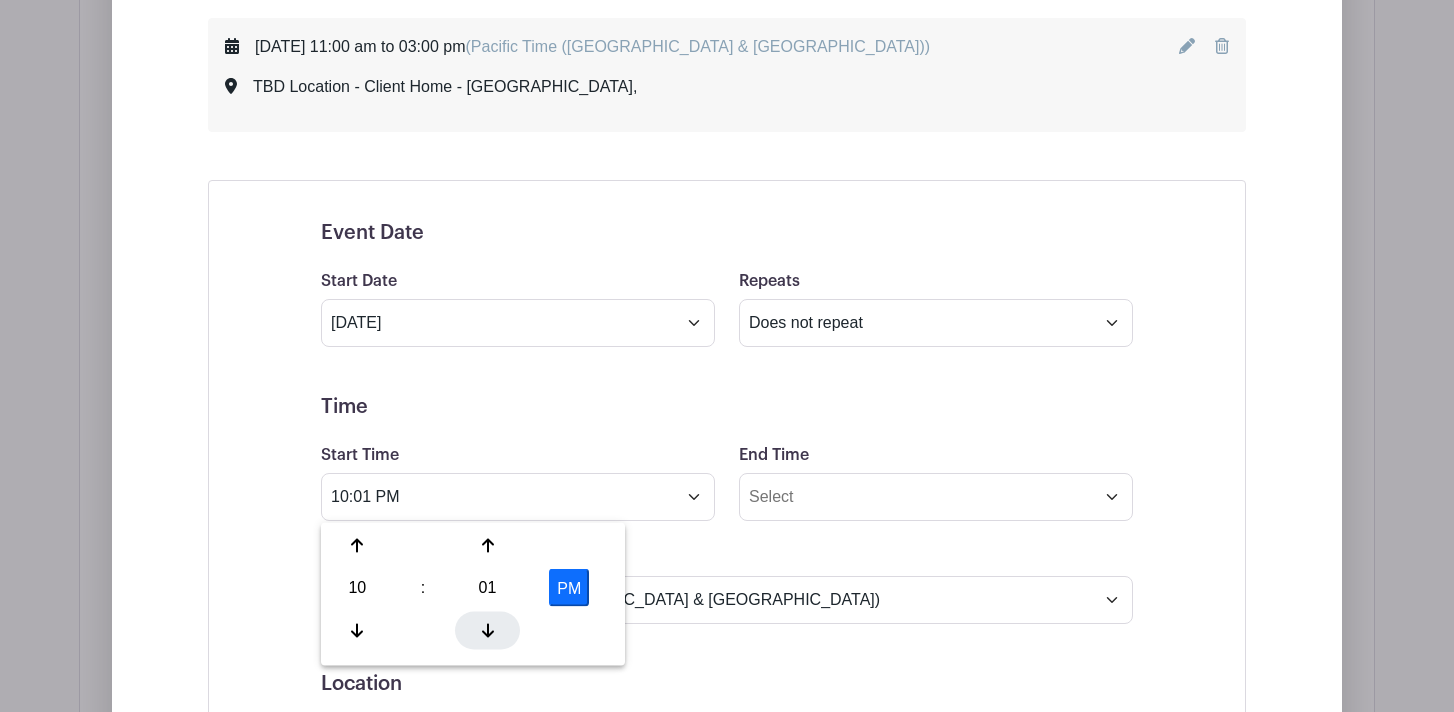 click 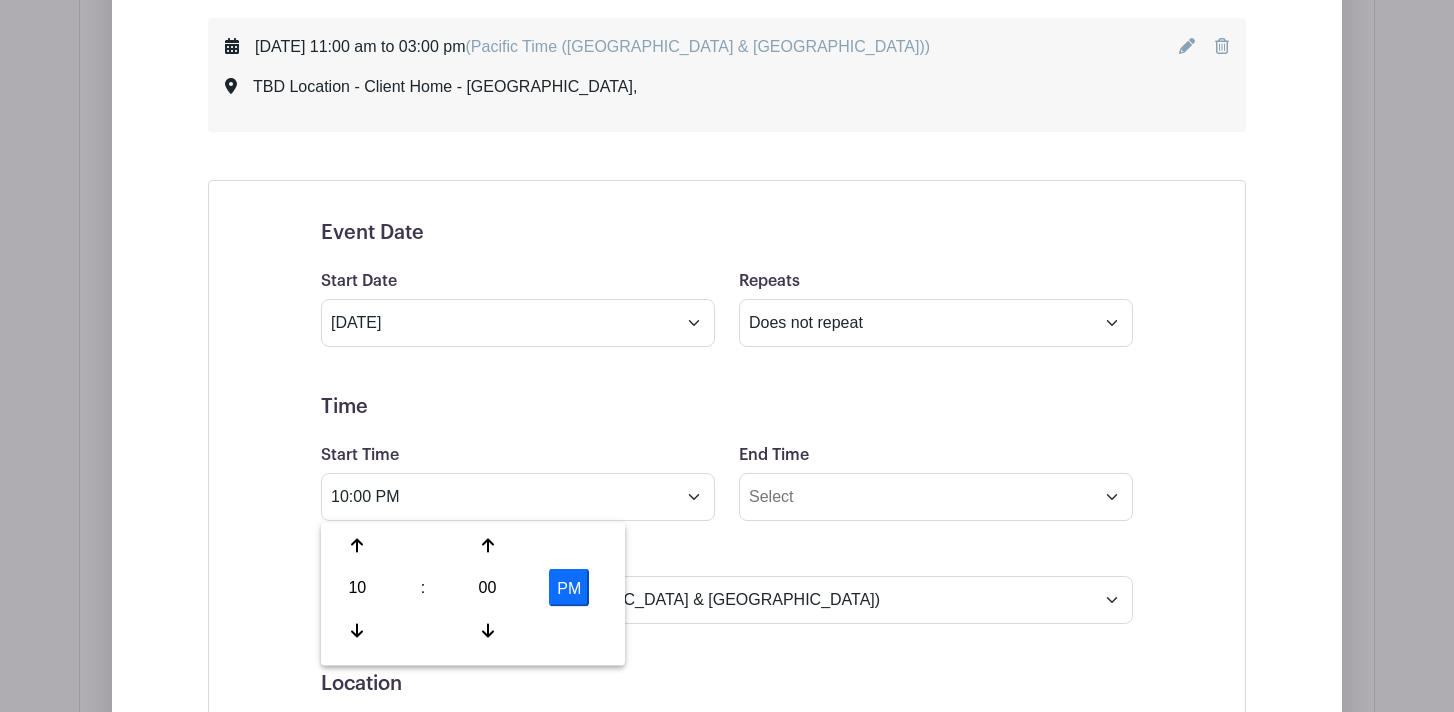click on "PM" at bounding box center [569, 588] 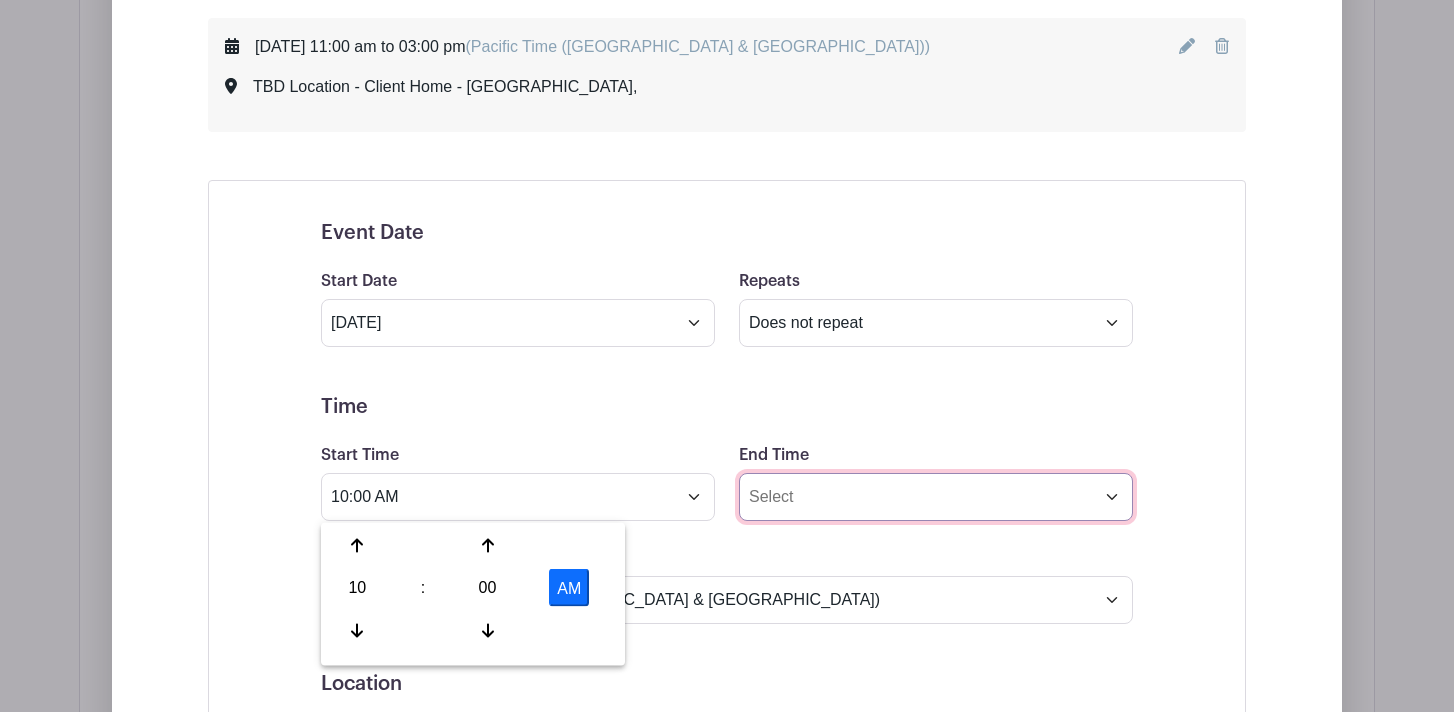 click on "End Time" at bounding box center (936, 497) 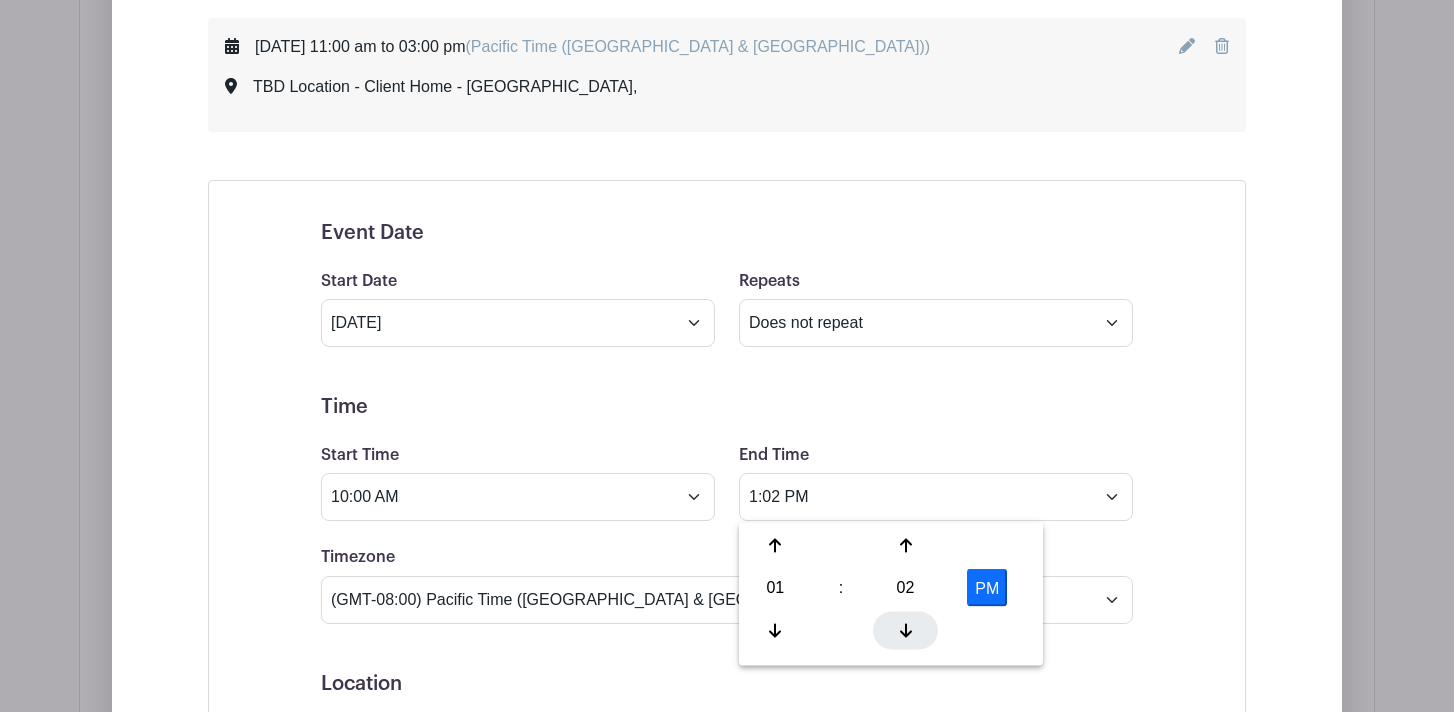 click 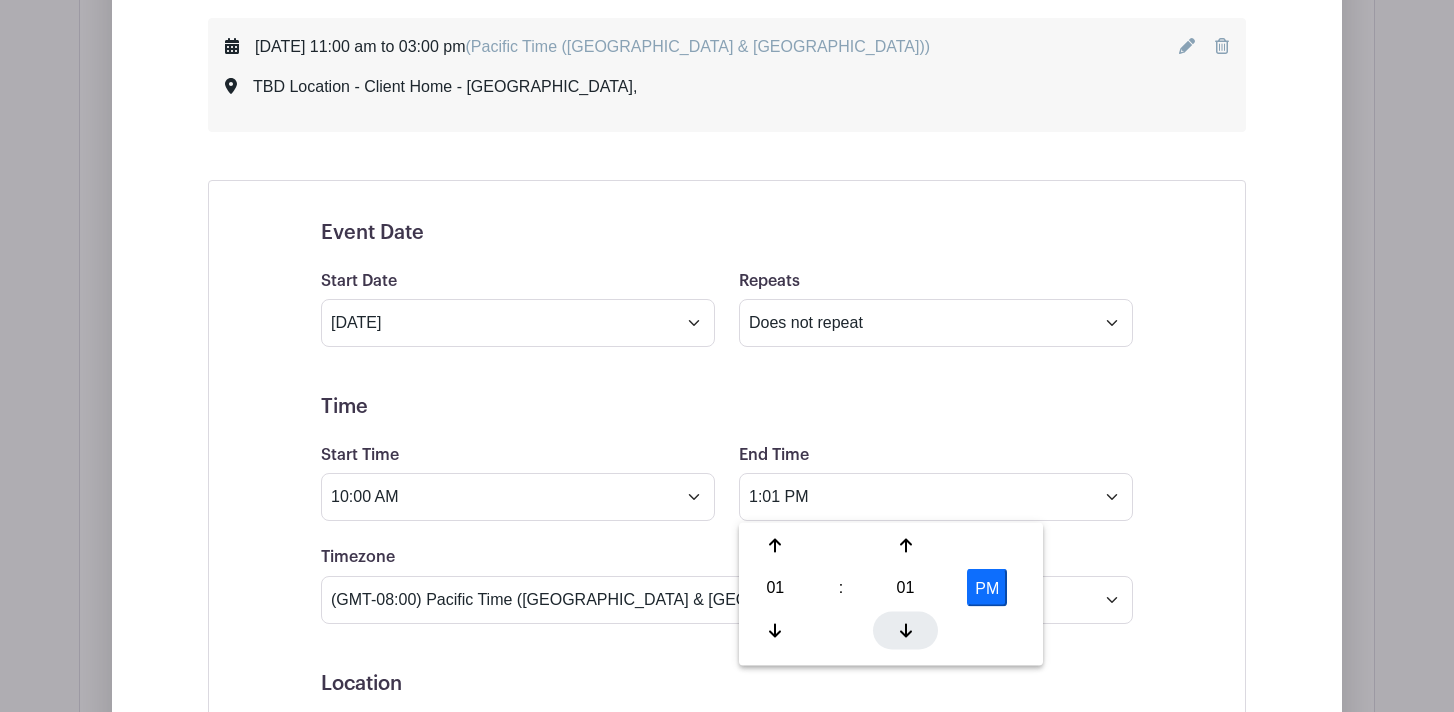 click 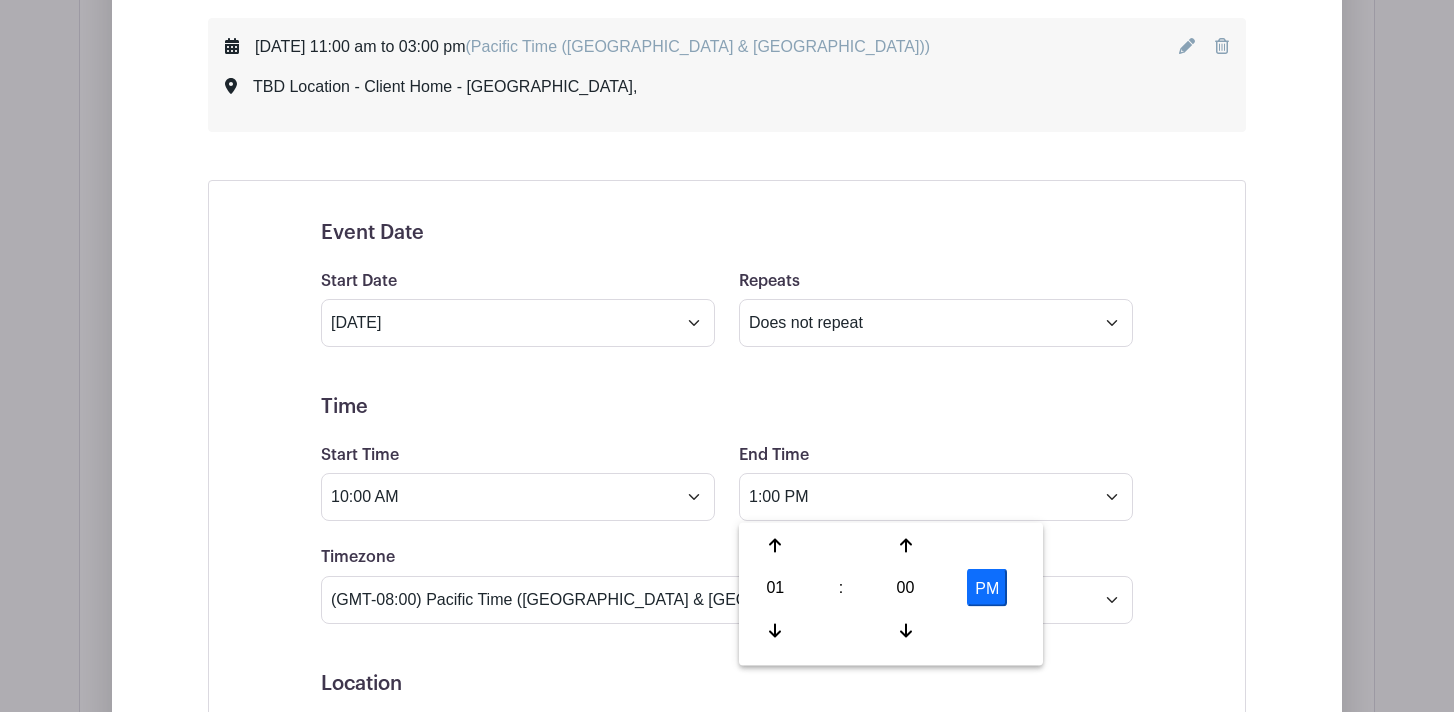 click on "PM" at bounding box center (987, 588) 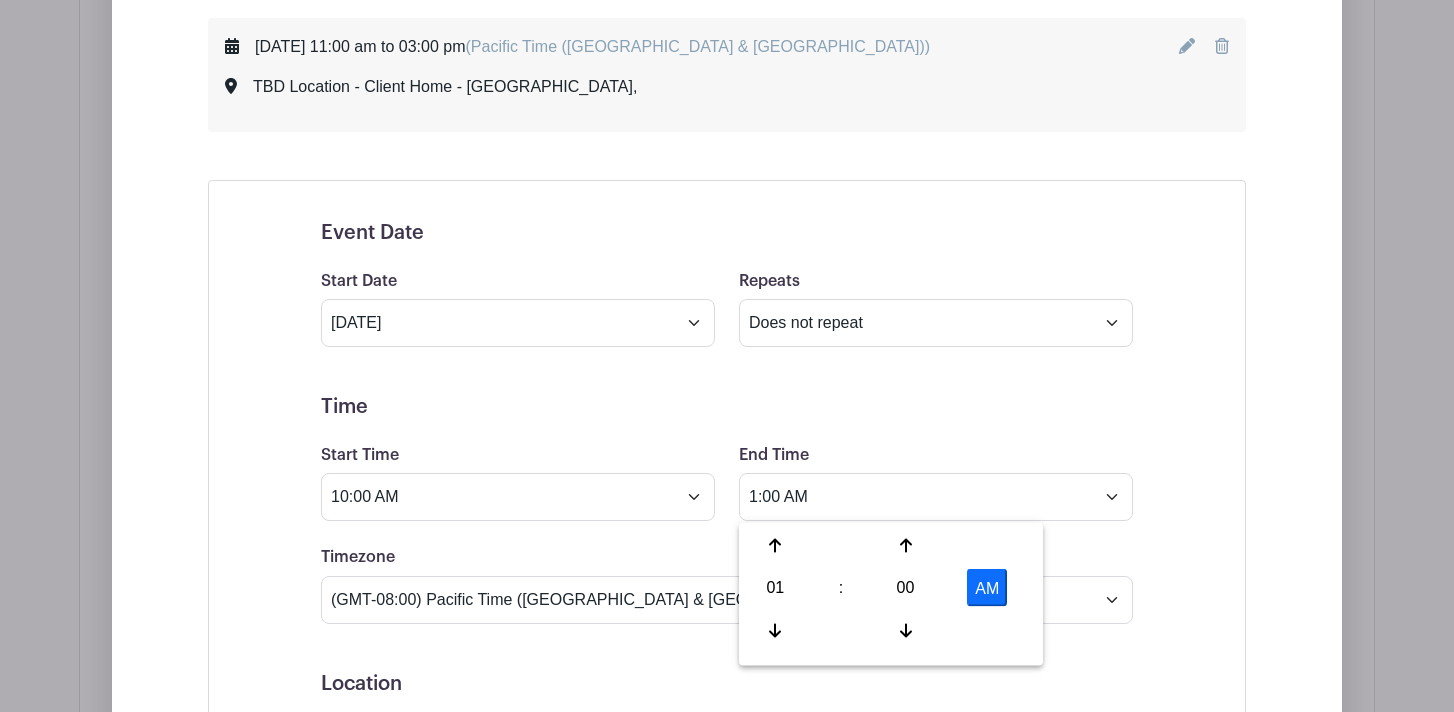 click on "AM" at bounding box center [987, 588] 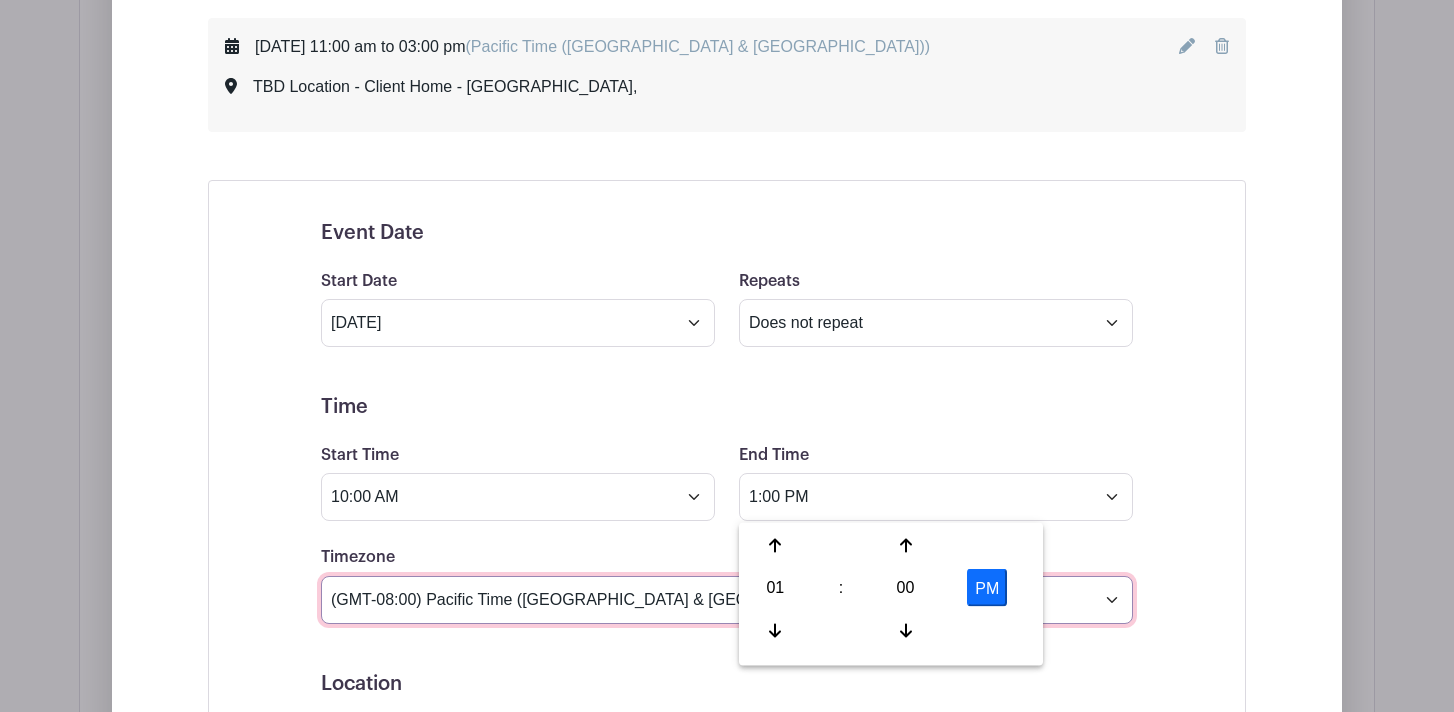 click on "(GMT-12:00) International Date Line West
(GMT-11:00) American Samoa
(GMT-11:00) Midway Island
(GMT-10:00) Hawaii
(GMT-09:00) Alaska
(GMT-08:00) Pacific Time (US & Canada)
(GMT-08:00) Tijuana
(GMT-07:00) Arizona
(GMT-07:00) Mazatlan
(GMT-07:00) Mountain Time (US & Canada)
(GMT-06:00) Central America
(GMT-06:00) Central Time (US & Canada)
(GMT-06:00) Chihuahua
(GMT-06:00) Guadalajara
(GMT-06:00) Mexico City
(GMT-06:00) Monterrey
(GMT-06:00) Saskatchewan
(GMT-05:00) Bogota
(GMT-05:00) Eastern Time (US & Canada)
(GMT-05:00) Indiana (East)
(GMT-05:00) Lima
(GMT-05:00) Quito
(GMT-04:00) Atlantic Time (Canada)
(GMT-04:00) Caracas
(GMT-04:00) Georgetown
(GMT-04:00) La Paz
(GMT-04:00) Puerto Rico
(GMT-04:00) Santiago
(GMT-03:30) Newfoundland
(GMT-03:00) Brasilia
(GMT-03:00) Buenos Aires
(GMT-03:00) Montevideo
(GMT-02:00) Greenland
(GMT-02:00) Mid-Atlantic
(GMT-01:00) Azores
(GMT-01:00) Cape Verde Is.
(GMT+00:00) Casablanca
(GMT+00:00) Dublin" at bounding box center (727, 600) 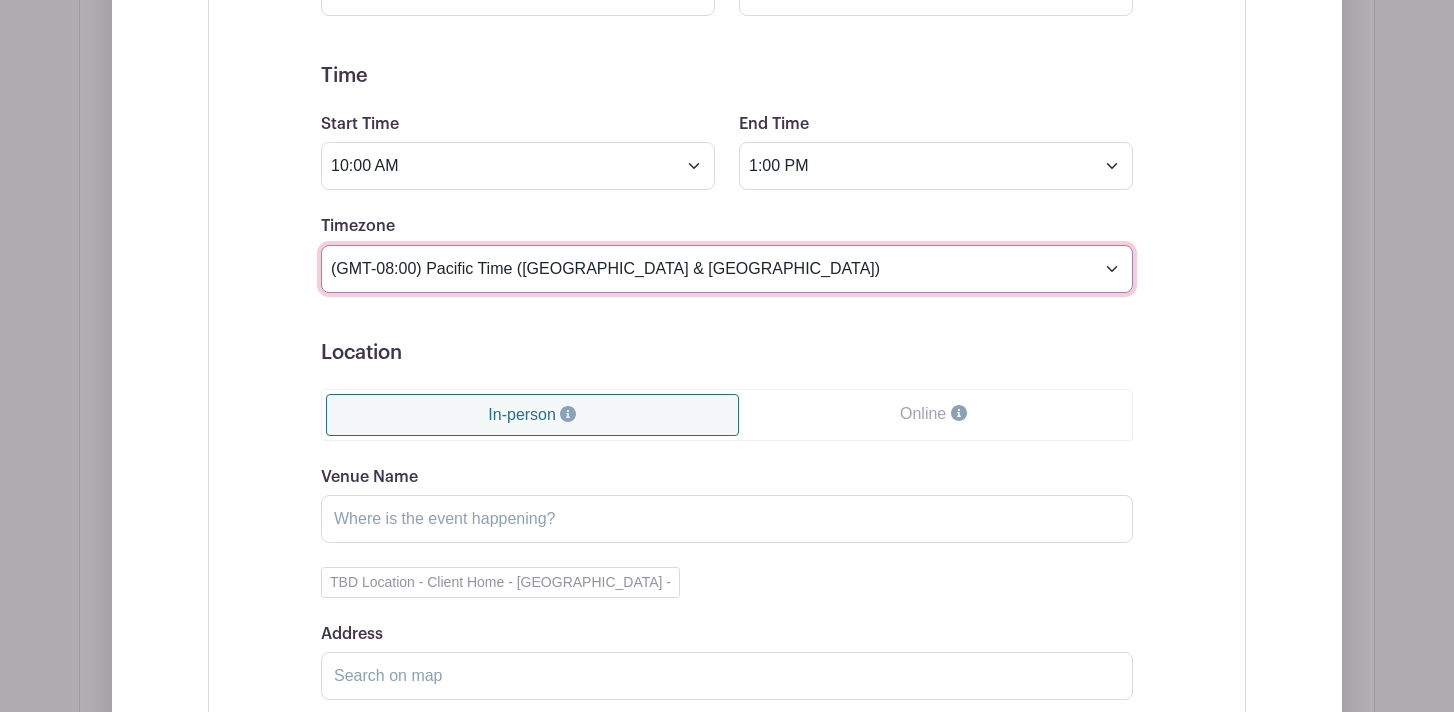 scroll, scrollTop: 1919, scrollLeft: 0, axis: vertical 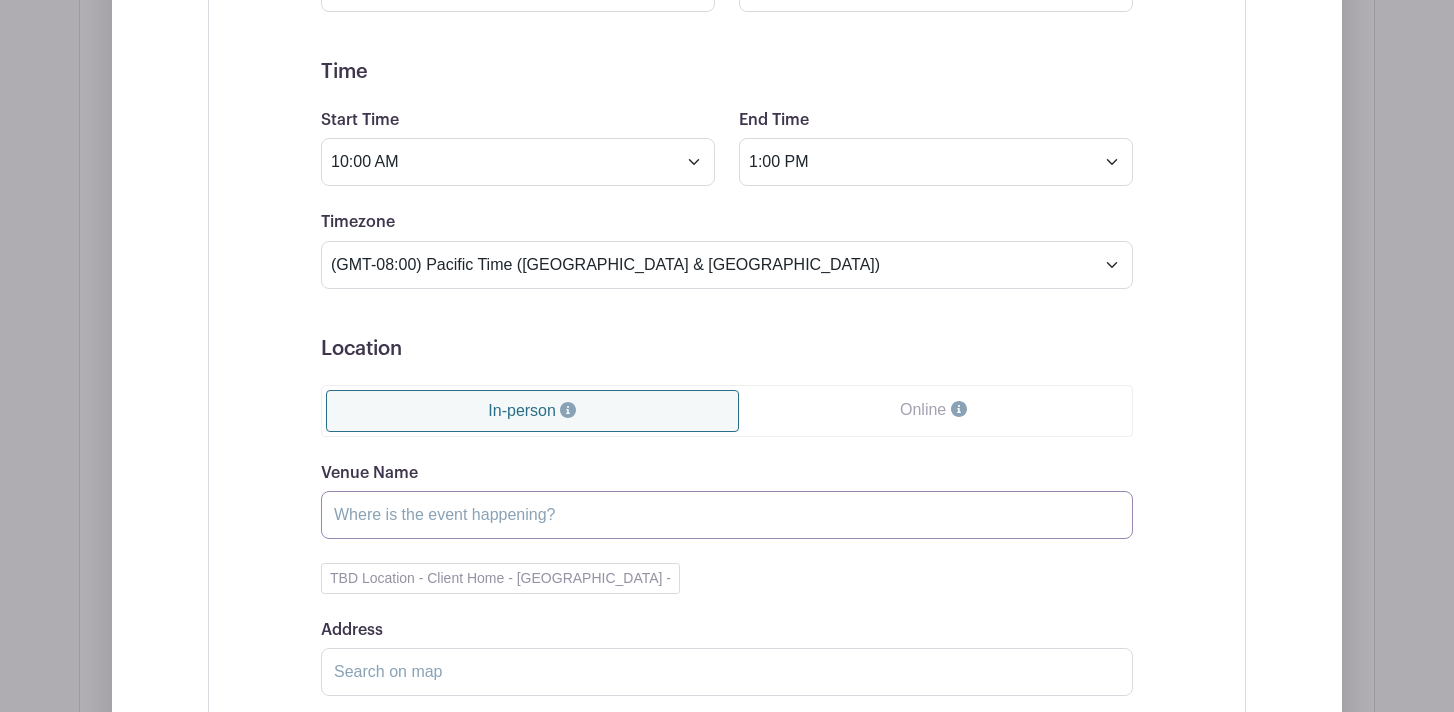 click on "Venue Name" at bounding box center (727, 515) 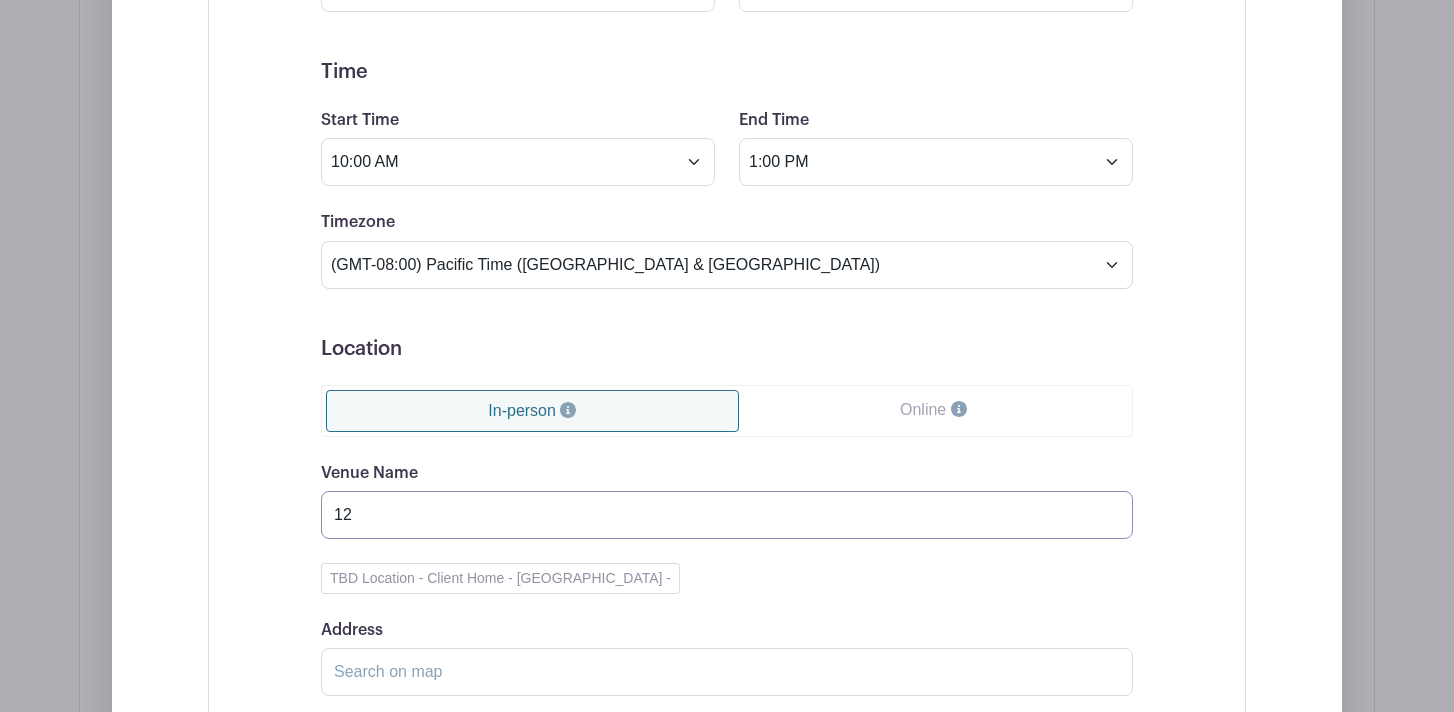 type on "1" 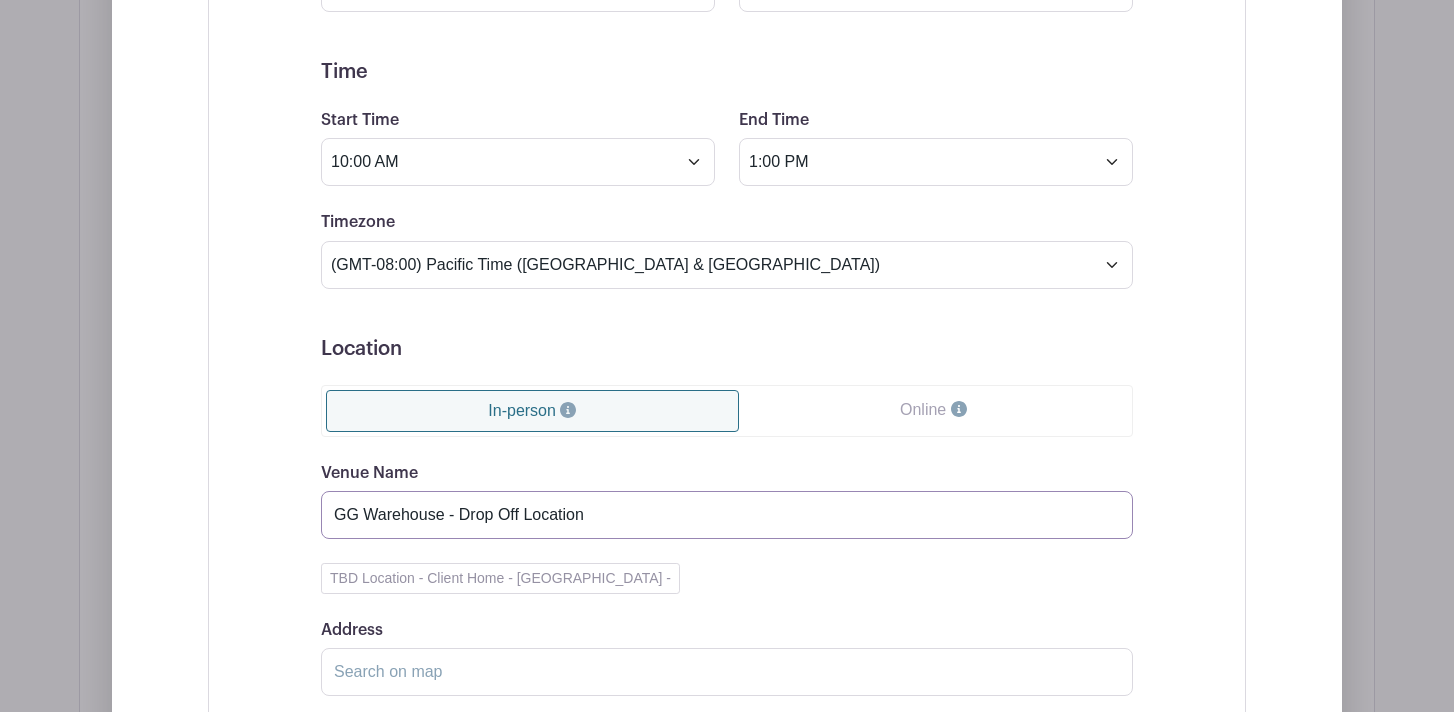 click on "GG Warehouse - Drop Off Location" at bounding box center (727, 515) 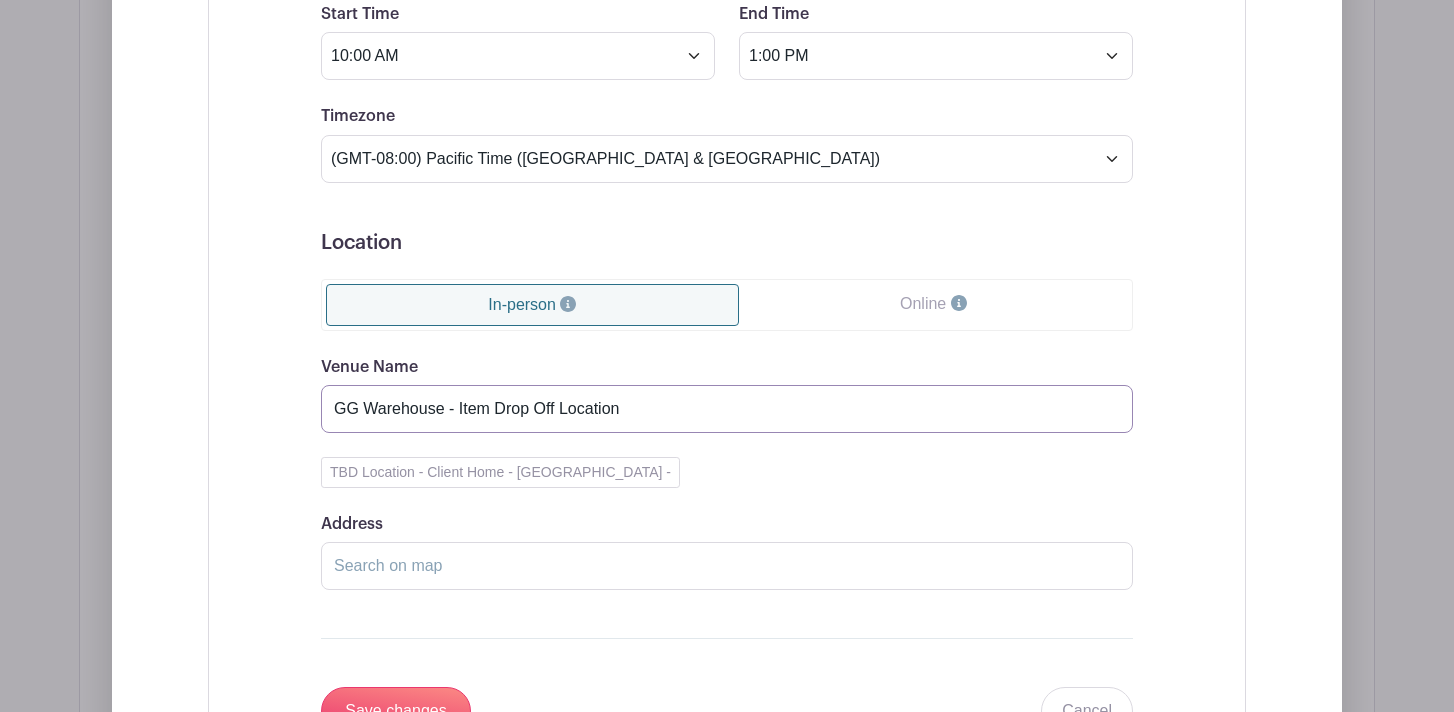 scroll, scrollTop: 2028, scrollLeft: 0, axis: vertical 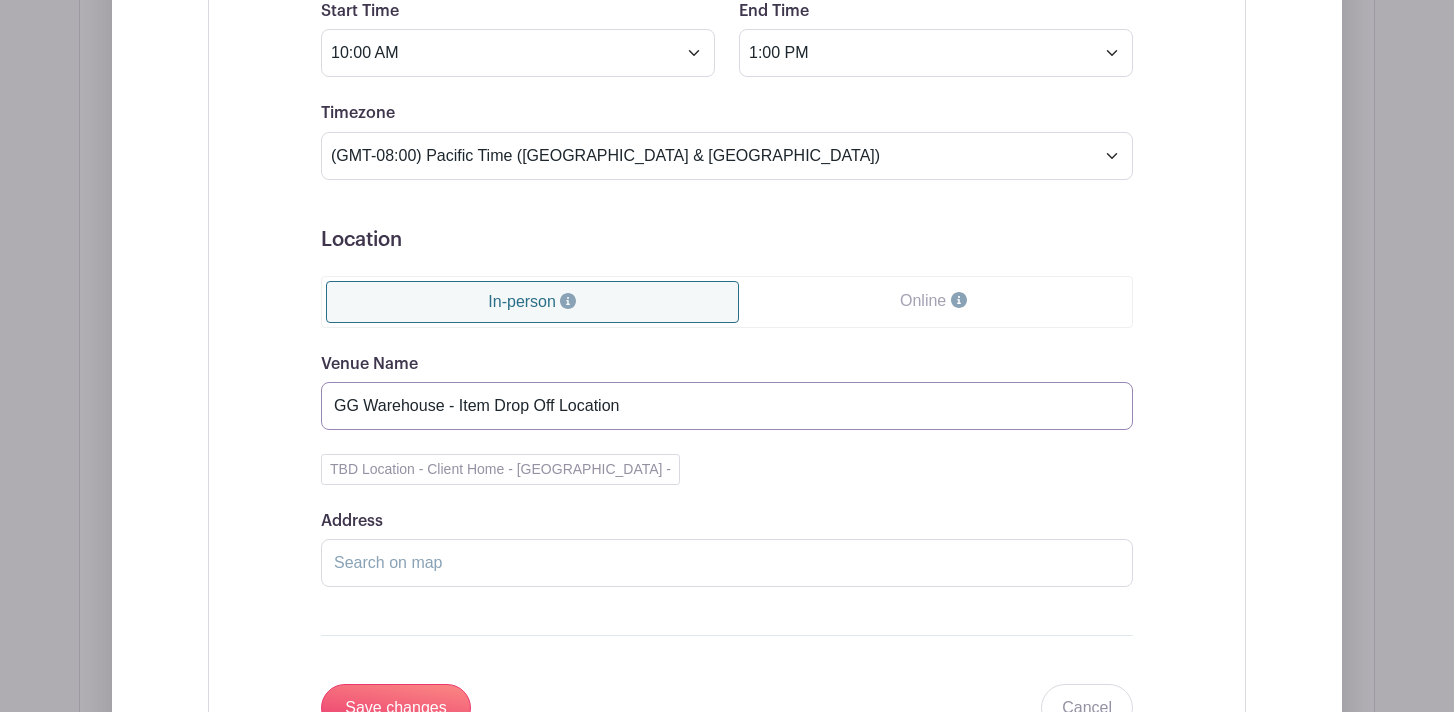 type on "GG Warehouse - Item Drop Off Location" 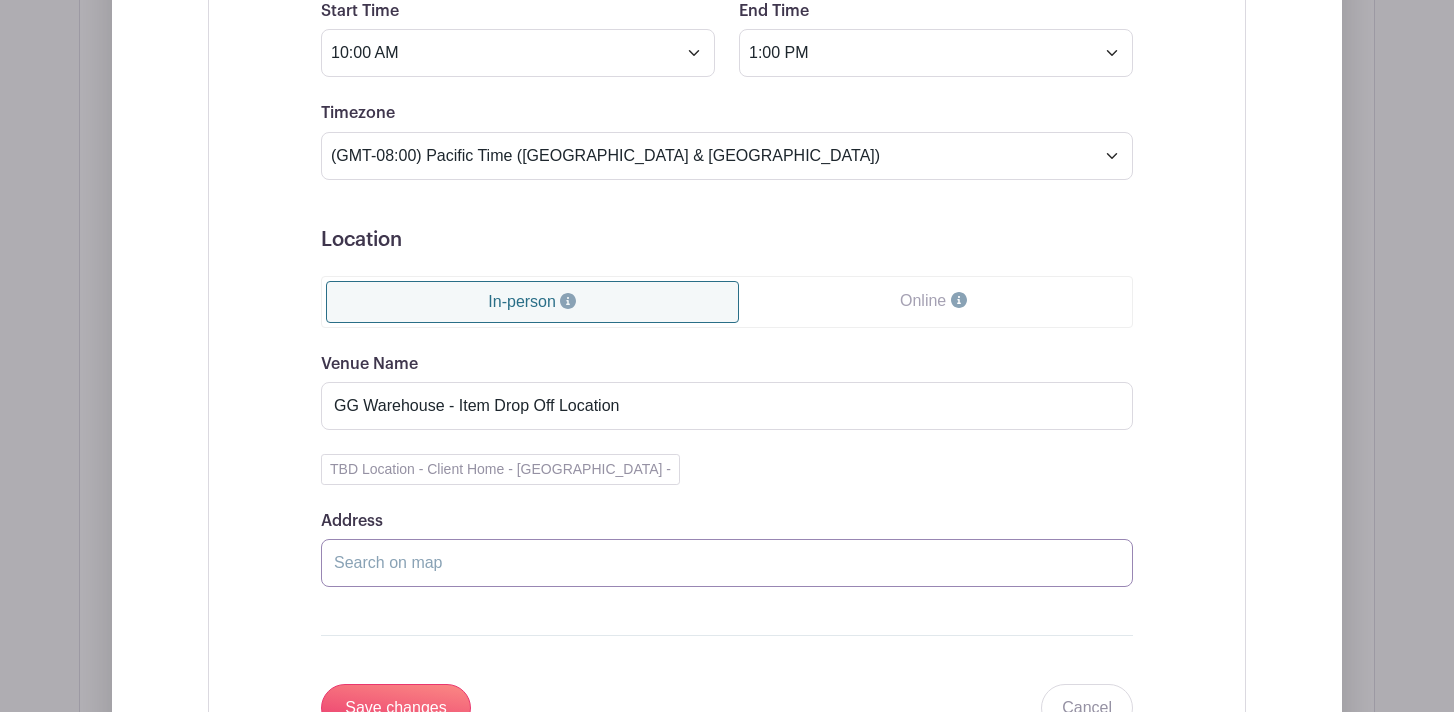 click on "Address" at bounding box center [727, 563] 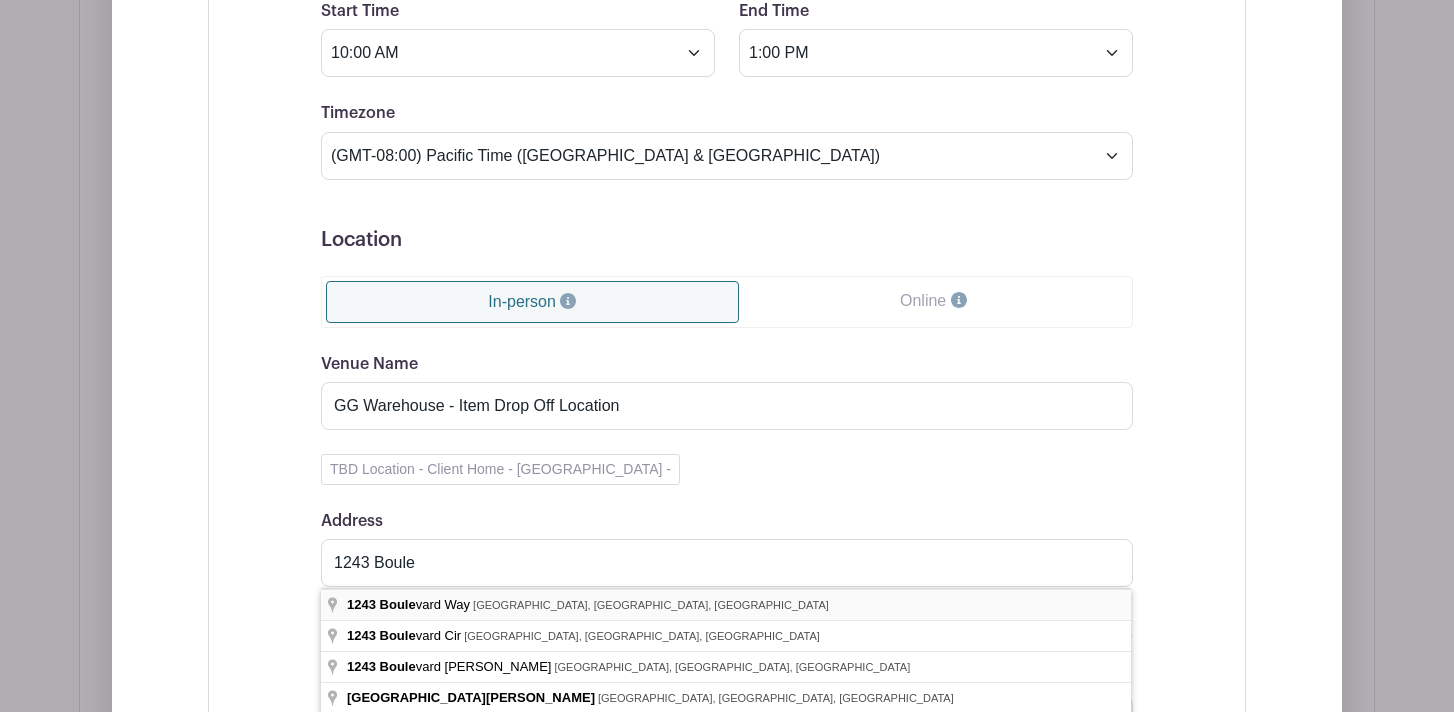type on "1243 Boulevard Way, Walnut Creek, CA, USA" 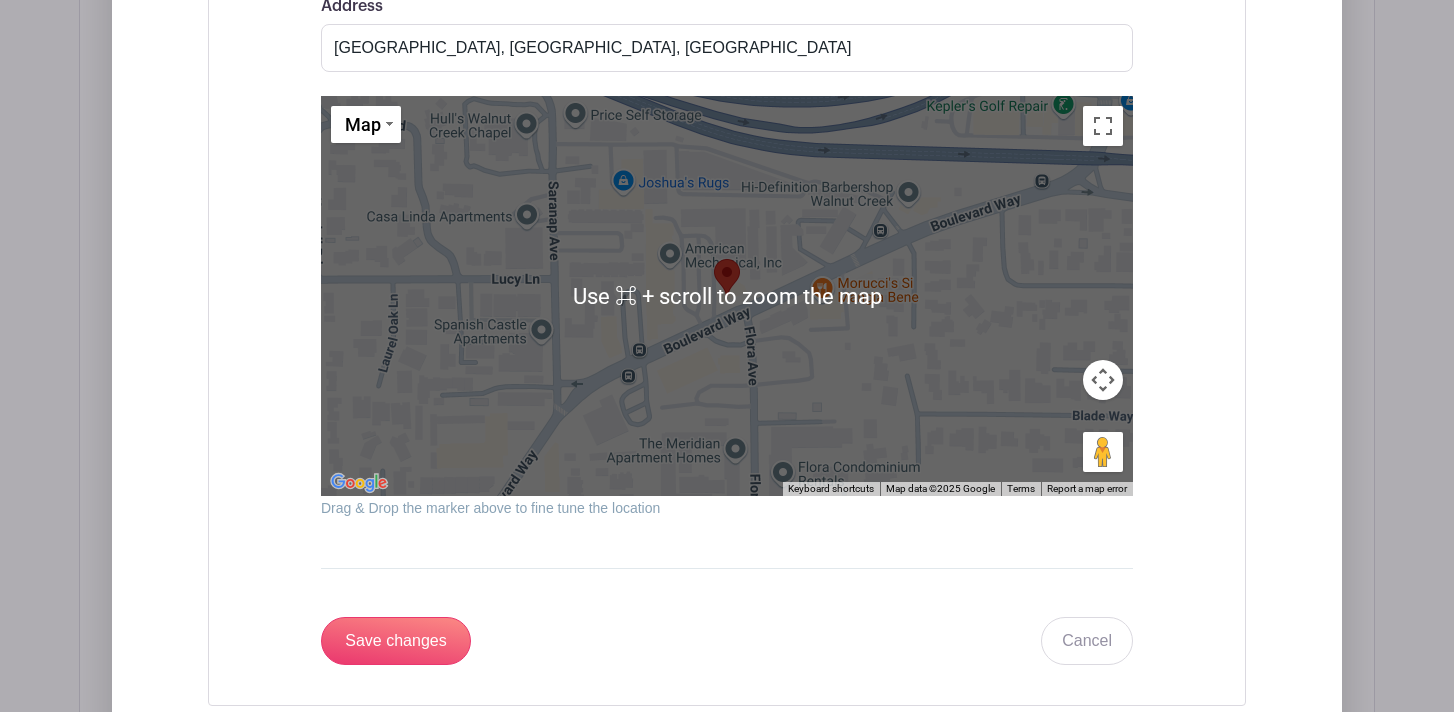 scroll, scrollTop: 2562, scrollLeft: 0, axis: vertical 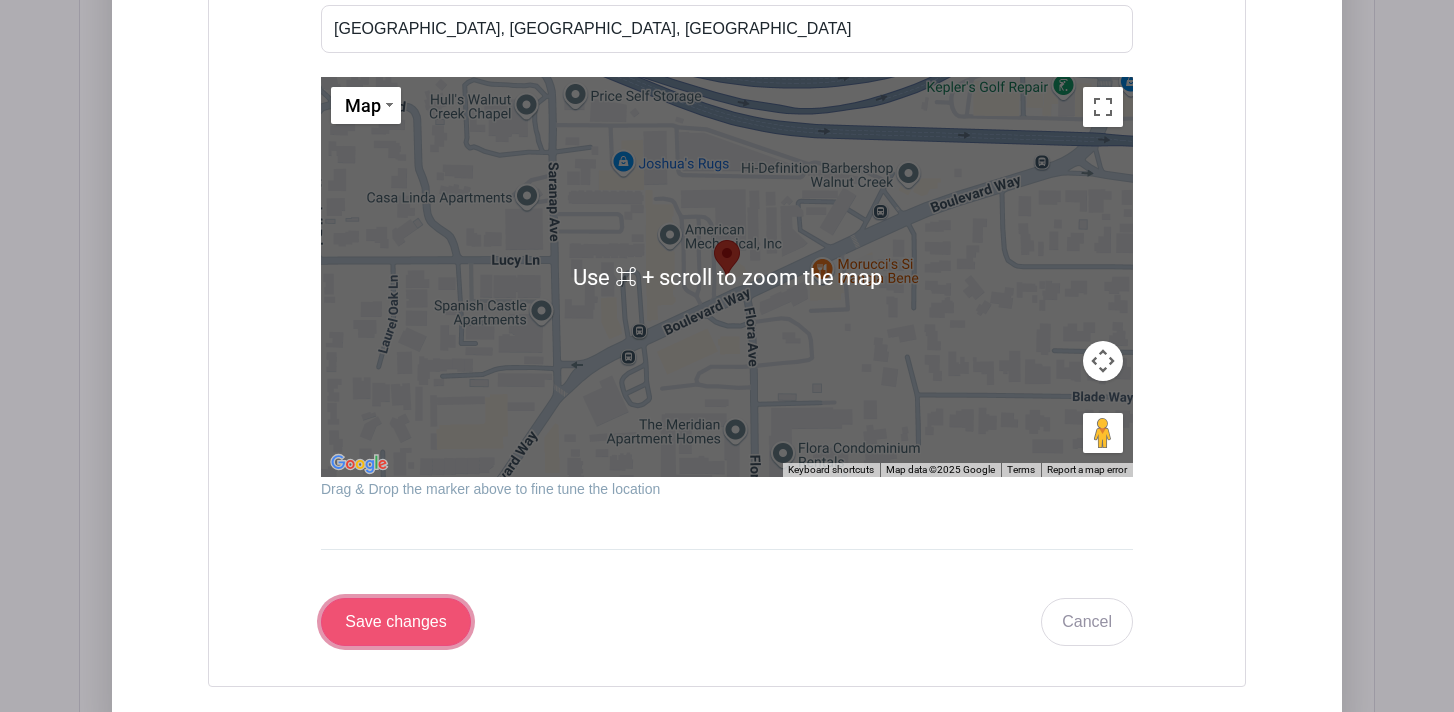 click on "Save changes" at bounding box center [396, 622] 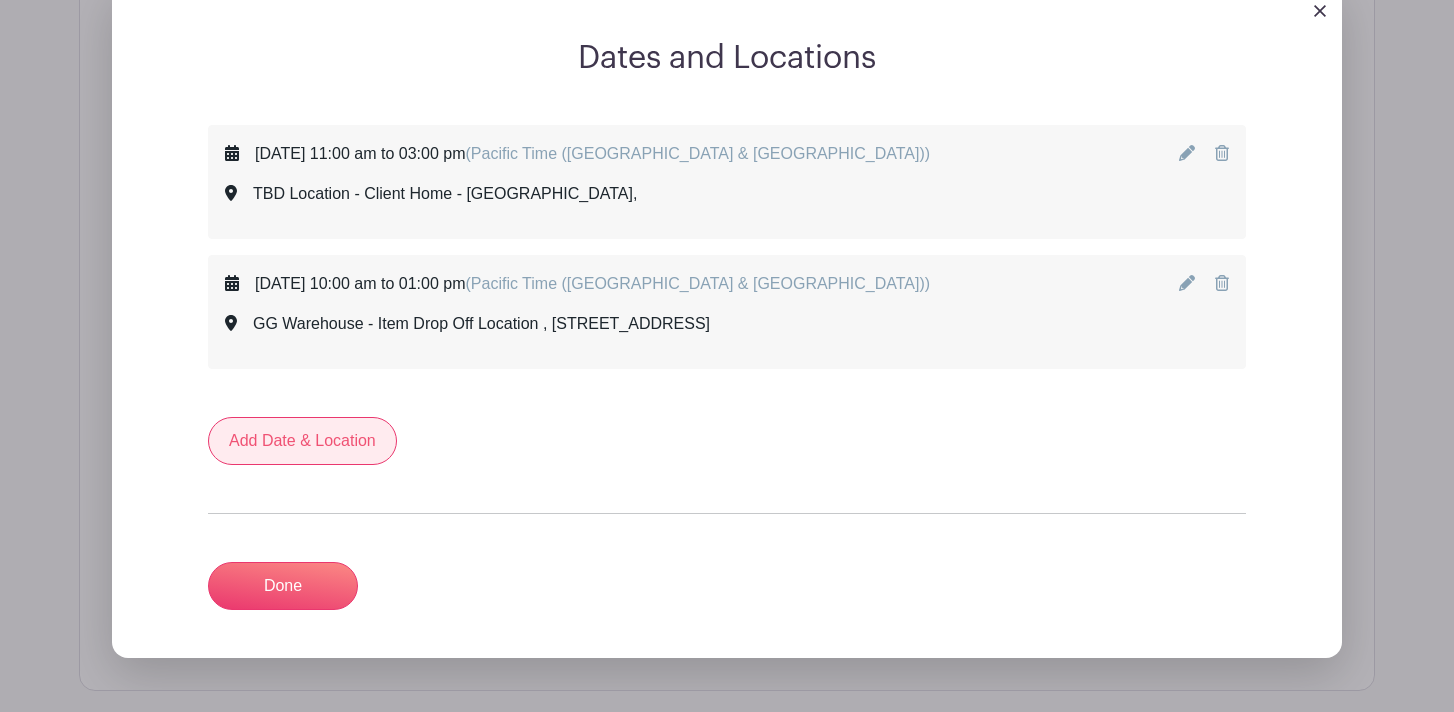 scroll, scrollTop: 1301, scrollLeft: 0, axis: vertical 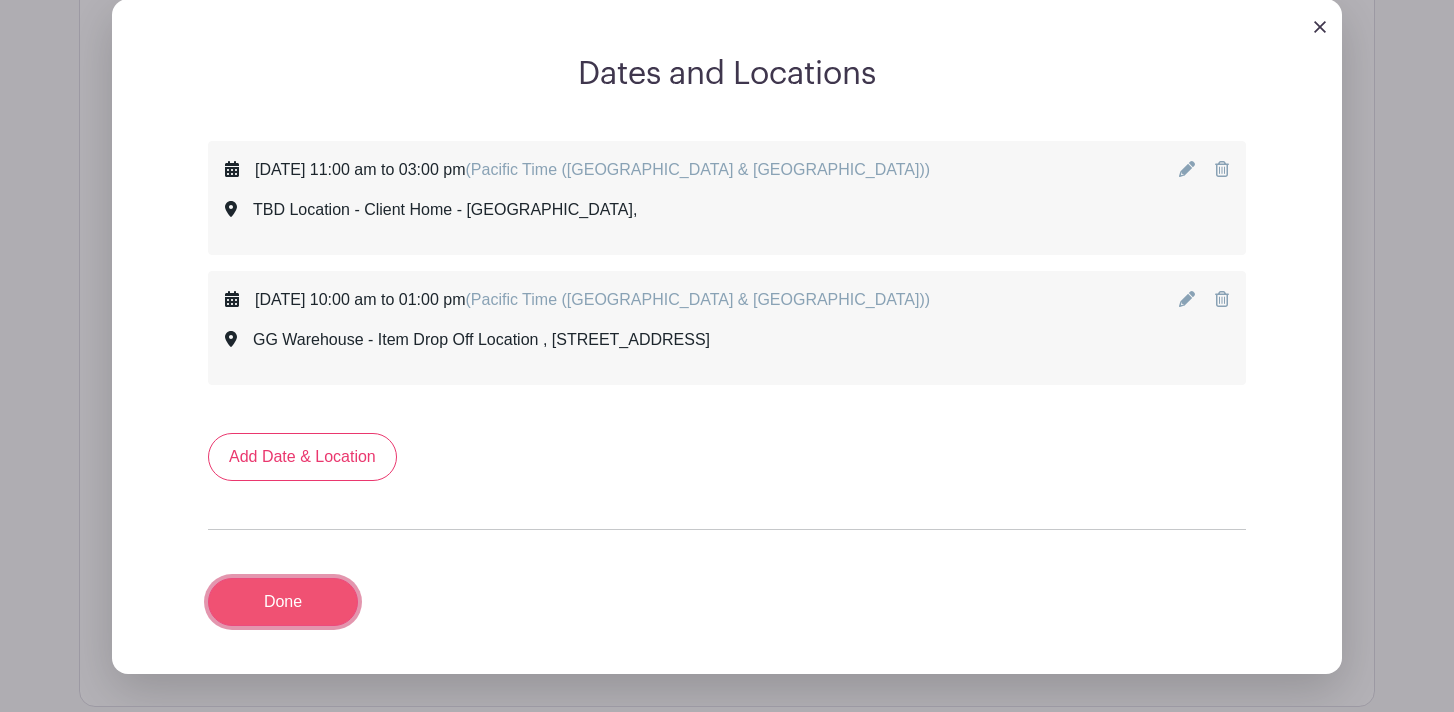 click on "Done" at bounding box center [283, 602] 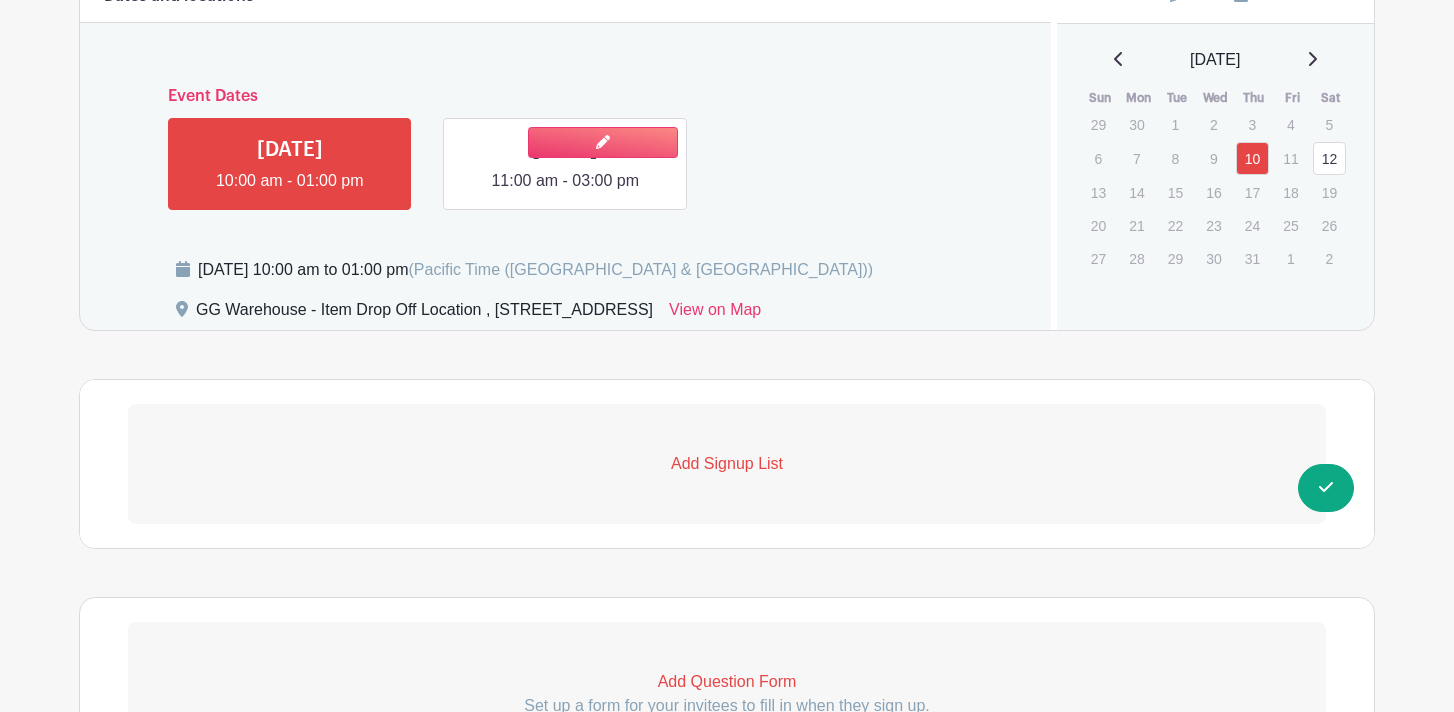 click at bounding box center (565, 193) 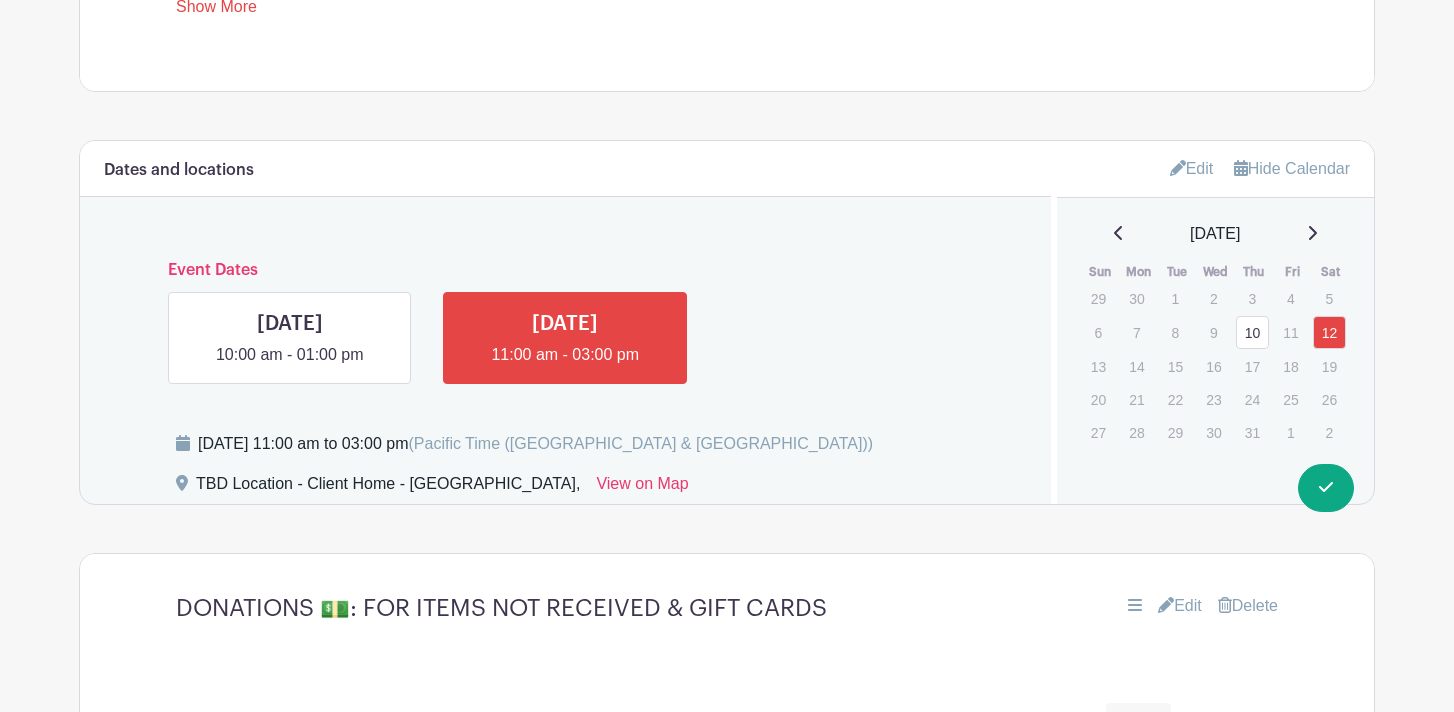 scroll, scrollTop: 1125, scrollLeft: 0, axis: vertical 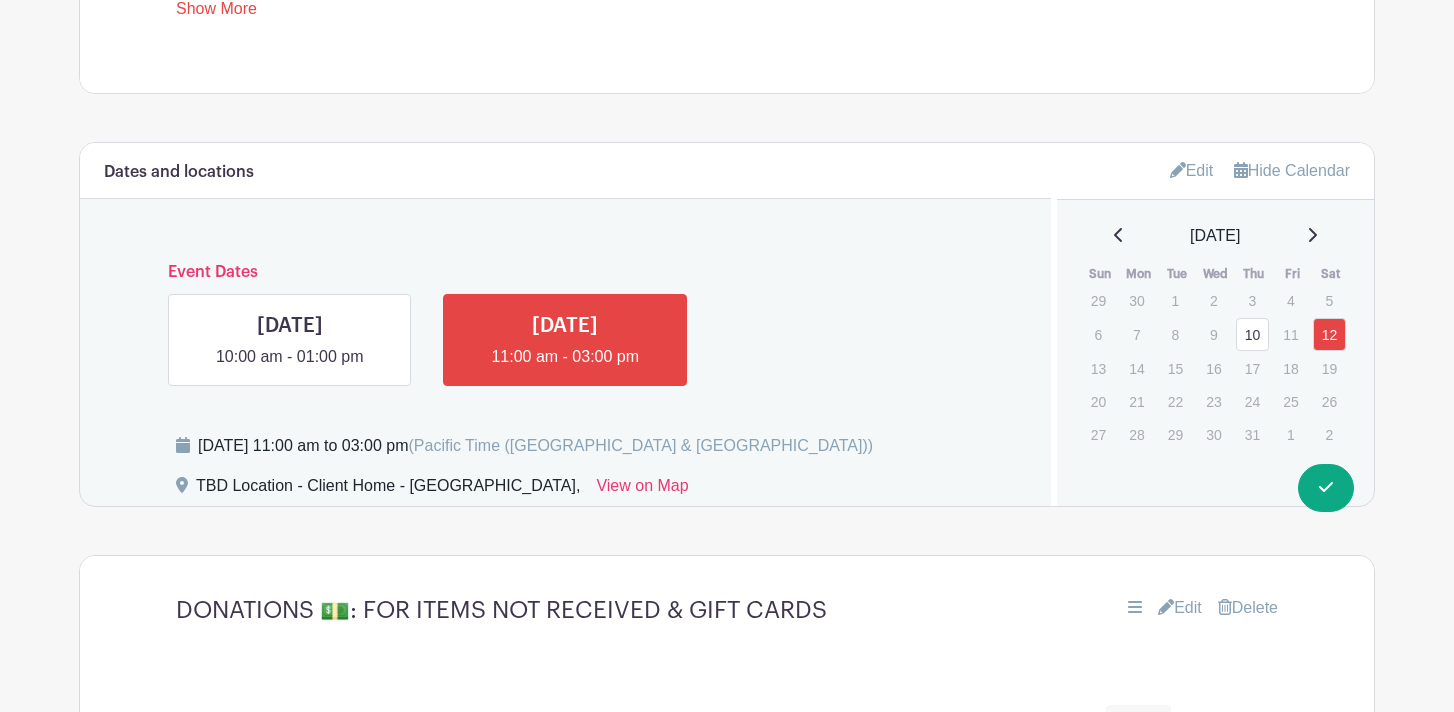 click on "Edit" at bounding box center [1192, 170] 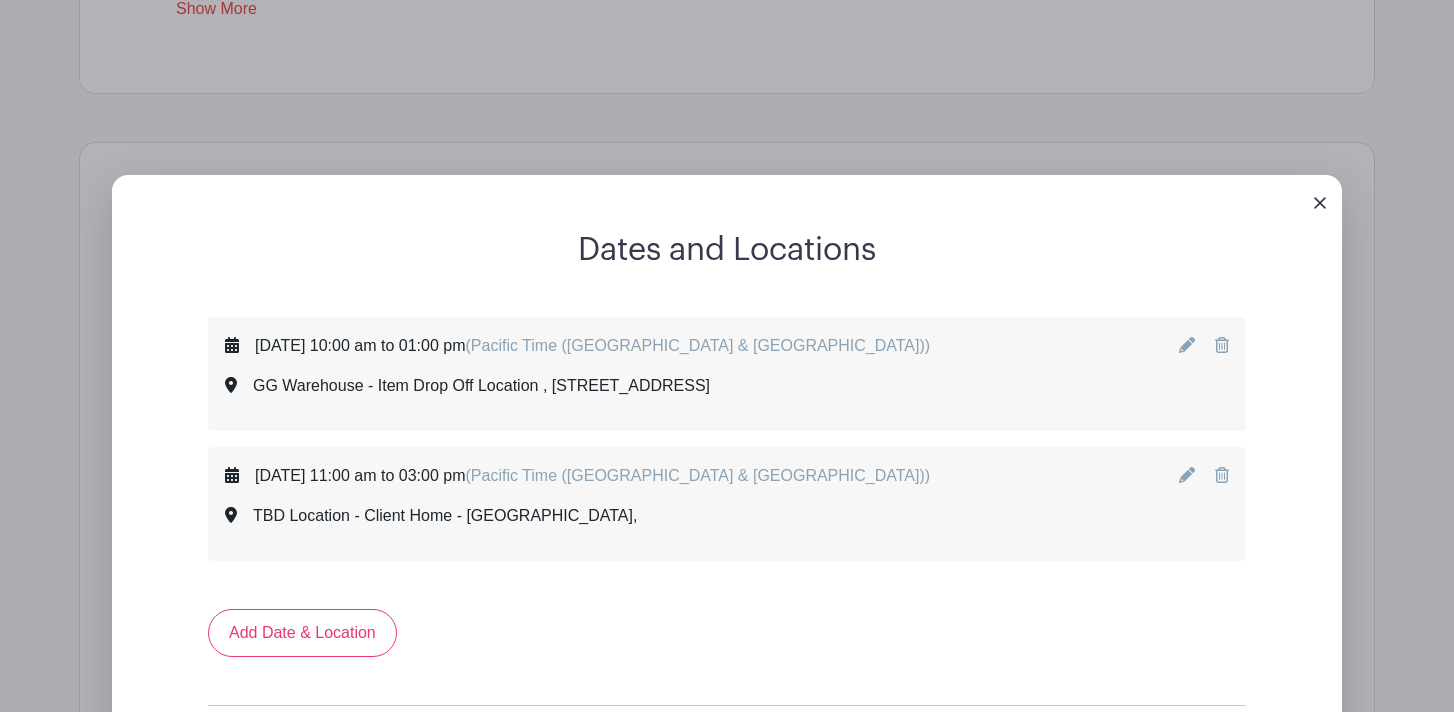 click 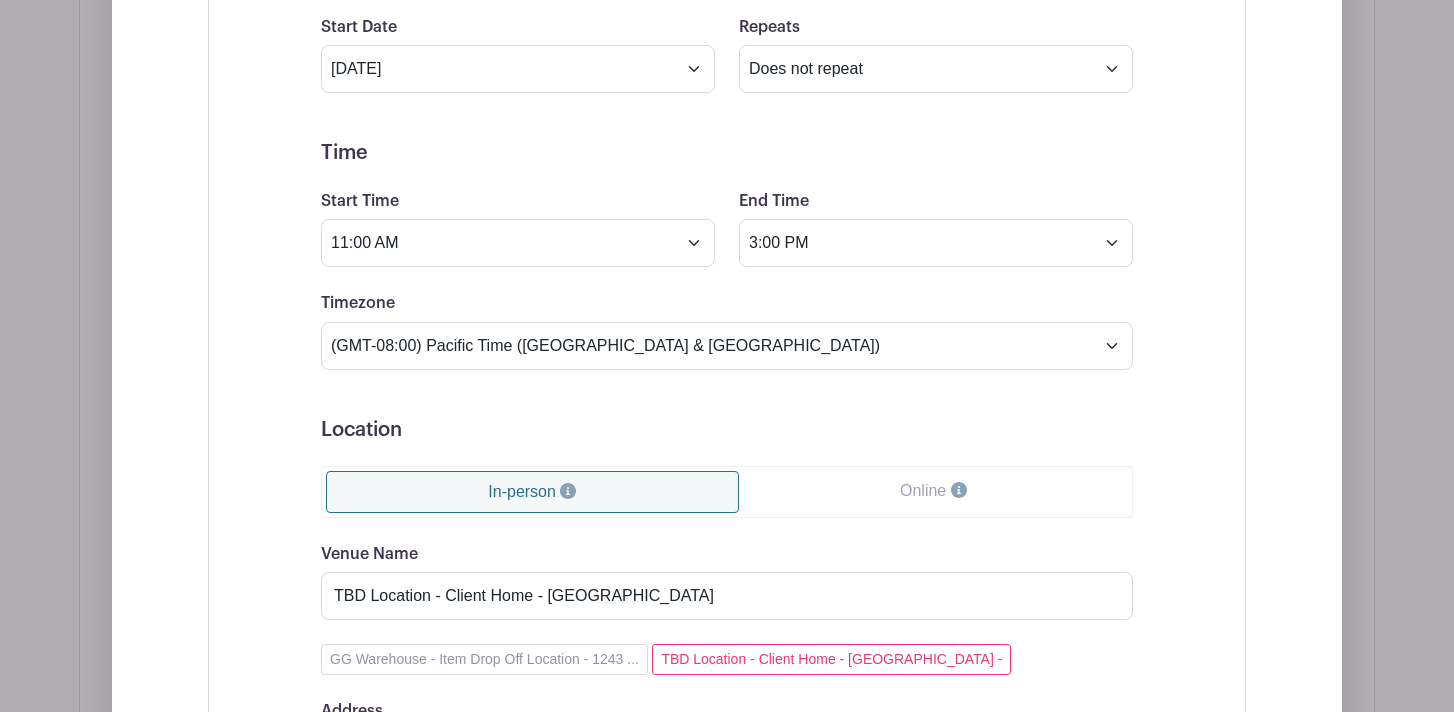 scroll, scrollTop: 1654, scrollLeft: 0, axis: vertical 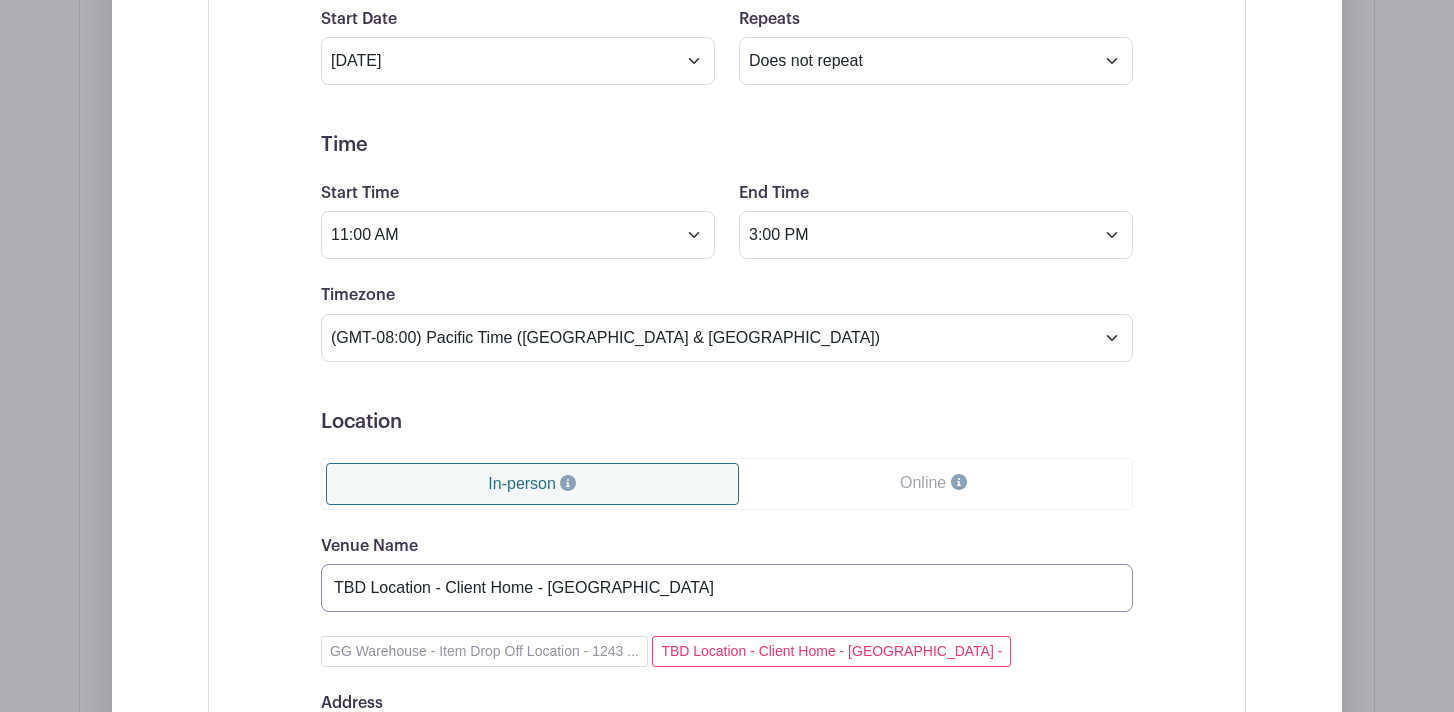 drag, startPoint x: 447, startPoint y: 583, endPoint x: 324, endPoint y: 583, distance: 123 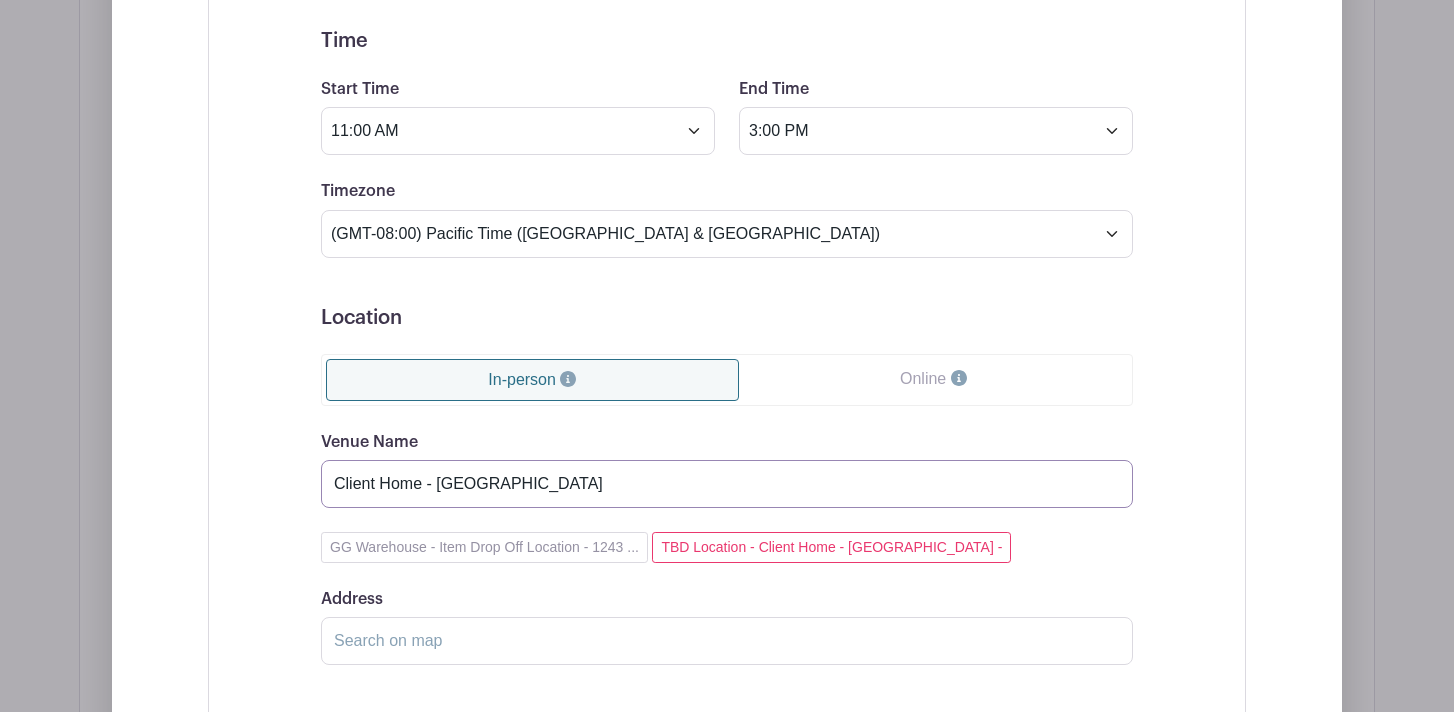 scroll, scrollTop: 1772, scrollLeft: 0, axis: vertical 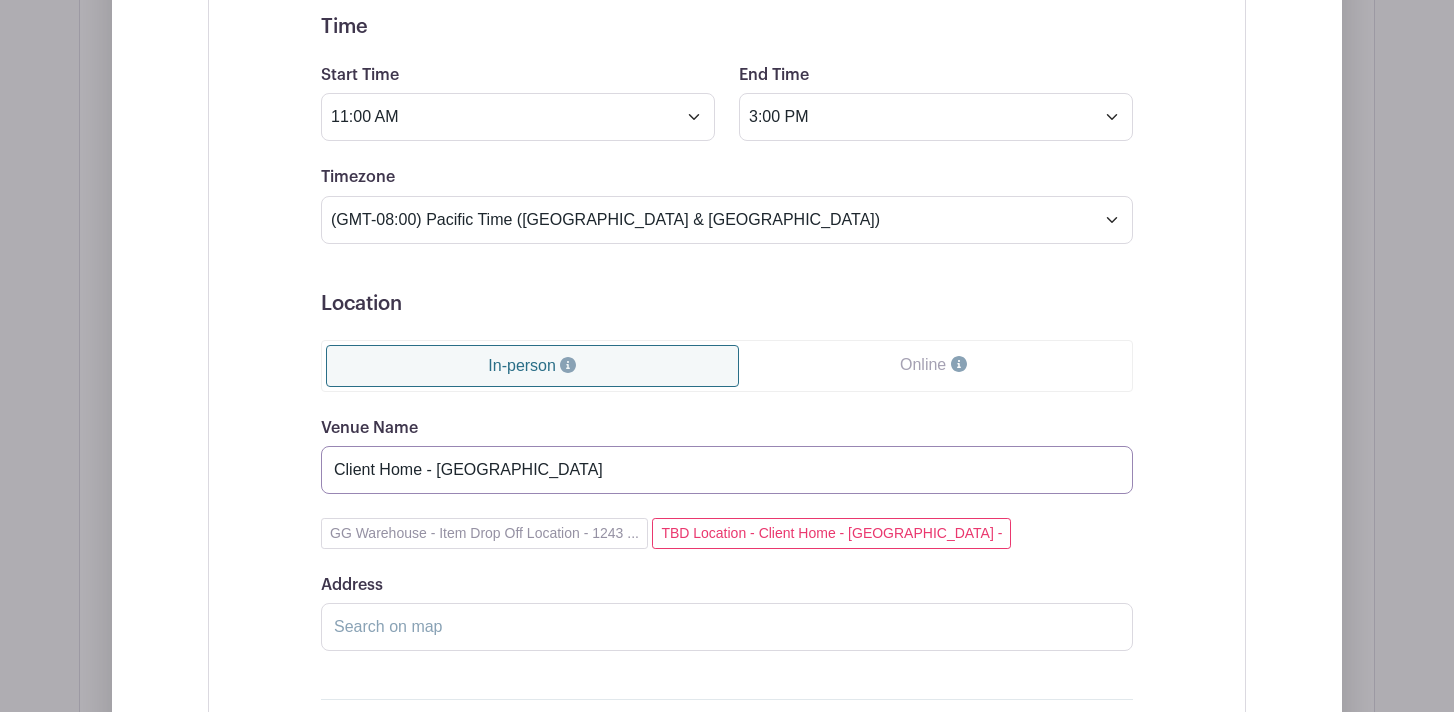 click on "Client Home - Oakland" at bounding box center (727, 470) 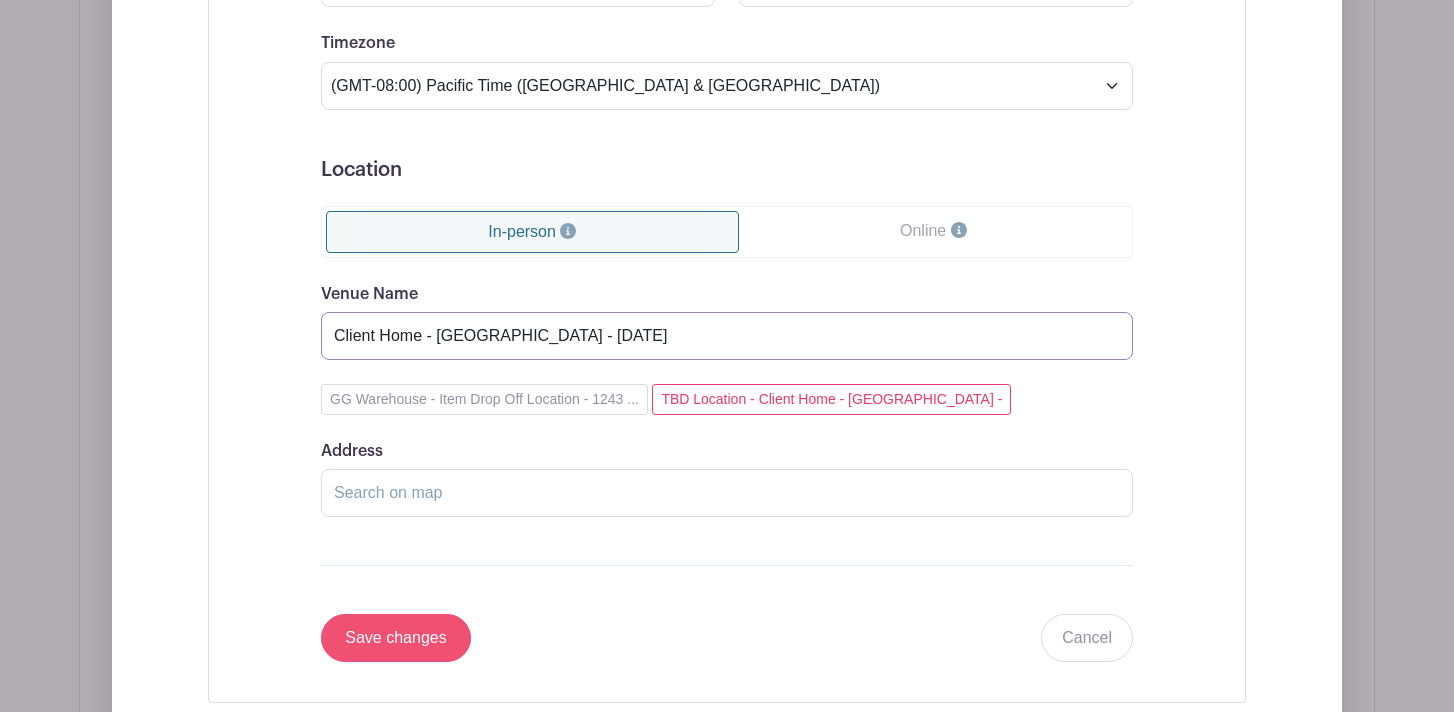 type on "Client Home - Oakland - Saturday, July 12th" 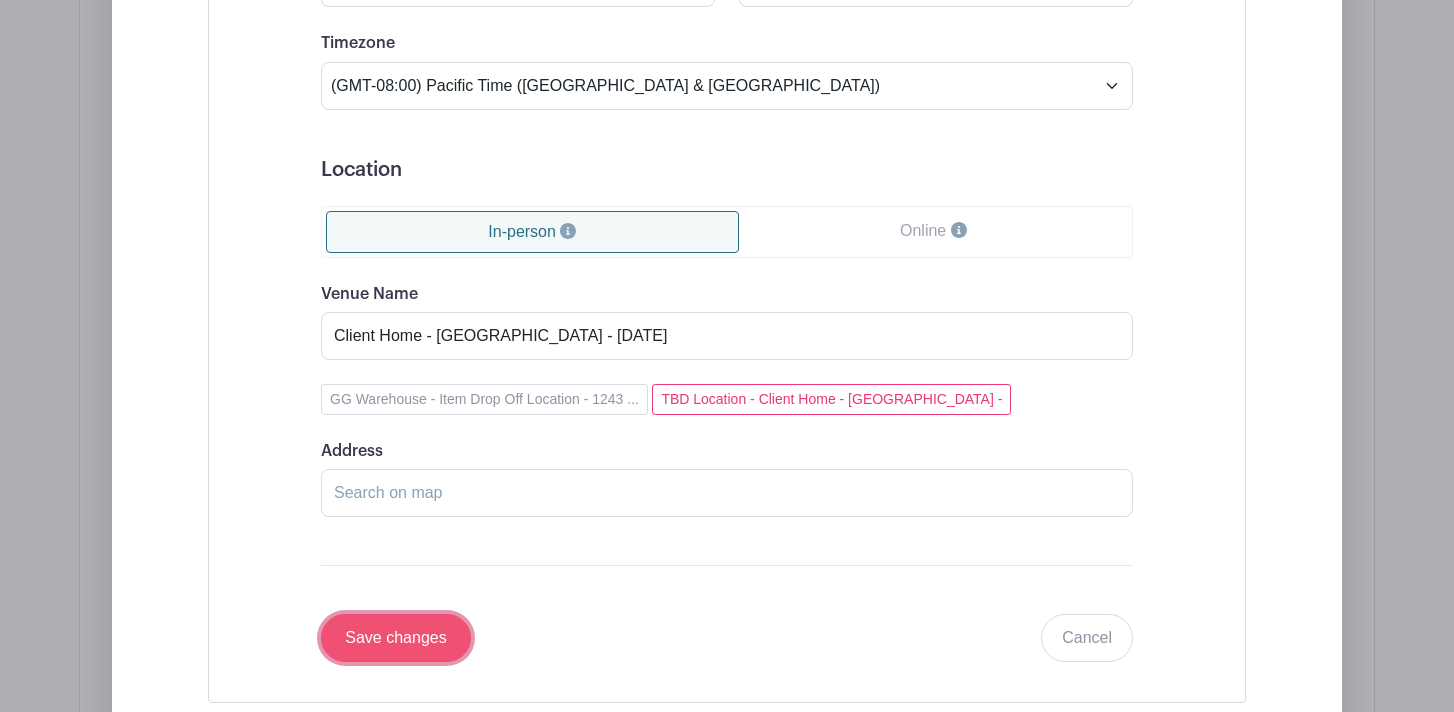 click on "Save changes" at bounding box center [396, 638] 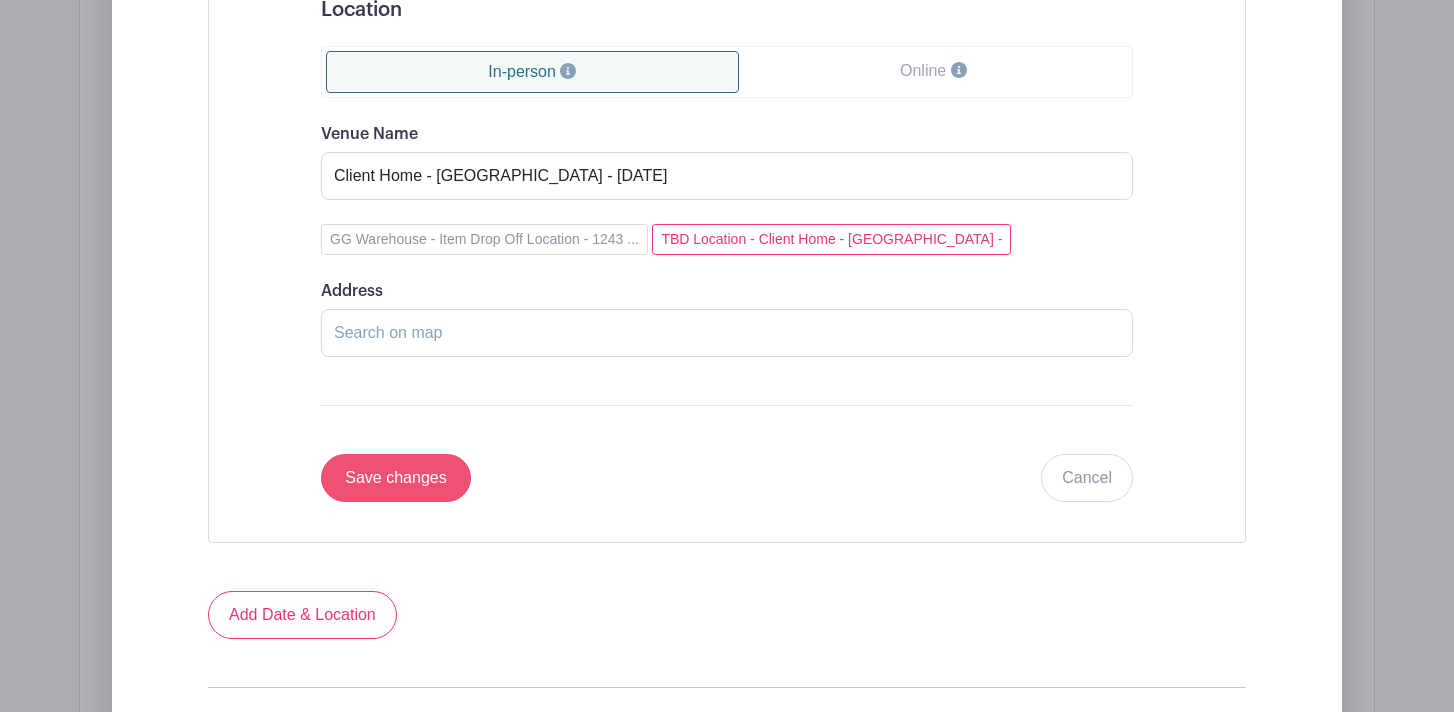 scroll, scrollTop: 1664, scrollLeft: 0, axis: vertical 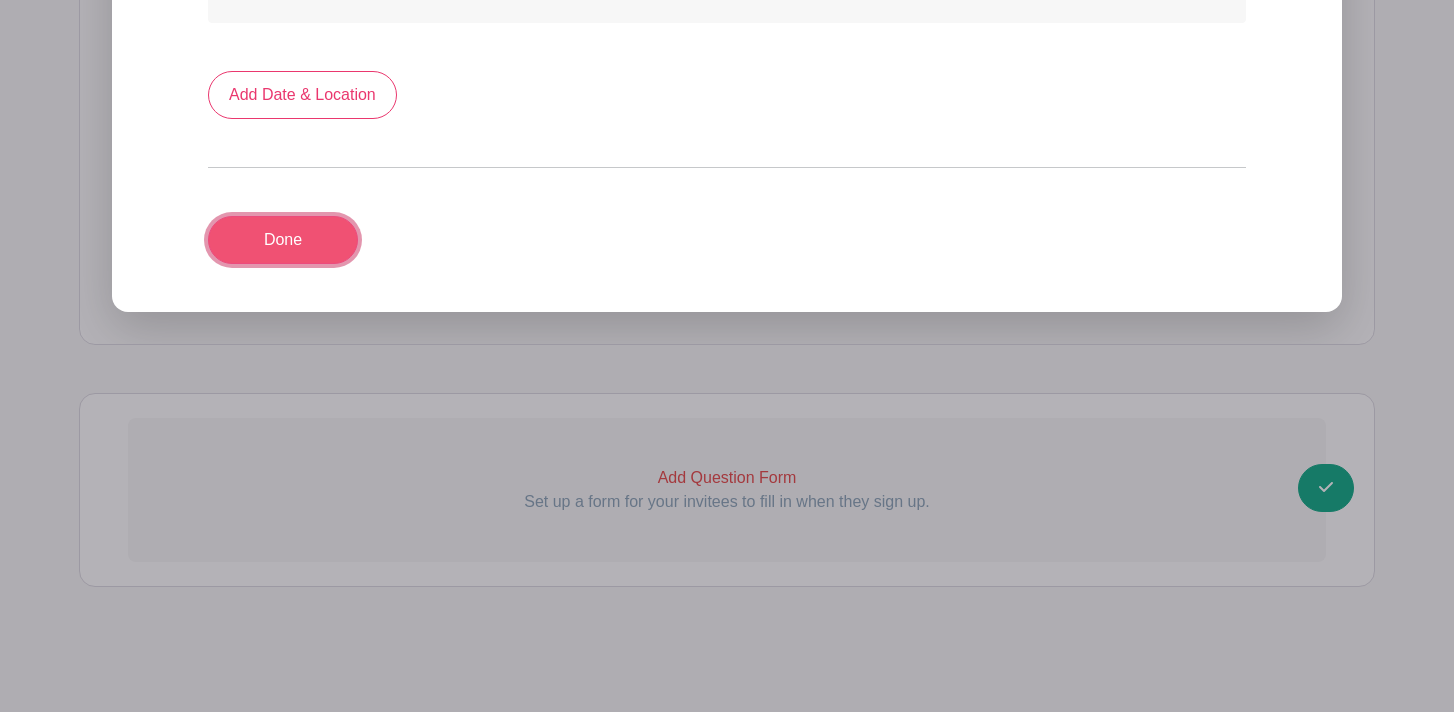 click on "Done" at bounding box center [283, 240] 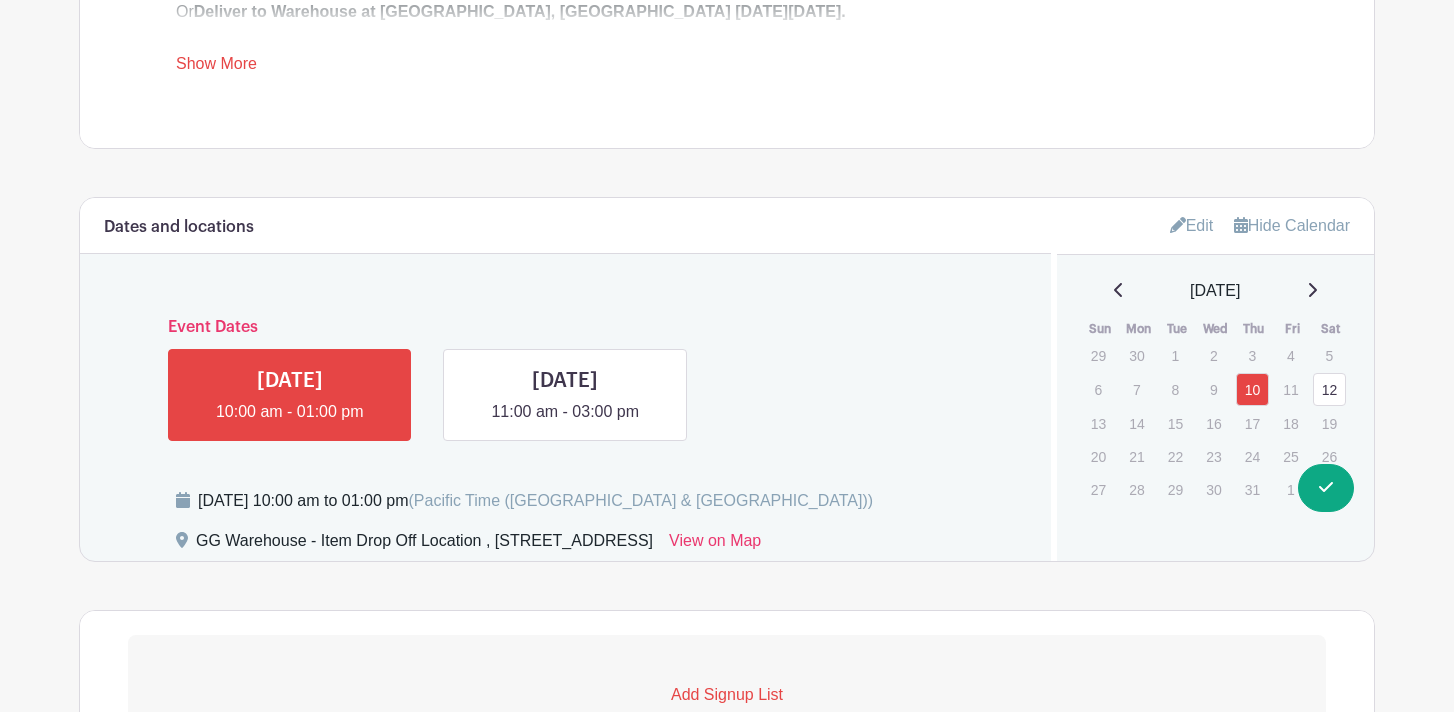 scroll, scrollTop: 1067, scrollLeft: 0, axis: vertical 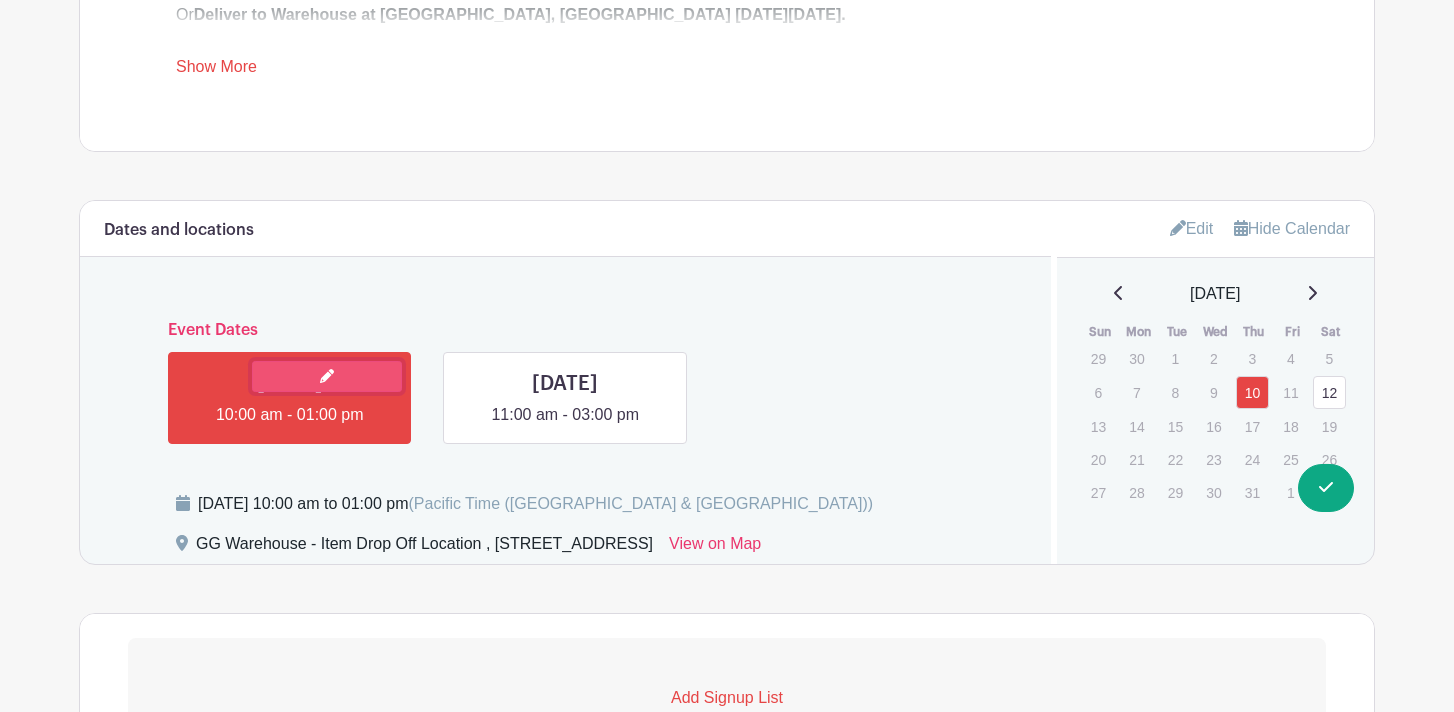 click at bounding box center (327, 376) 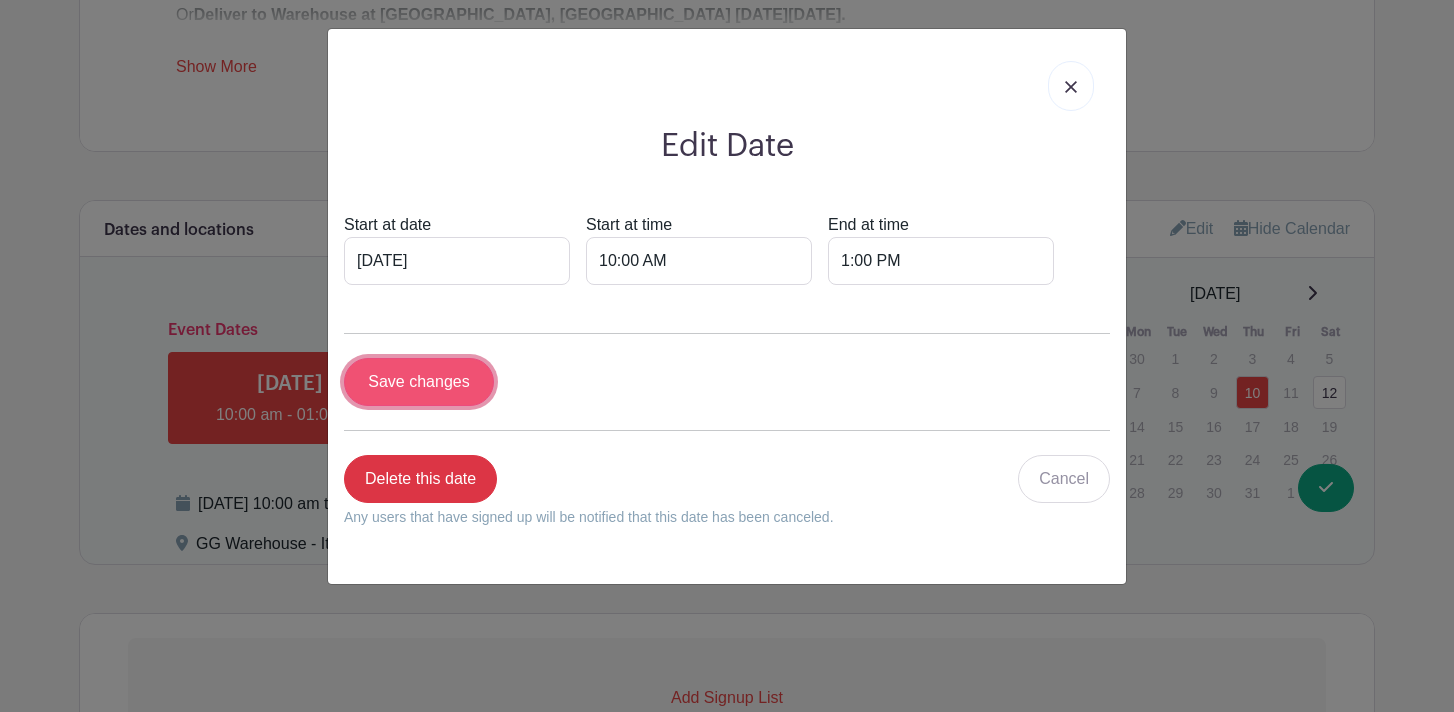 click on "Save changes" at bounding box center (419, 382) 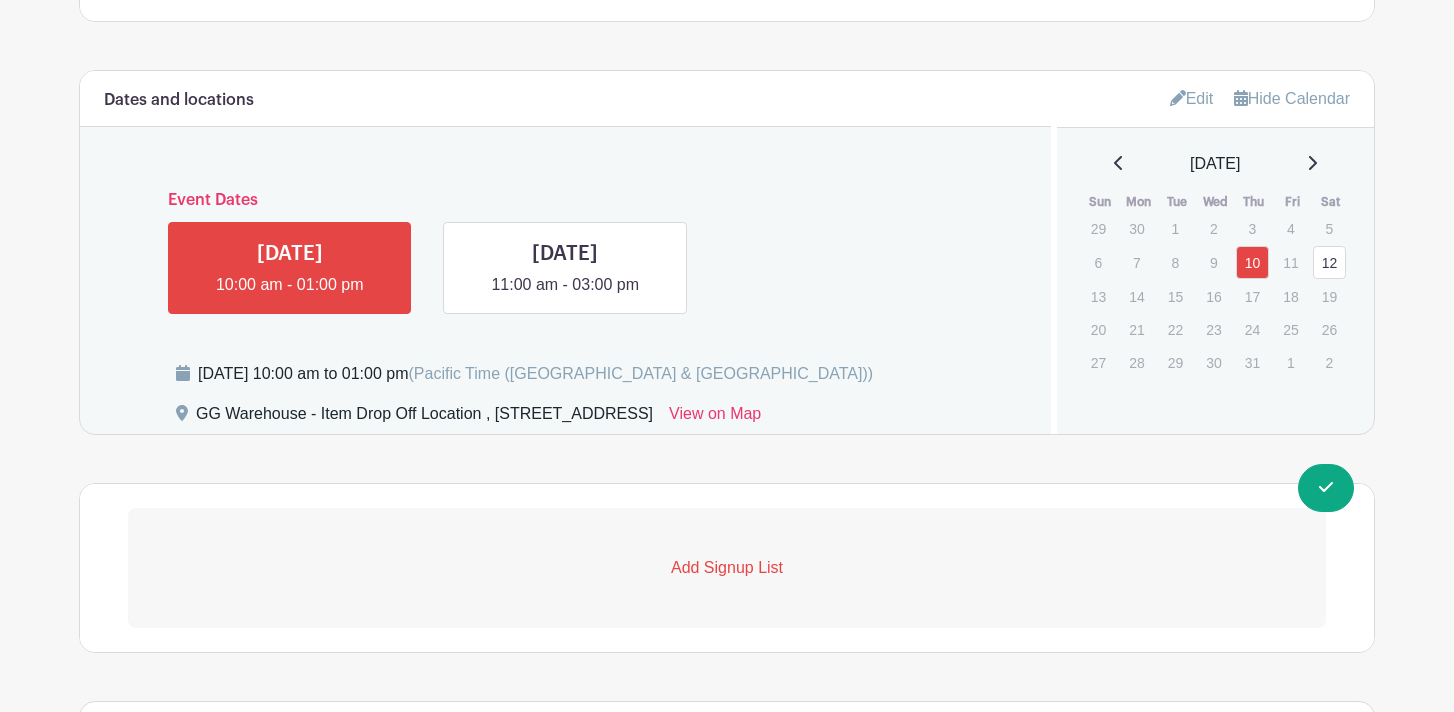 scroll, scrollTop: 1338, scrollLeft: 0, axis: vertical 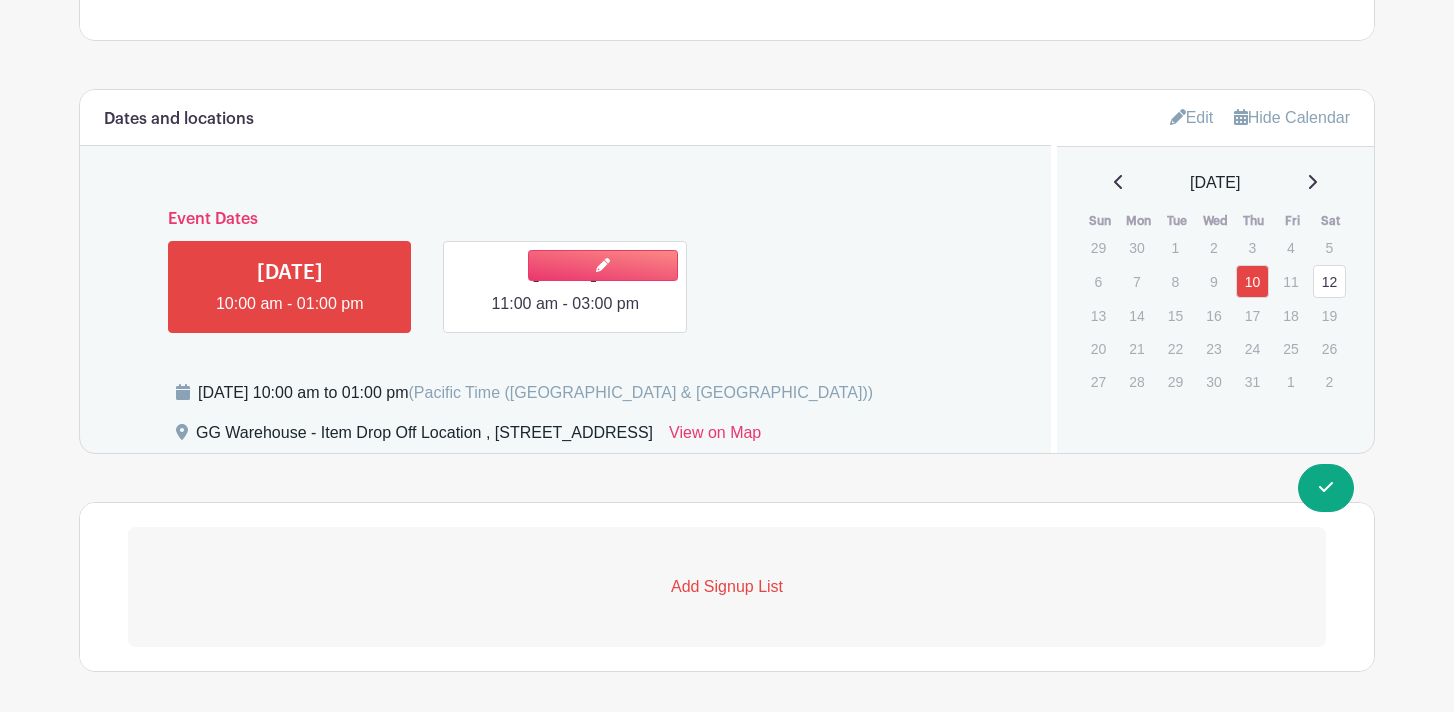 click at bounding box center [565, 316] 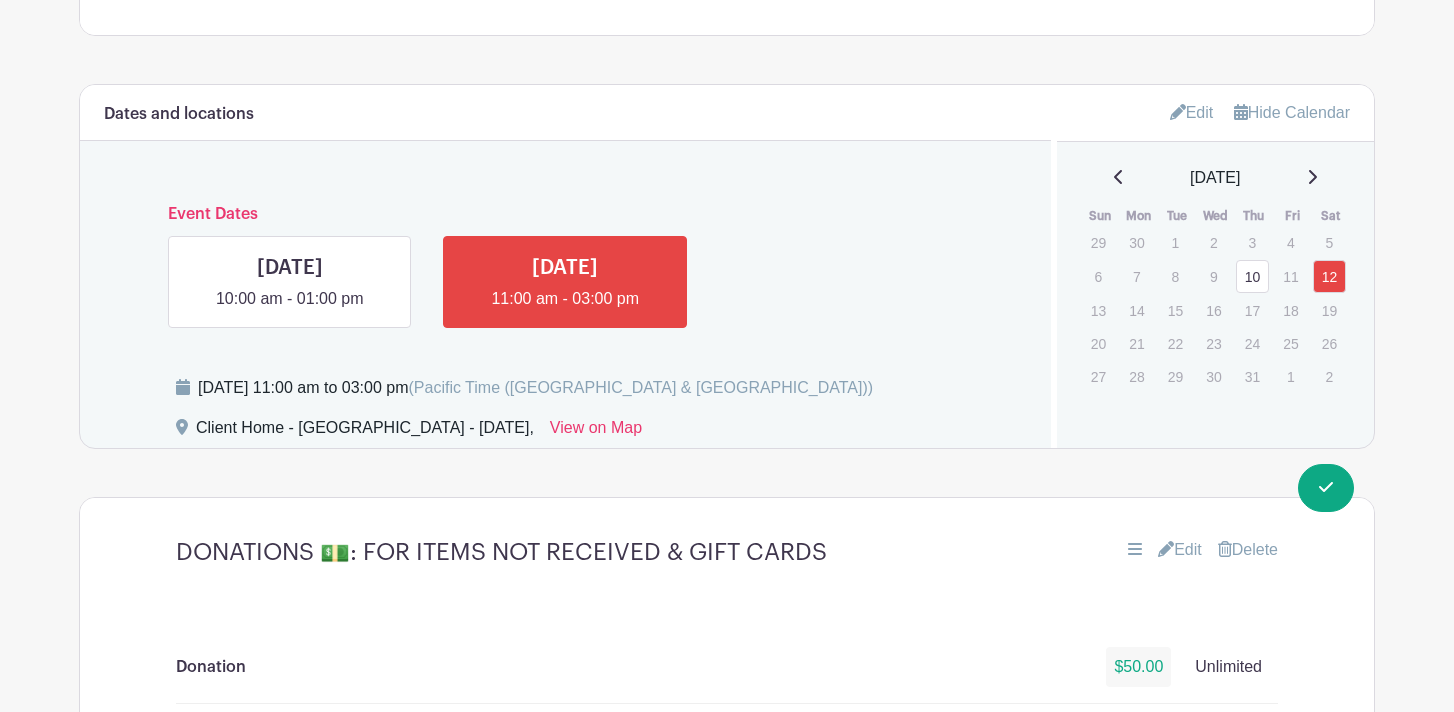 scroll, scrollTop: 1174, scrollLeft: 0, axis: vertical 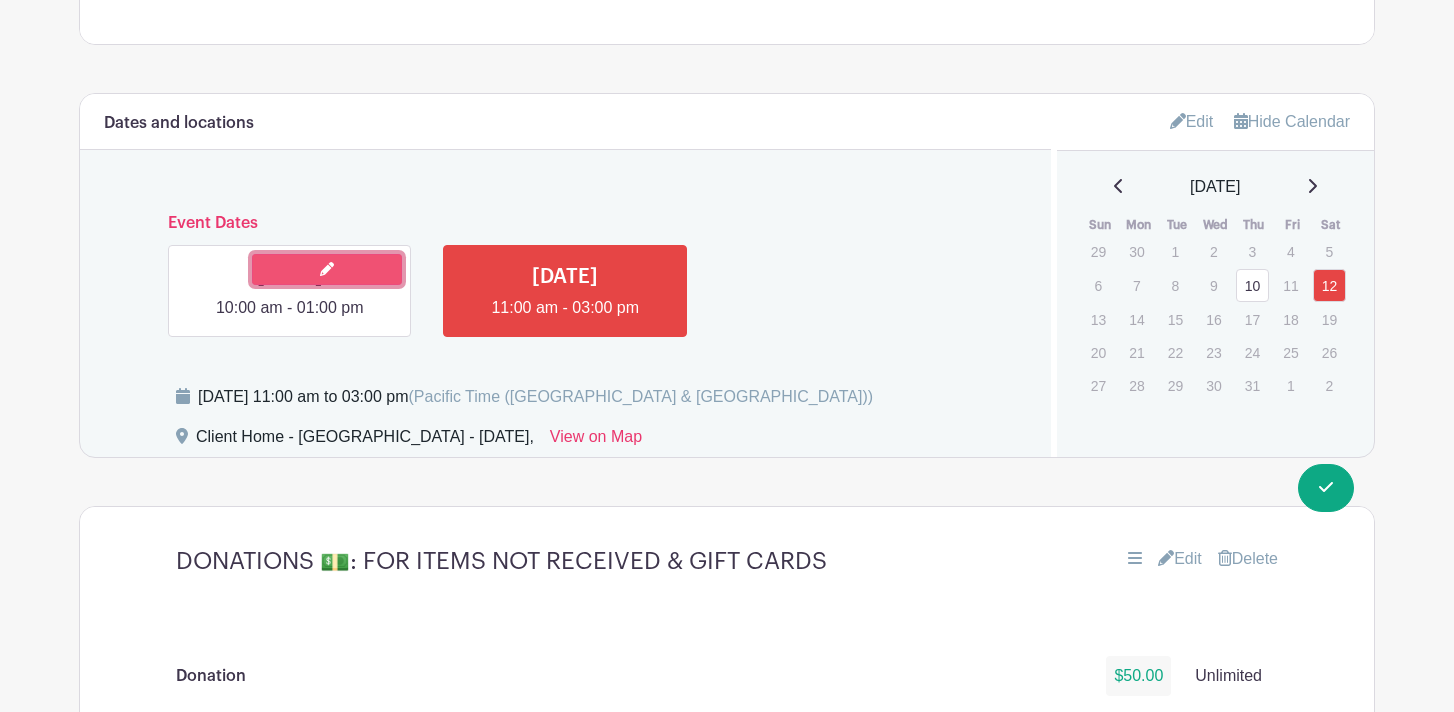 click at bounding box center (327, 269) 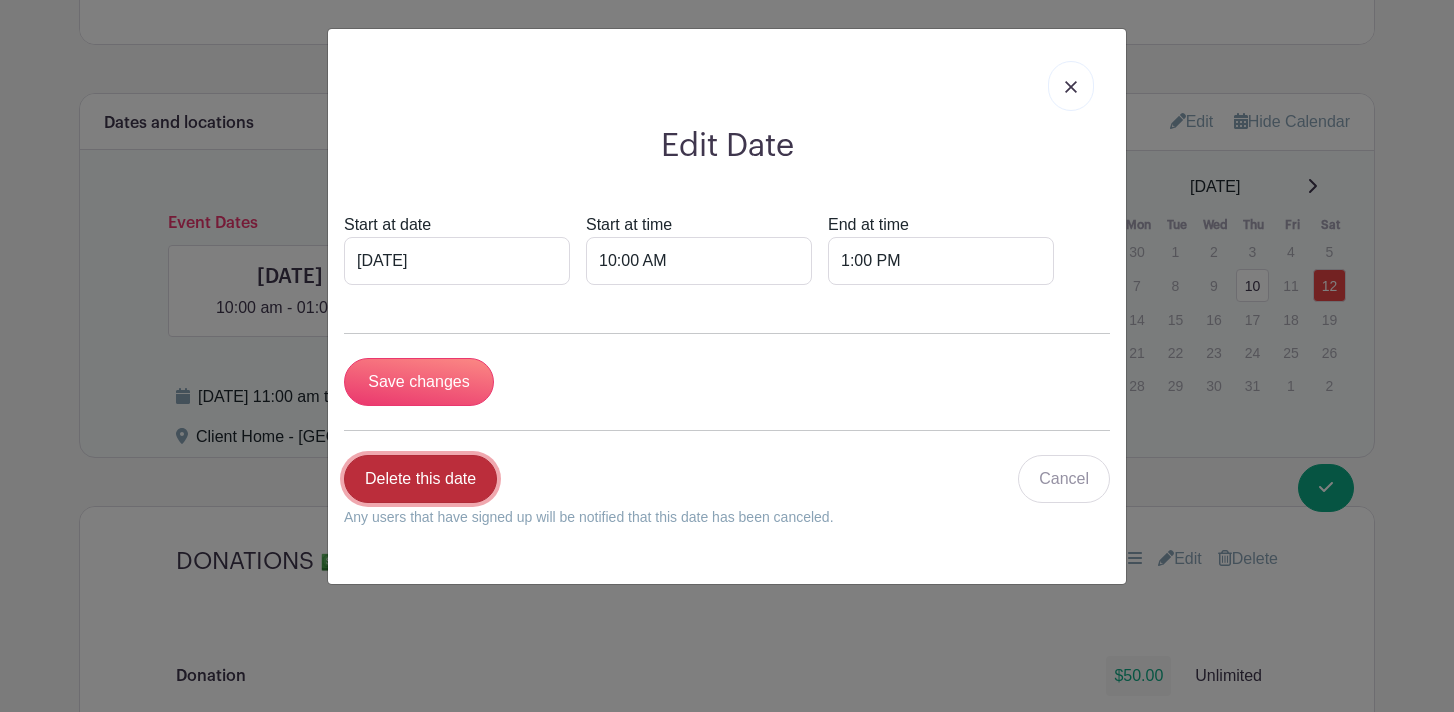 click on "Delete this date" at bounding box center [420, 479] 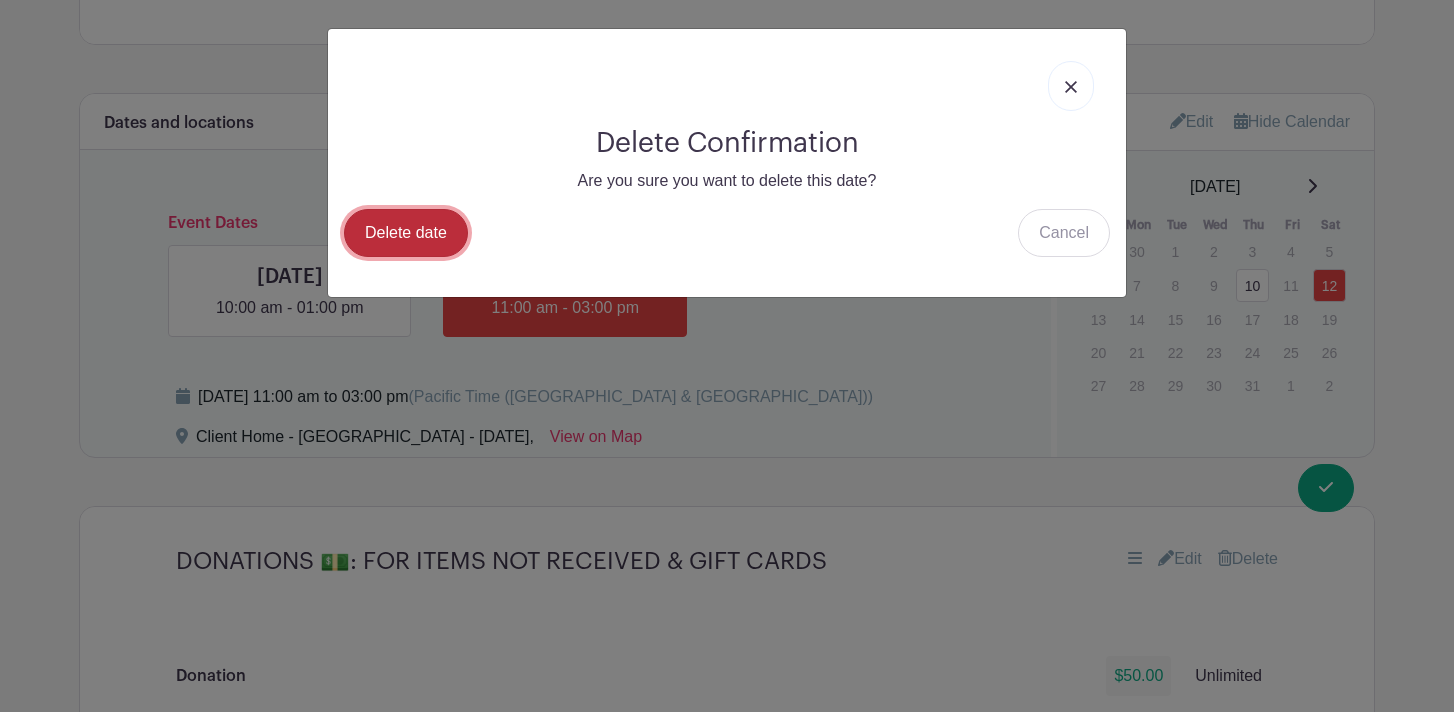 click on "Delete date" at bounding box center [406, 233] 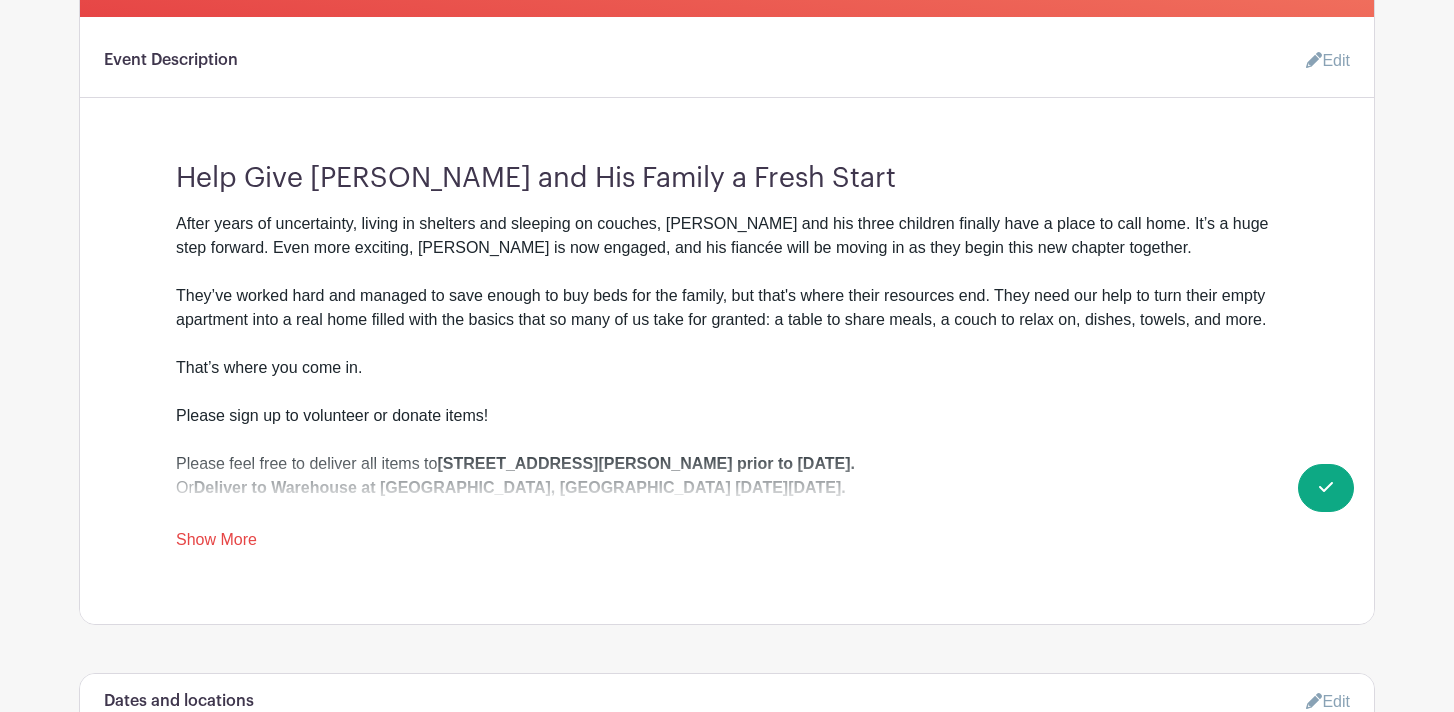 scroll, scrollTop: 644, scrollLeft: 0, axis: vertical 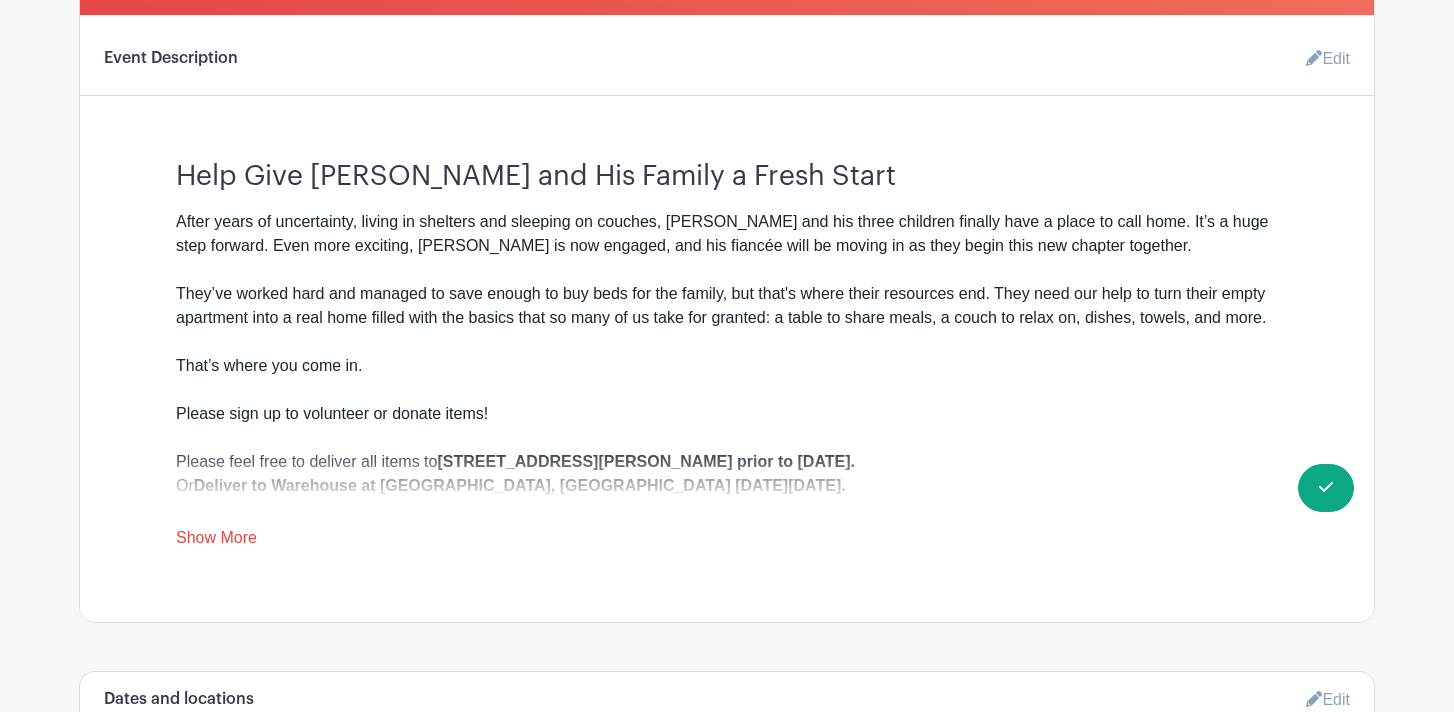 click on "Edit" at bounding box center [1320, 59] 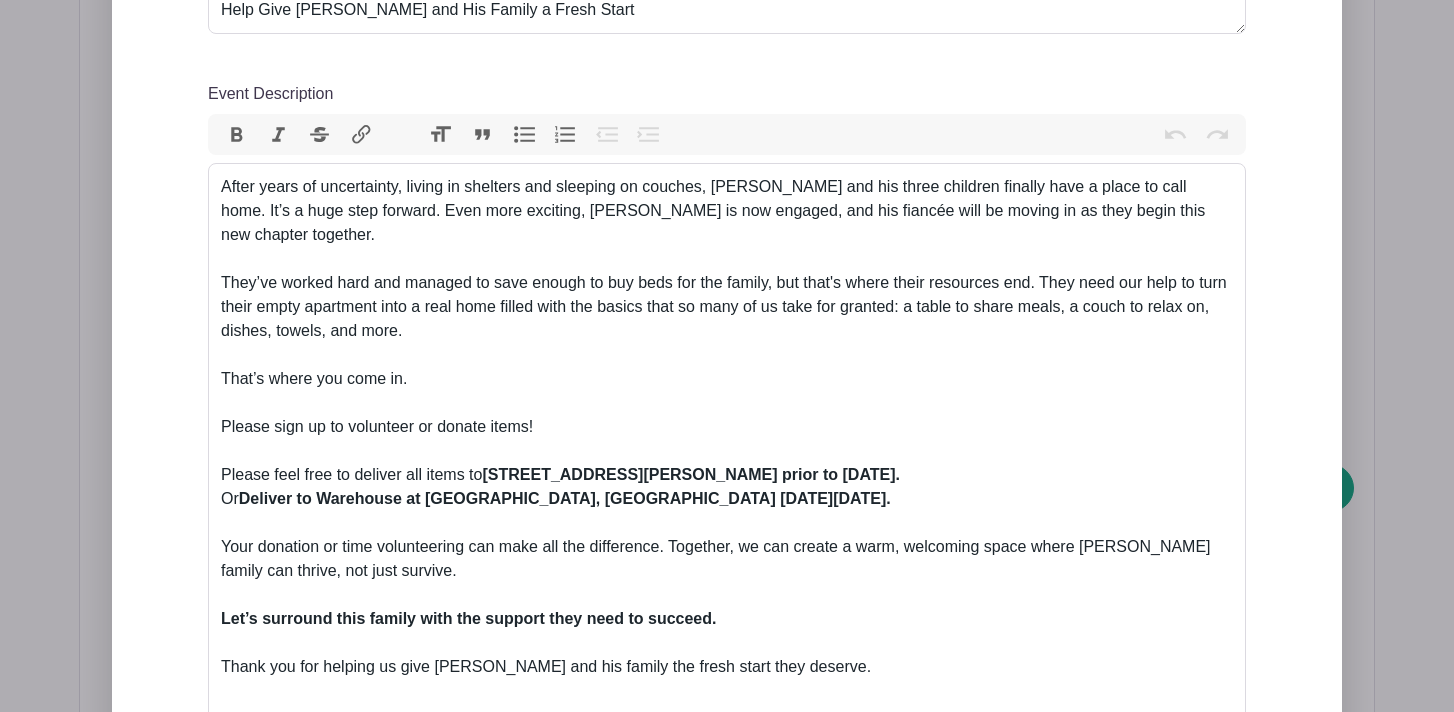 scroll, scrollTop: 854, scrollLeft: 0, axis: vertical 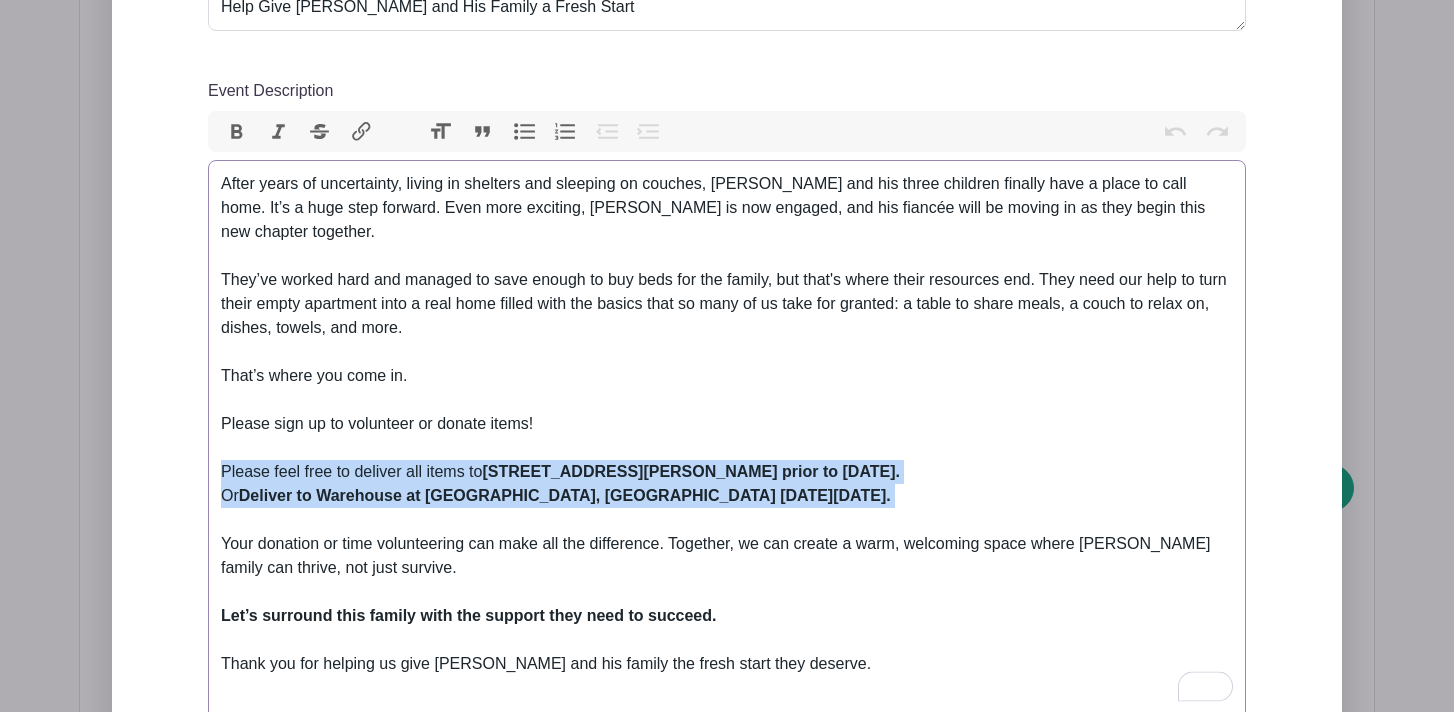 drag, startPoint x: 220, startPoint y: 449, endPoint x: 858, endPoint y: 498, distance: 639.8789 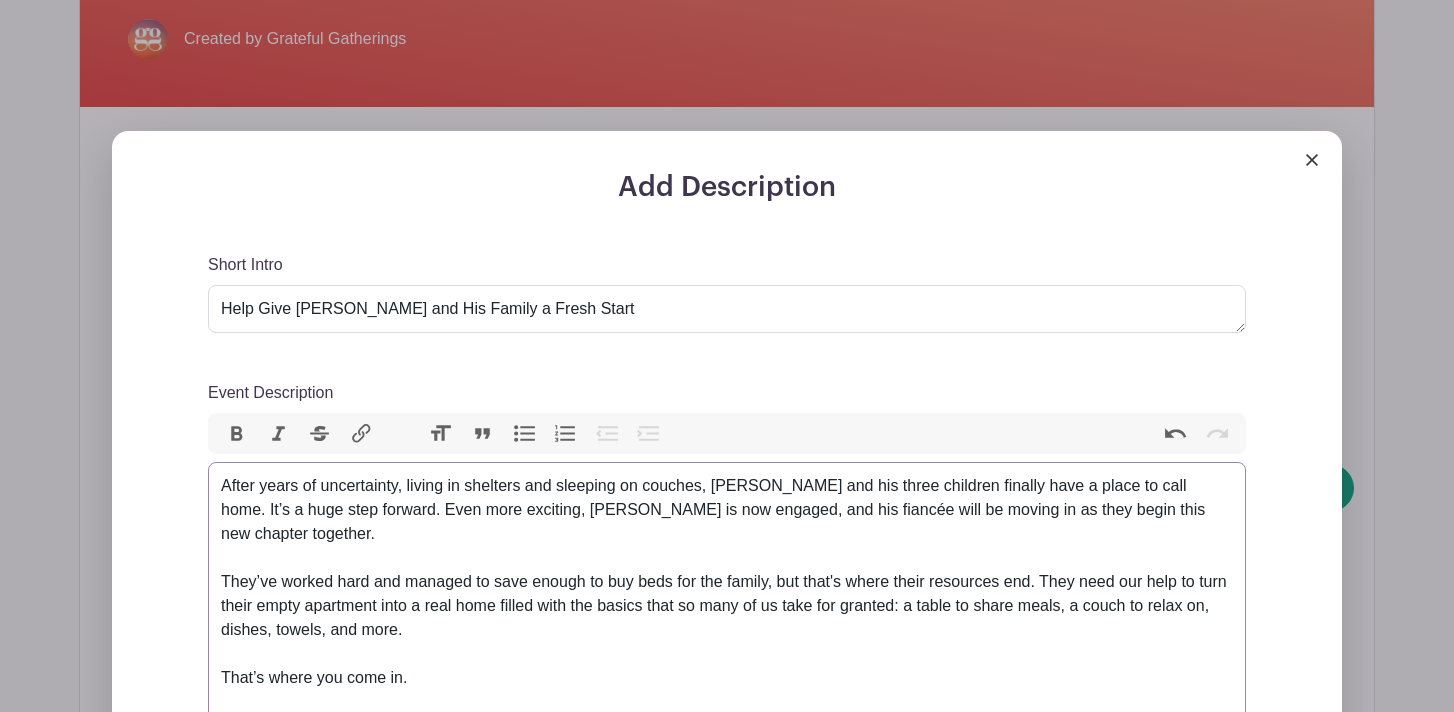 scroll, scrollTop: 560, scrollLeft: 0, axis: vertical 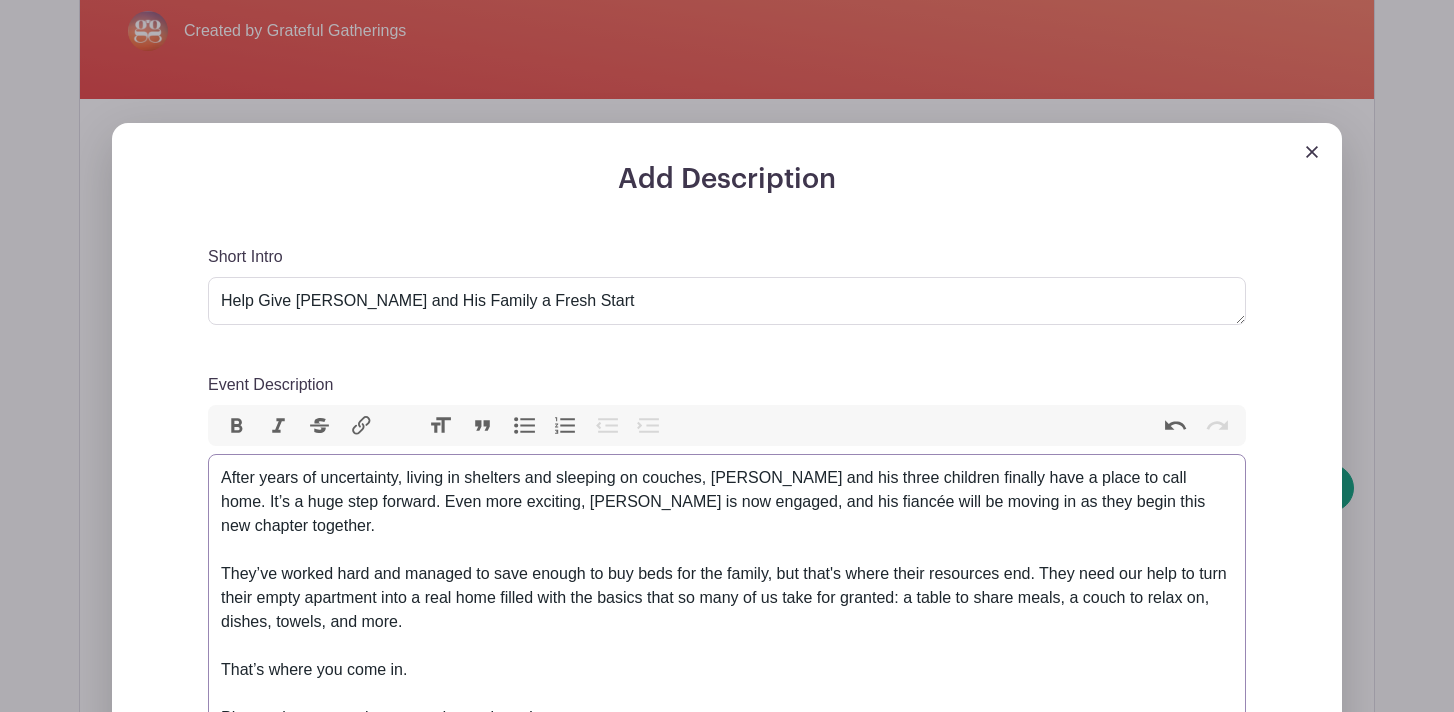 click on "After years of uncertainty, living in shelters and sleeping on couches, [PERSON_NAME] and his three children finally have a place to call home. It’s a huge step forward. Even more exciting, [PERSON_NAME] is now engaged, and his fiancée will be moving in as they begin this new chapter together." at bounding box center (727, 514) 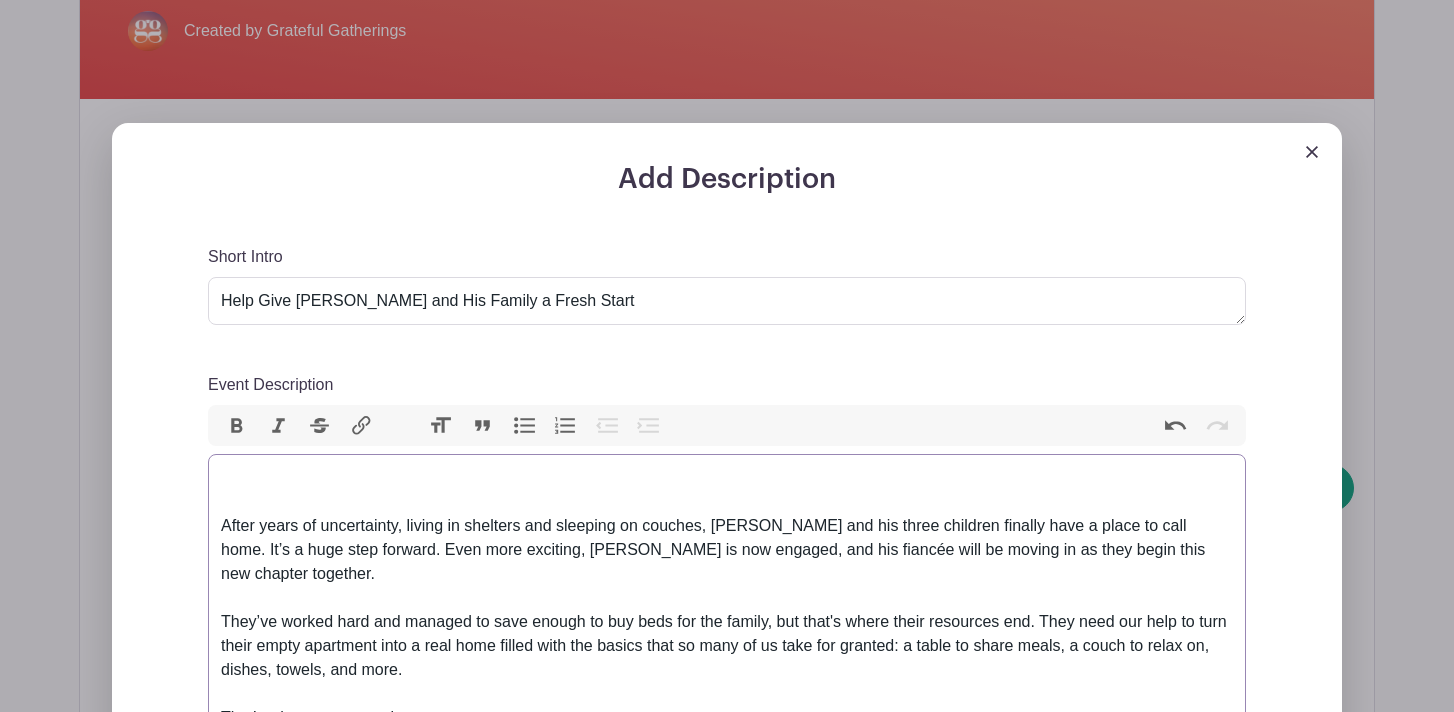 click on "After years of uncertainty, living in shelters and sleeping on couches, Lawrence and his three children finally have a place to call home. It’s a huge step forward. Even more exciting, Lawrence is now engaged, and his fiancée will be moving in as they begin this new chapter together. They’ve worked hard and managed to save enough to buy beds for the family, but that's where their resources end. They need our help to turn their empty apartment into a real home filled with the basics that so many of us take for granted: a table to share meals, a couch to relax on, dishes, towels, and more. That’s where you come in. Please sign up to volunteer or donate items!  Your donation or time volunteering can make all the difference. Together, we can create a warm, welcoming space where Lawrence’s family can thrive, not just survive. Let’s surround this family with the support they need to succeed. Thank you for helping us give Lawrence and his family the fresh start they deserve." at bounding box center [727, 730] 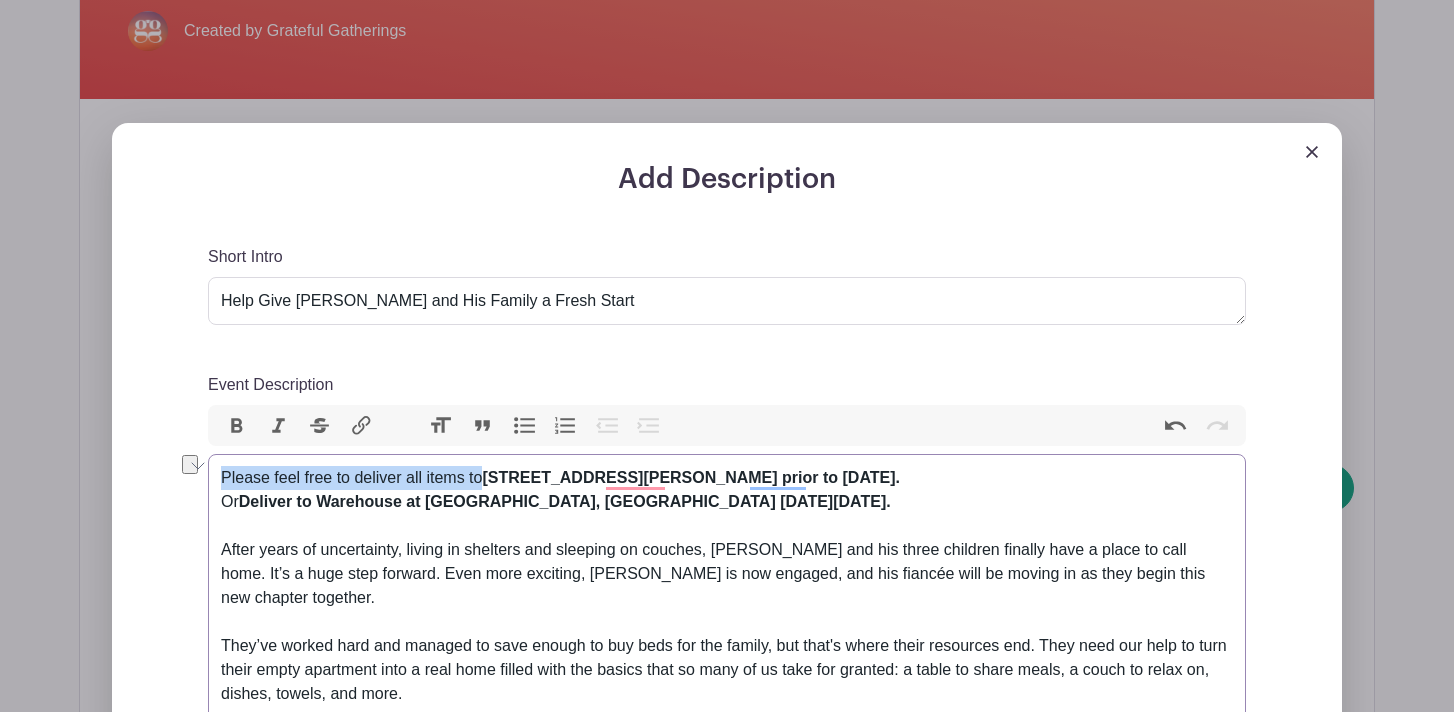 drag, startPoint x: 221, startPoint y: 477, endPoint x: 484, endPoint y: 481, distance: 263.03043 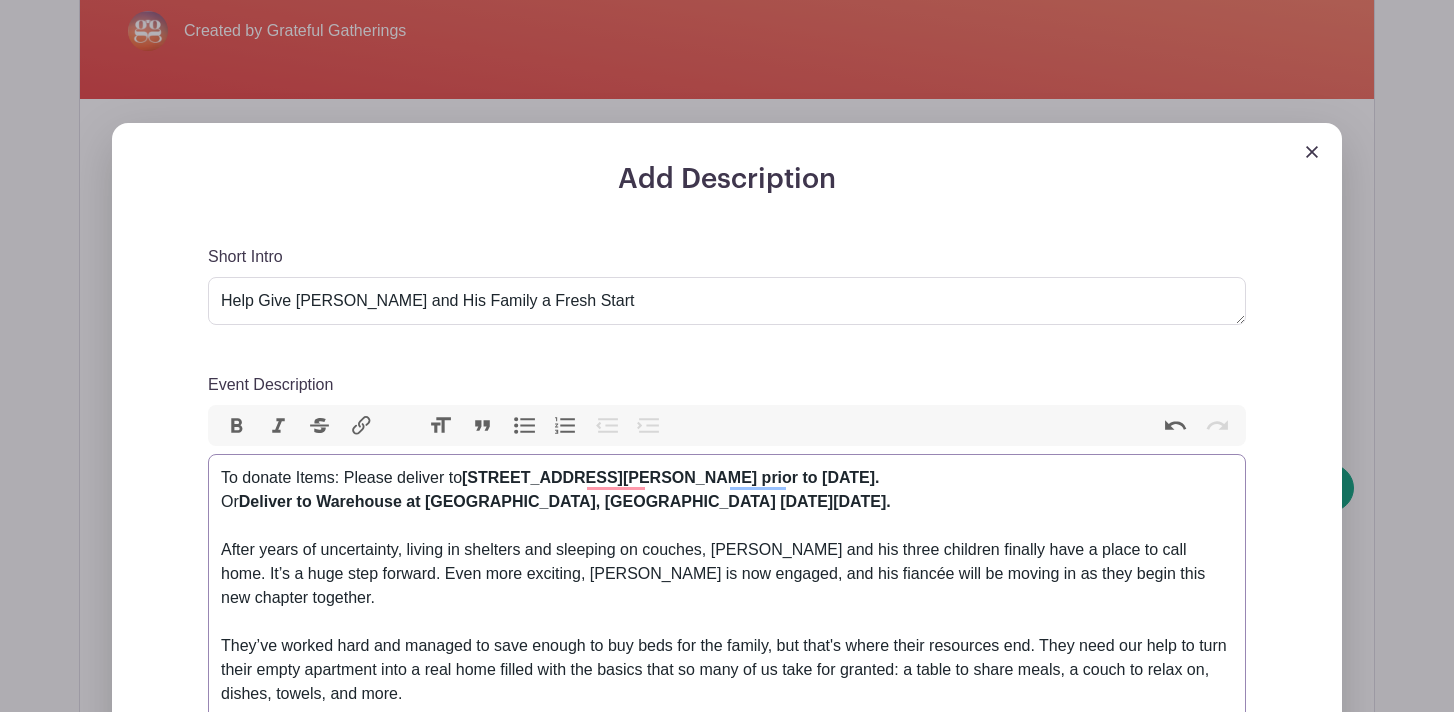 click on "10 Gloria Court Moraga, CA 94556 prior to Tuesday, July 8th." at bounding box center (671, 477) 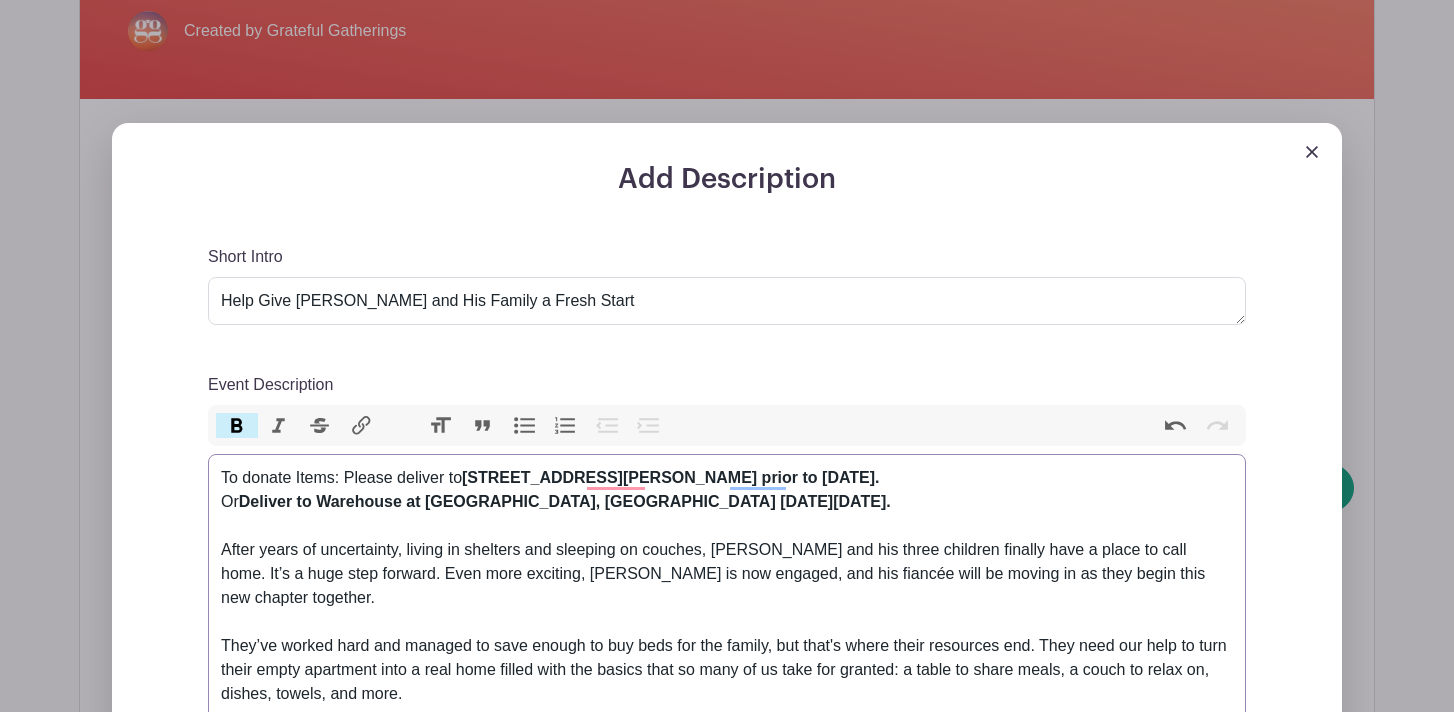 drag, startPoint x: 853, startPoint y: 480, endPoint x: 791, endPoint y: 481, distance: 62.008064 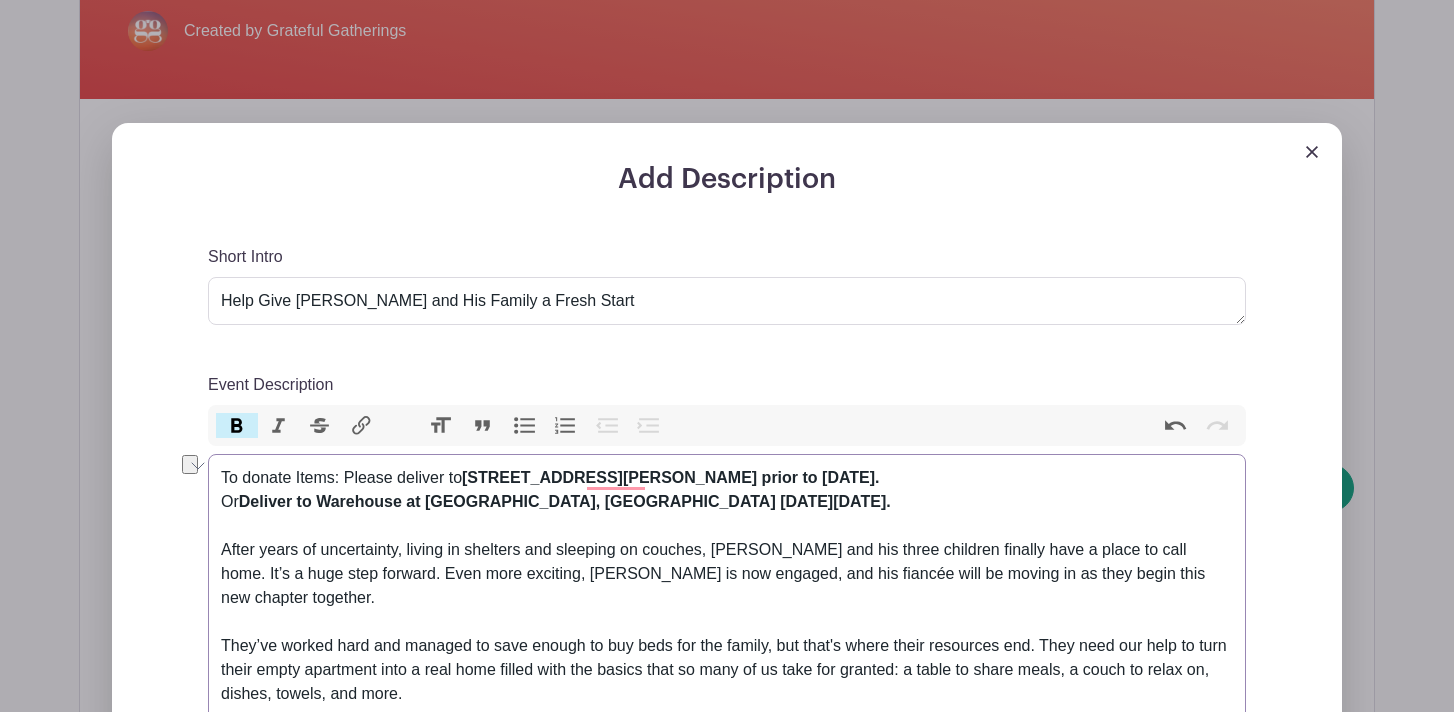 drag, startPoint x: 936, startPoint y: 479, endPoint x: 869, endPoint y: 480, distance: 67.00746 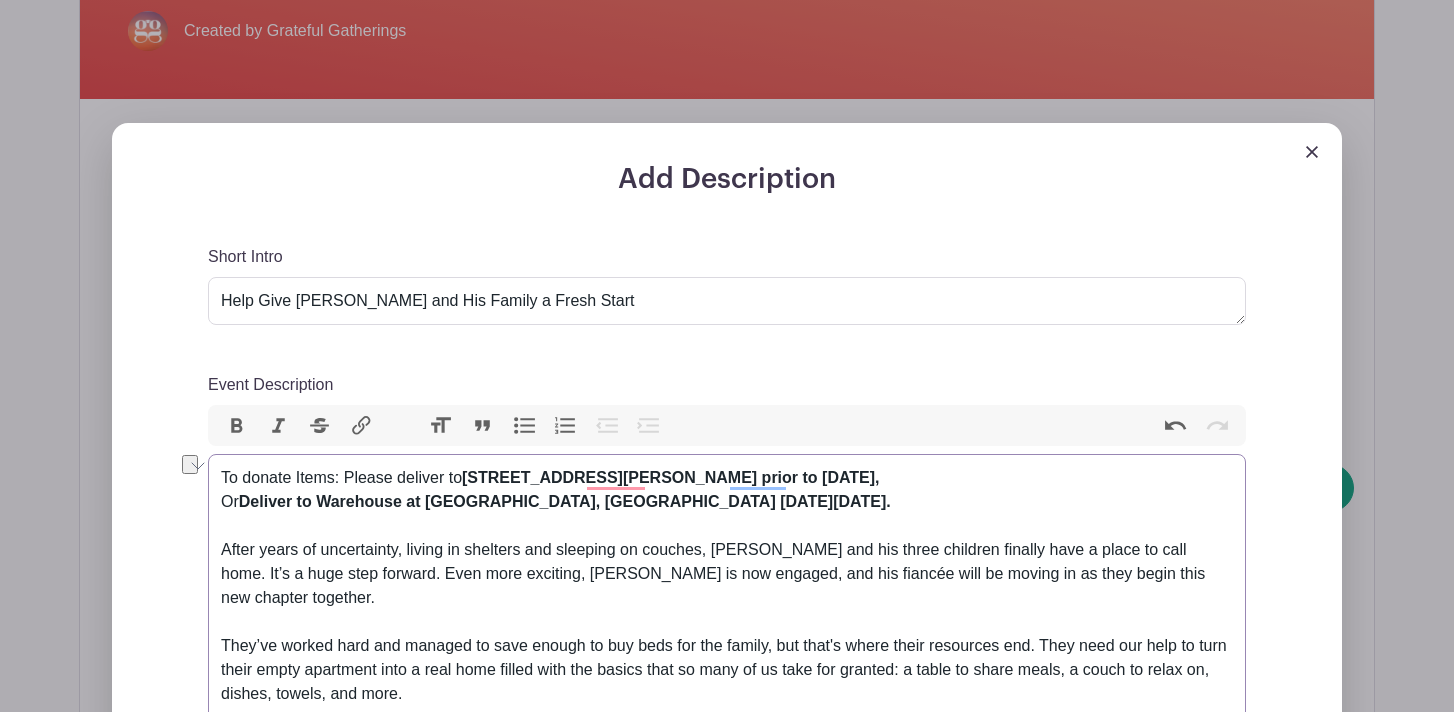 drag, startPoint x: 347, startPoint y: 477, endPoint x: 851, endPoint y: 484, distance: 504.0486 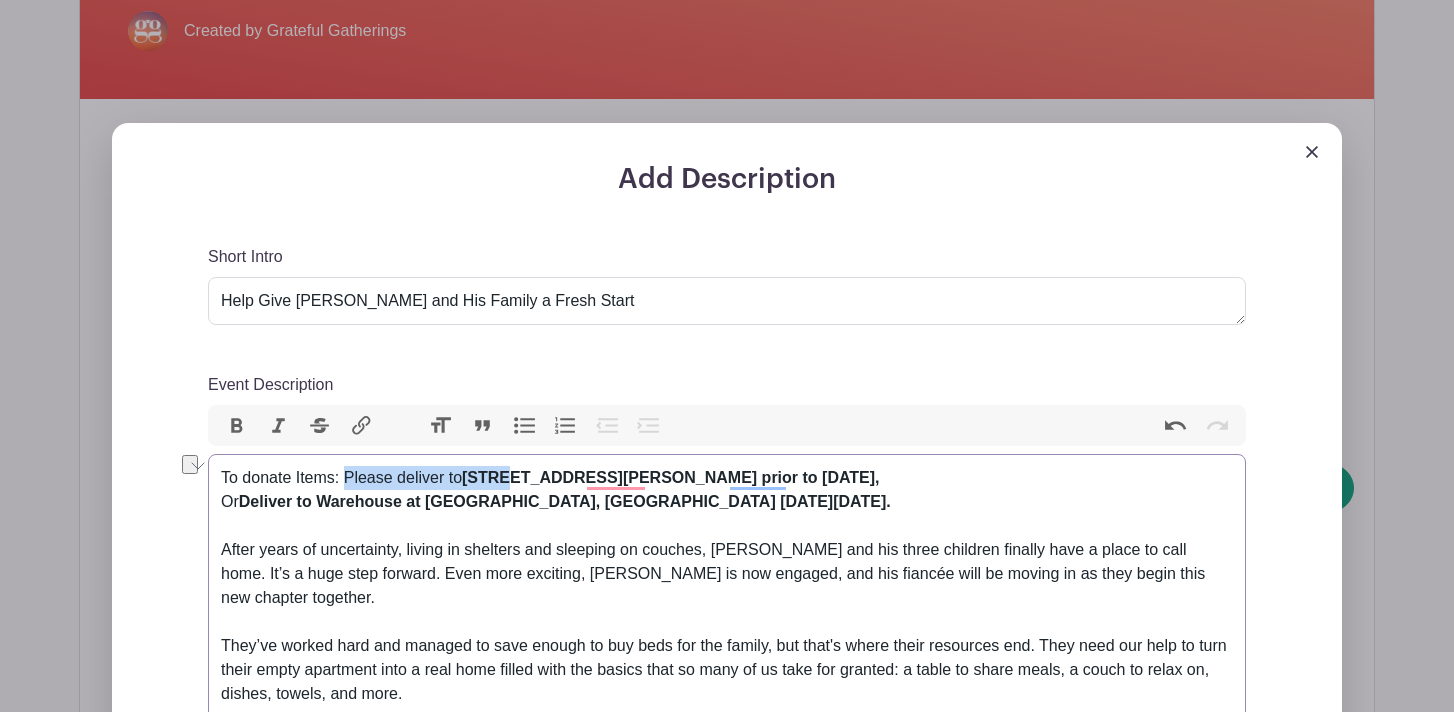 drag, startPoint x: 349, startPoint y: 476, endPoint x: 508, endPoint y: 476, distance: 159 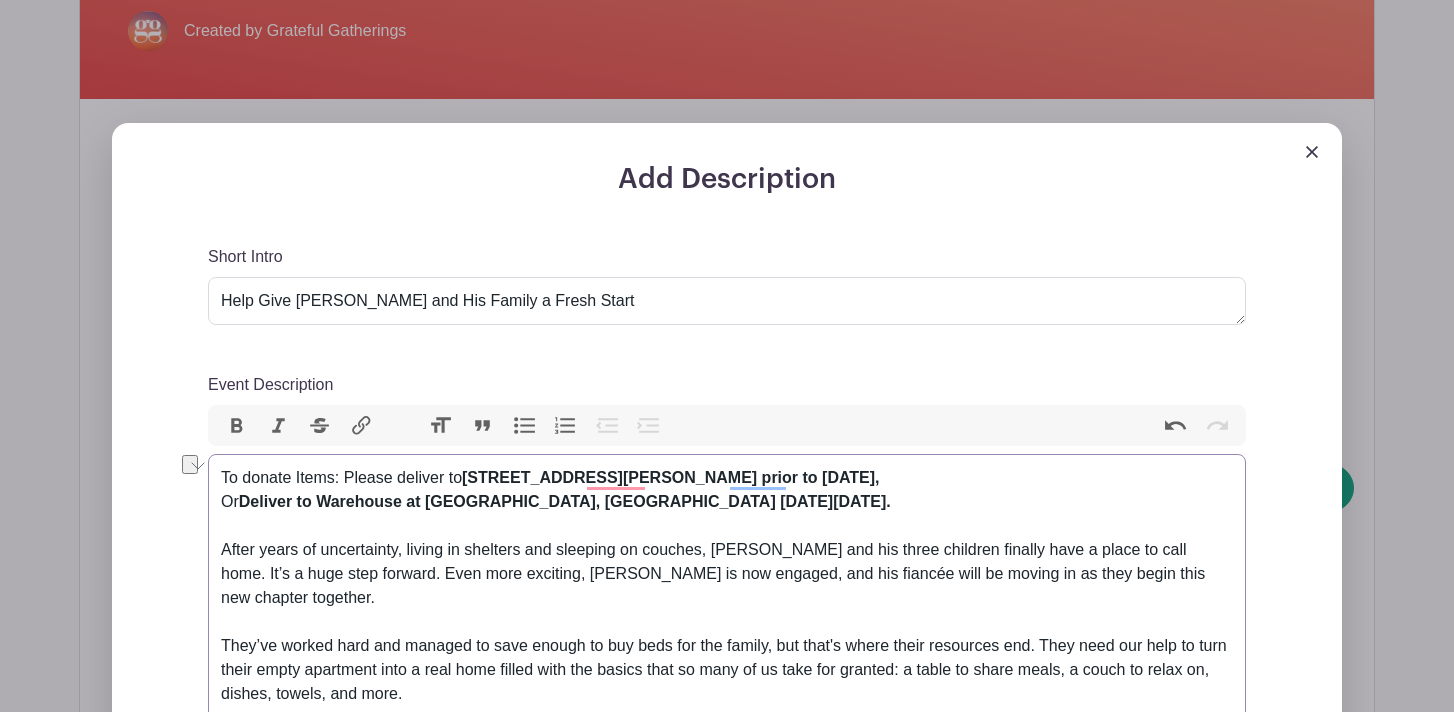 drag, startPoint x: 346, startPoint y: 476, endPoint x: 467, endPoint y: 479, distance: 121.037186 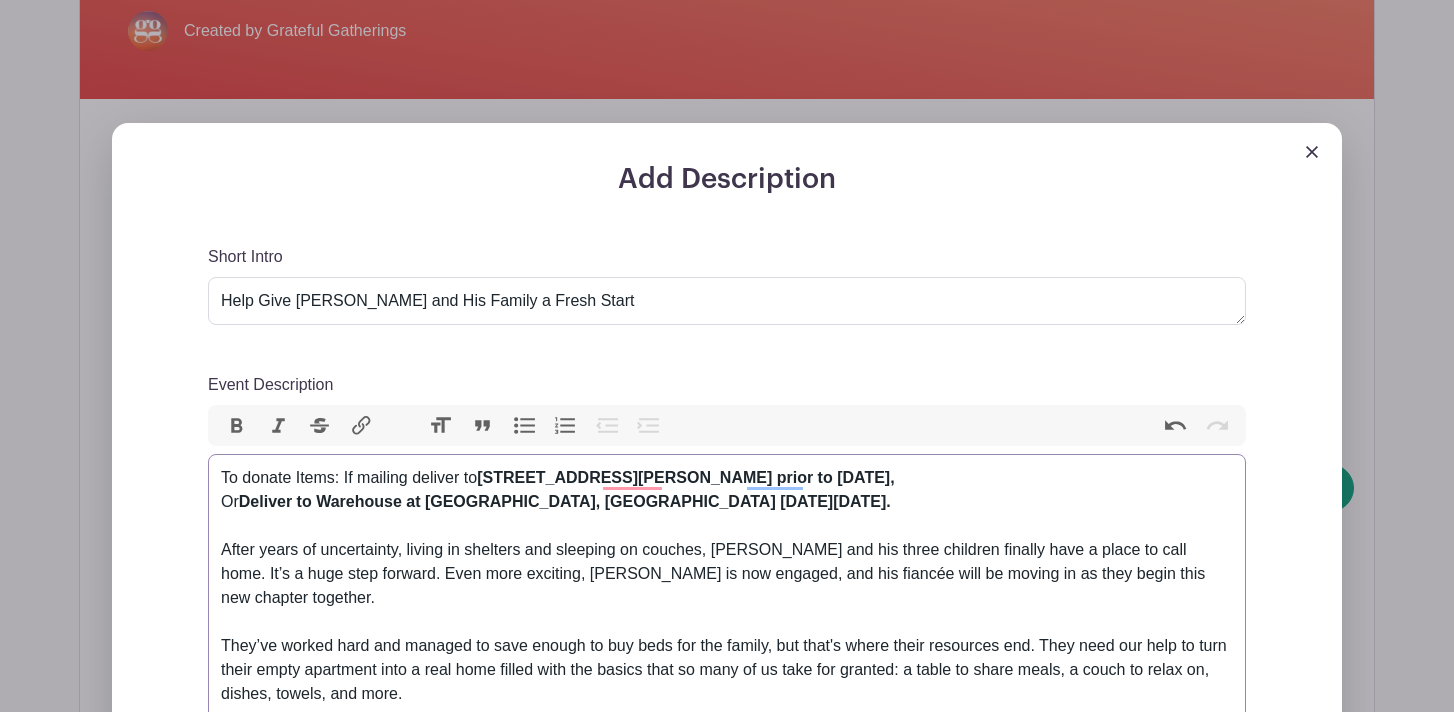 click on "To donate Items: If mailing deliver to  10 Gloria Court Moraga, CA 94556 prior to Tuesday, Or  Deliver to Warehouse at 1243 Boulevard Way, Walnut Creek on Thursday, July 10th. After years of uncertainty, living in shelters and sleeping on couches, Lawrence and his three children finally have a place to call home. It’s a huge step forward. Even more exciting, Lawrence is now engaged, and his fiancée will be moving in as they begin this new chapter together." at bounding box center [727, 550] 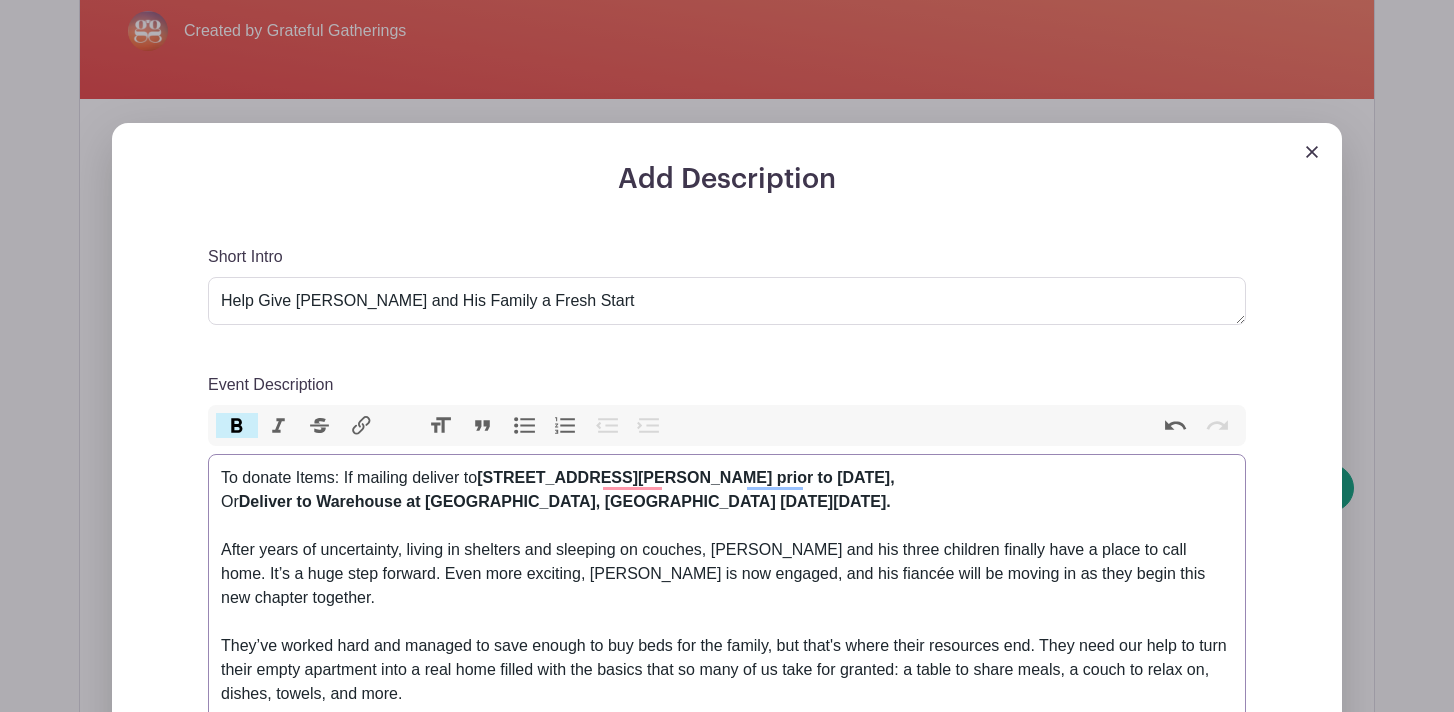 drag, startPoint x: 809, startPoint y: 476, endPoint x: 899, endPoint y: 476, distance: 90 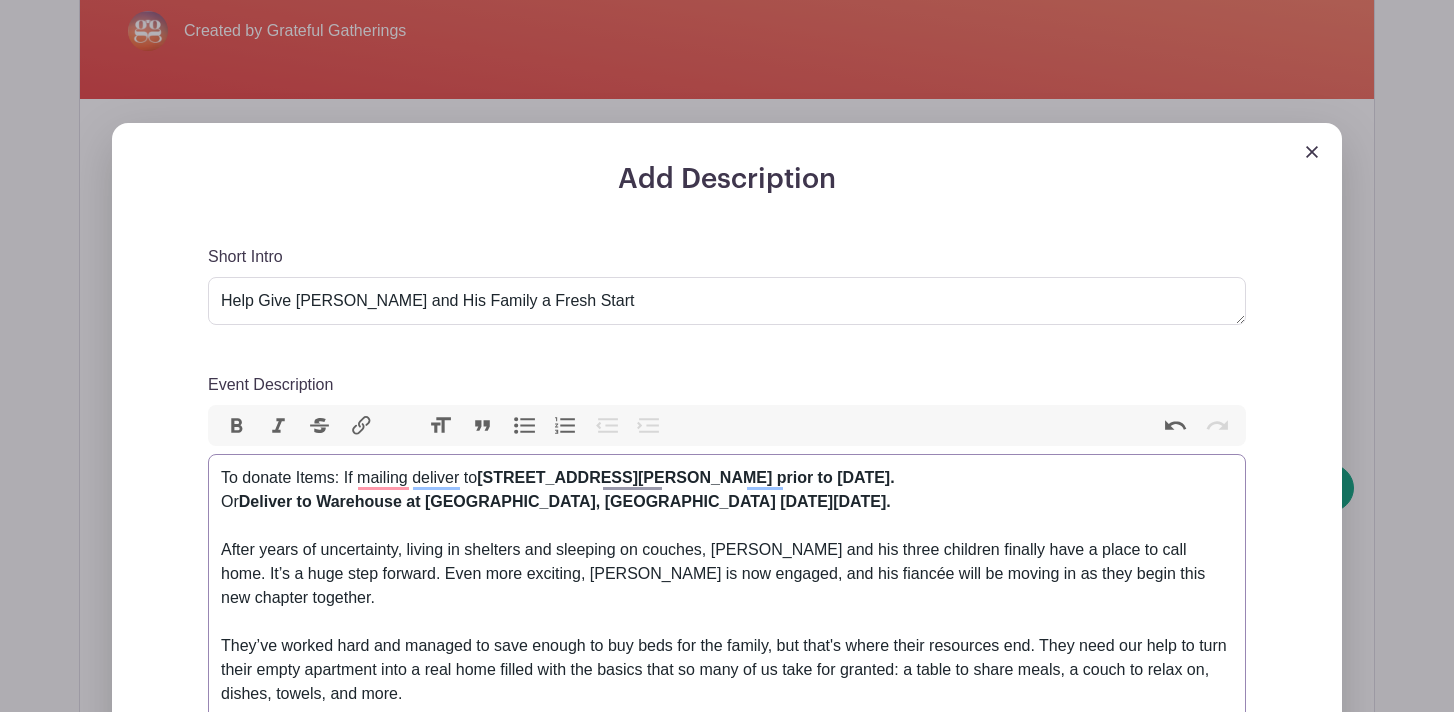 drag, startPoint x: 220, startPoint y: 504, endPoint x: 241, endPoint y: 504, distance: 21 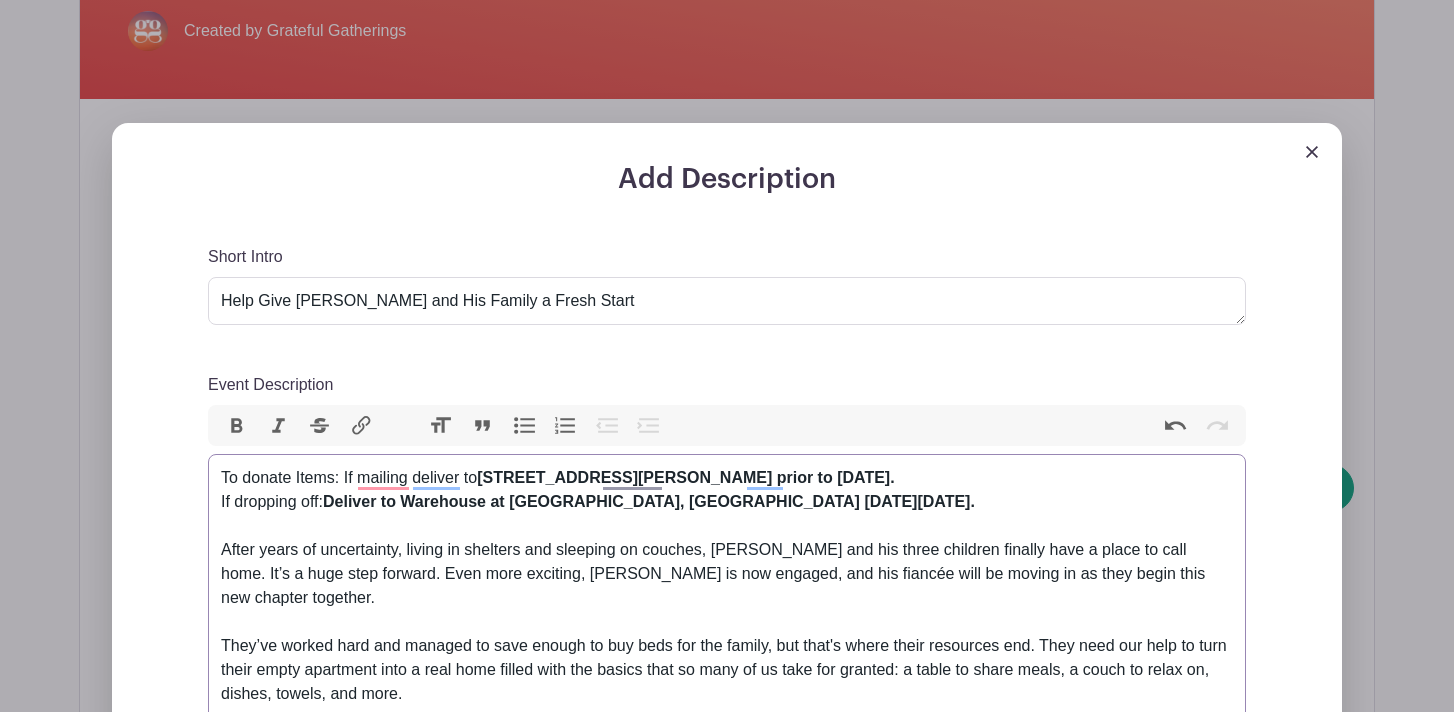 click on "To donate Items: If mailing deliver to  10 Gloria Court Moraga, CA 94556 prior to July 10th. If dropping off:  Deliver to Warehouse at 1243 Boulevard Way, Walnut Creek on Thursday, July 10th. After years of uncertainty, living in shelters and sleeping on couches, Lawrence and his three children finally have a place to call home. It’s a huge step forward. Even more exciting, Lawrence is now engaged, and his fiancée will be moving in as they begin this new chapter together." at bounding box center (727, 550) 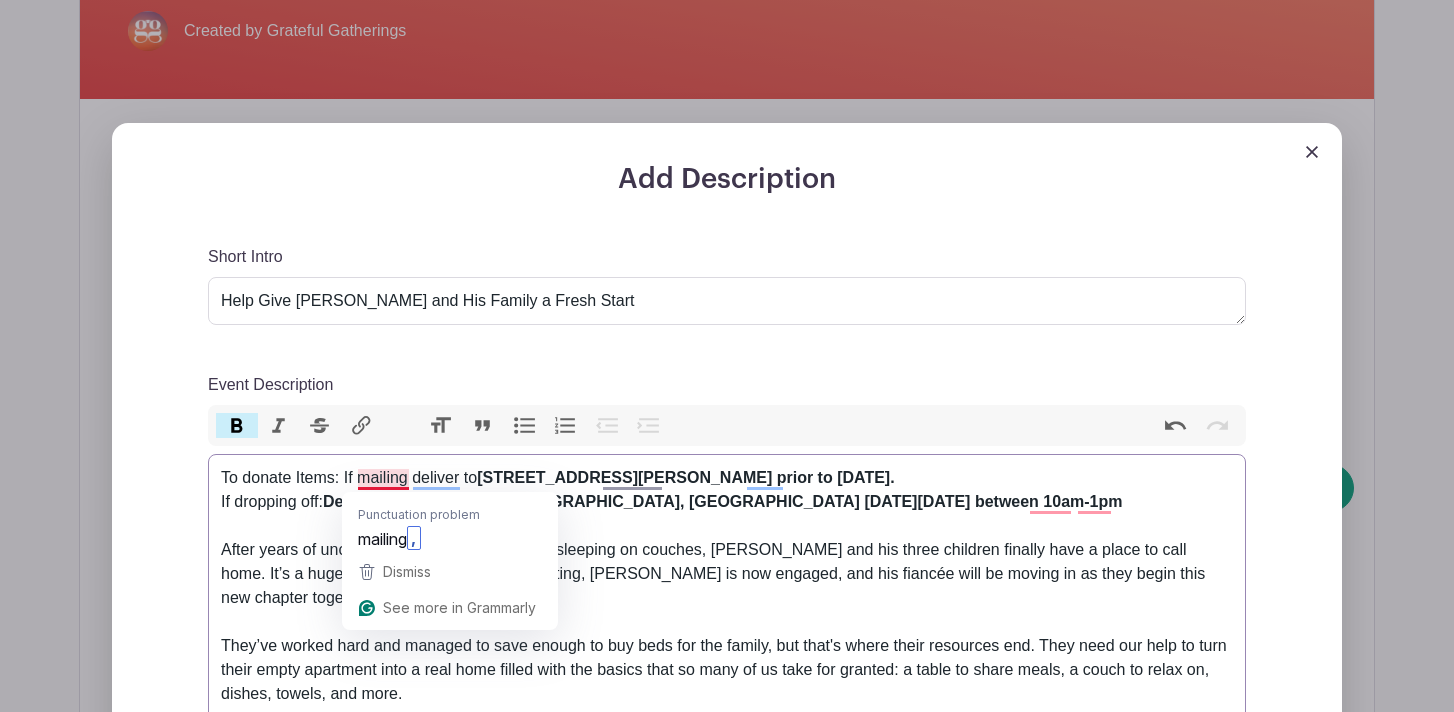 click on "To donate Items: If mailing deliver to  10 Gloria Court Moraga, CA 94556 prior to July 10th. If dropping off:  Deliver to Warehouse at 1243 Boulevard Way, Walnut Creek on Thursday, July 10th between 10am-1pm After years of uncertainty, living in shelters and sleeping on couches, Lawrence and his three children finally have a place to call home. It’s a huge step forward. Even more exciting, Lawrence is now engaged, and his fiancée will be moving in as they begin this new chapter together." at bounding box center (727, 550) 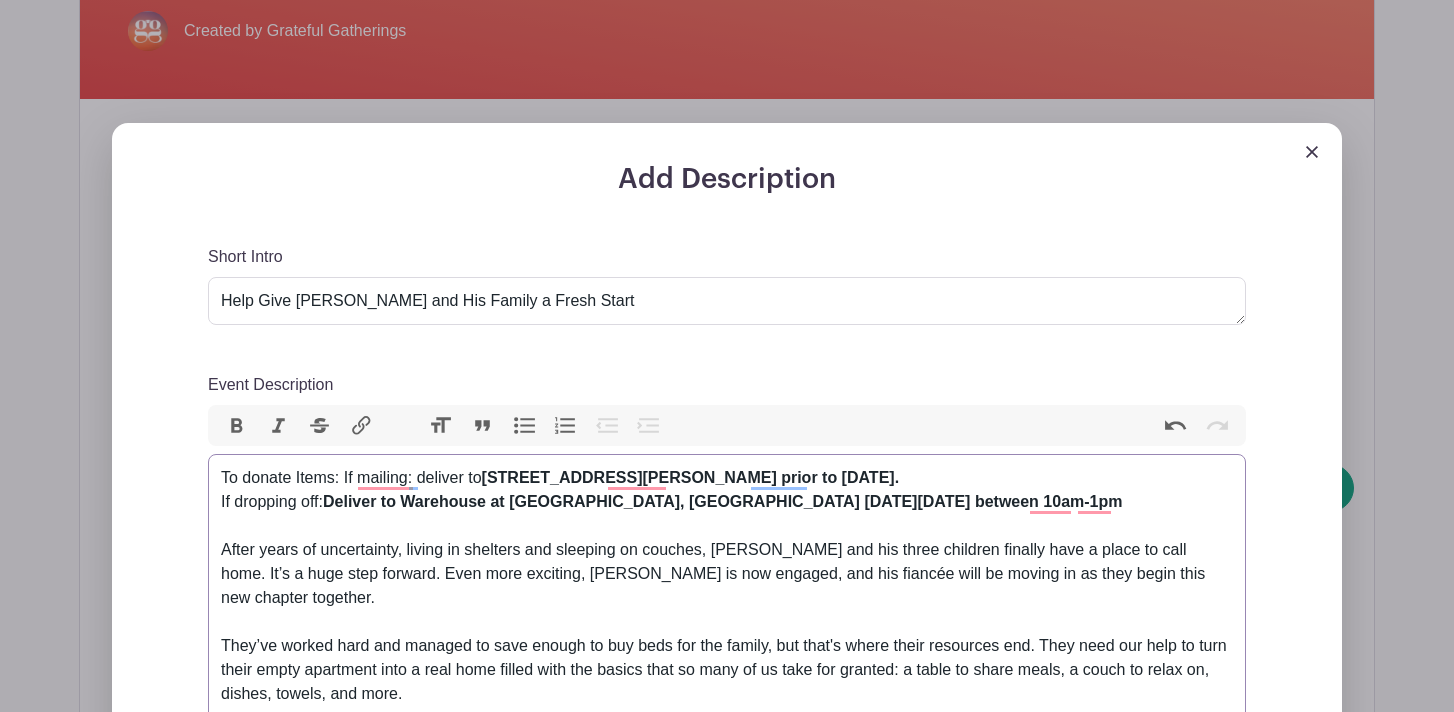click on "To donate Items: If mailing: deliver to  10 Gloria Court Moraga, CA 94556 prior to July 10th. If dropping off:  Deliver to Warehouse at 1243 Boulevard Way, Walnut Creek on Thursday, July 10th between 10am-1pm After years of uncertainty, living in shelters and sleeping on couches, Lawrence and his three children finally have a place to call home. It’s a huge step forward. Even more exciting, Lawrence is now engaged, and his fiancée will be moving in as they begin this new chapter together." at bounding box center [727, 550] 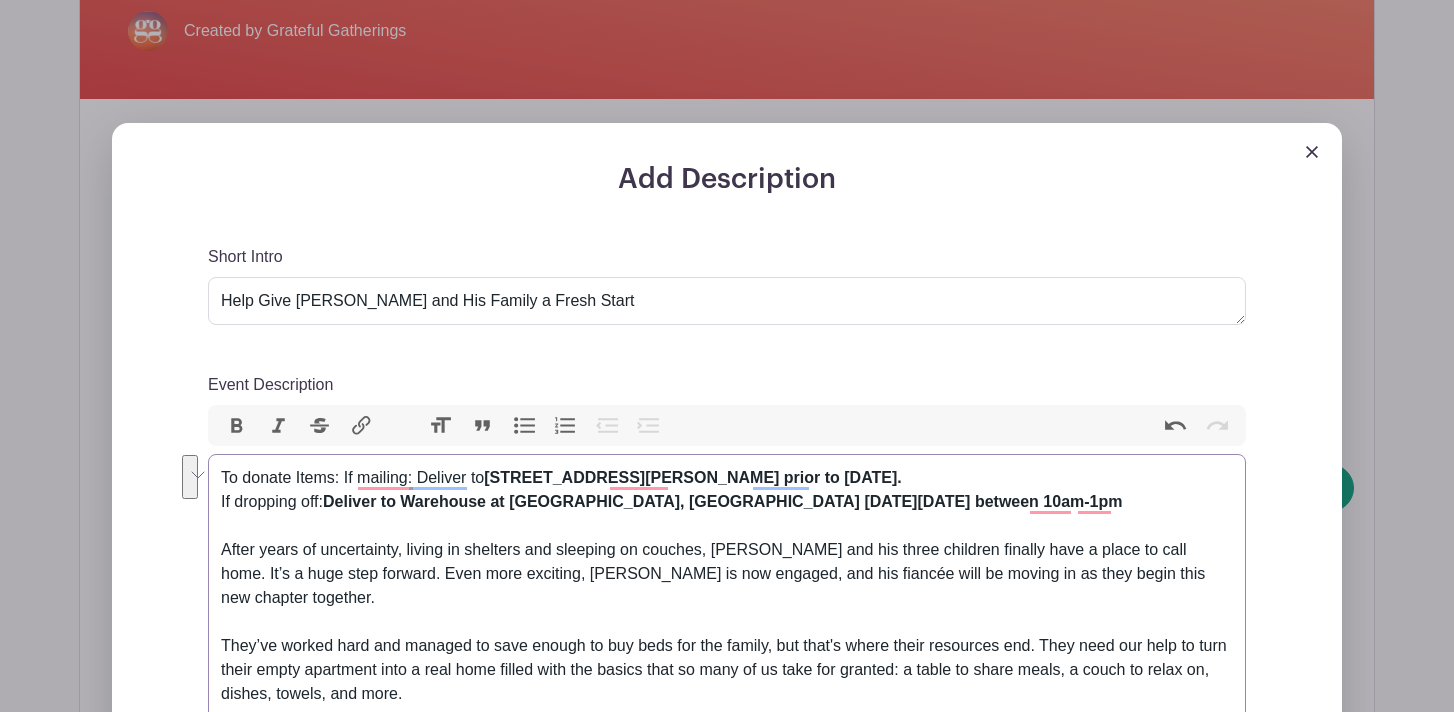 drag, startPoint x: 219, startPoint y: 475, endPoint x: 1138, endPoint y: 504, distance: 919.45746 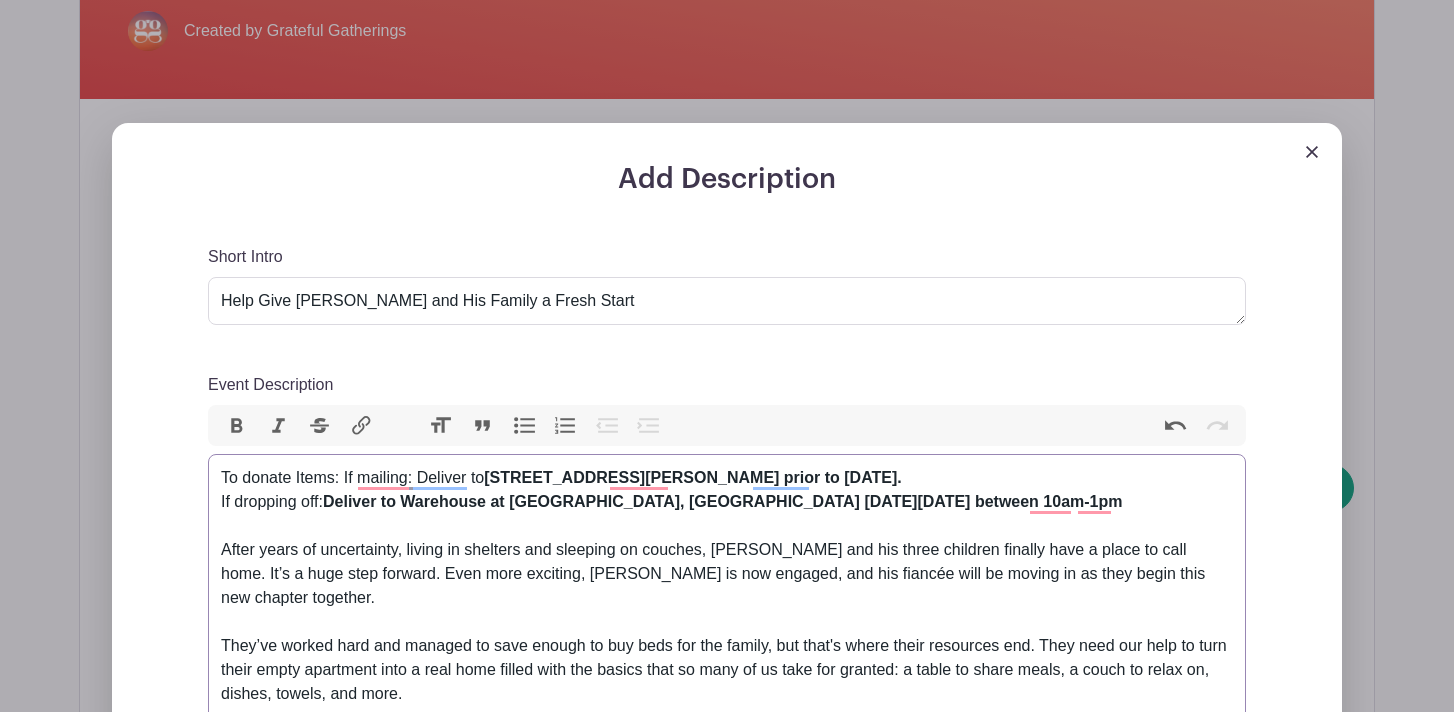click on "To donate Items: If mailing: Deliver to  10 Gloria Court Moraga, CA 94556 prior to July 10th. If dropping off:  Deliver to Warehouse at 1243 Boulevard Way, Walnut Creek on Thursday, July 10th between 10am-1pm After years of uncertainty, living in shelters and sleeping on couches, Lawrence and his three children finally have a place to call home. It’s a huge step forward. Even more exciting, Lawrence is now engaged, and his fiancée will be moving in as they begin this new chapter together." at bounding box center (727, 550) 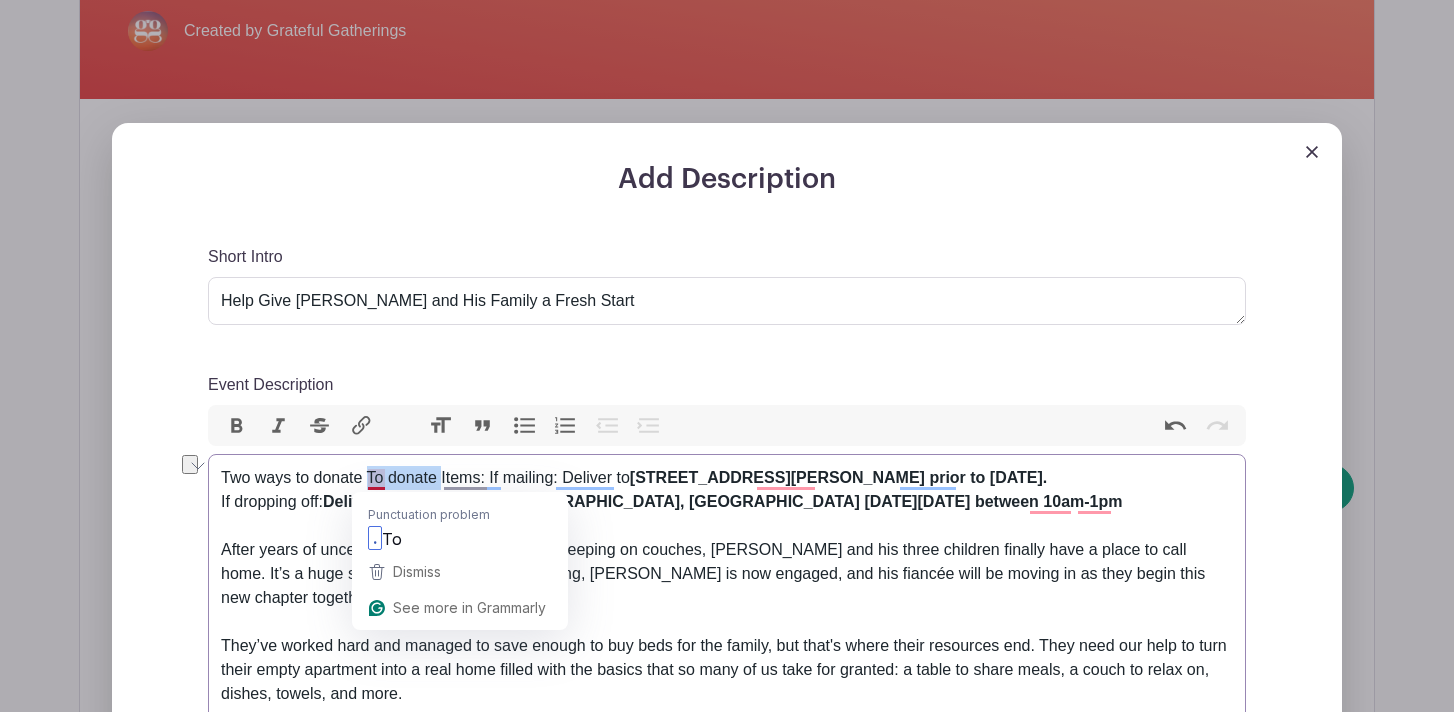 drag, startPoint x: 442, startPoint y: 481, endPoint x: 371, endPoint y: 482, distance: 71.00704 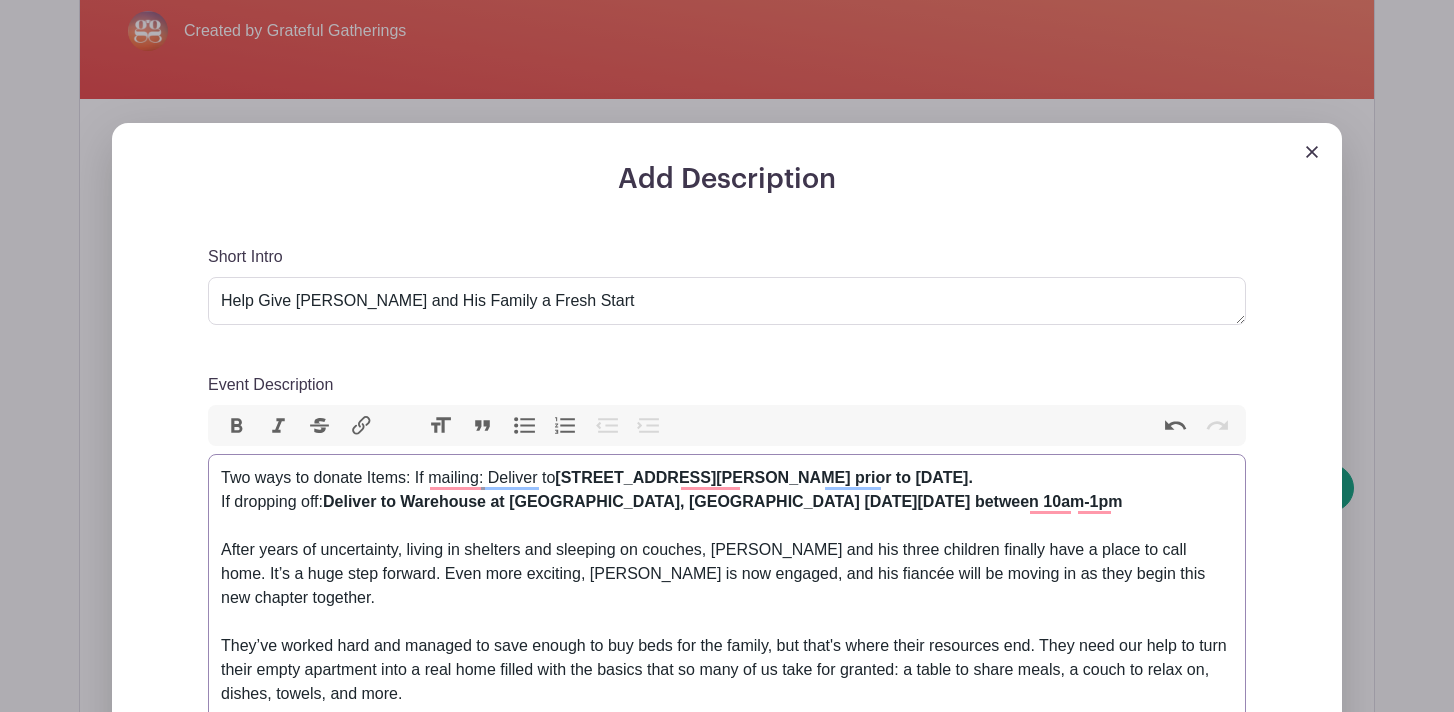 click on "Two ways to donate Items: If mailing: Deliver to  10 Gloria Court Moraga, CA 94556 prior to July 10th. If dropping off:  Deliver to Warehouse at 1243 Boulevard Way, Walnut Creek on Thursday, July 10th between 10am-1pm After years of uncertainty, living in shelters and sleeping on couches, Lawrence and his three children finally have a place to call home. It’s a huge step forward. Even more exciting, Lawrence is now engaged, and his fiancée will be moving in as they begin this new chapter together." at bounding box center (727, 550) 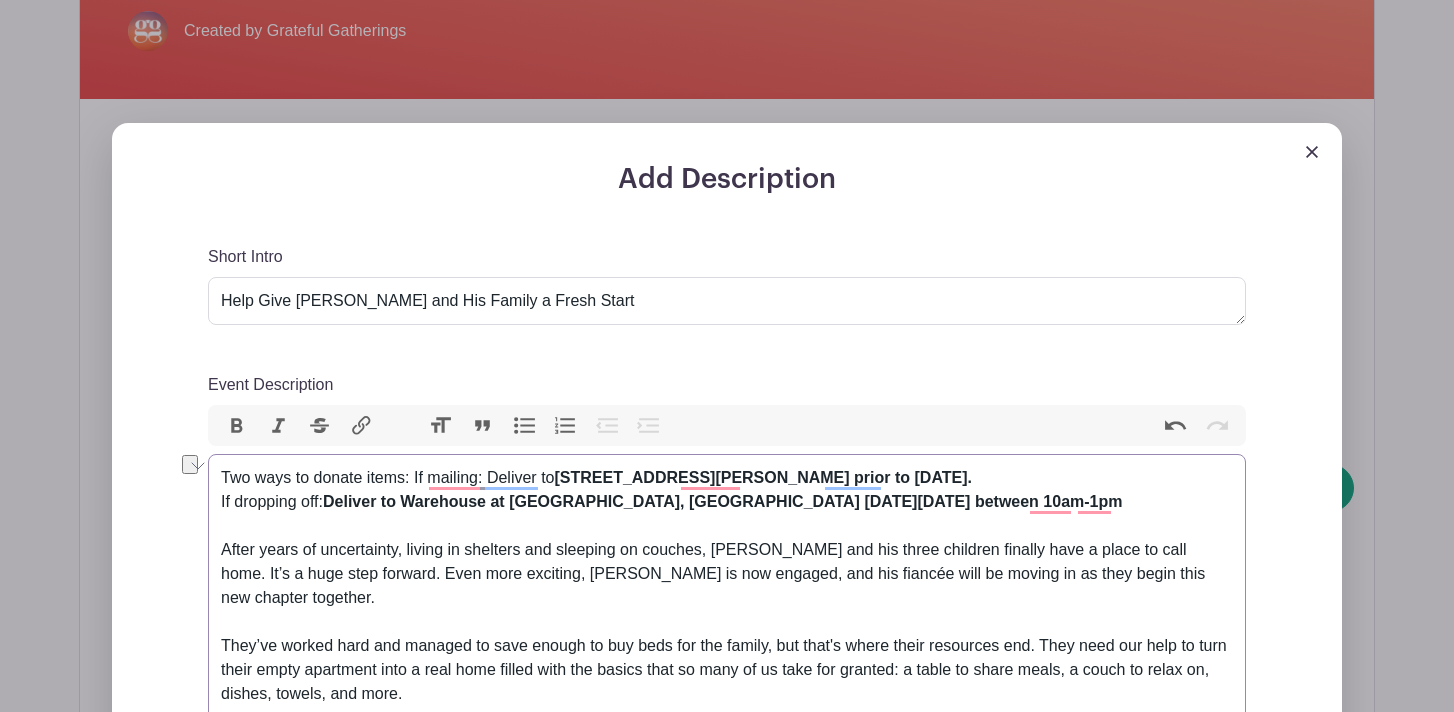 drag, startPoint x: 416, startPoint y: 478, endPoint x: 979, endPoint y: 479, distance: 563.0009 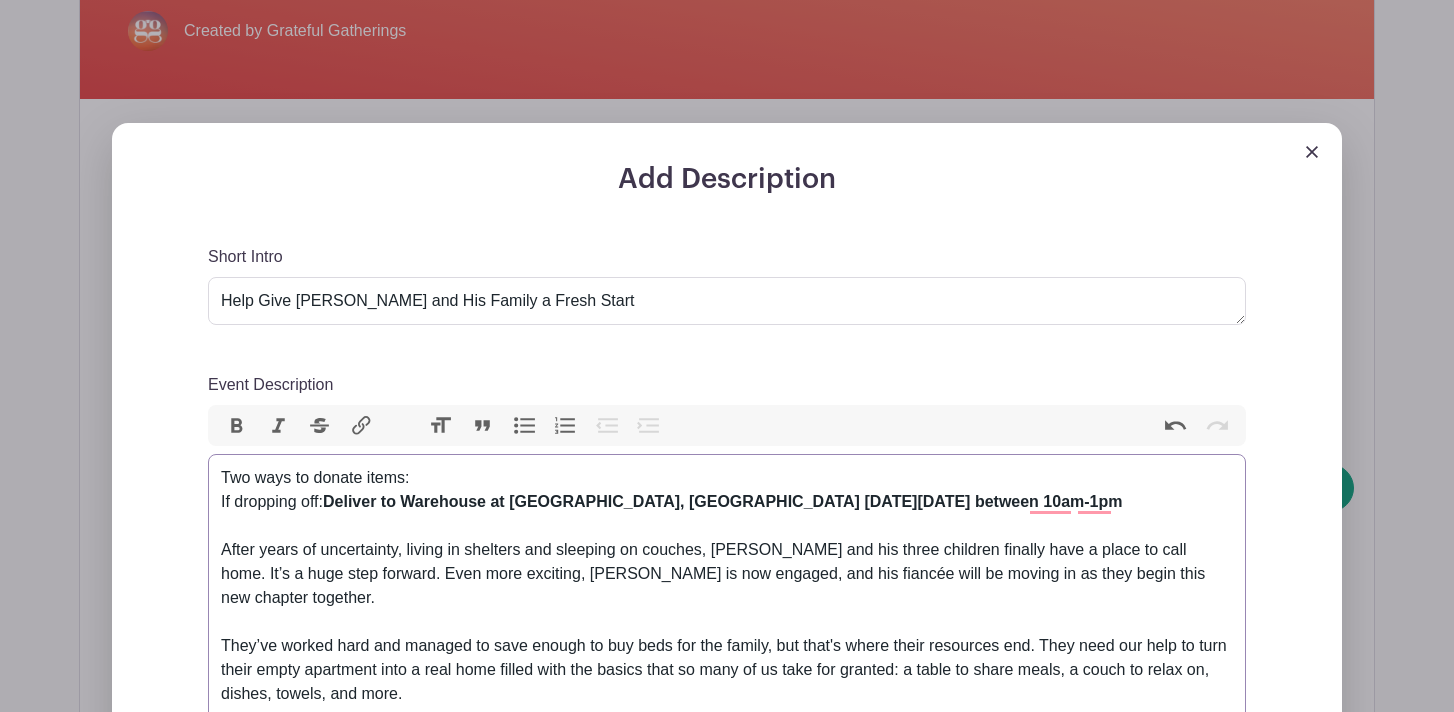 click on "Deliver to Warehouse at 1243 Boulevard Way, Walnut Creek on Thursday, July 10th between 10am-1pm" at bounding box center (722, 501) 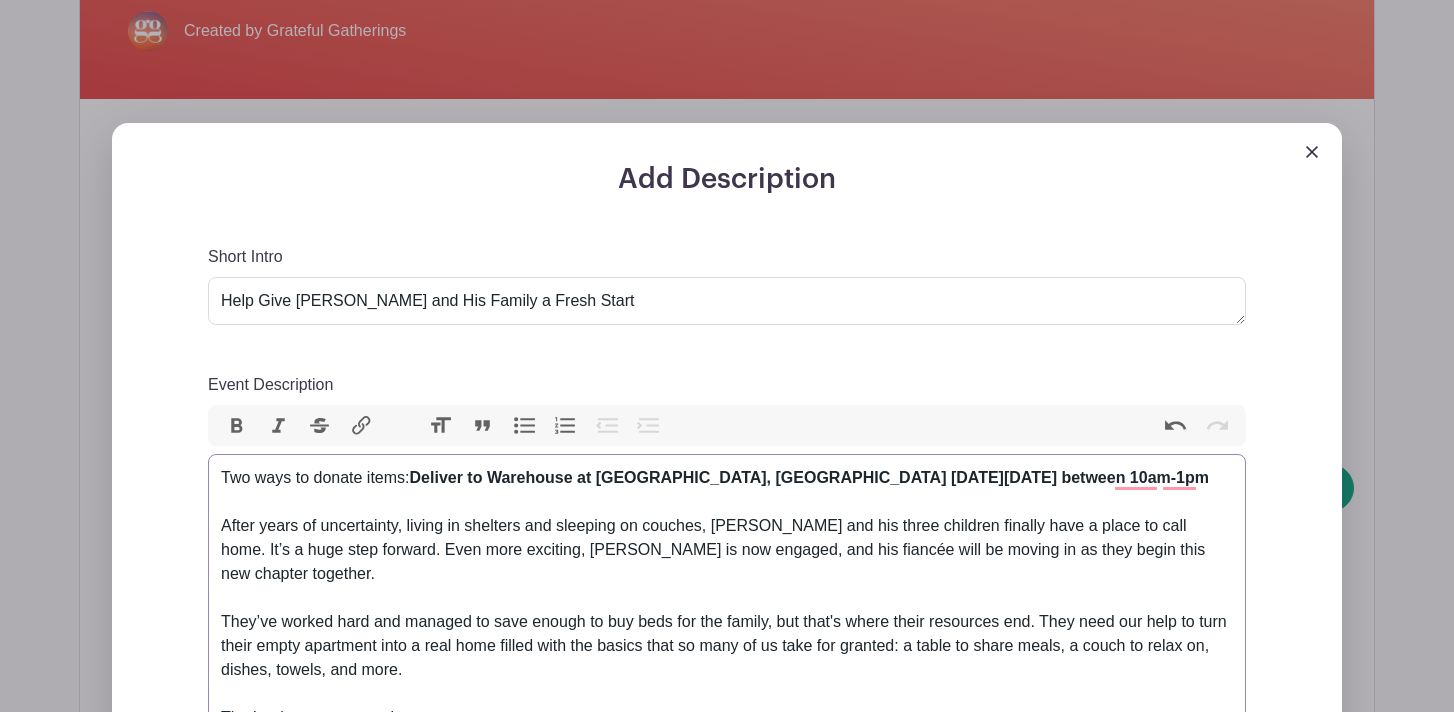 click on "Two ways to donate items:  Deliver to Warehouse at 1243 Boulevard Way, Walnut Creek on Thursday, July 10th between 10am-1pm After years of uncertainty, living in shelters and sleeping on couches, Lawrence and his three children finally have a place to call home. It’s a huge step forward. Even more exciting, Lawrence is now engaged, and his fiancée will be moving in as they begin this new chapter together." at bounding box center (727, 538) 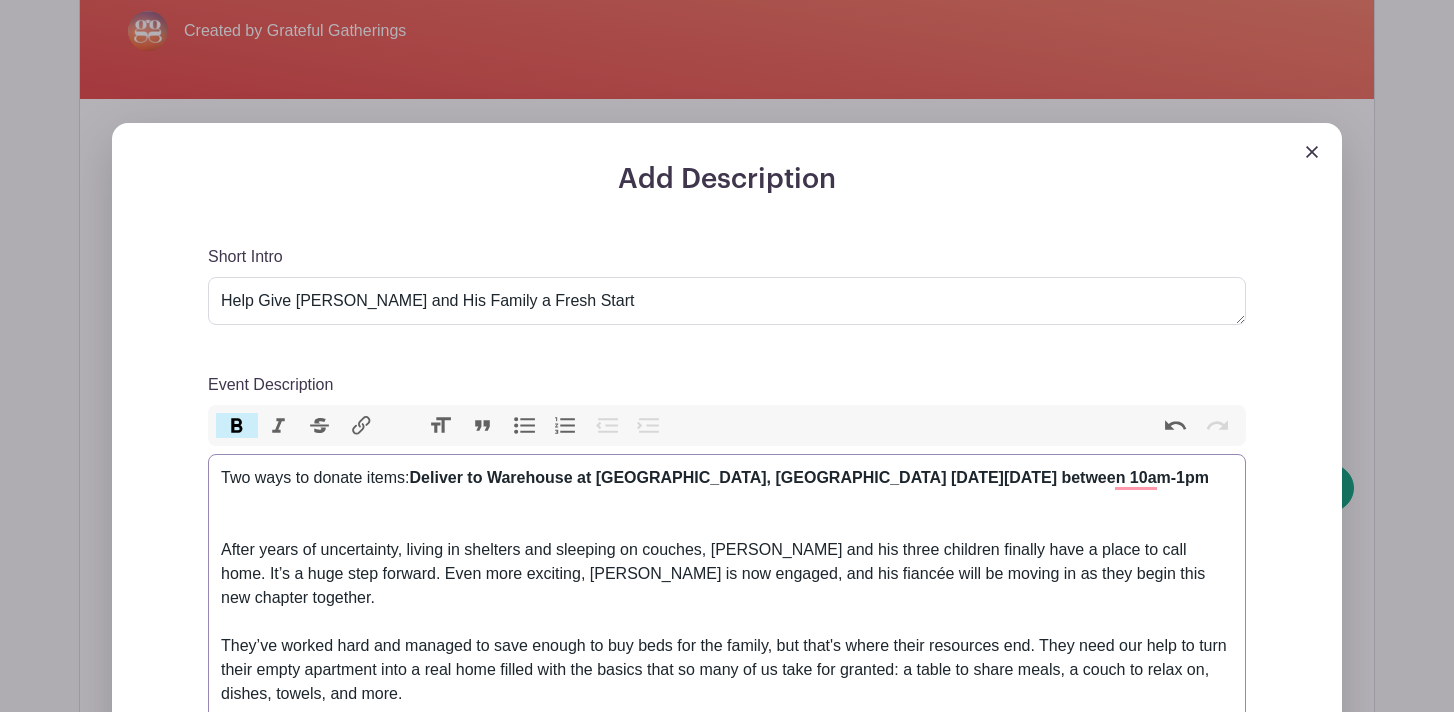paste on "If mailing: Deliver to <strong>10 Gloria Court Moraga, CA 94556 prior to July 10th.</strong>" 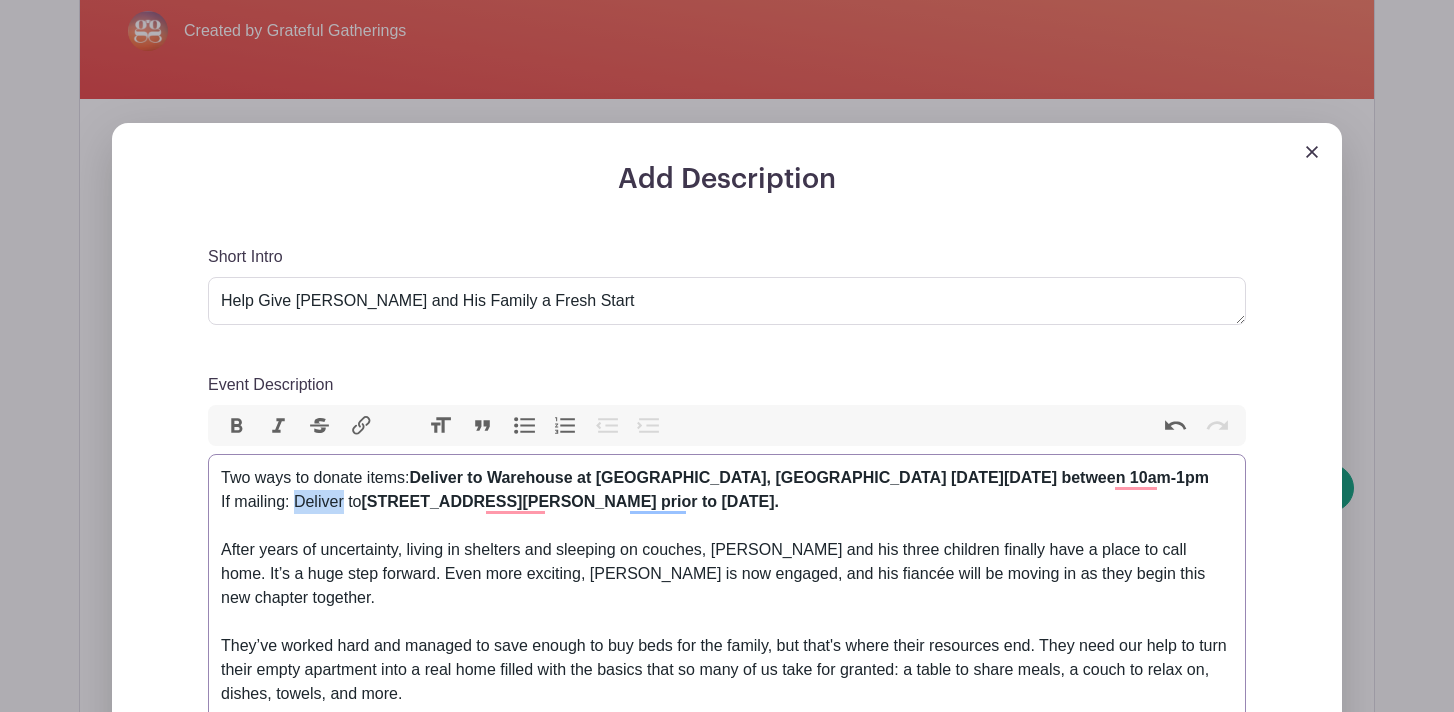 drag, startPoint x: 297, startPoint y: 508, endPoint x: 343, endPoint y: 506, distance: 46.043457 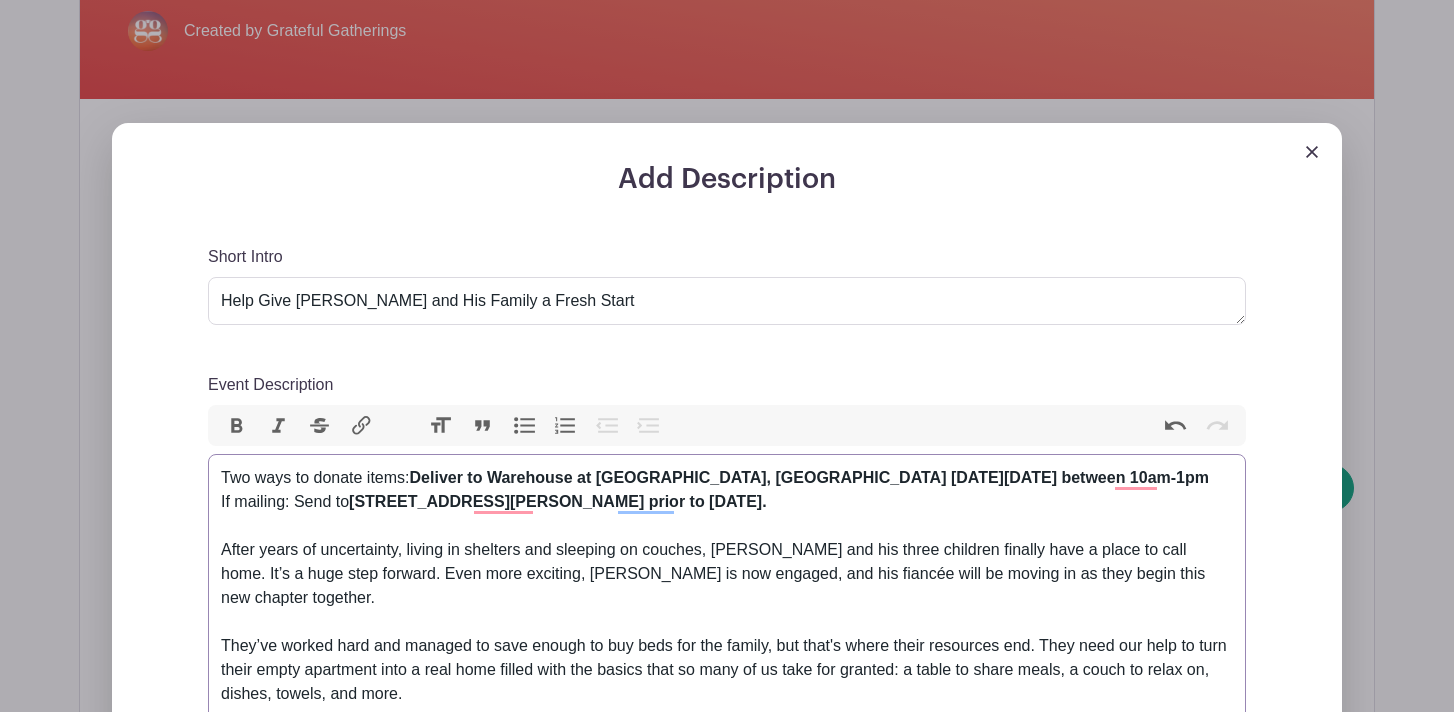 click on "Two ways to donate items:  Deliver to Warehouse at 1243 Boulevard Way, Walnut Creek on Thursday, July 10th between 10am-1pm If mailing: Send to  10 Gloria Court Moraga, CA 94556 prior to July 10th. After years of uncertainty, living in shelters and sleeping on couches, Lawrence and his three children finally have a place to call home. It’s a huge step forward. Even more exciting, Lawrence is now engaged, and his fiancée will be moving in as they begin this new chapter together." at bounding box center [727, 550] 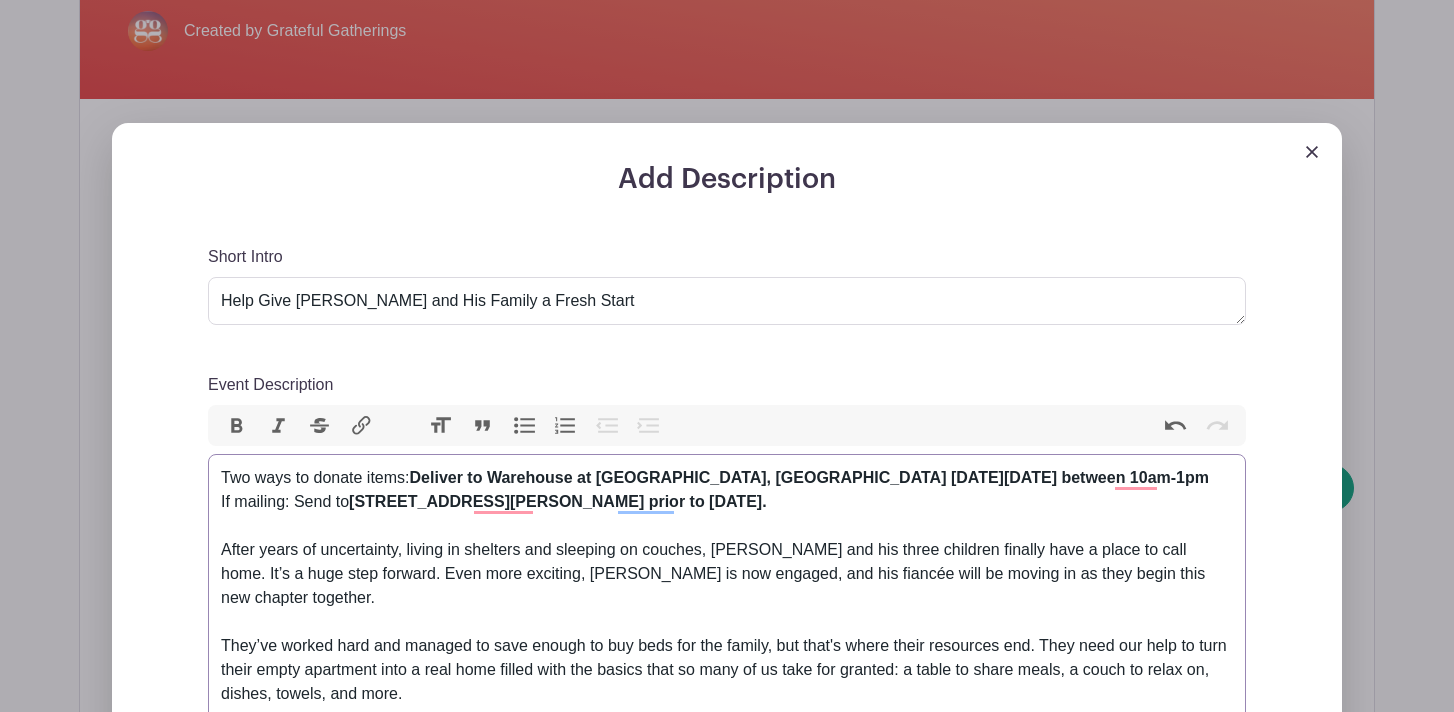click on "Two ways to donate items:  Deliver to Warehouse at 1243 Boulevard Way, Walnut Creek on Thursday, July 10th between 10am-1pm If mailing: Send to  10 Gloria Court Moraga, CA 94556 prior to July 10th. After years of uncertainty, living in shelters and sleeping on couches, Lawrence and his three children finally have a place to call home. It’s a huge step forward. Even more exciting, Lawrence is now engaged, and his fiancée will be moving in as they begin this new chapter together." at bounding box center (727, 550) 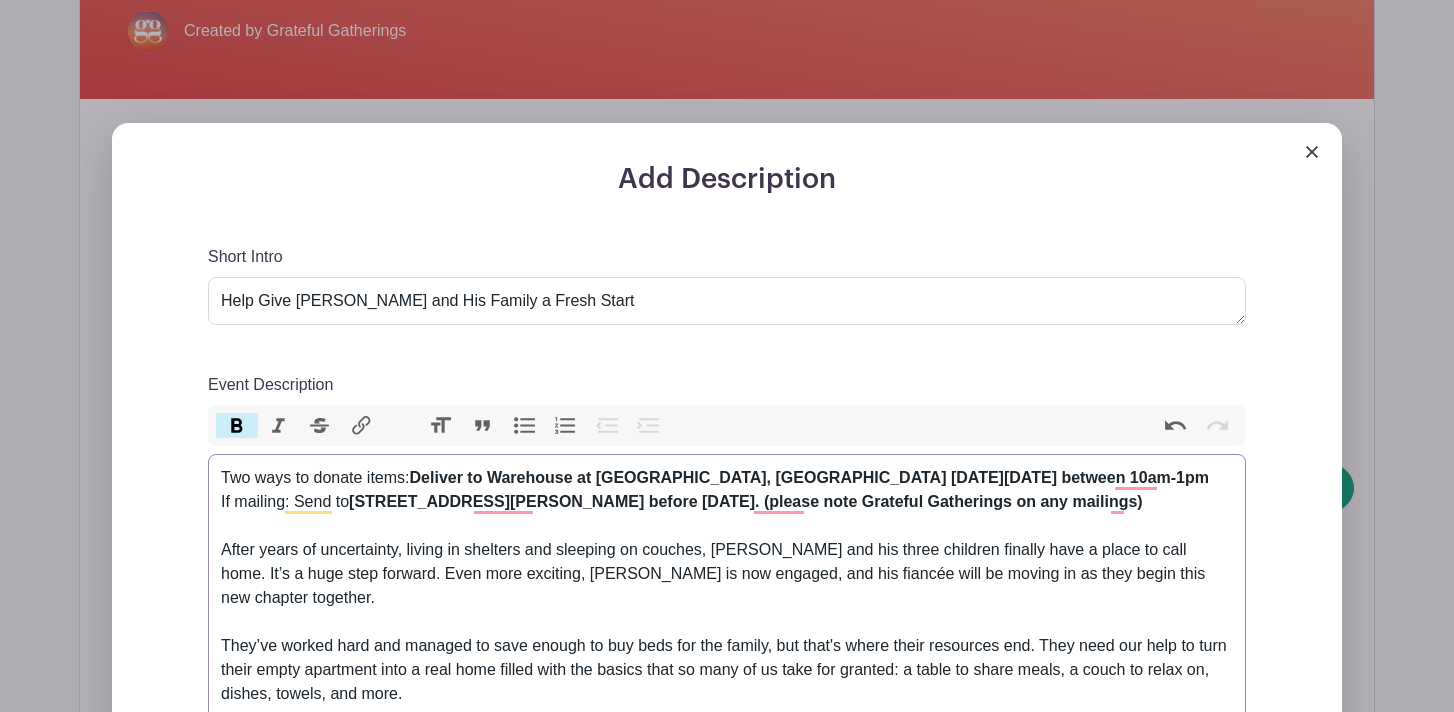 click on "Two ways to donate items:  Deliver to Warehouse at 1243 Boulevard Way, Walnut Creek on Thursday, July 10th between 10am-1pm If mailing: Send to  10 Gloria Court Moraga, CA 94556 before July 10th. (please note Grateful Gatherings on any mailings) After years of uncertainty, living in shelters and sleeping on couches, Lawrence and his three children finally have a place to call home. It’s a huge step forward. Even more exciting, Lawrence is now engaged, and his fiancée will be moving in as they begin this new chapter together." at bounding box center [727, 550] 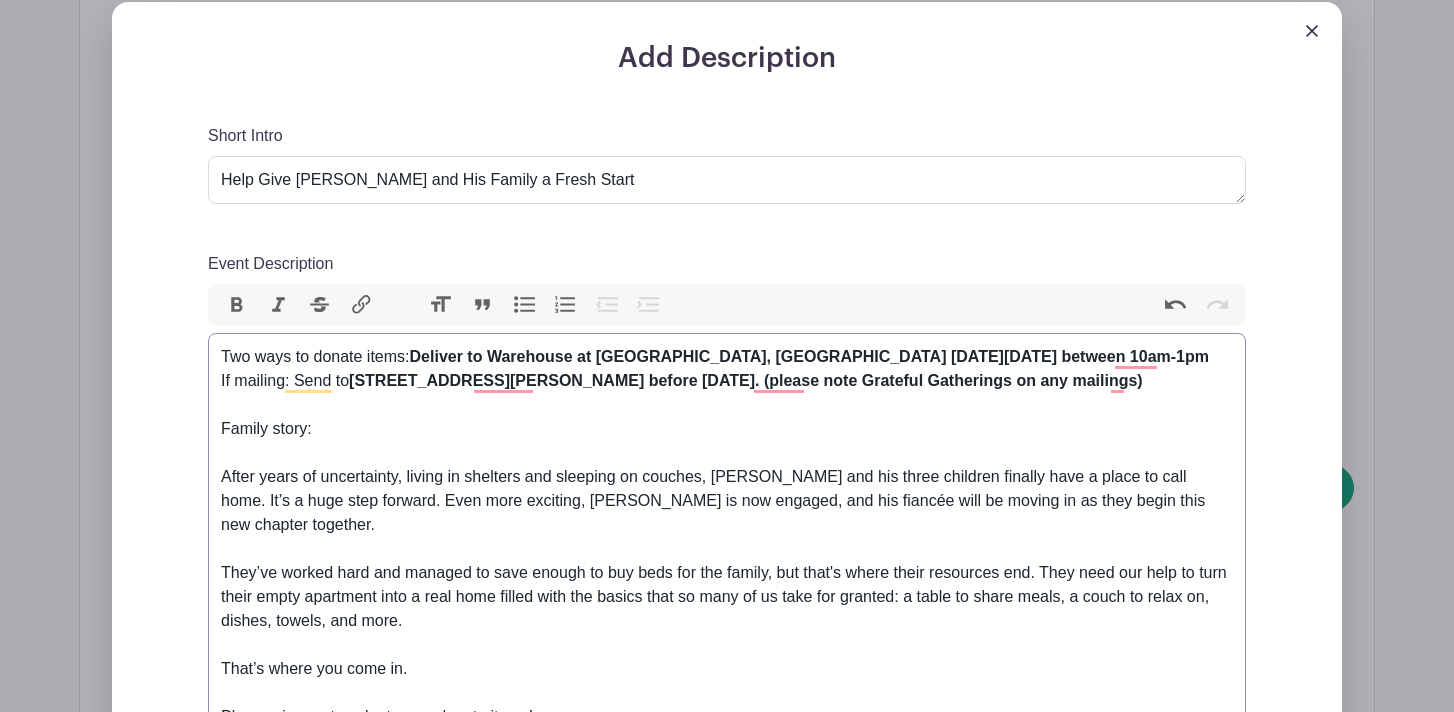 scroll, scrollTop: 682, scrollLeft: 0, axis: vertical 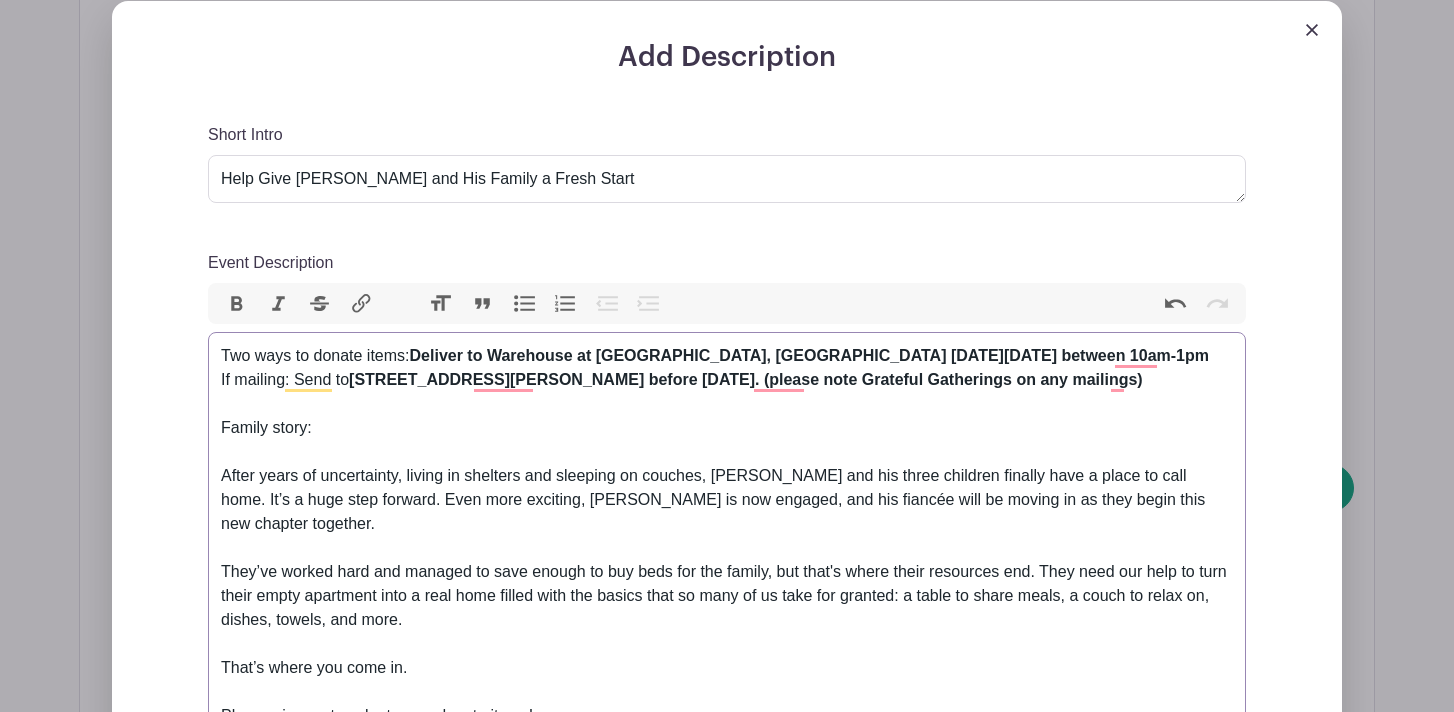 click on "Two ways to donate items:  Deliver to Warehouse at 1243 Boulevard Way, Walnut Creek on Thursday, July 10th between 10am-1pm If mailing: Send to  10 Gloria Court Moraga, CA 94556 before July 10th. (please note Grateful Gatherings on any mailings) Family story:  After years of uncertainty, living in shelters and sleeping on couches, Lawrence and his three children finally have a place to call home. It’s a huge step forward. Even more exciting, Lawrence is now engaged, and his fiancée will be moving in as they begin this new chapter together." at bounding box center [727, 452] 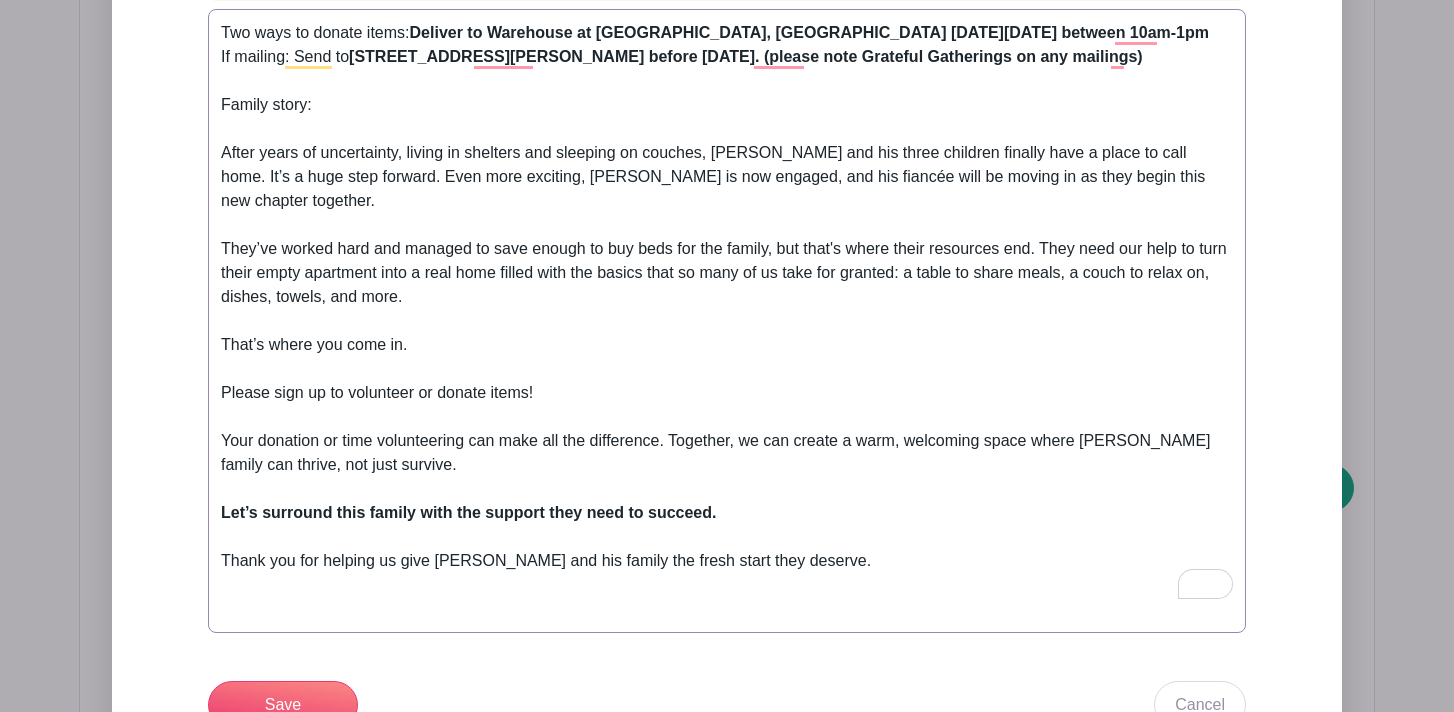 scroll, scrollTop: 1009, scrollLeft: 0, axis: vertical 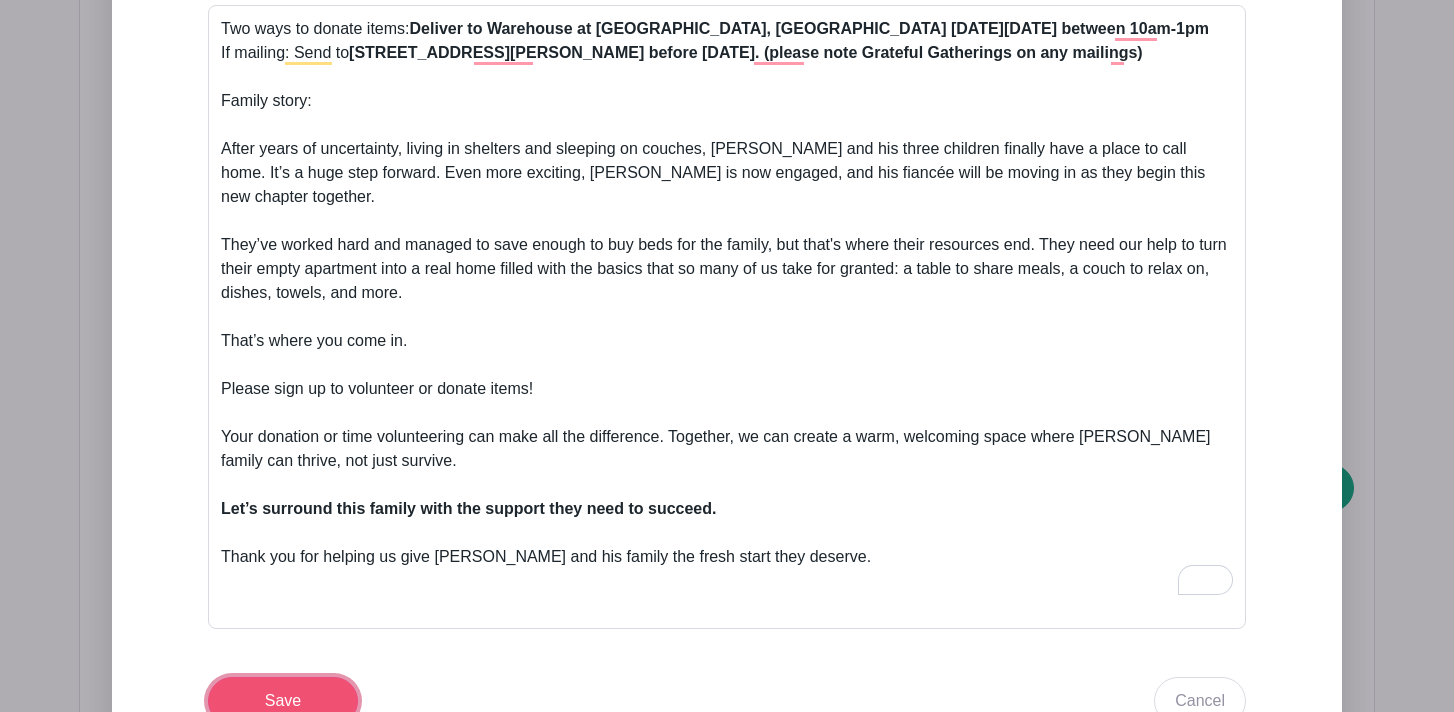 click on "Save" at bounding box center (283, 701) 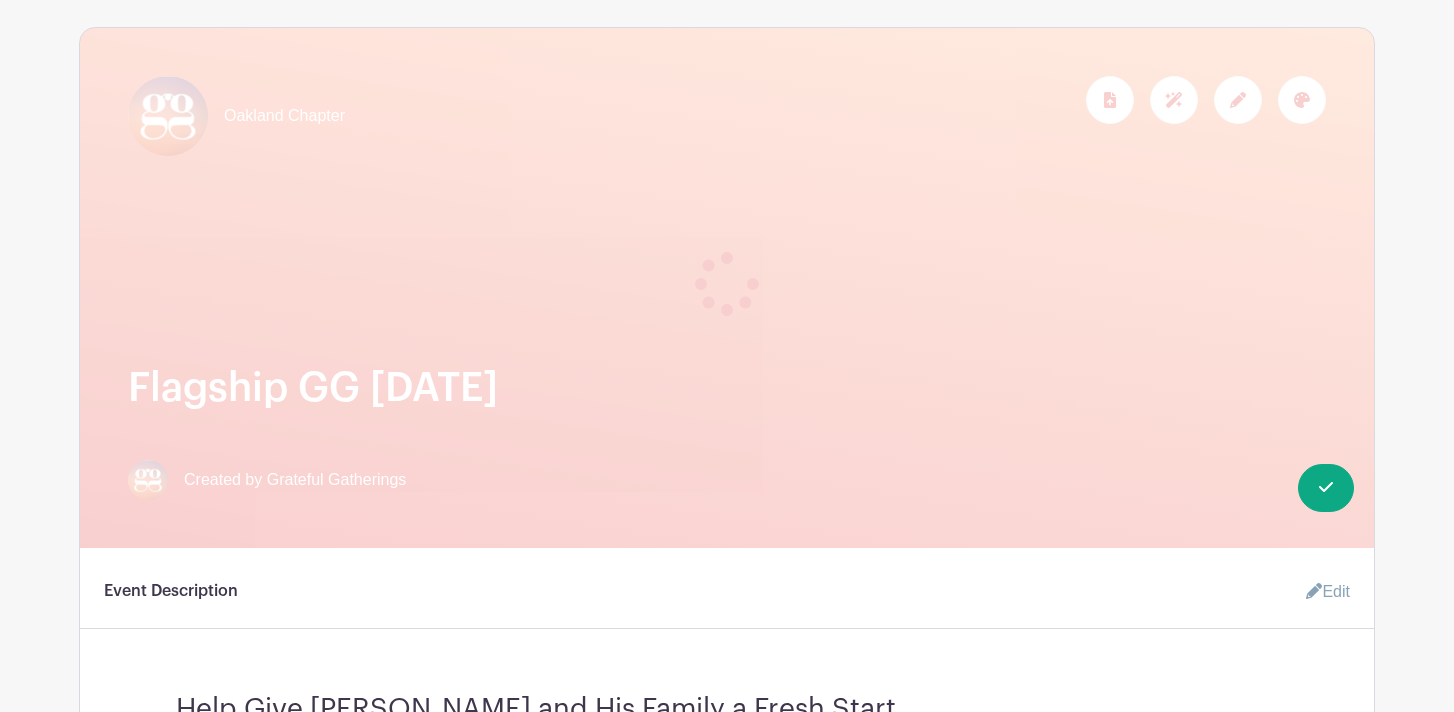 scroll, scrollTop: 0, scrollLeft: 0, axis: both 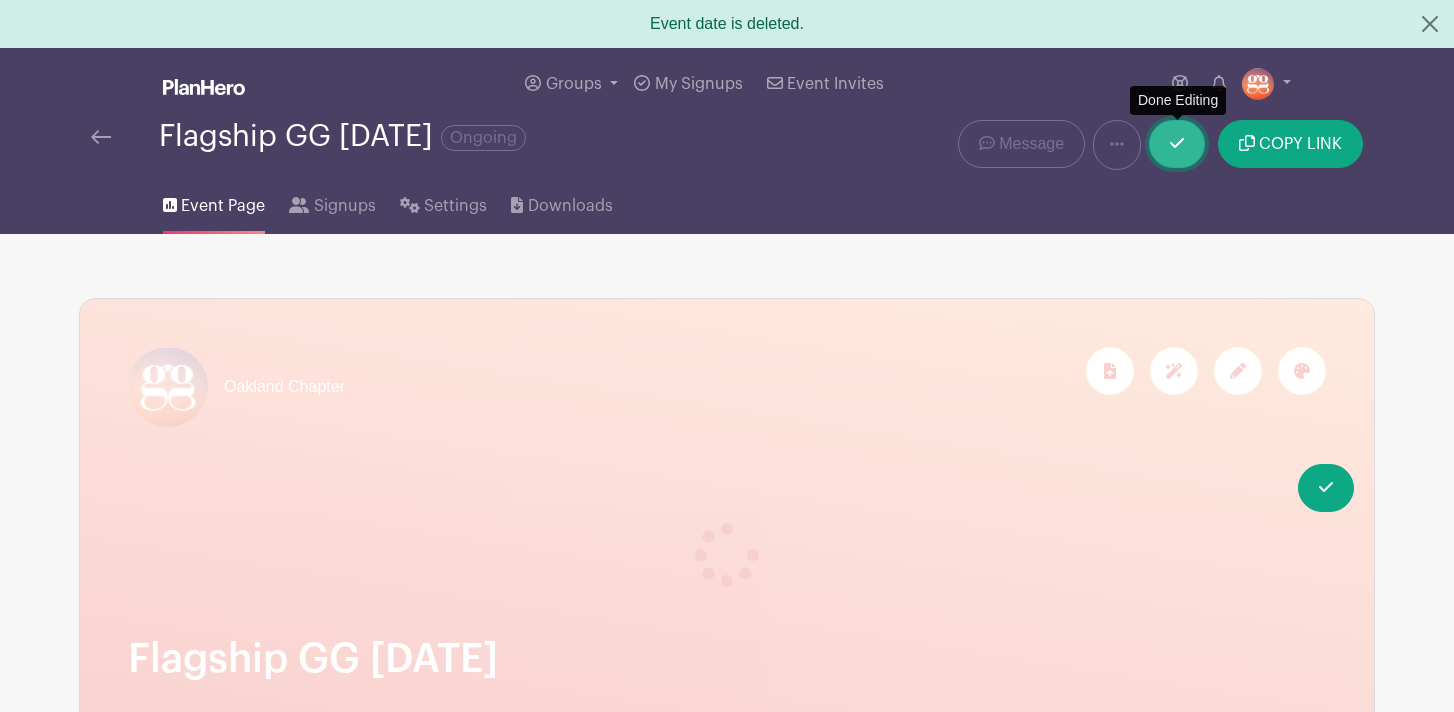click 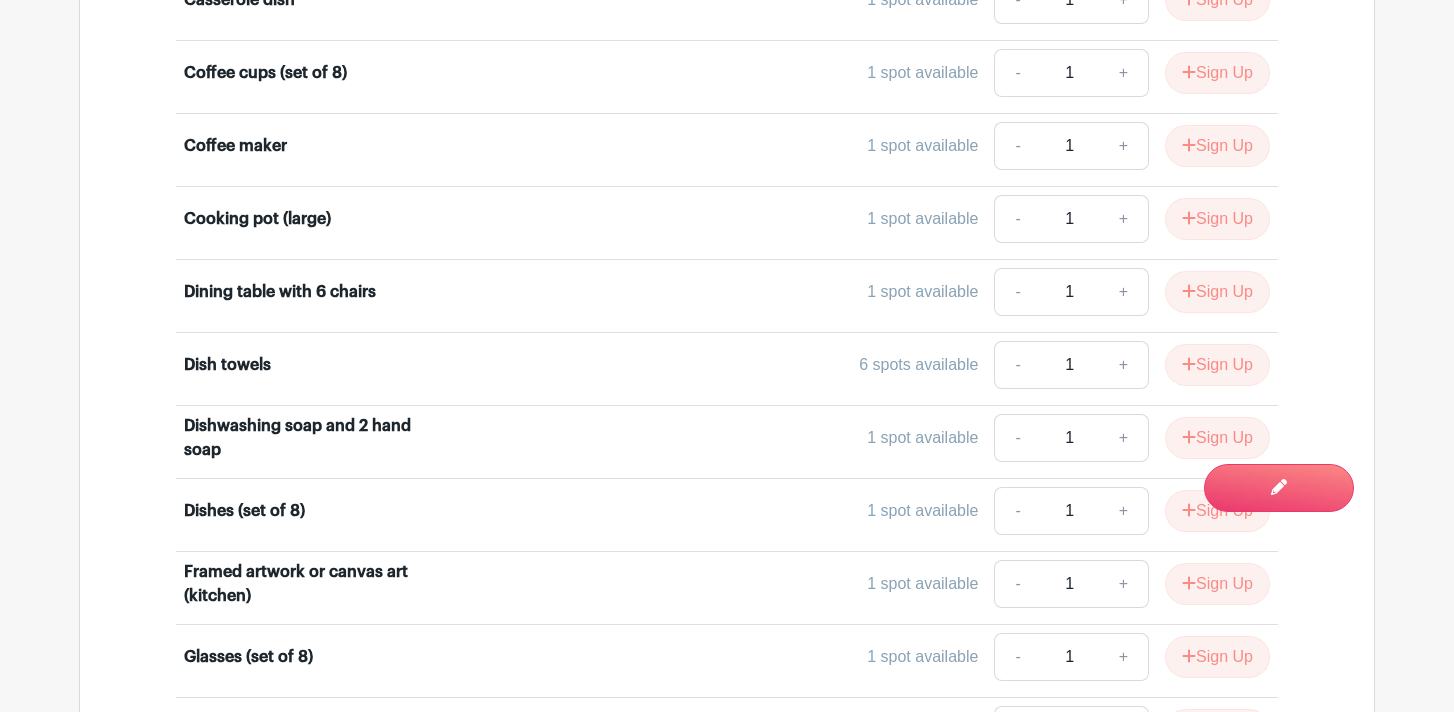 scroll, scrollTop: 2525, scrollLeft: 0, axis: vertical 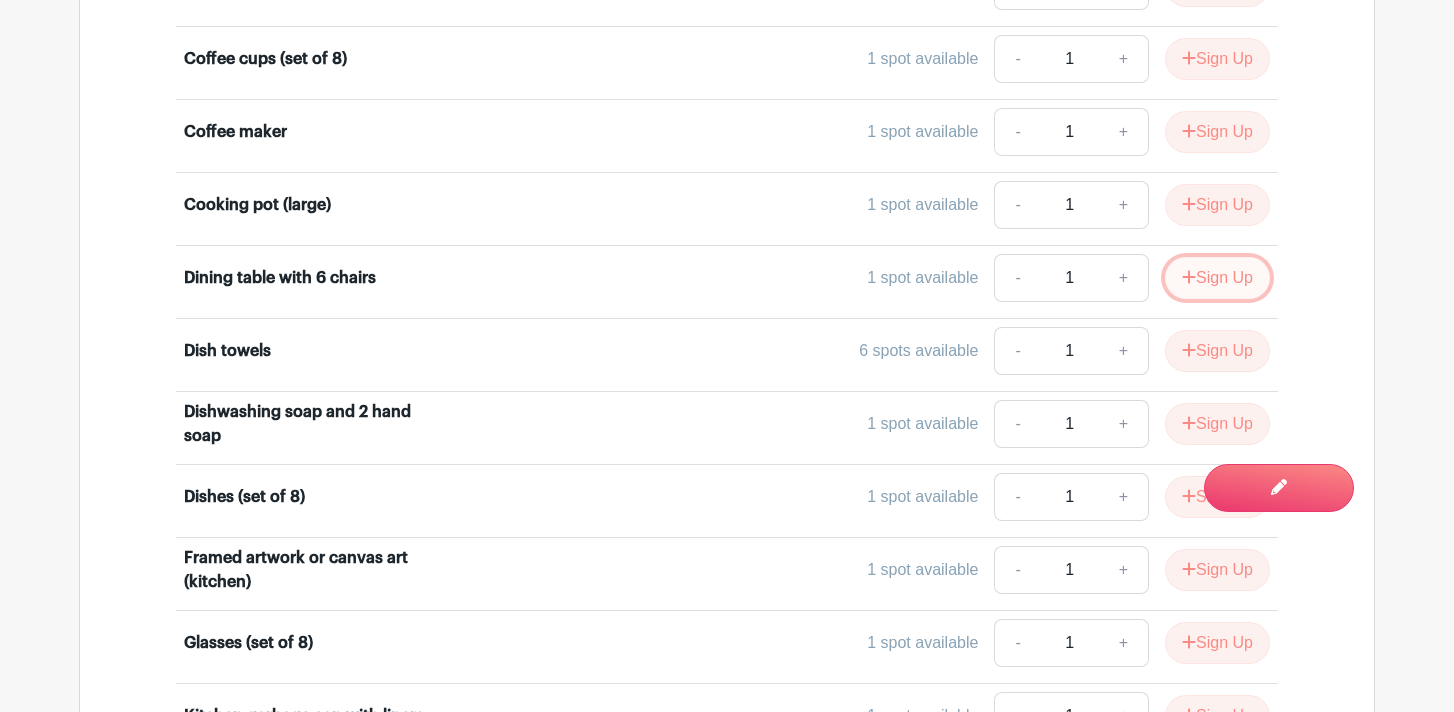 click on "Sign Up" at bounding box center [1217, 278] 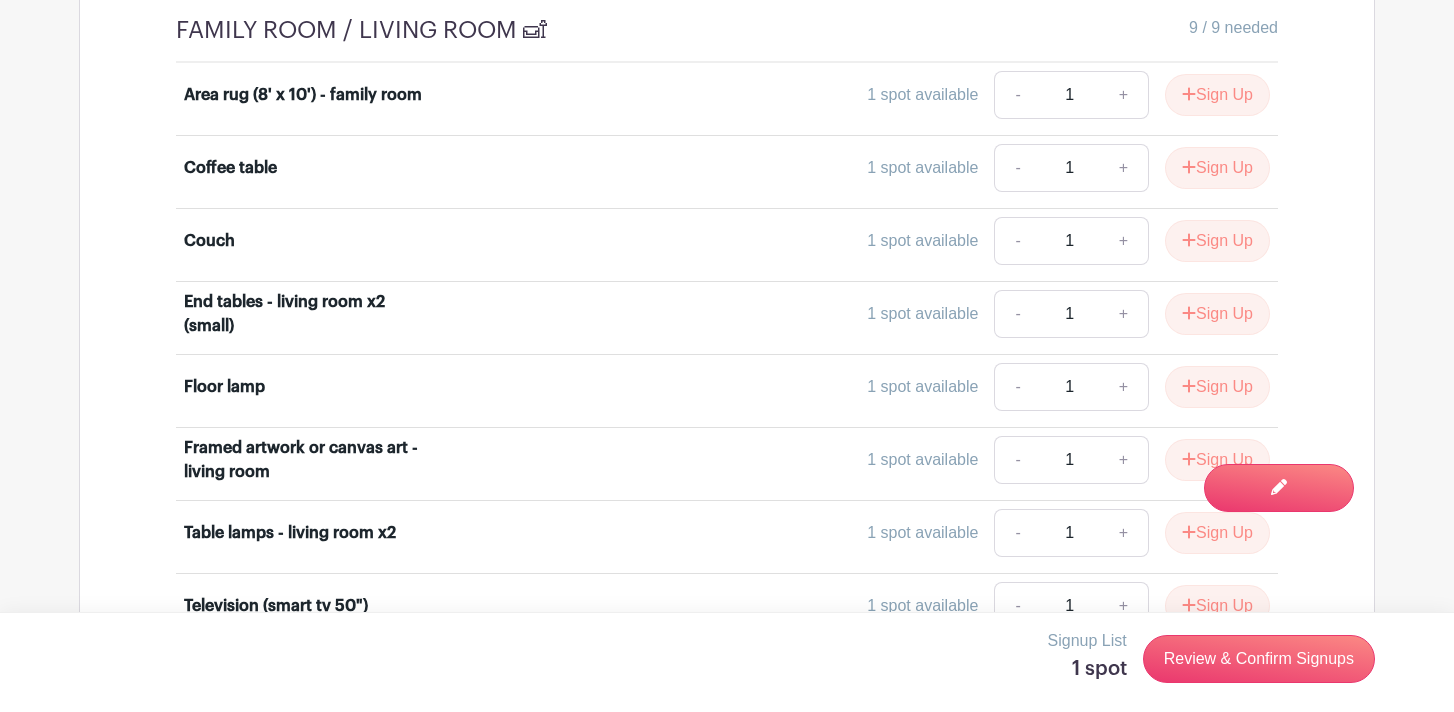 scroll, scrollTop: 3729, scrollLeft: 0, axis: vertical 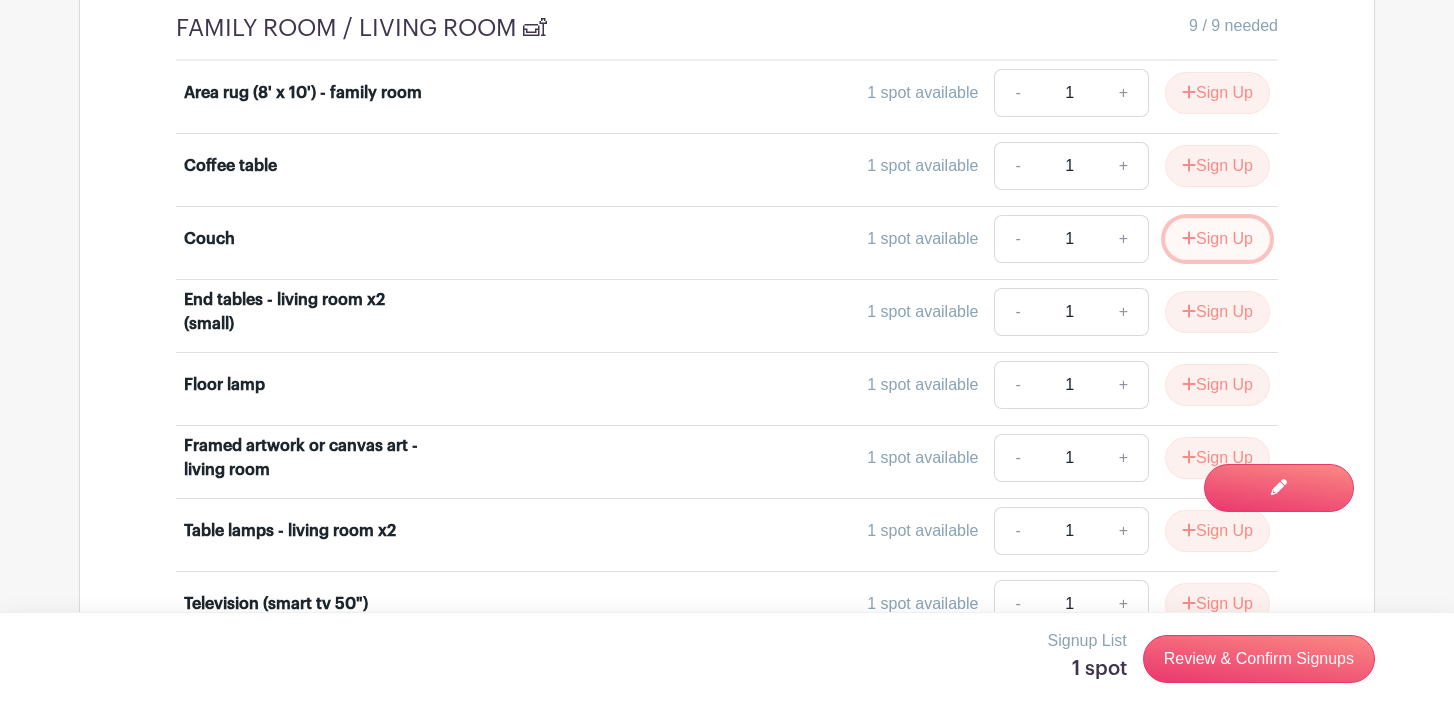 click on "Sign Up" at bounding box center [1217, 239] 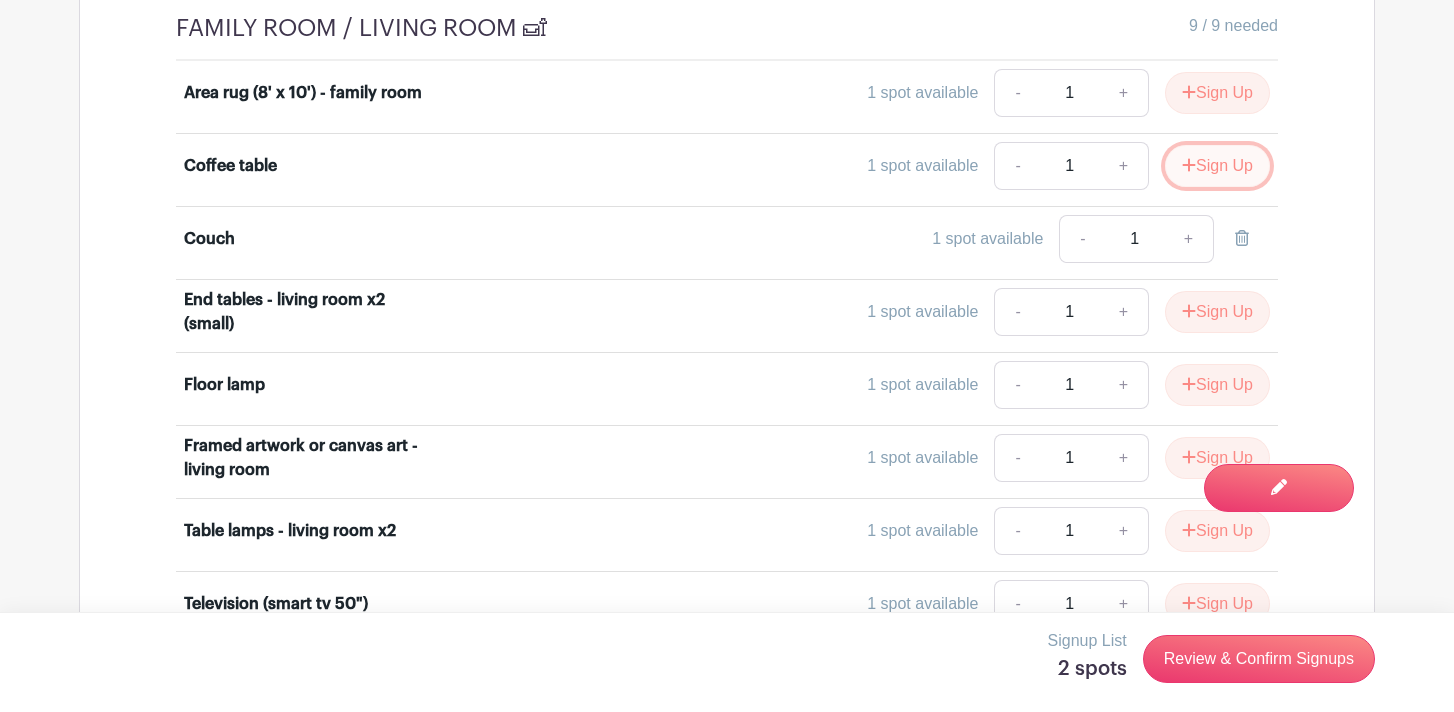 click on "Sign Up" at bounding box center (1217, 166) 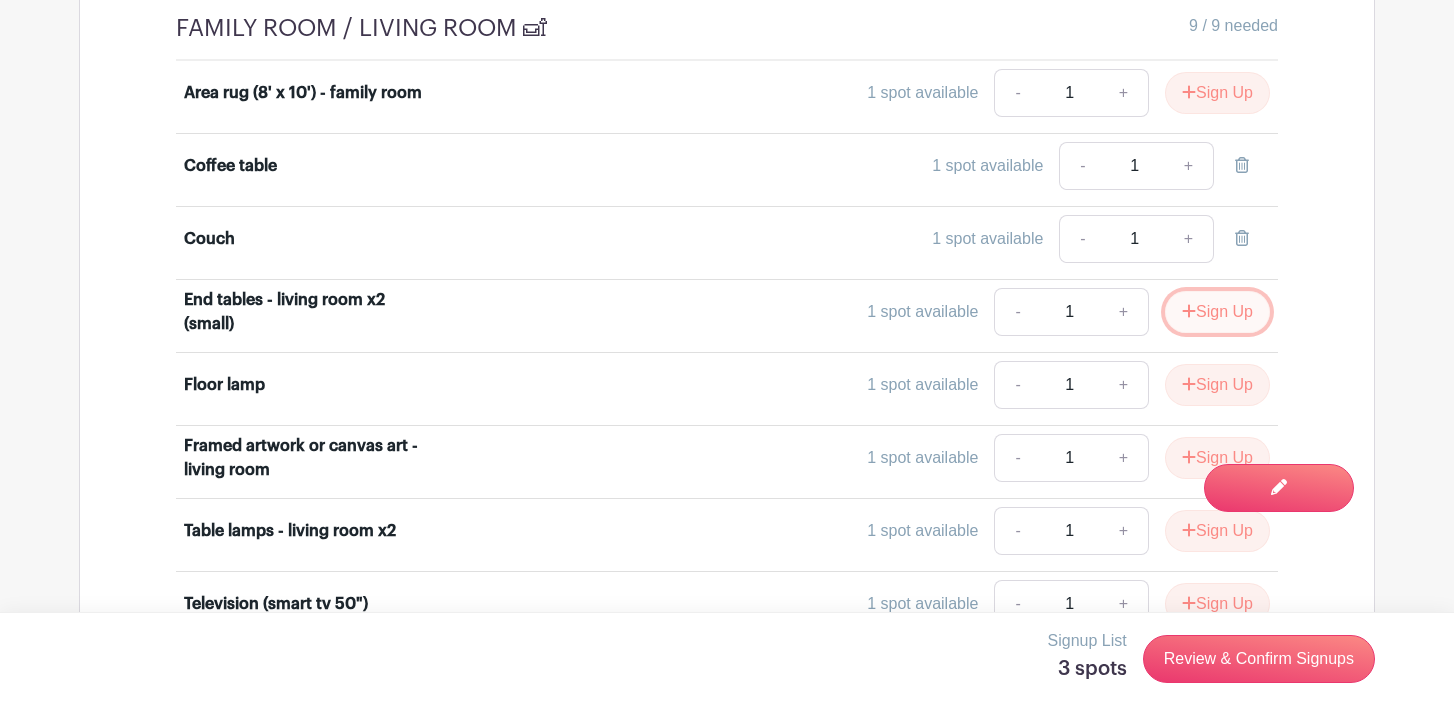 click on "Sign Up" at bounding box center (1217, 312) 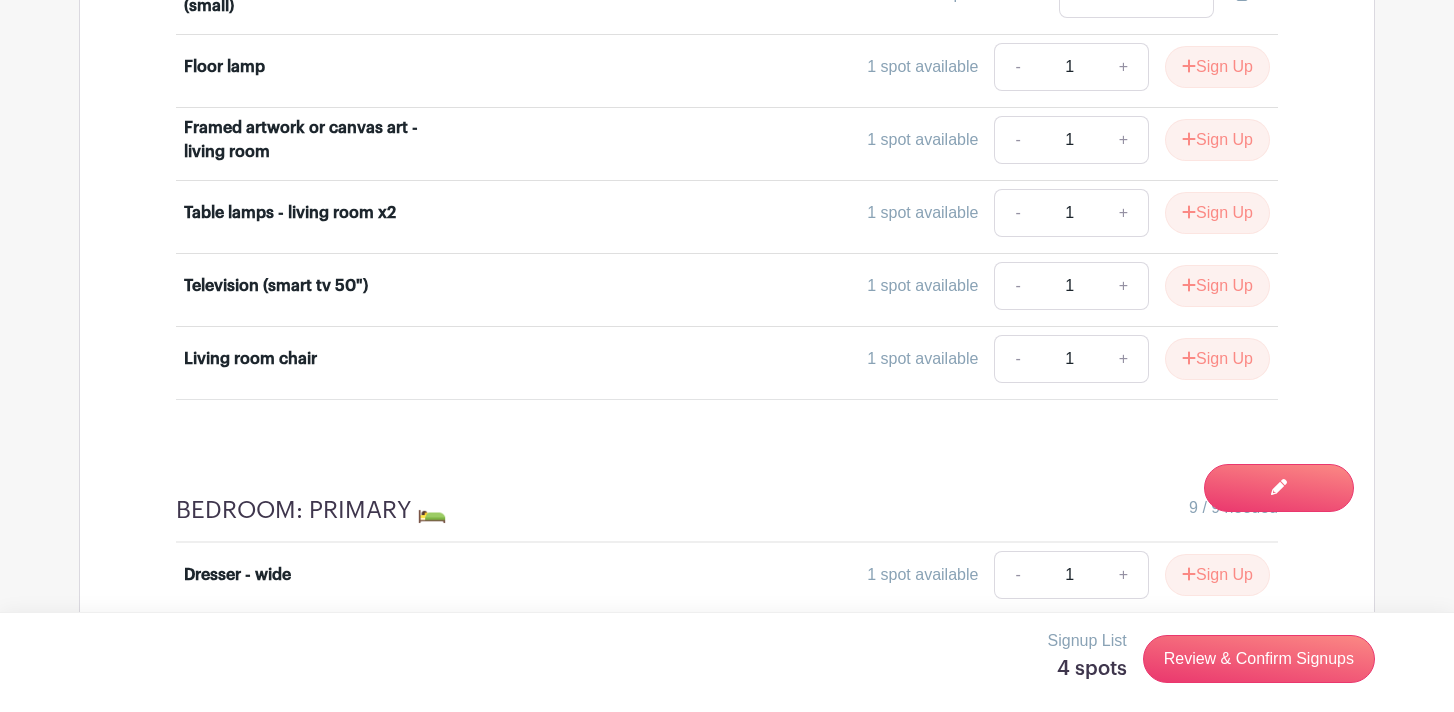scroll, scrollTop: 4055, scrollLeft: 0, axis: vertical 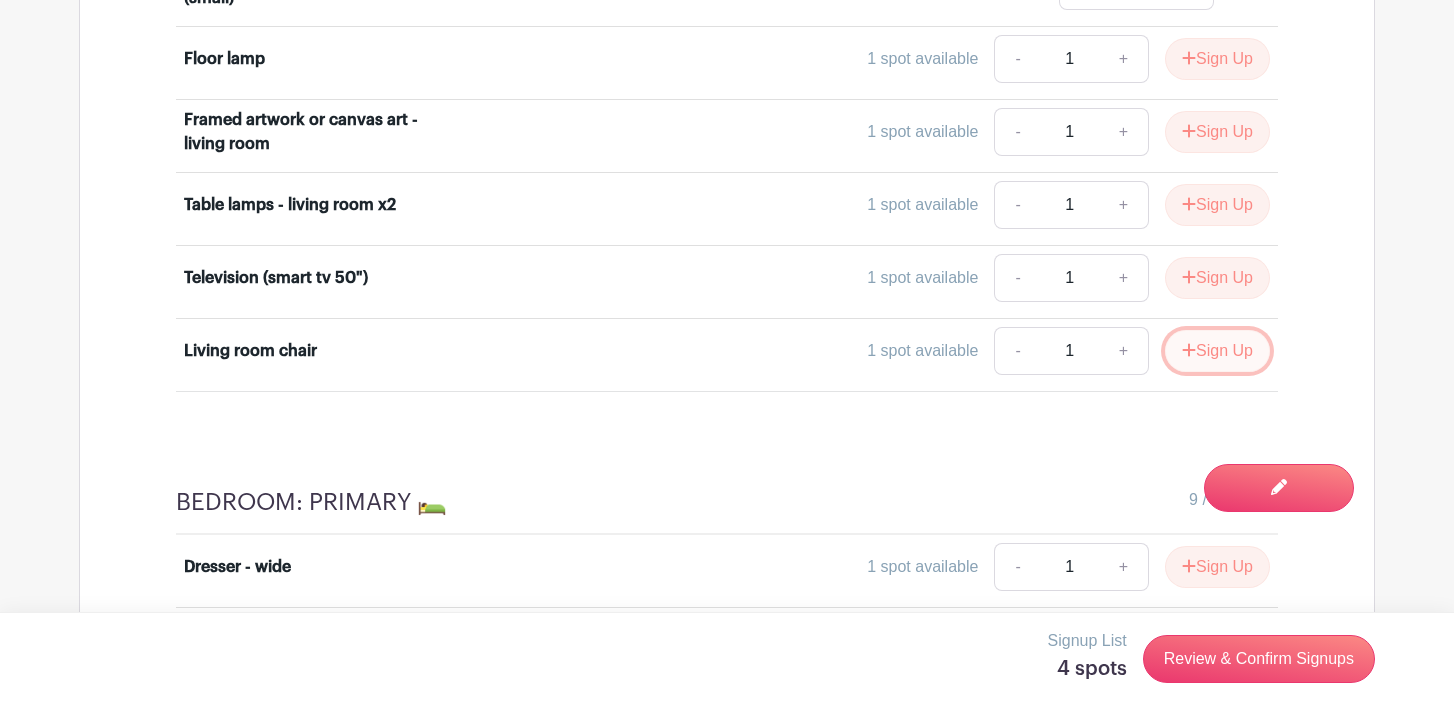 click on "Sign Up" at bounding box center [1217, 351] 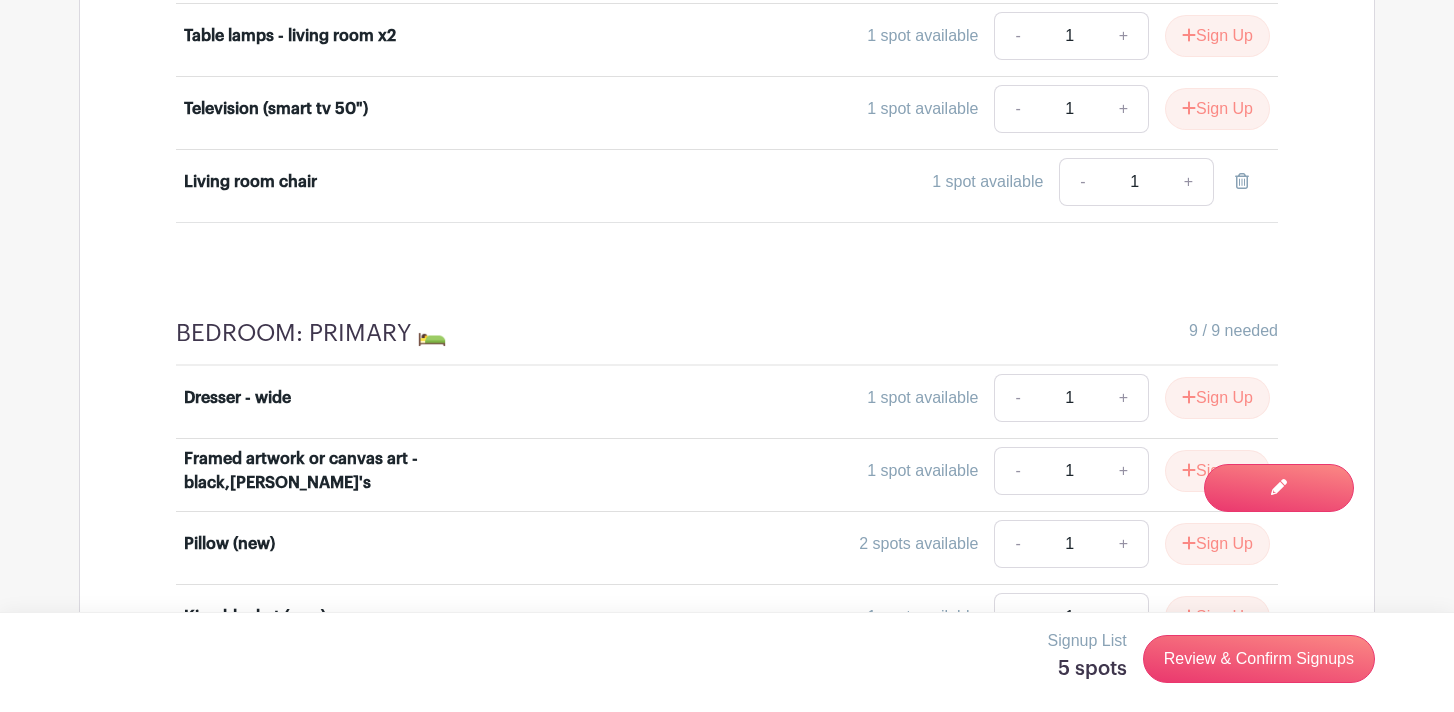 scroll, scrollTop: 4249, scrollLeft: 0, axis: vertical 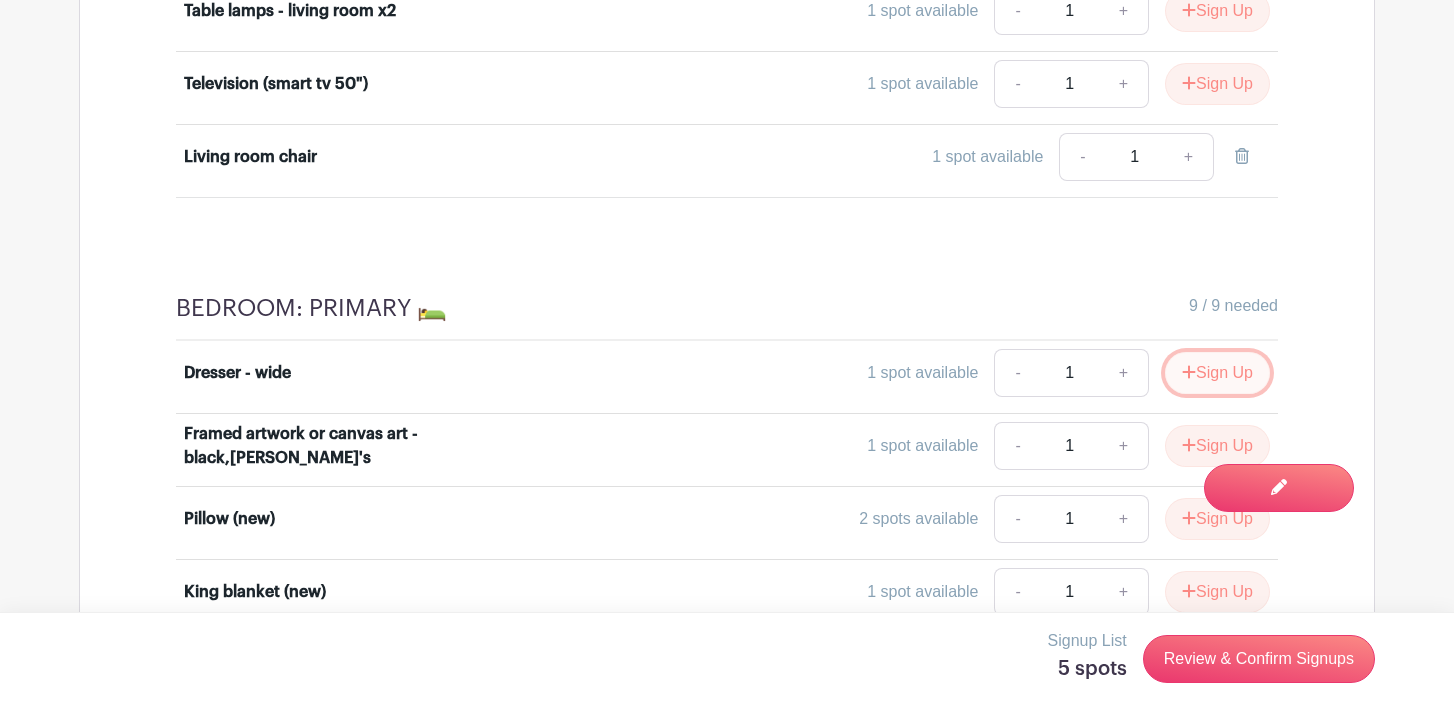 click on "Sign Up" at bounding box center (1217, 373) 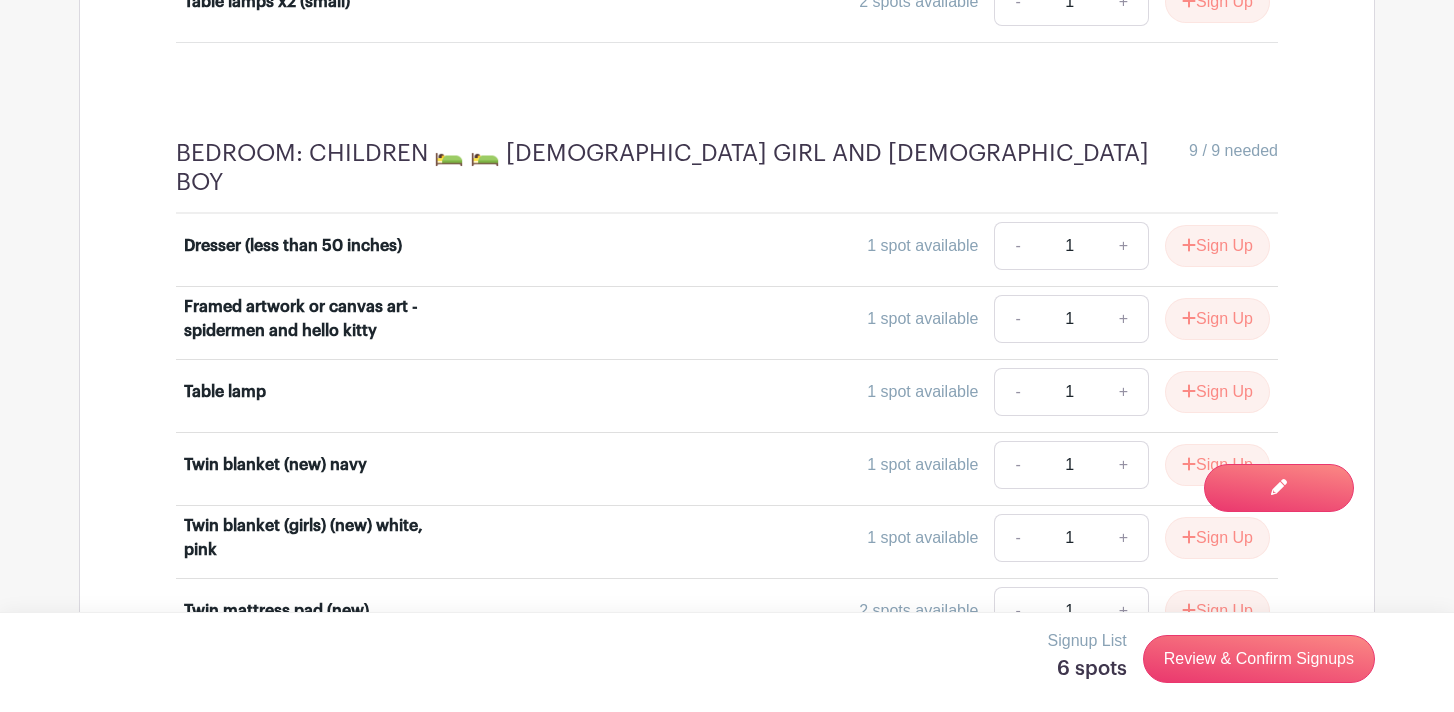 scroll, scrollTop: 5059, scrollLeft: 0, axis: vertical 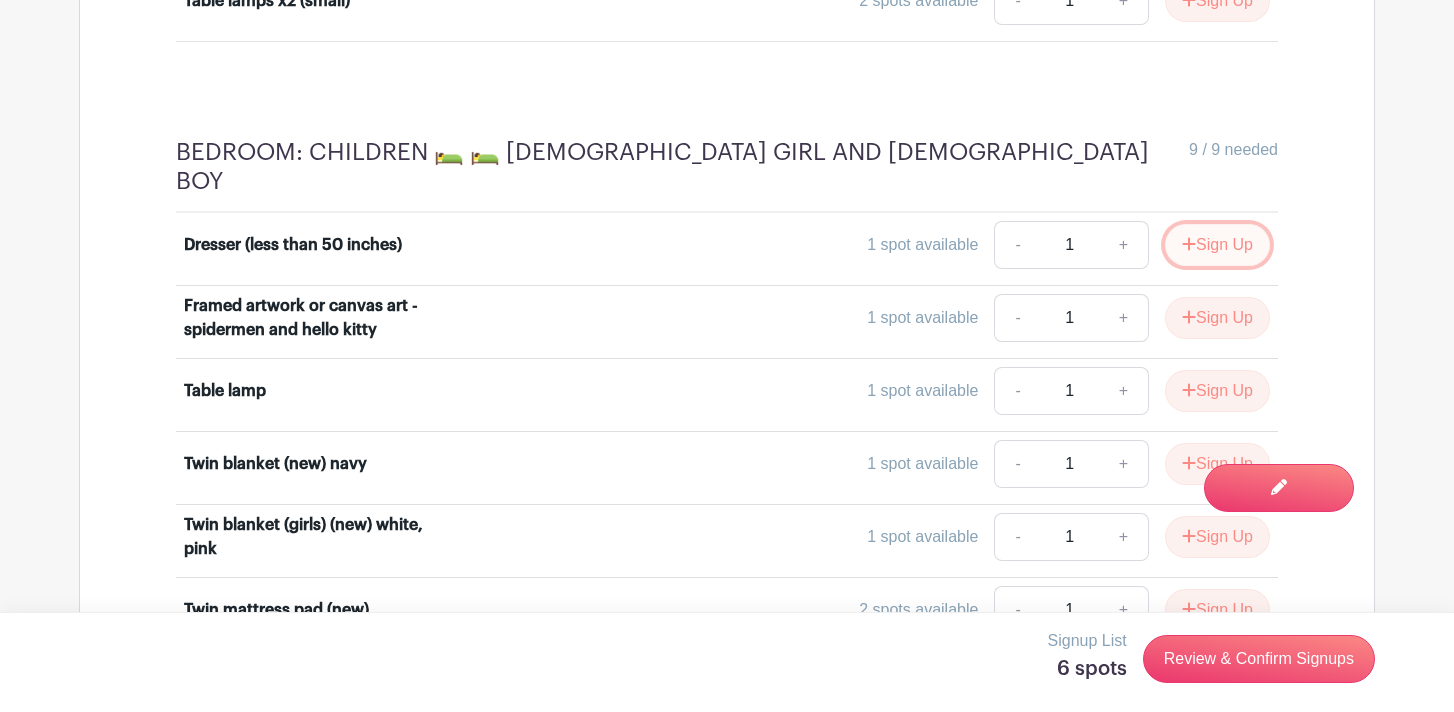 click on "Sign Up" at bounding box center [1217, 245] 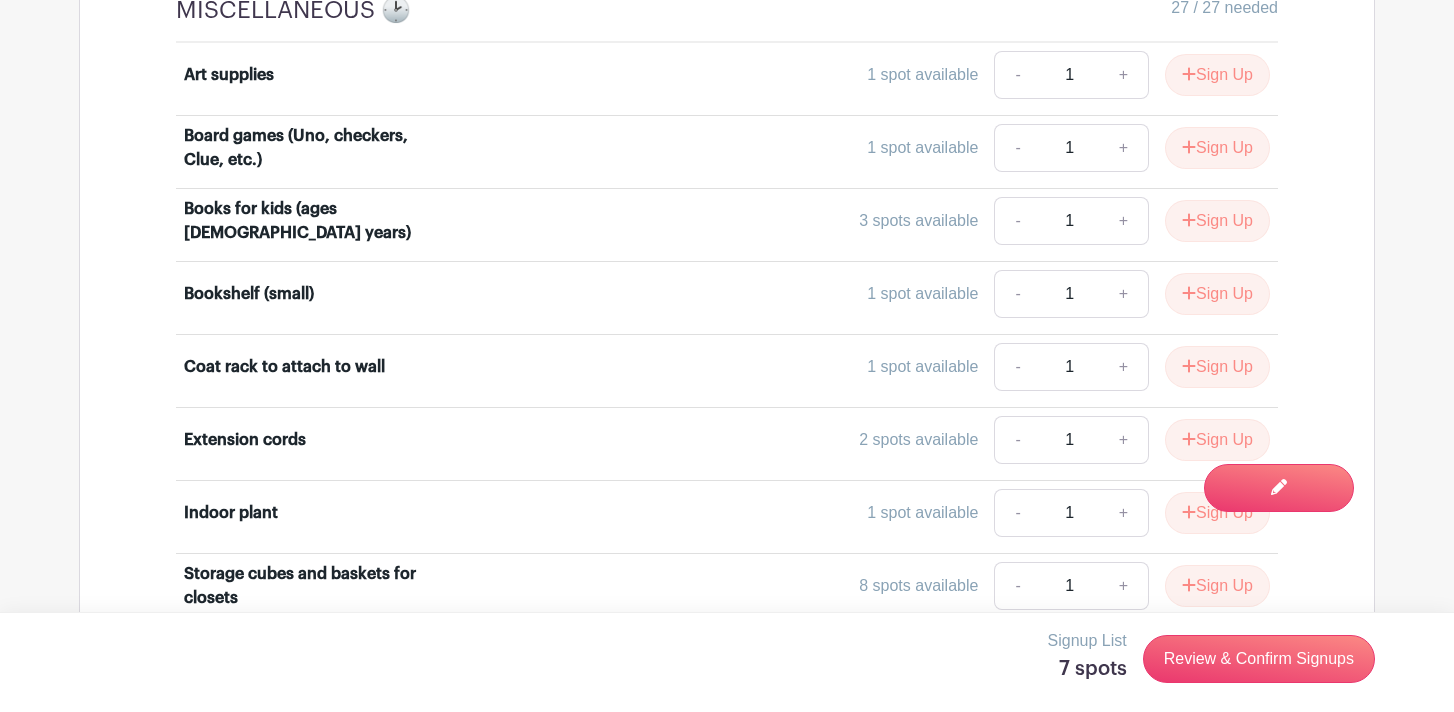 scroll, scrollTop: 6796, scrollLeft: 0, axis: vertical 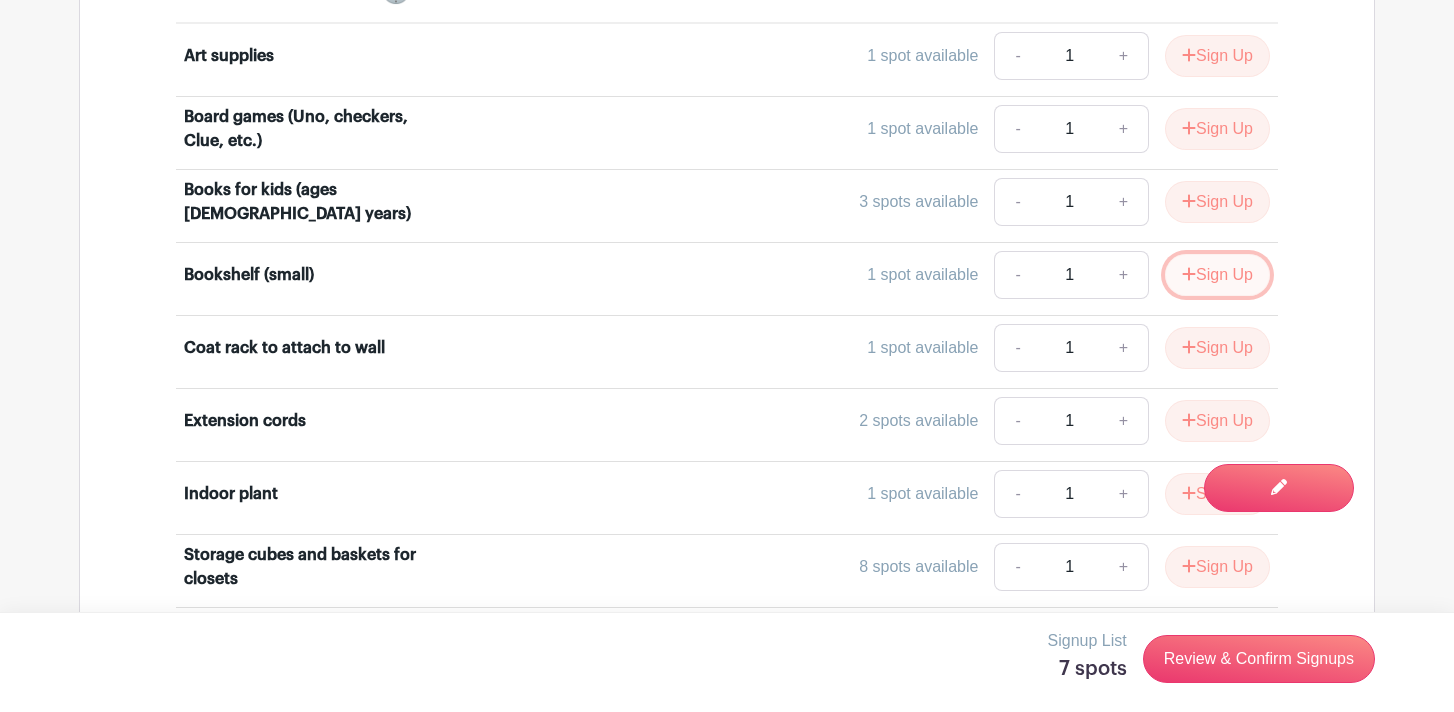 click on "Sign Up" at bounding box center [1217, 275] 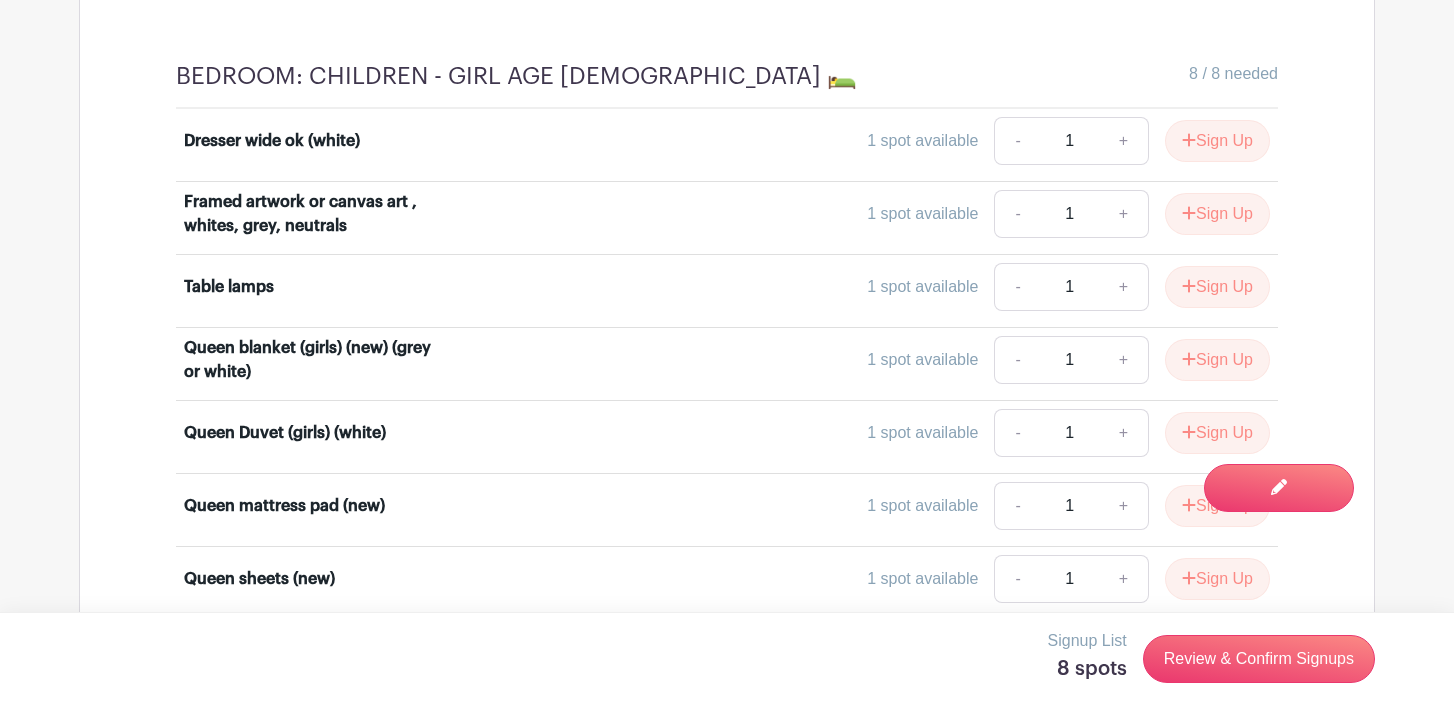scroll, scrollTop: 8002, scrollLeft: 0, axis: vertical 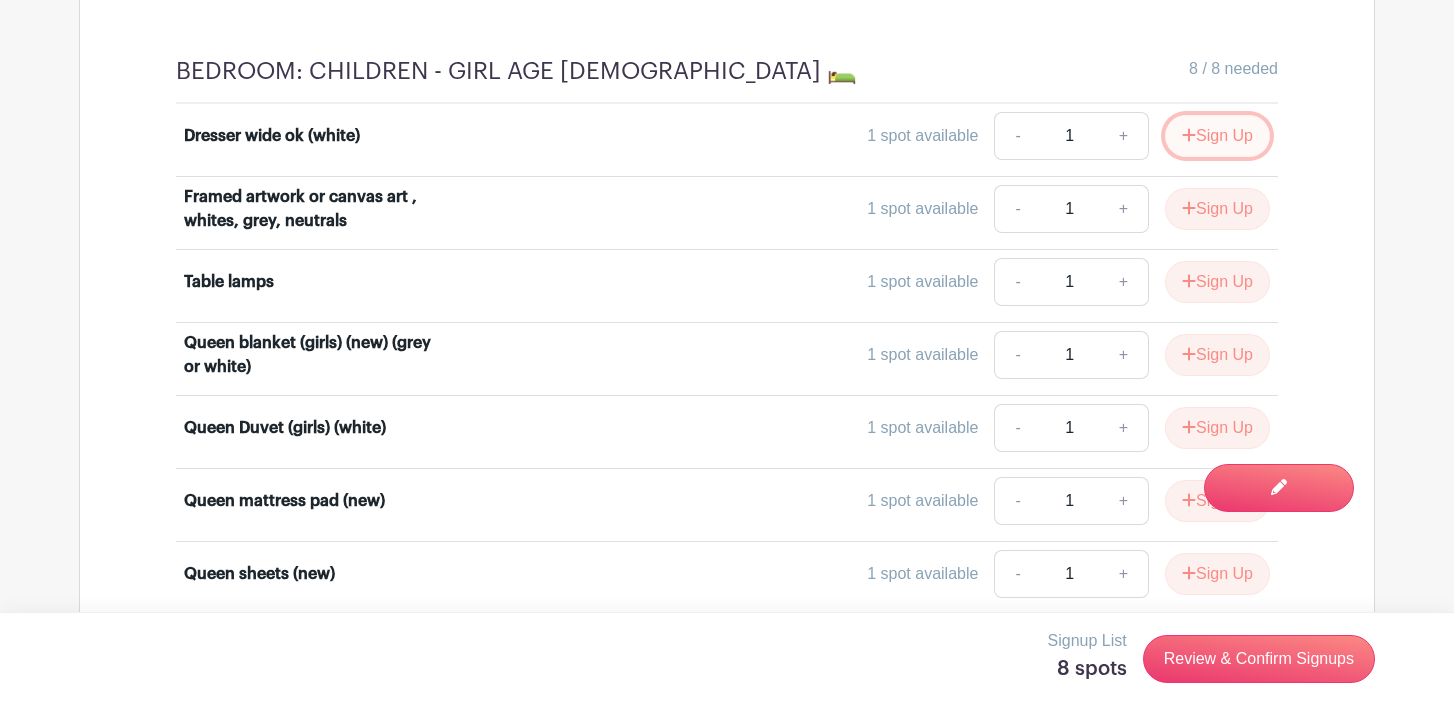 click on "Sign Up" at bounding box center (1217, 136) 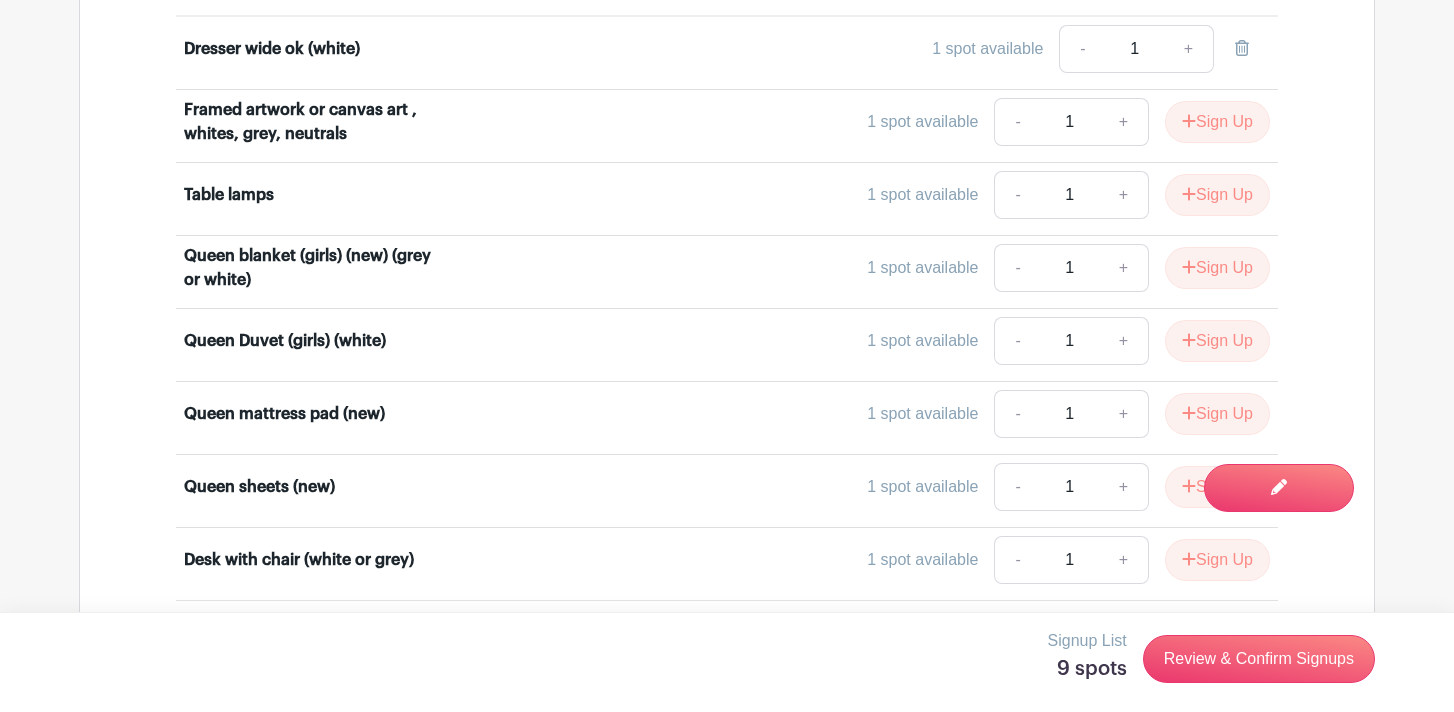 scroll, scrollTop: 8124, scrollLeft: 0, axis: vertical 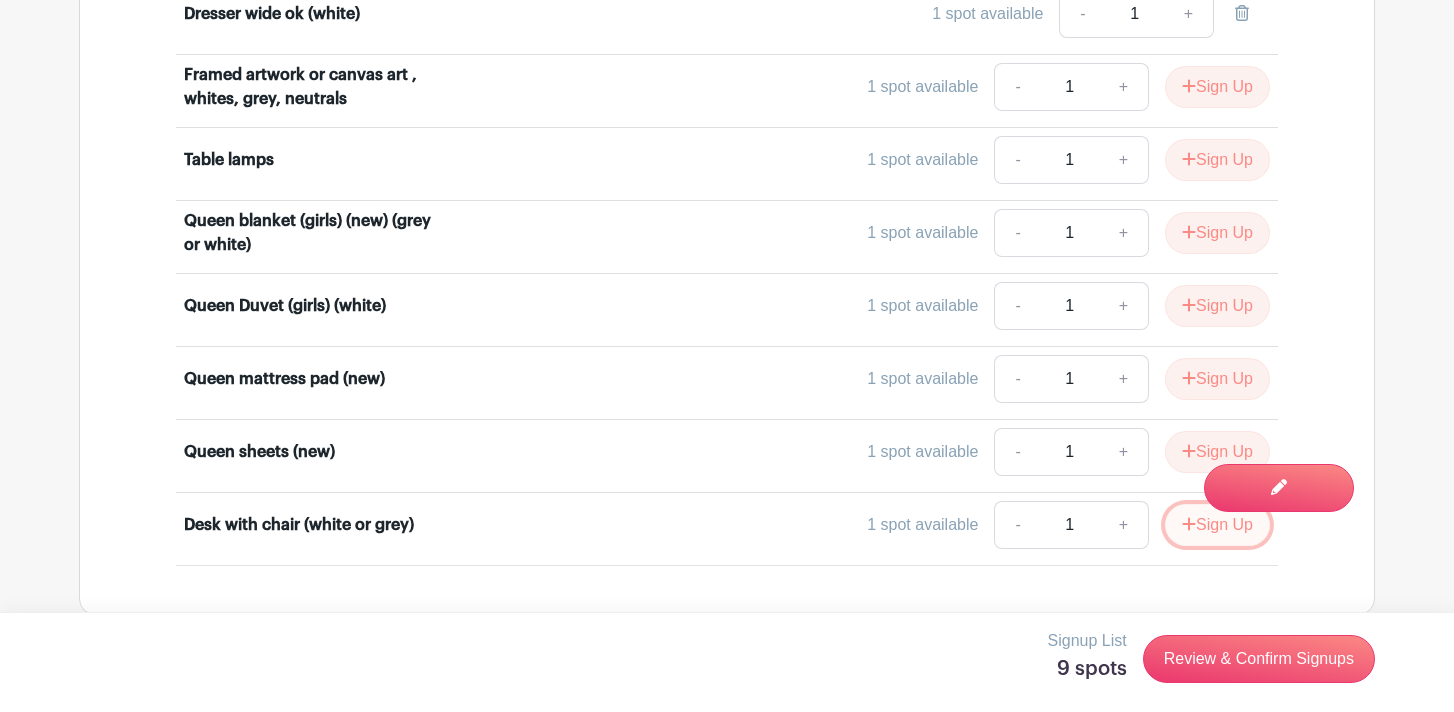 click on "Sign Up" at bounding box center [1217, 525] 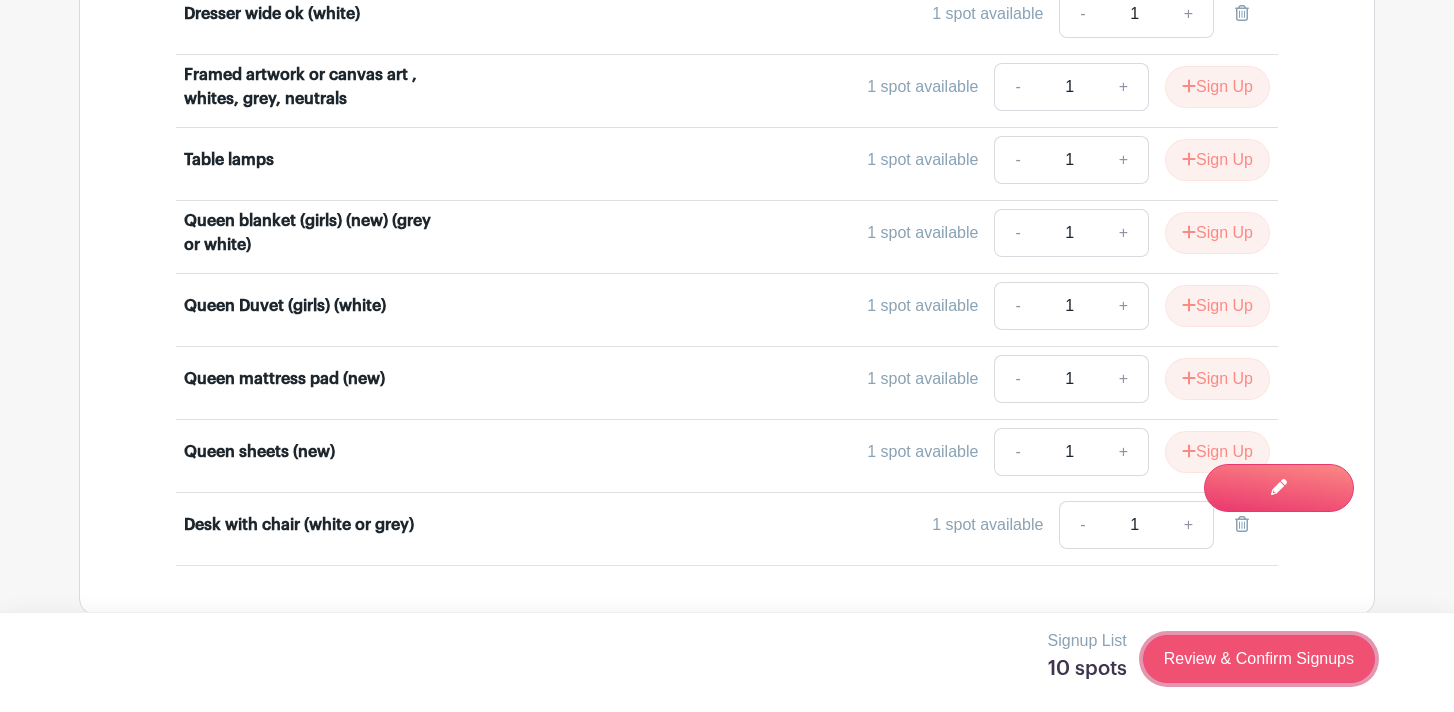 click on "Review & Confirm Signups" at bounding box center (1259, 659) 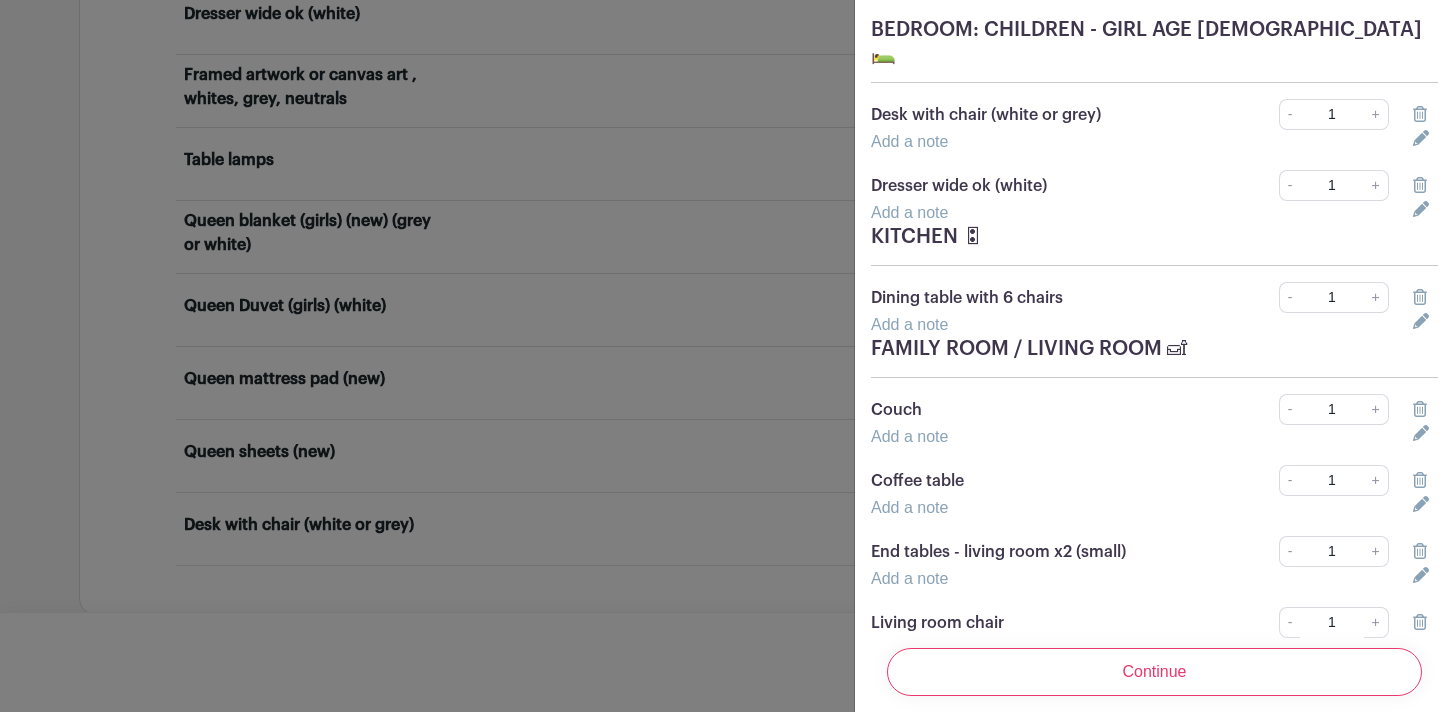 scroll, scrollTop: 174, scrollLeft: 0, axis: vertical 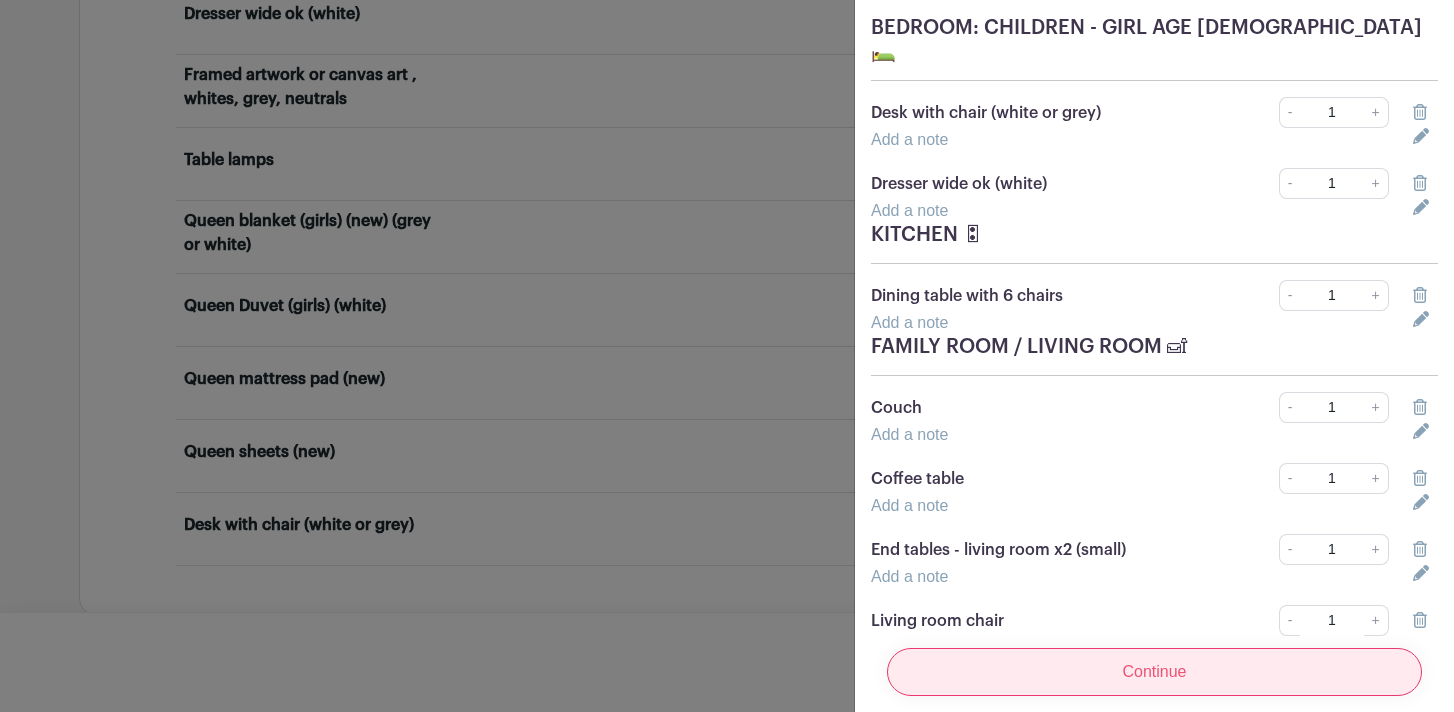 click on "Continue" at bounding box center (1154, 672) 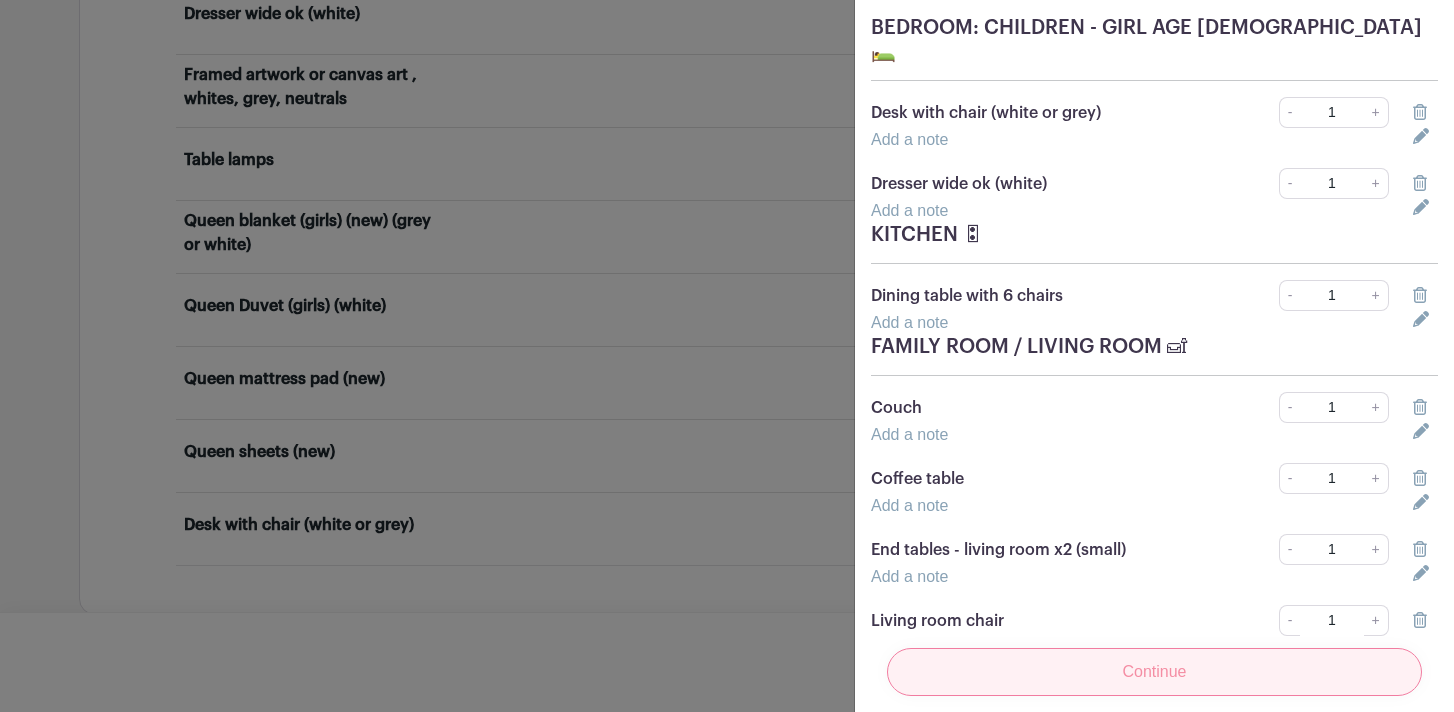 scroll, scrollTop: 15, scrollLeft: 0, axis: vertical 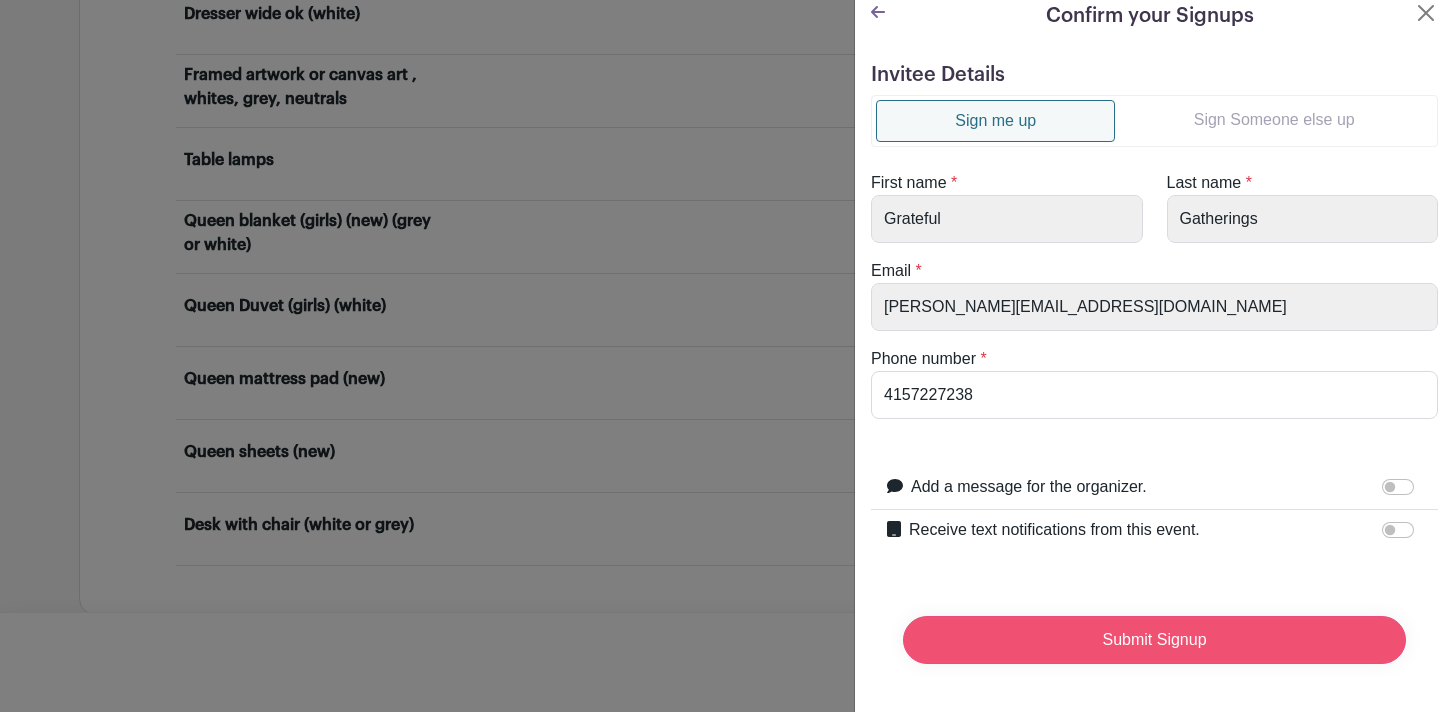 click on "Submit Signup" at bounding box center (1154, 640) 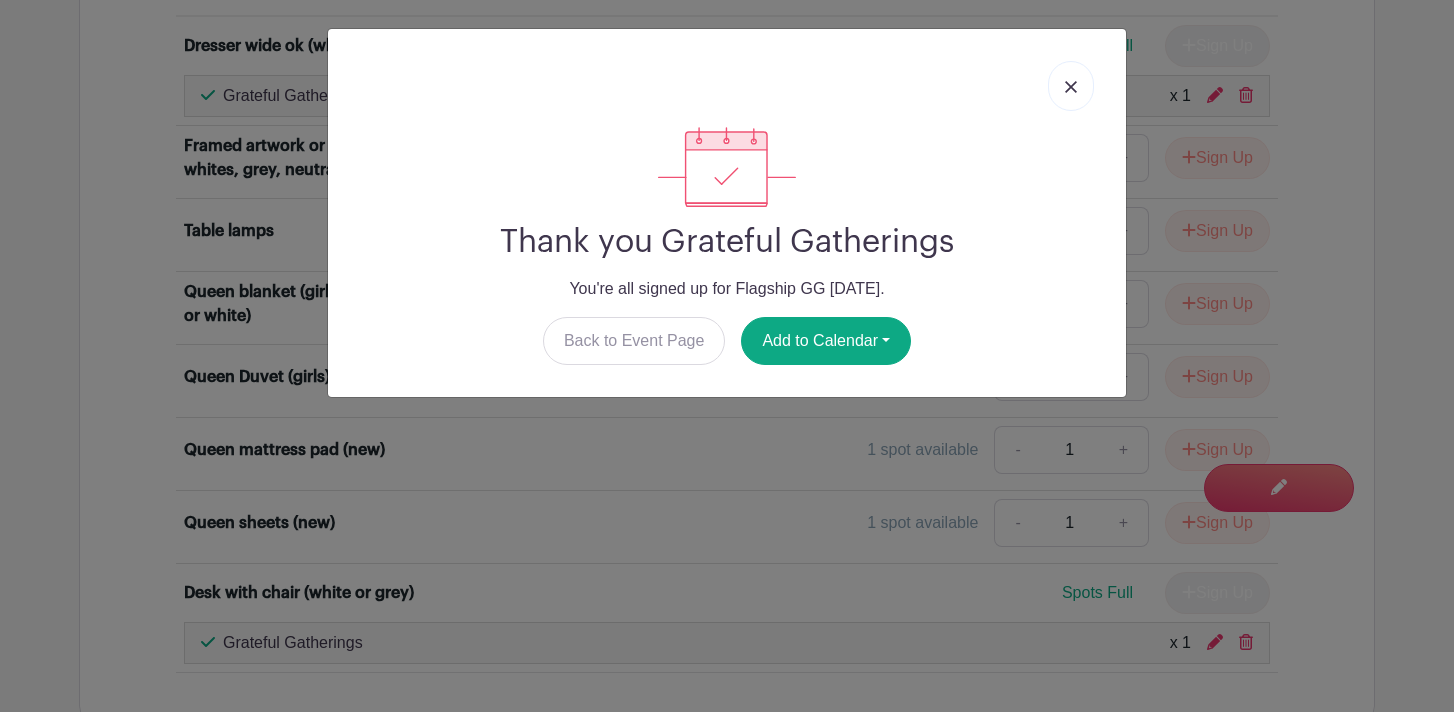 scroll, scrollTop: 8418, scrollLeft: 0, axis: vertical 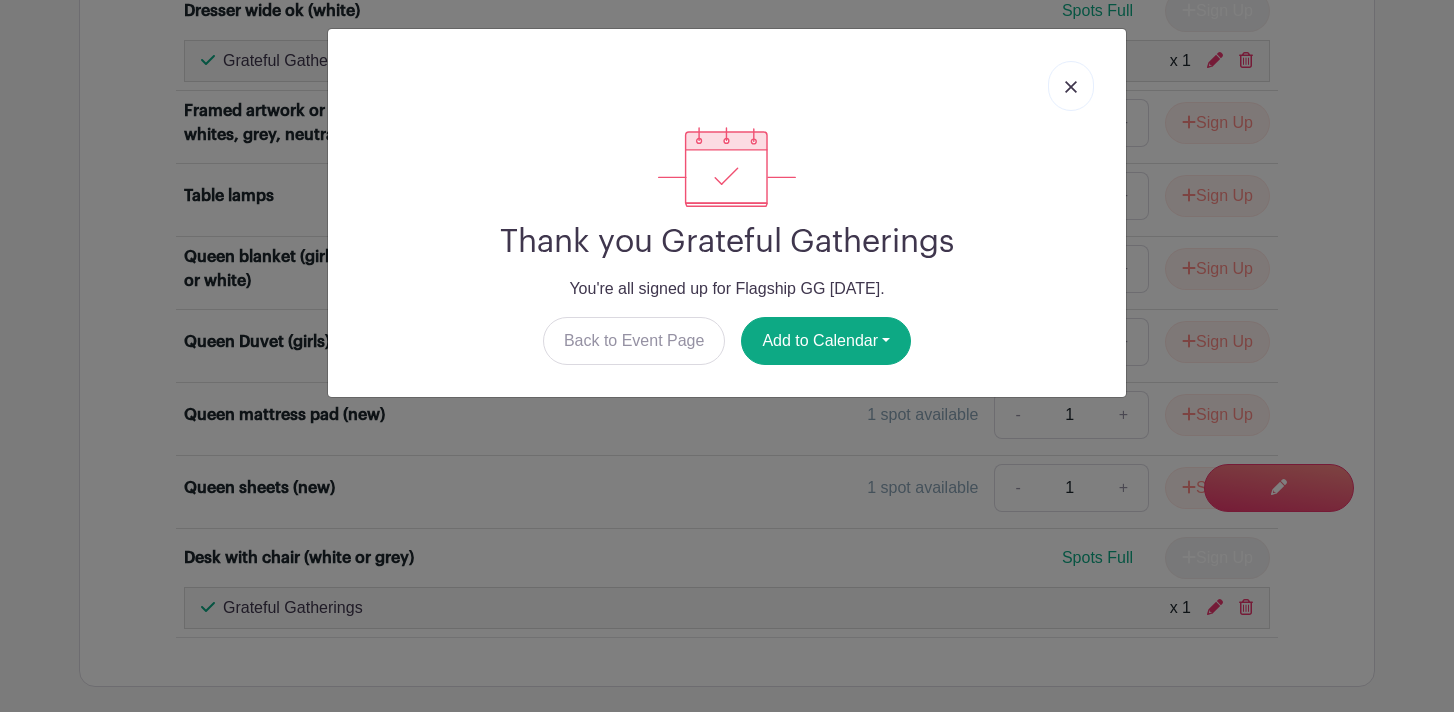 click at bounding box center (1071, 86) 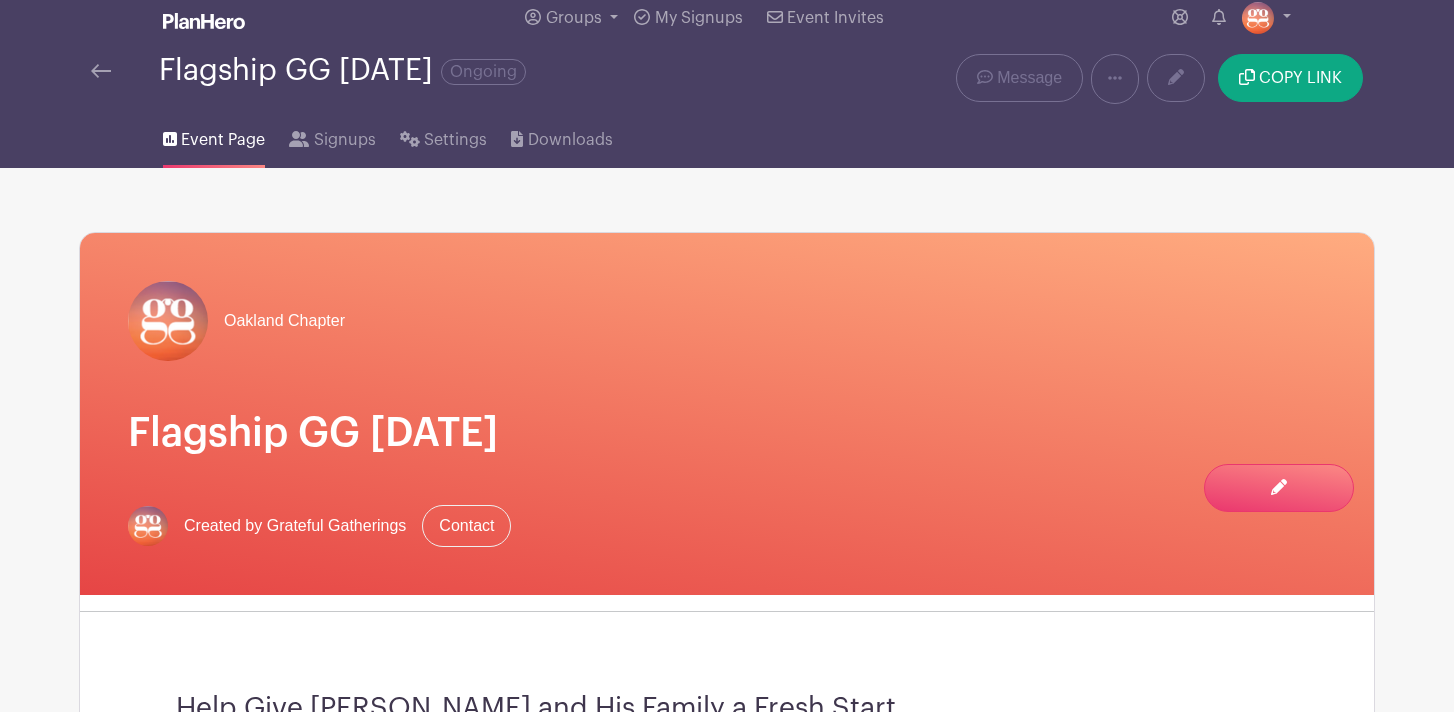scroll, scrollTop: 0, scrollLeft: 0, axis: both 